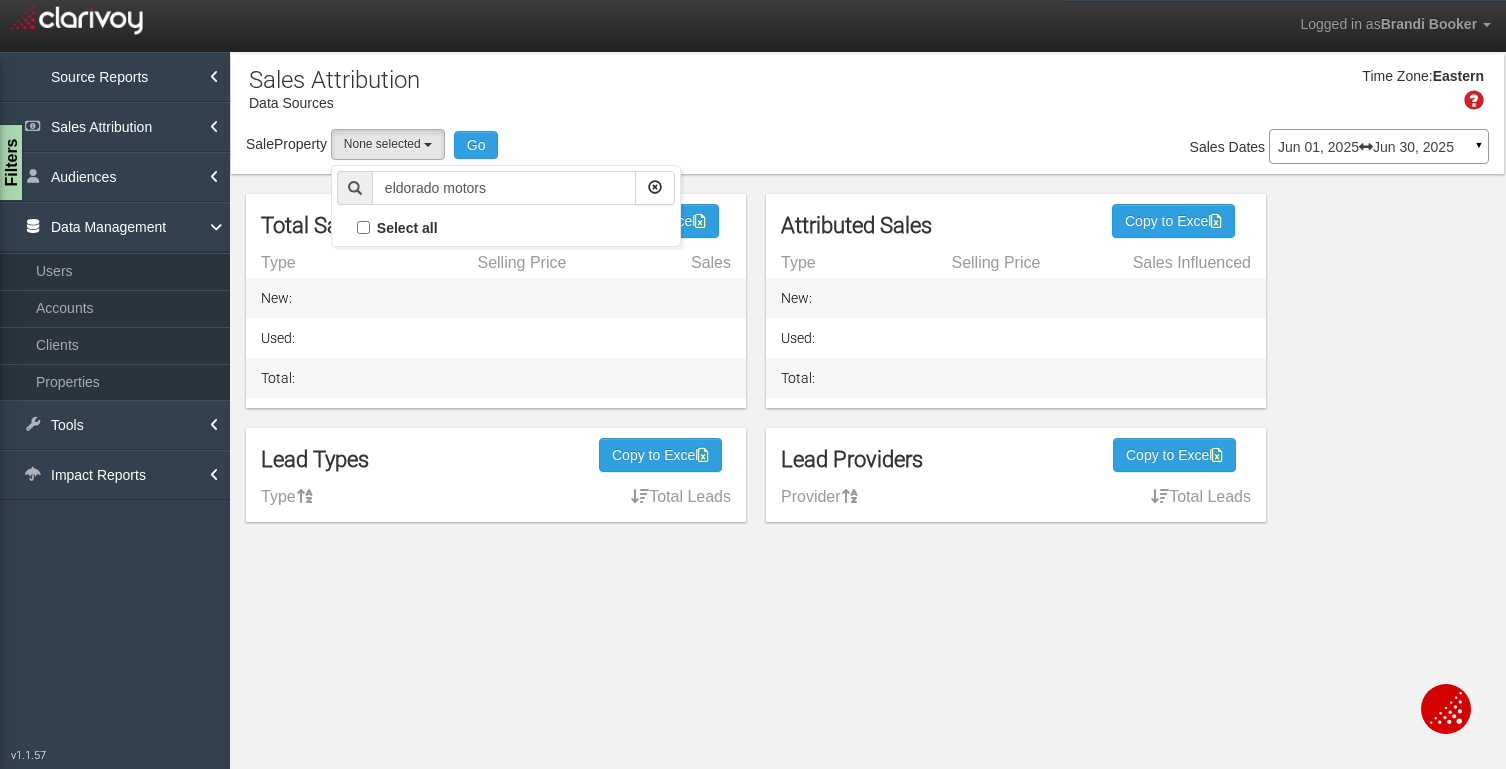 select 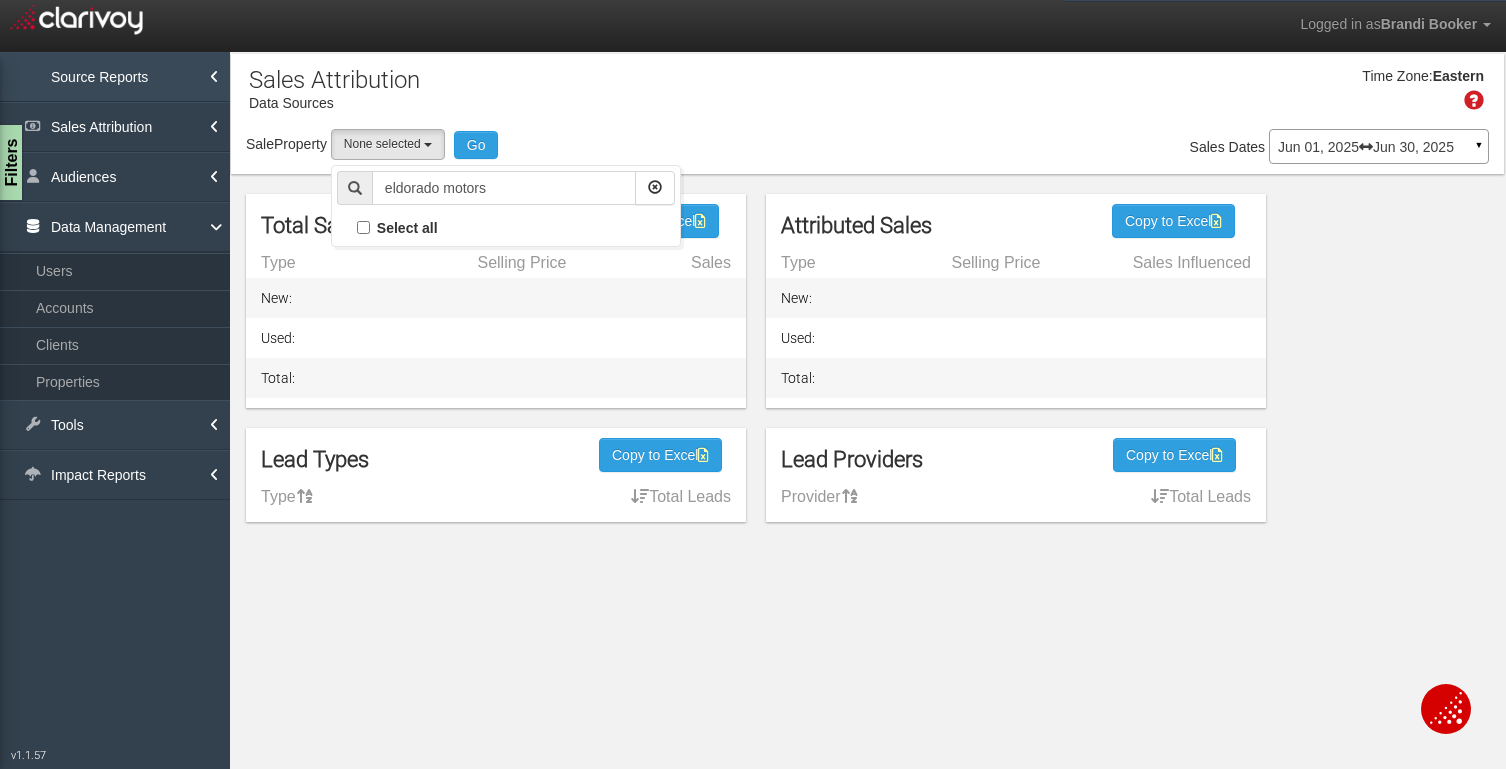 click on "Source Reports" at bounding box center [115, 77] 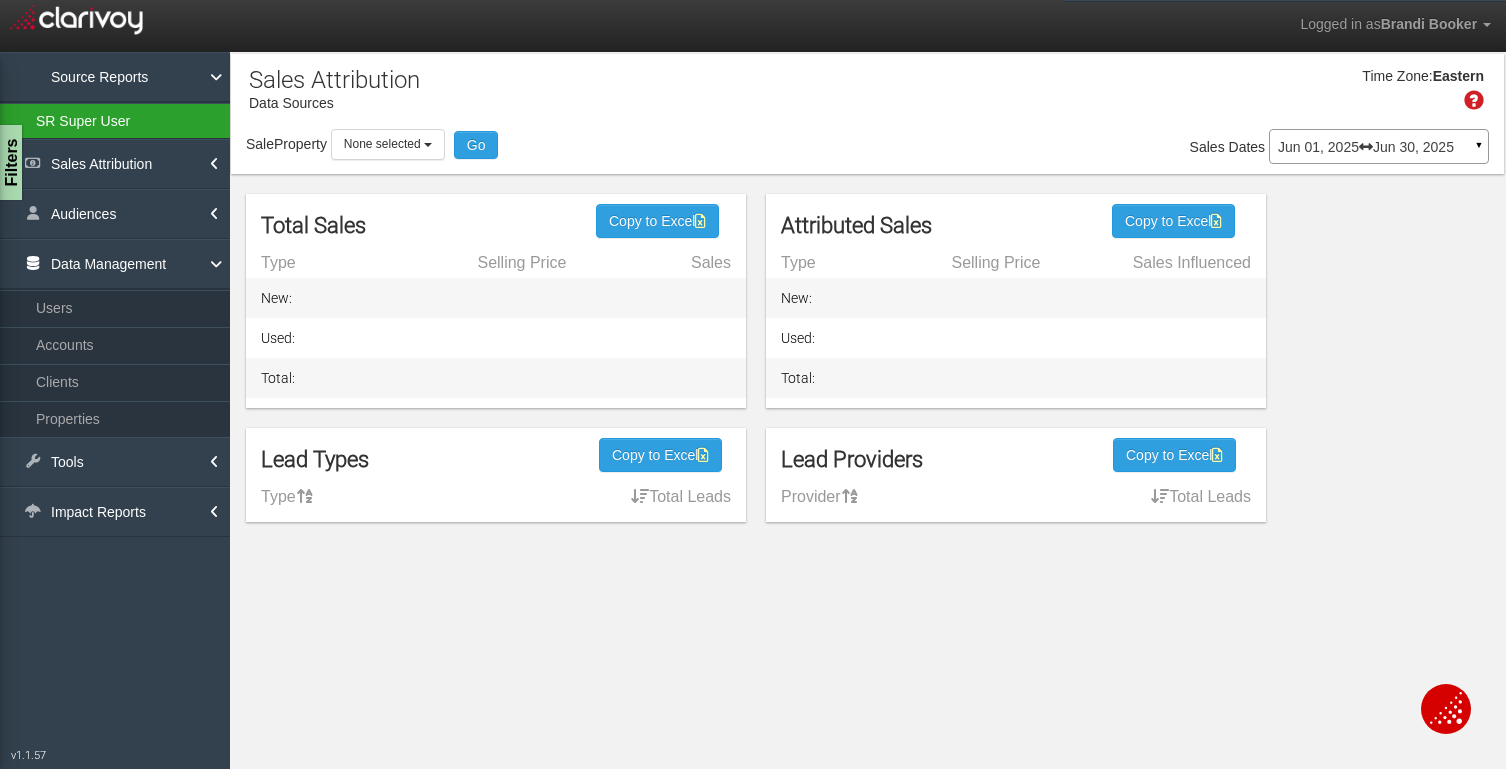 click on "SR Super User" at bounding box center [115, 121] 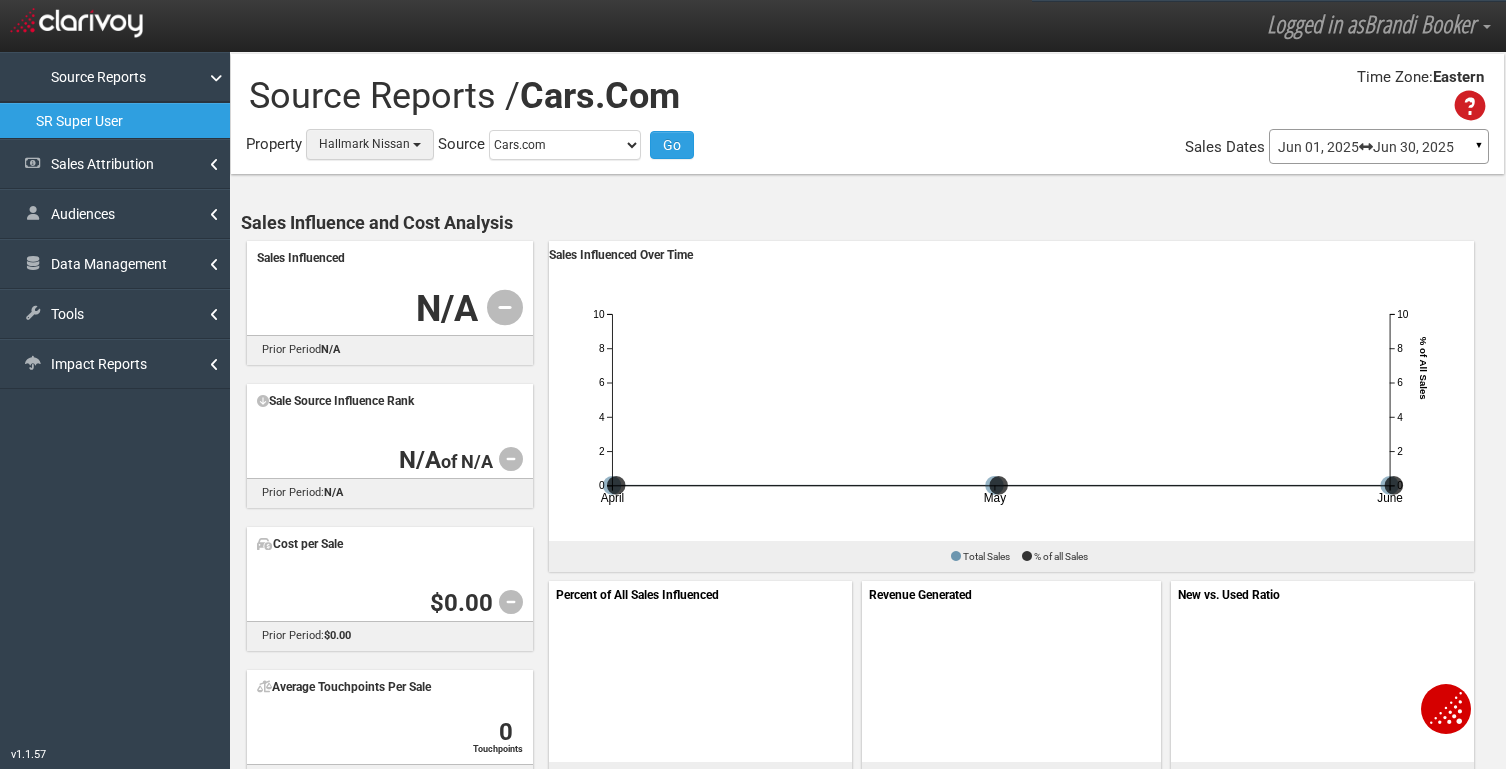 click at bounding box center (417, 145) 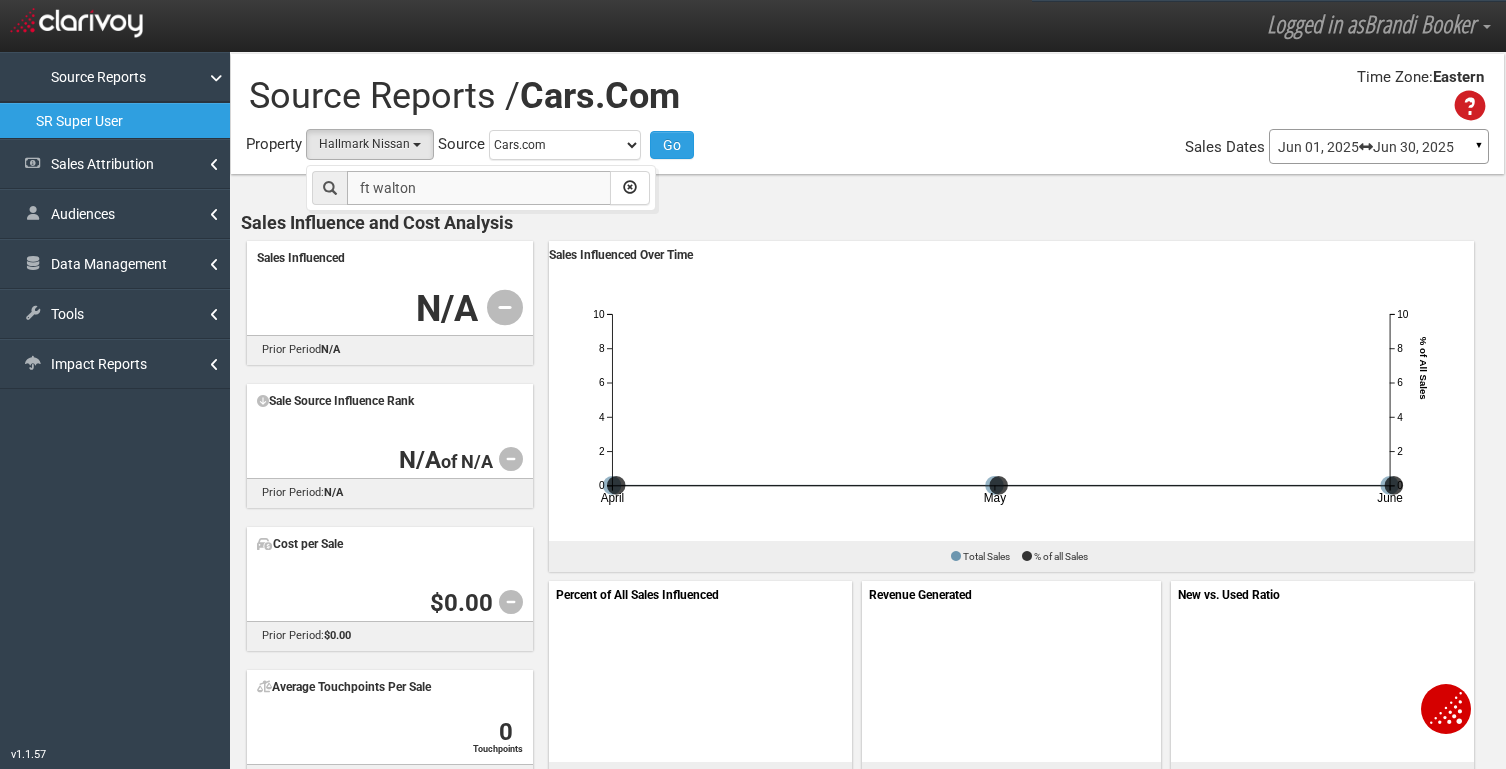scroll, scrollTop: 0, scrollLeft: 0, axis: both 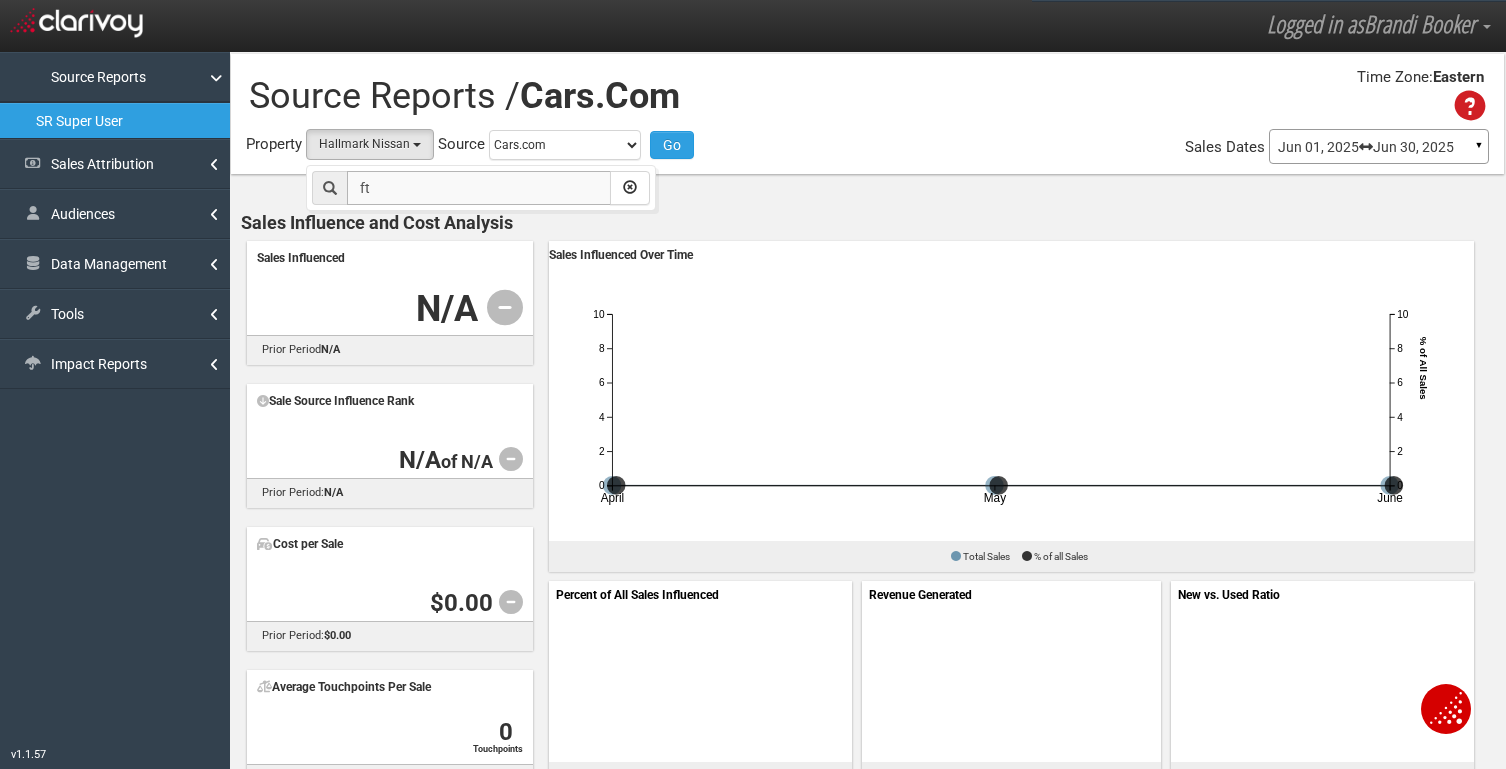 type on "f" 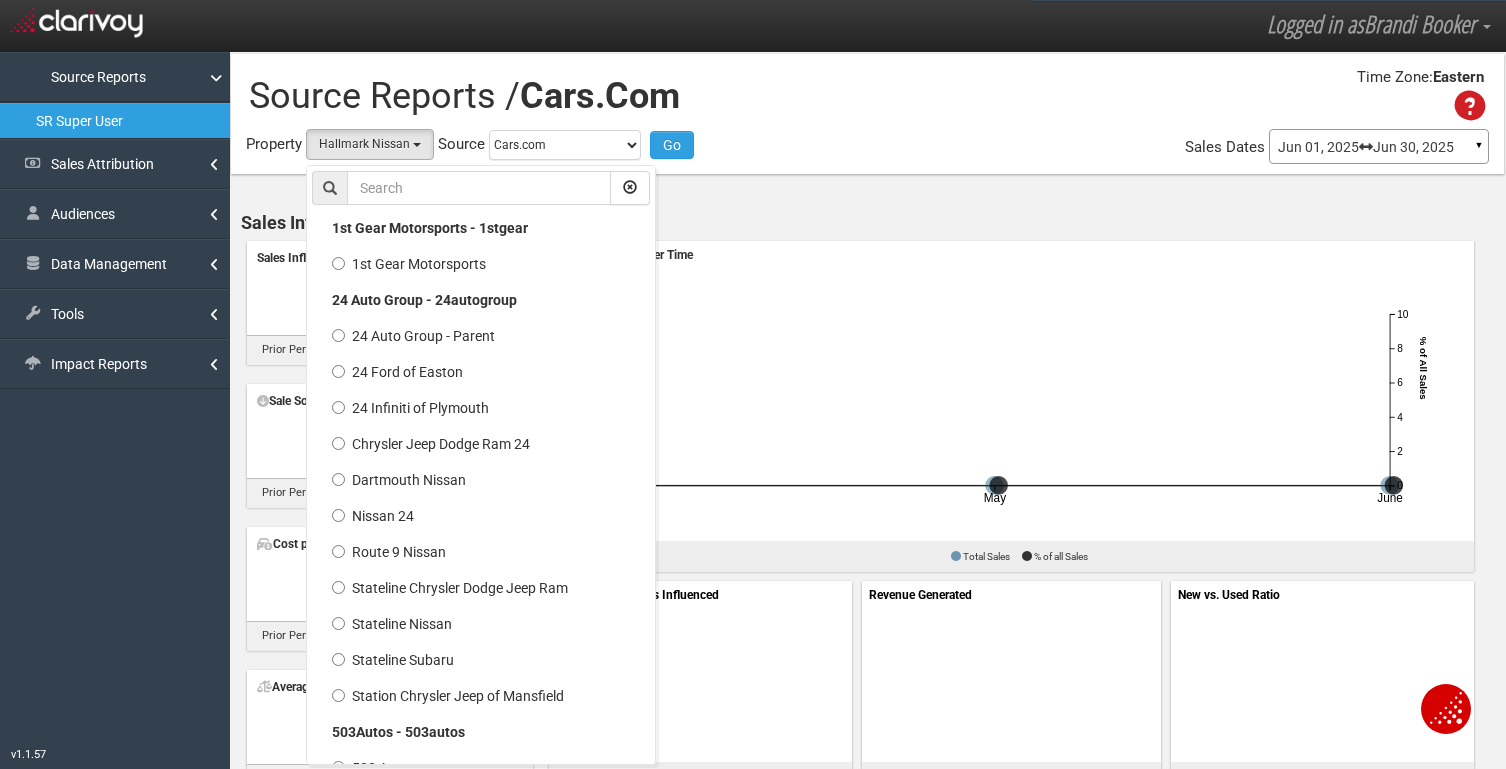 click on "Property
Loading
1st Gear Motorsports 24 Auto Group - Parent 24 Ford of Easton 24 Infiniti of Plymouth Chrysler Jeep Dodge Ram 24 Dartmouth Nissan Nissan 24 Route 9 Nissan Stateline Chrysler Dodge Jeep Ram Stateline Nissan Stateline Subaru Station Chrysler Jeep of Mansfield 503 Autos AAA Ohio ABZ Motors ASOTU Aaron Automotive Group - ODA Aaron CDJR Aaron Chevrolet Aaron Ford of Escondido Aaron Ford of Lake Elsinore Aaron Ford of Poway Accurate Automotive of Jacksonville Acura Columbus Adam Auto Group Adventure Subaru Airport Ford KY Akins Ford CDJR Al Willeford Chevrolet Albrecht Auto Group-Parent Albrecht Buick GMC of Wakefield Albrecht CDJR of Westboro Marlboro Nissan Milford Nissan Woburn Toyota Alfred Matthews GMC Cadillac All American Ford All Star CDJR of Muskogee All Star Ford Kilgore All Star Ford Palestine All Star Honda Abilene Honda of Muskogee Allen Gwynn Chevrolet Allen Samuels CDJR Aransas Pass Allen Turner Chevrolet Alpine Ford" at bounding box center [867, 150] 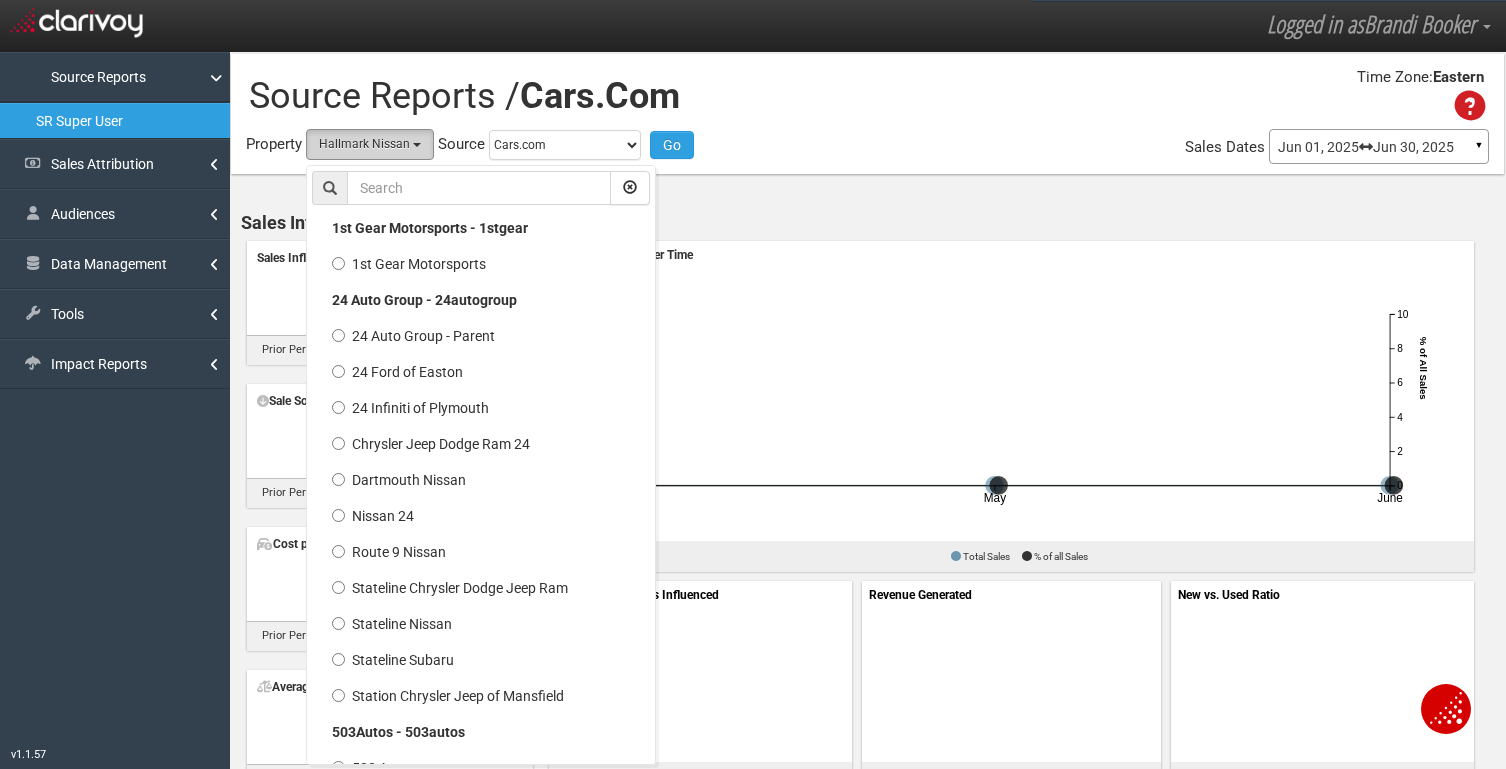 click on "Hallmark Nissan" at bounding box center [370, 144] 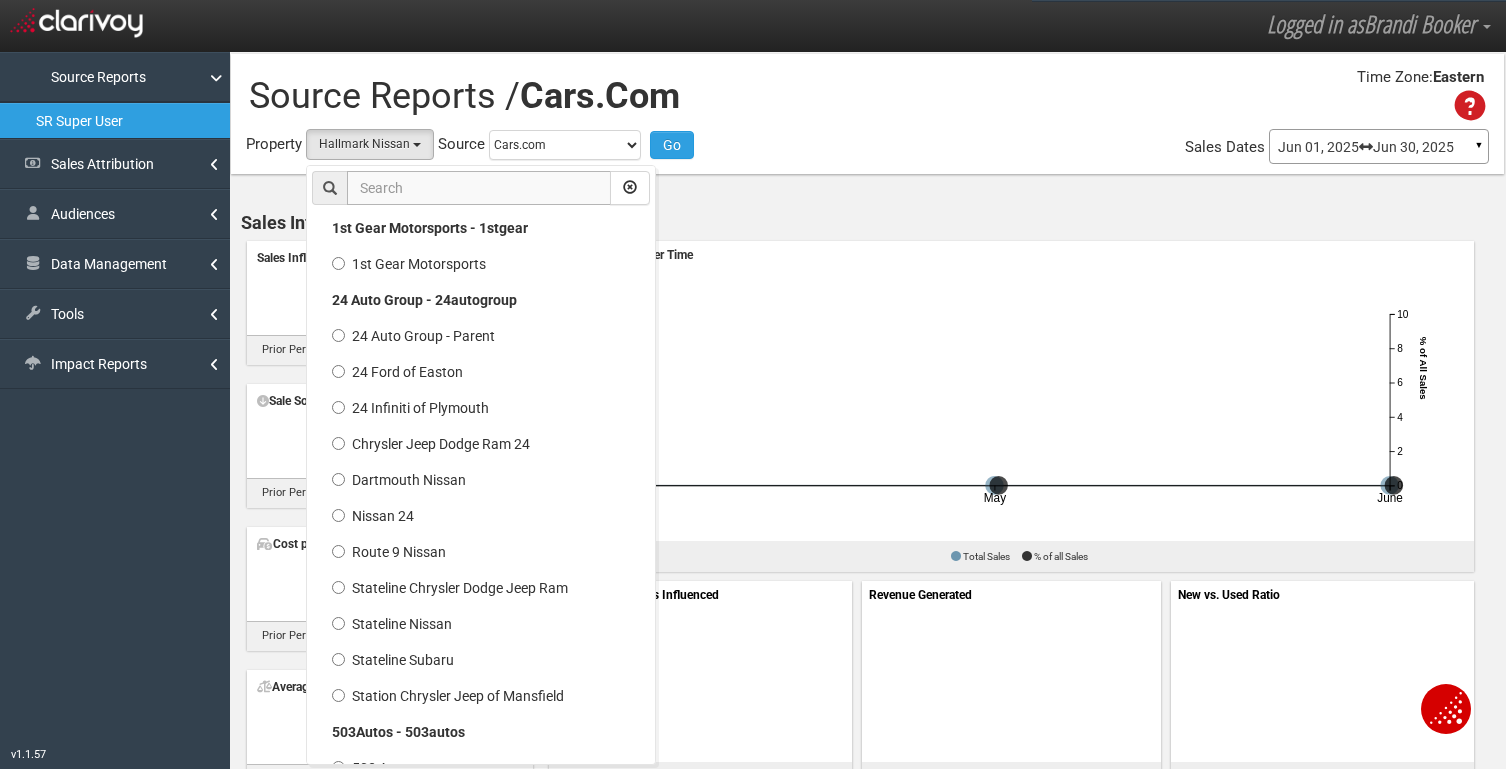 click at bounding box center (479, 188) 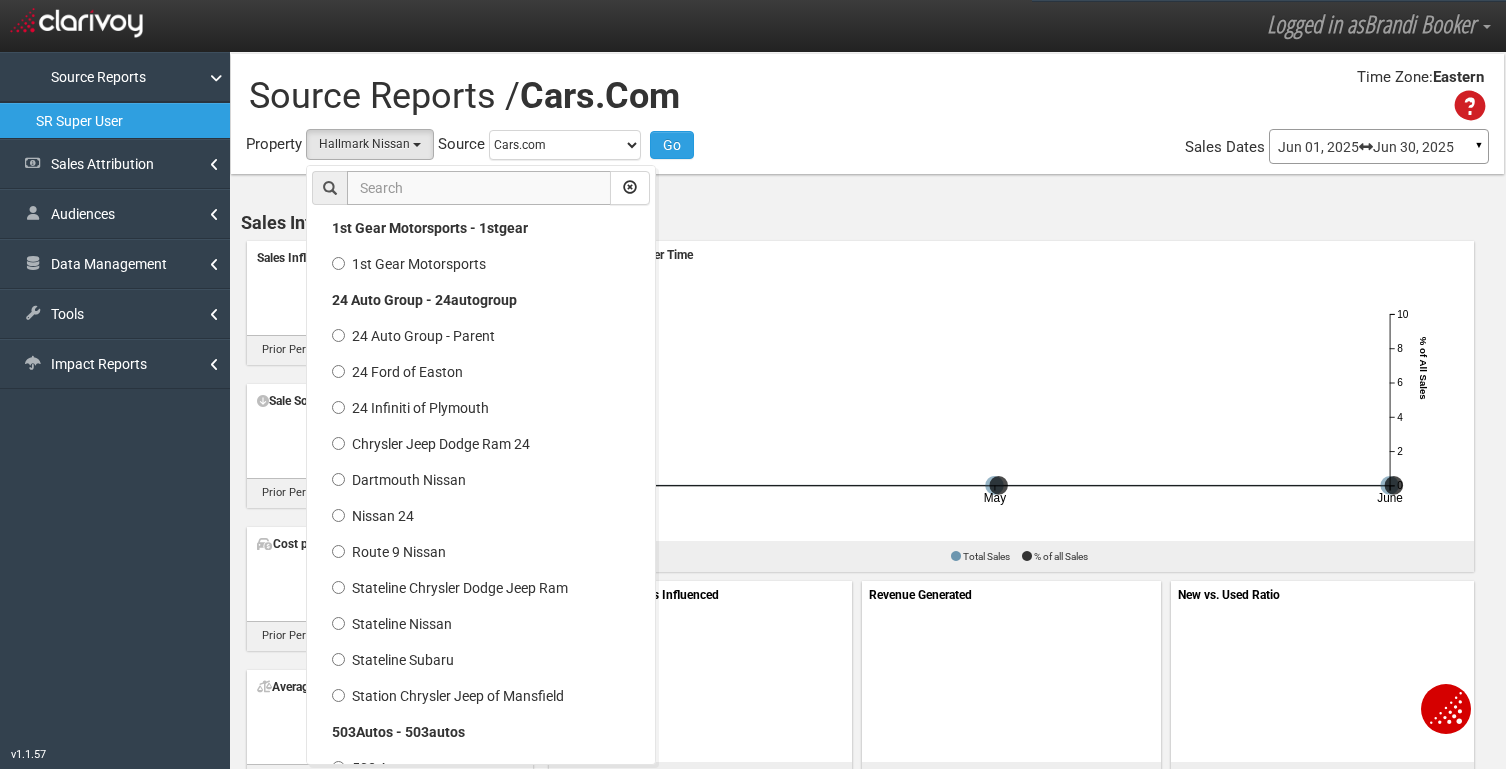 click at bounding box center (479, 188) 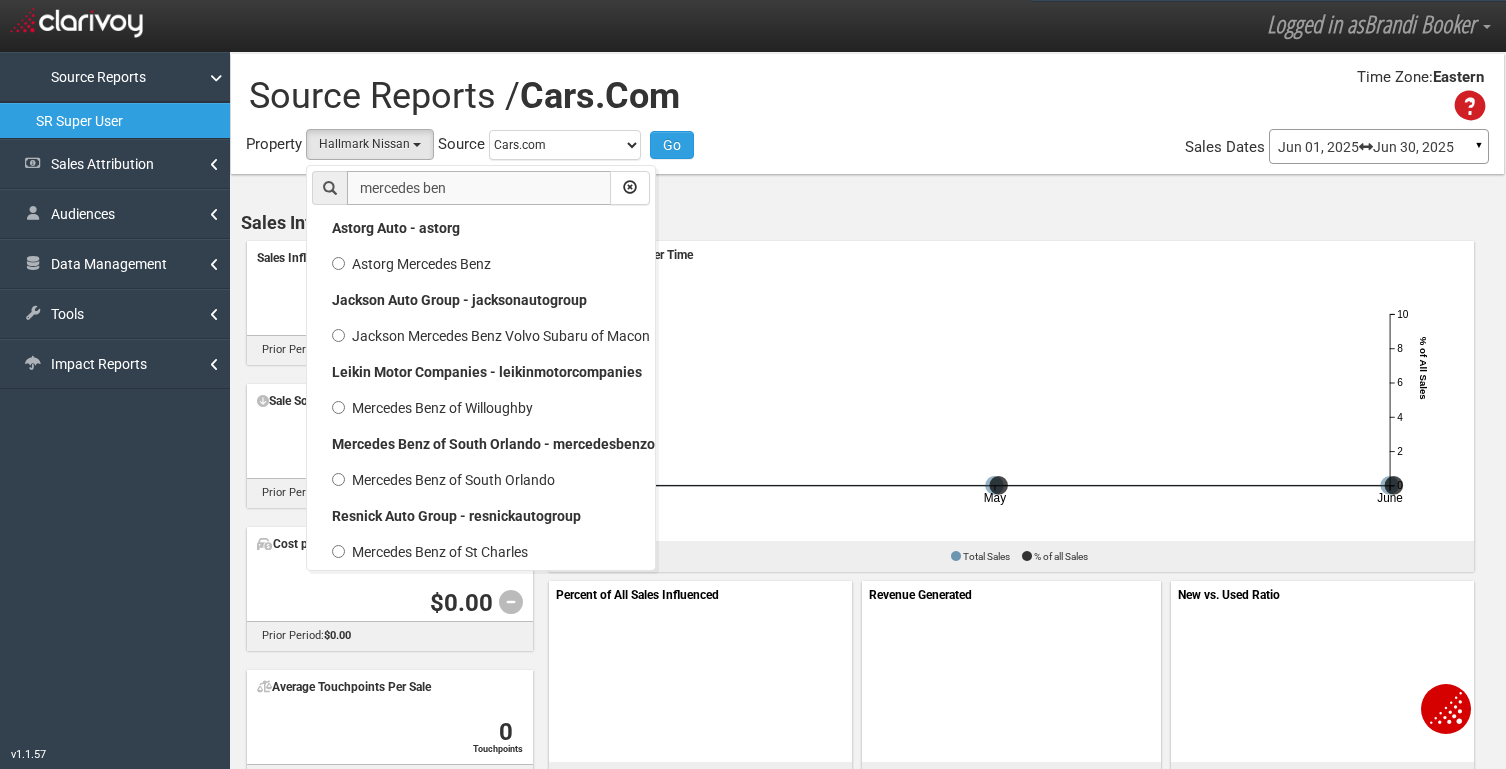 scroll, scrollTop: 0, scrollLeft: 0, axis: both 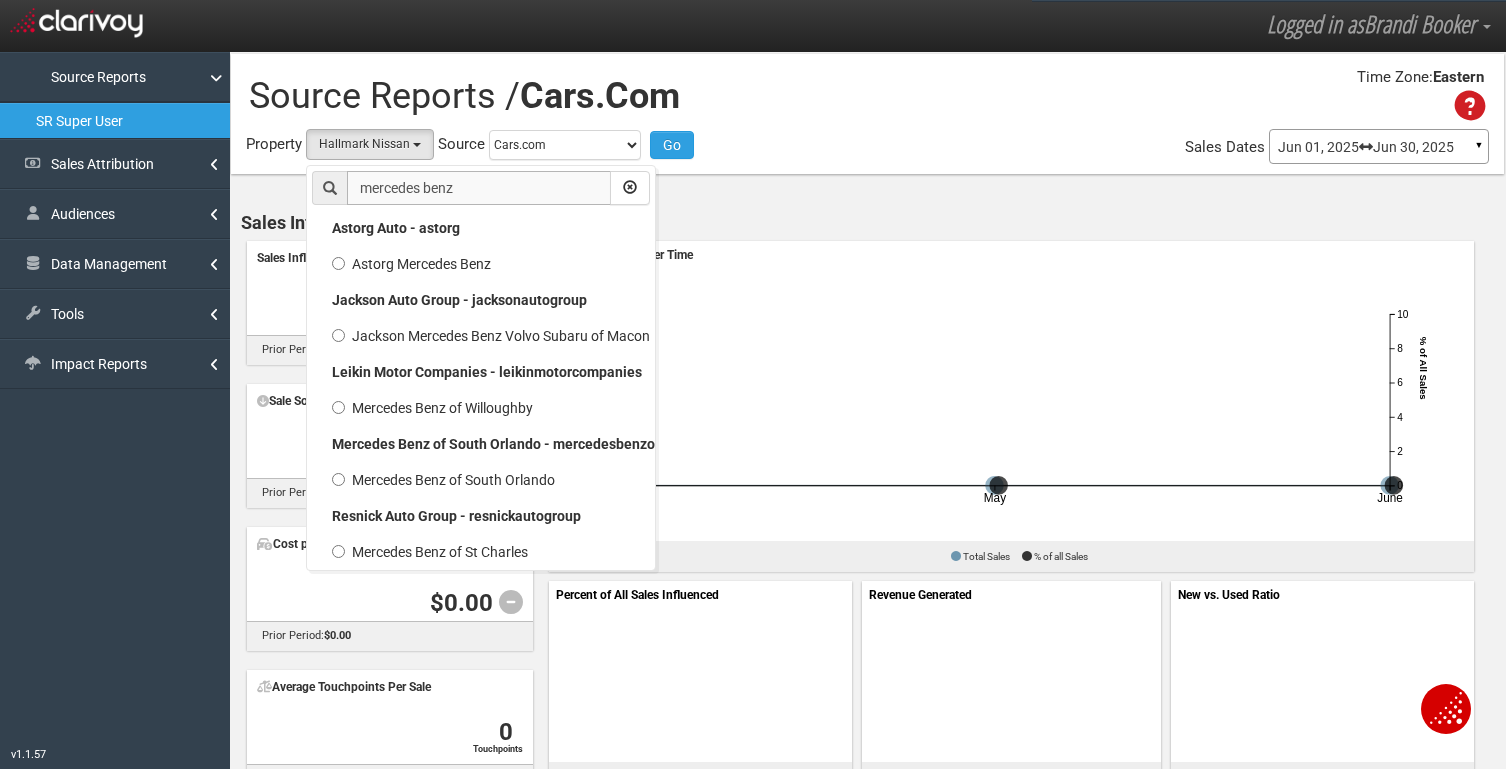 drag, startPoint x: 486, startPoint y: 187, endPoint x: 310, endPoint y: 186, distance: 176.00284 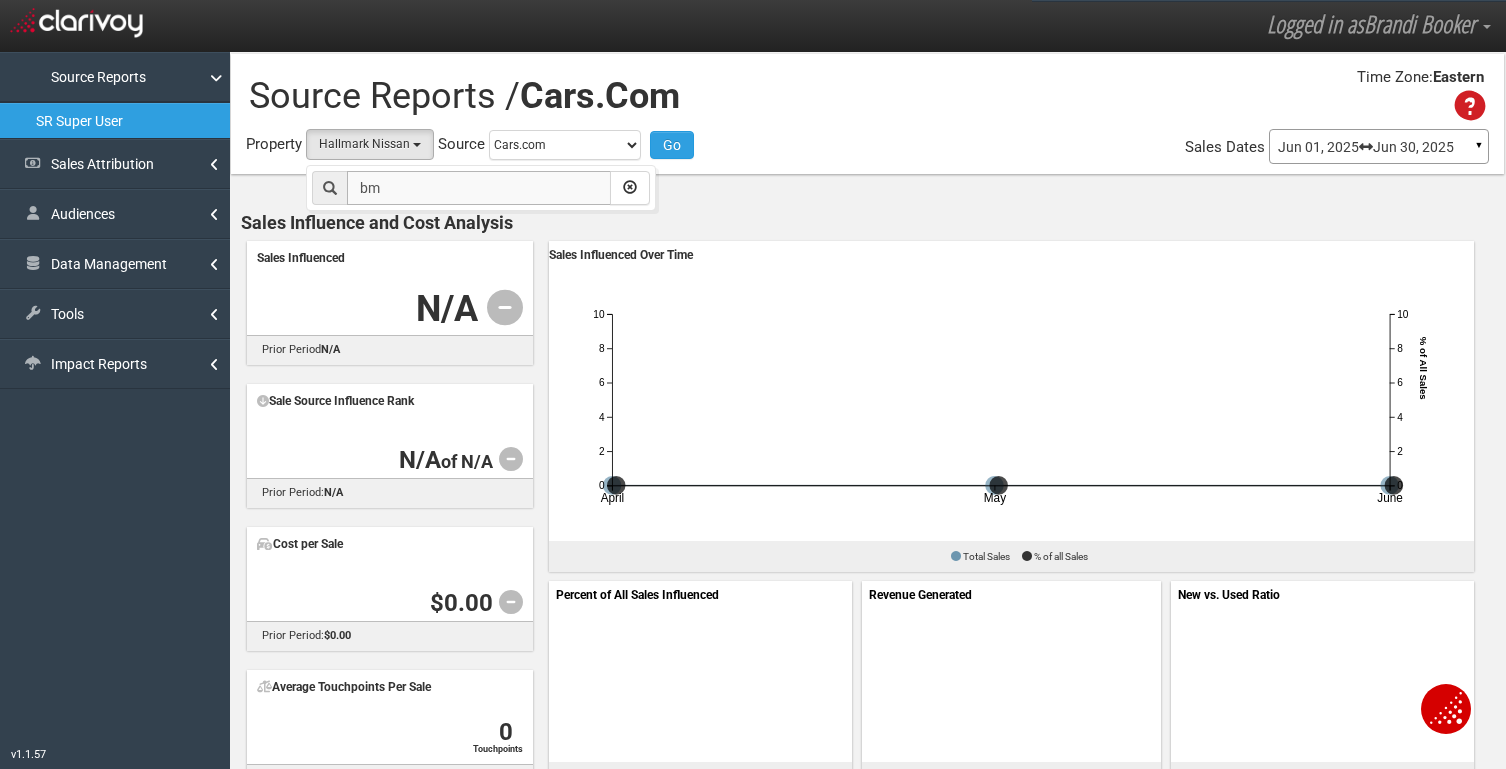 type on "b" 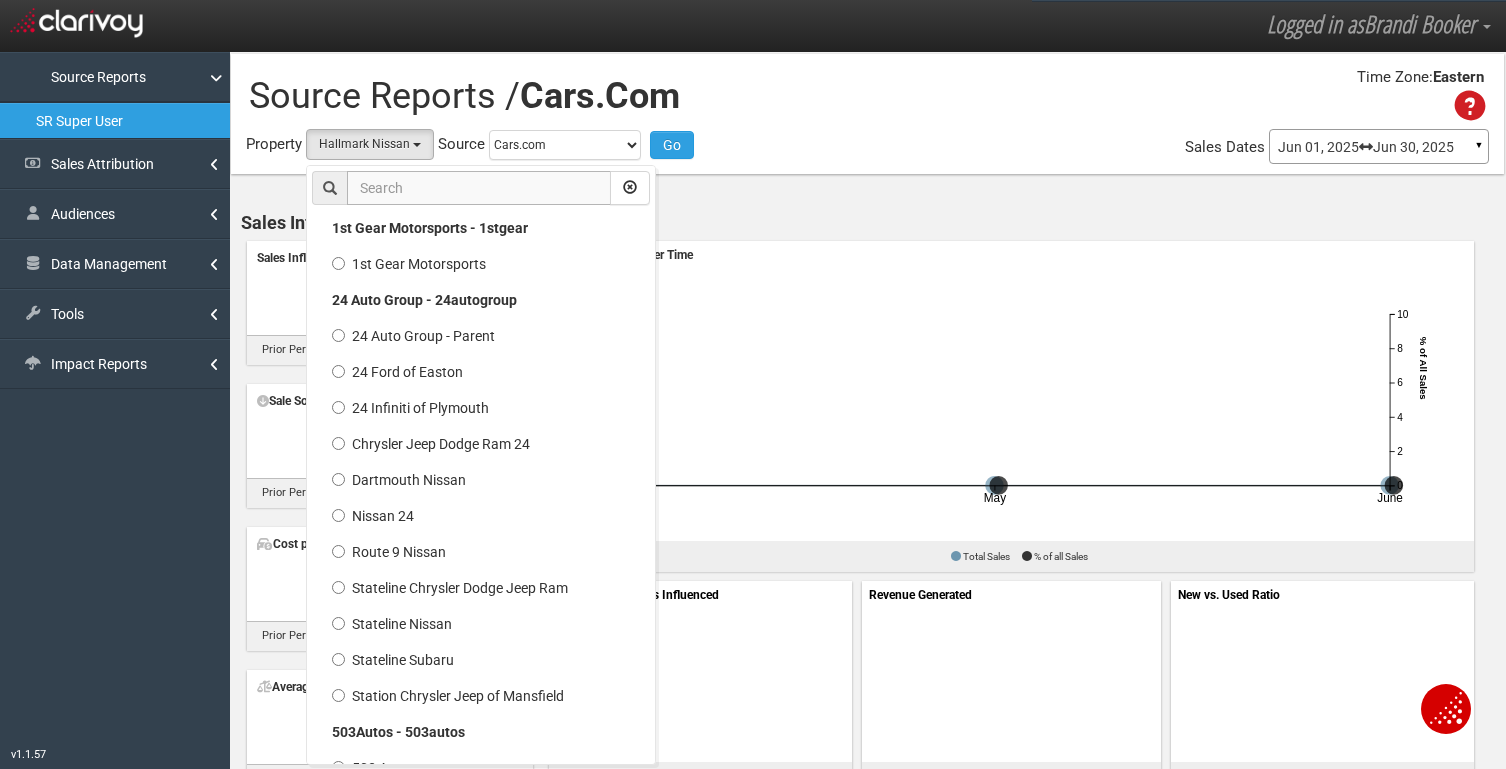 click at bounding box center [479, 188] 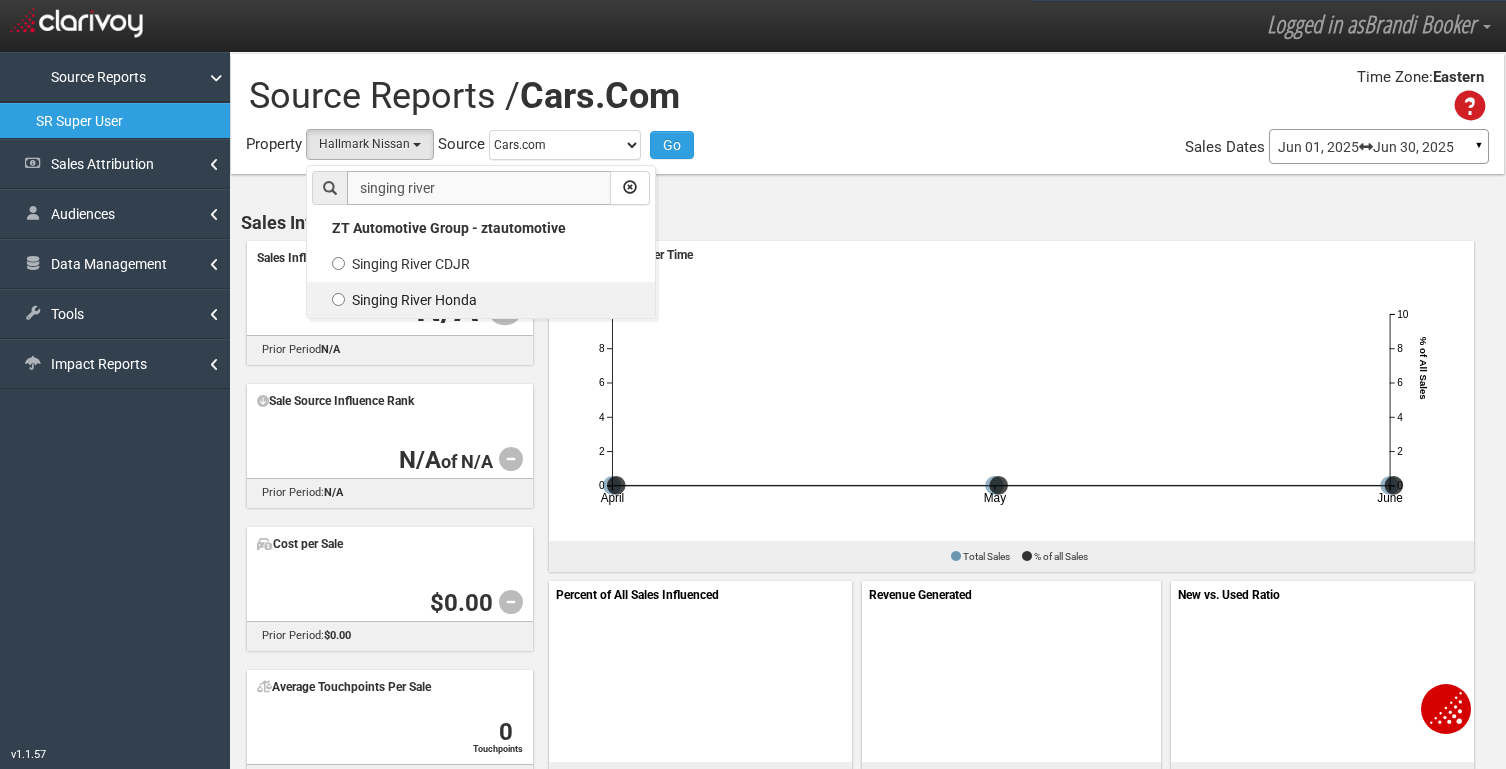 type on "singing river" 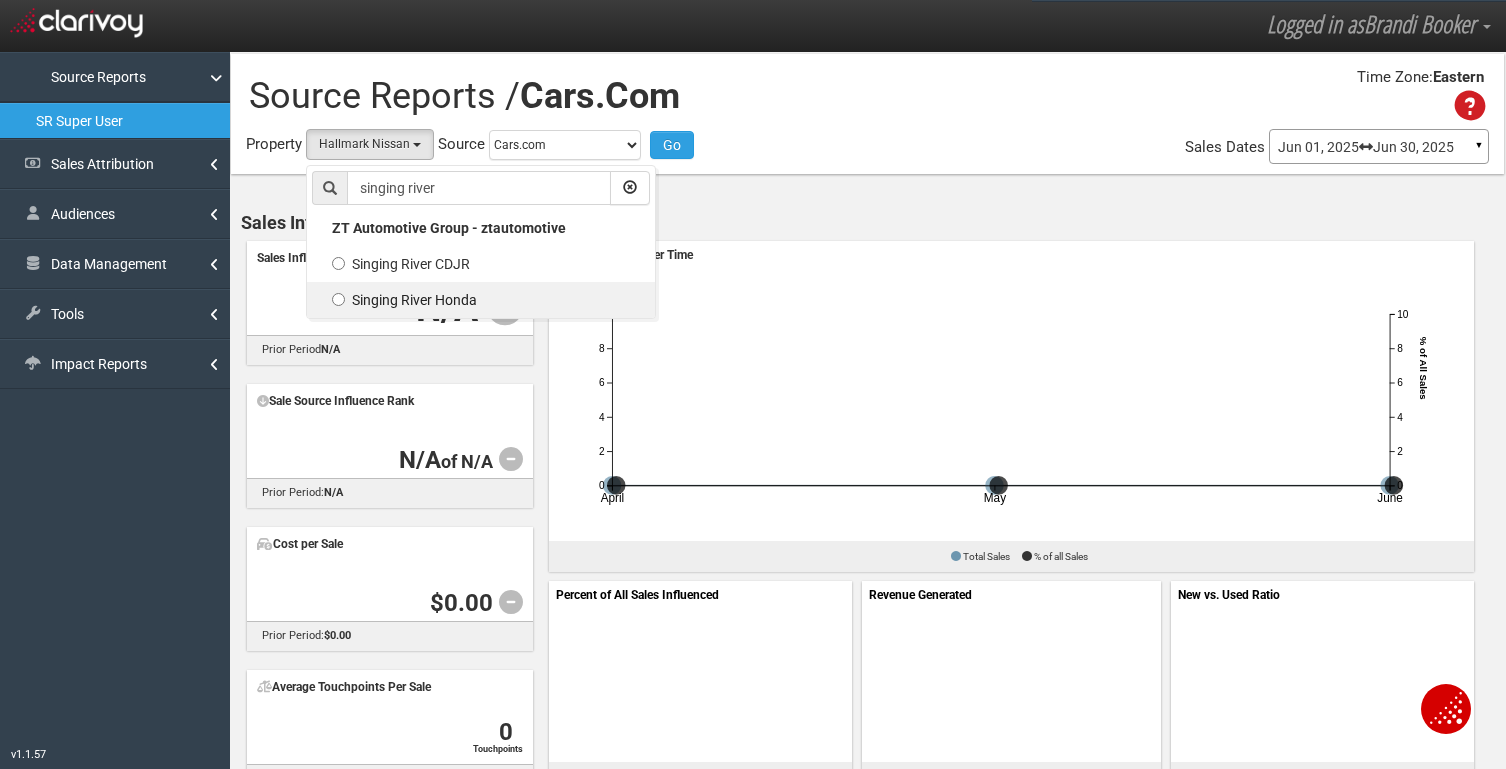 click on "Singing River Honda" at bounding box center [481, 300] 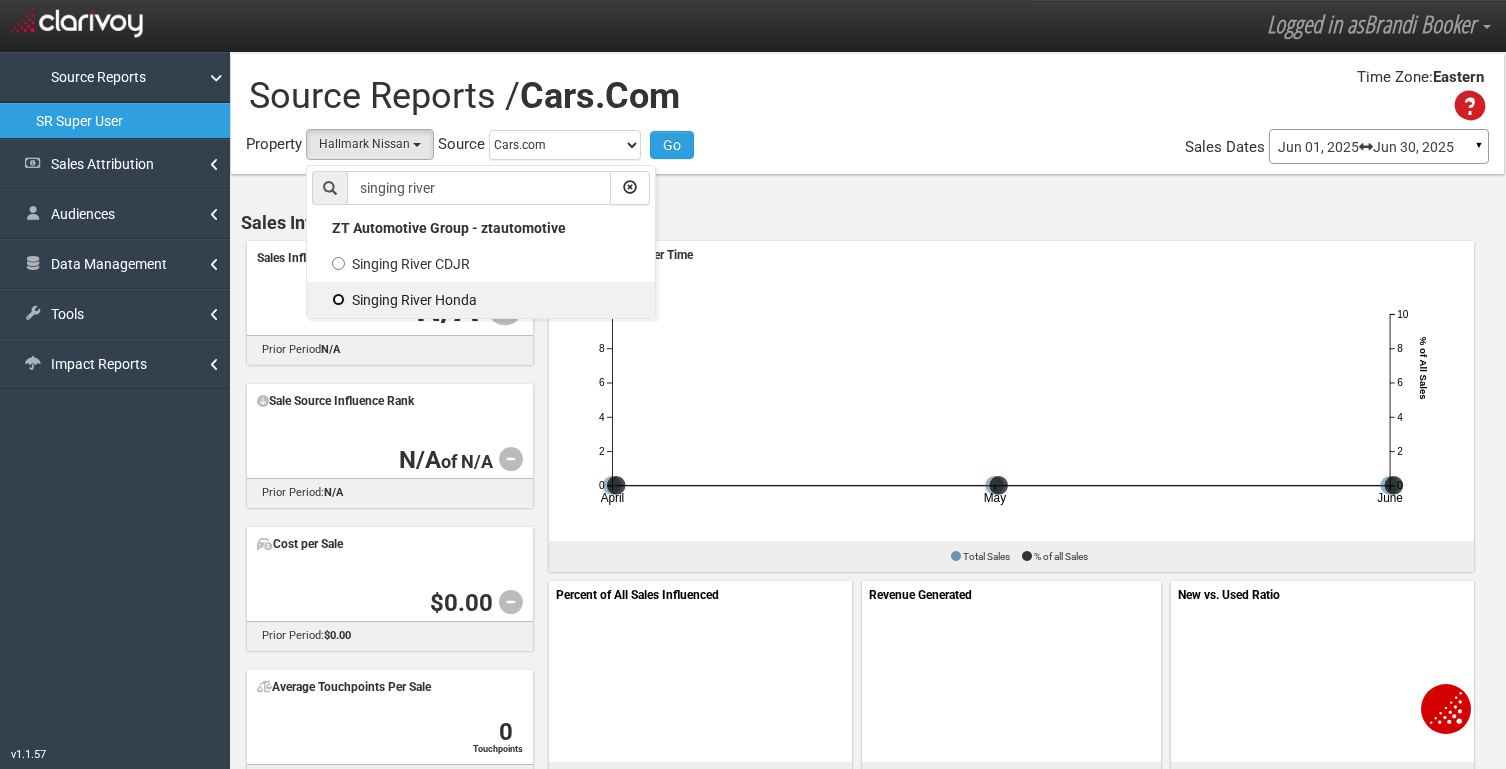 click on "Singing River Honda" at bounding box center [338, 299] 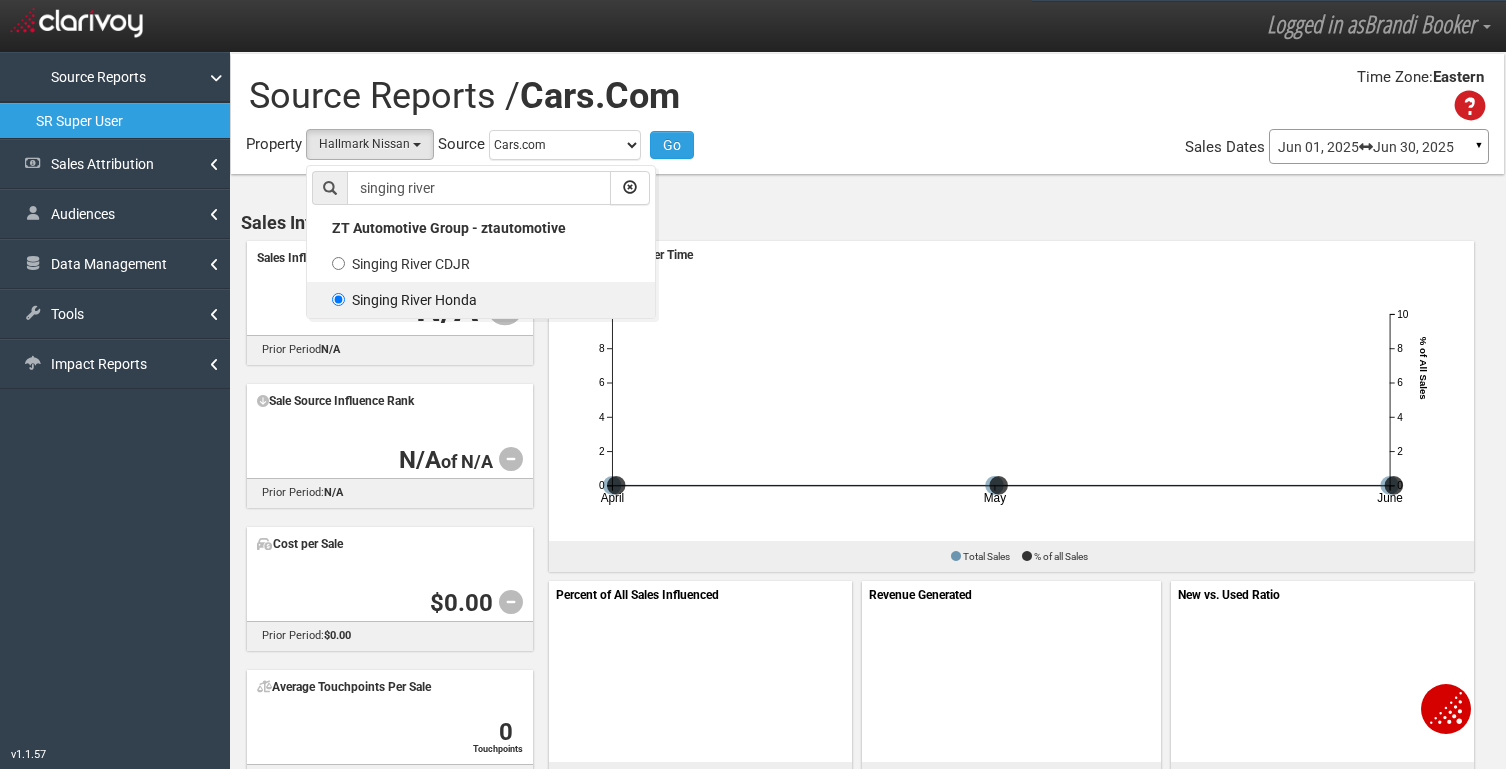 select on "object:5466" 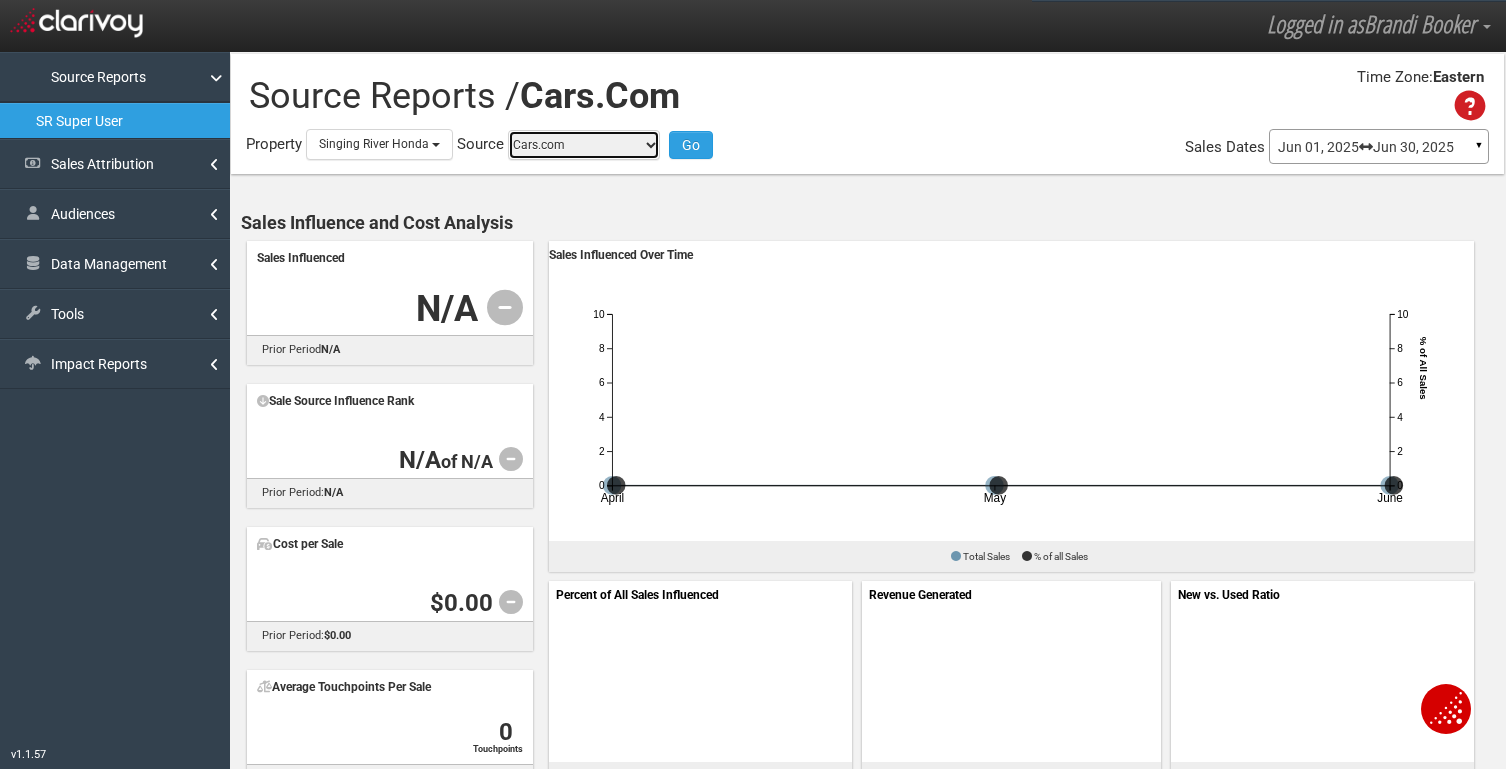 click on "-- Choose Source Autotrader/KBB Gubagoo CarGurus Carfax Cars.com CarSoup.com Edmunds.com Bing (Paid) Bing (Organic) Google (Paid) Google (Organic) Facebook (Paid) Facebook (Organic) Instagram (Organic) Email Marketing AutoTrader.ca (Canada) CarGurus.ca (Canada) KBB.ca (Canada) Kijiji.ca (Canada) TrueCar" at bounding box center (584, 145) 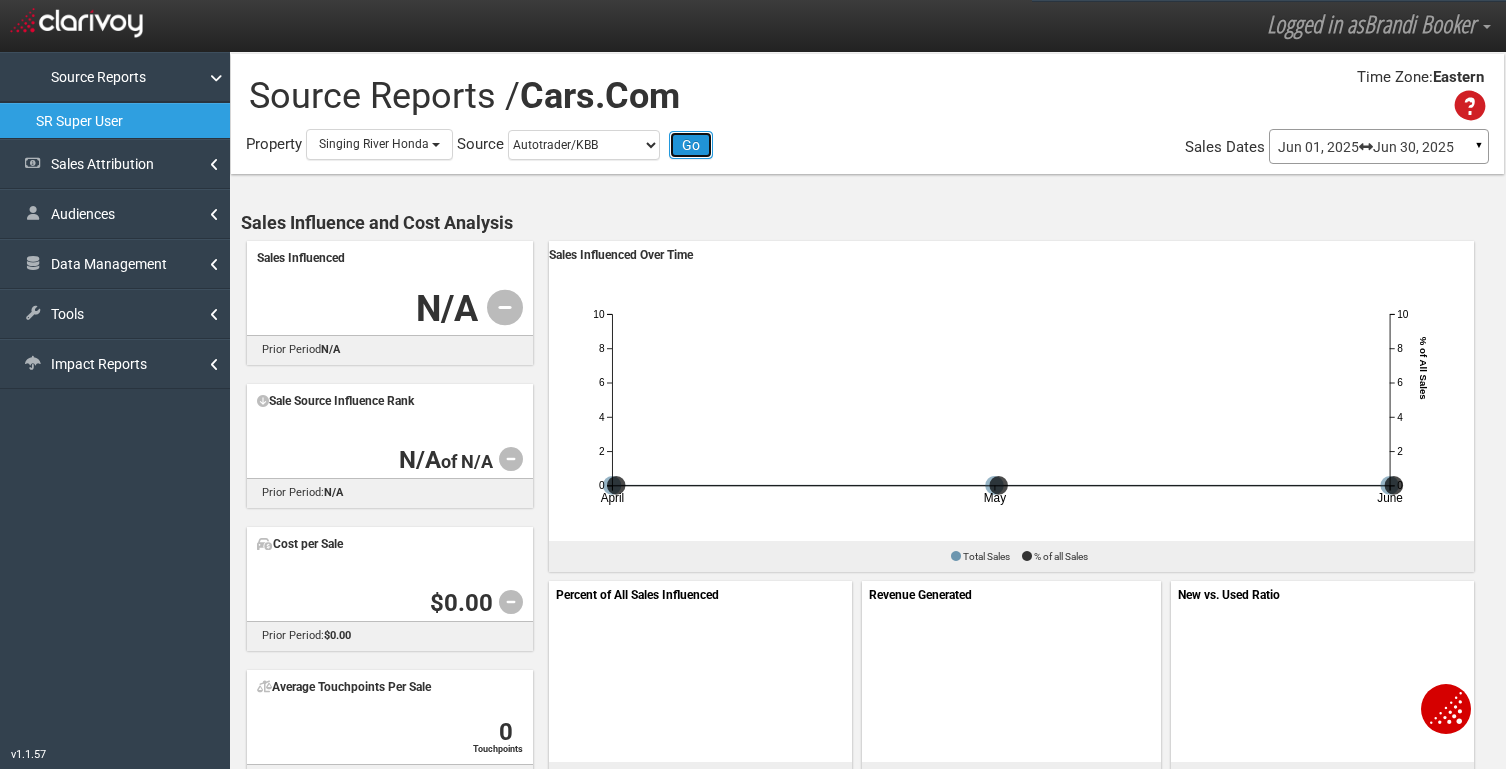 click on "Go" at bounding box center [691, 145] 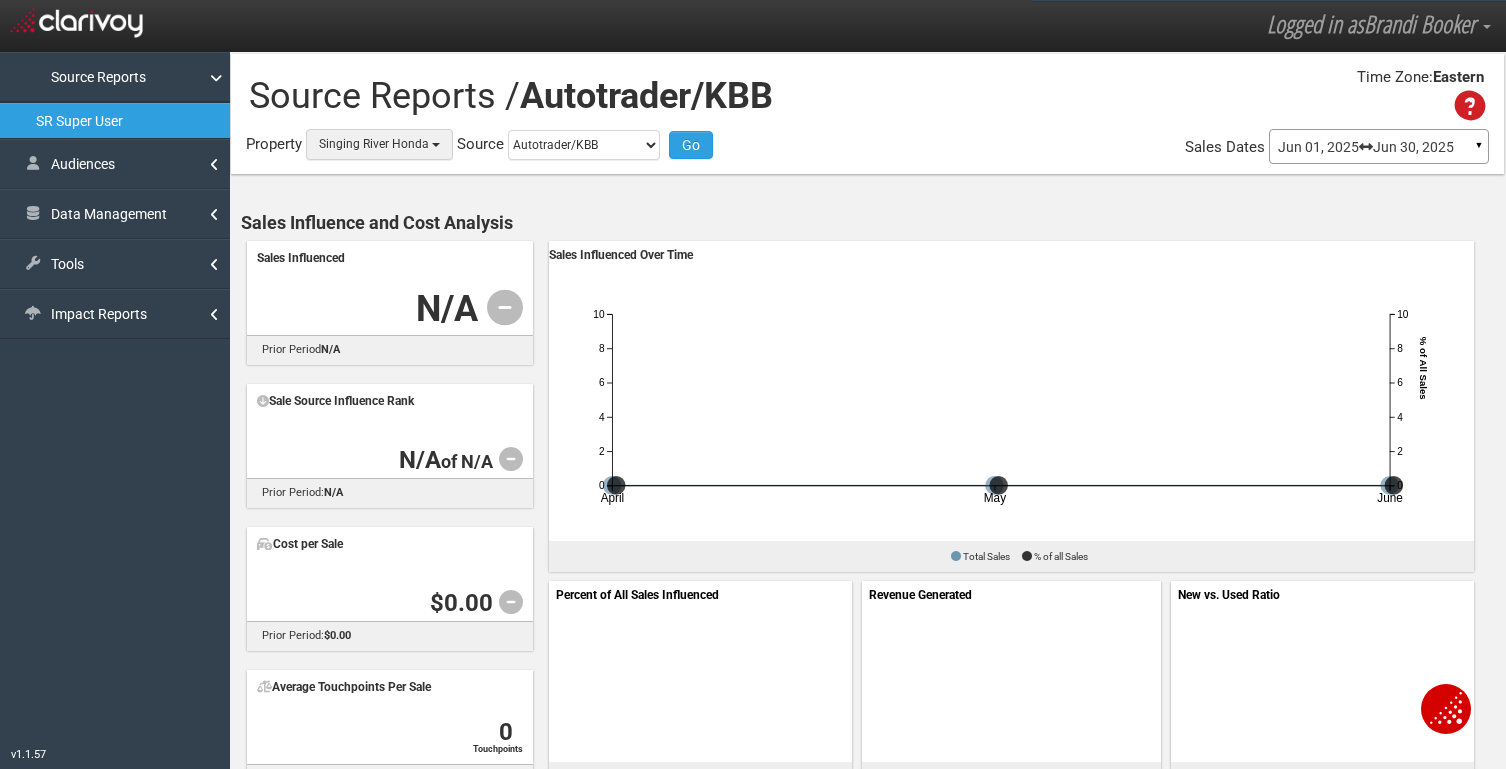 click at bounding box center [436, 145] 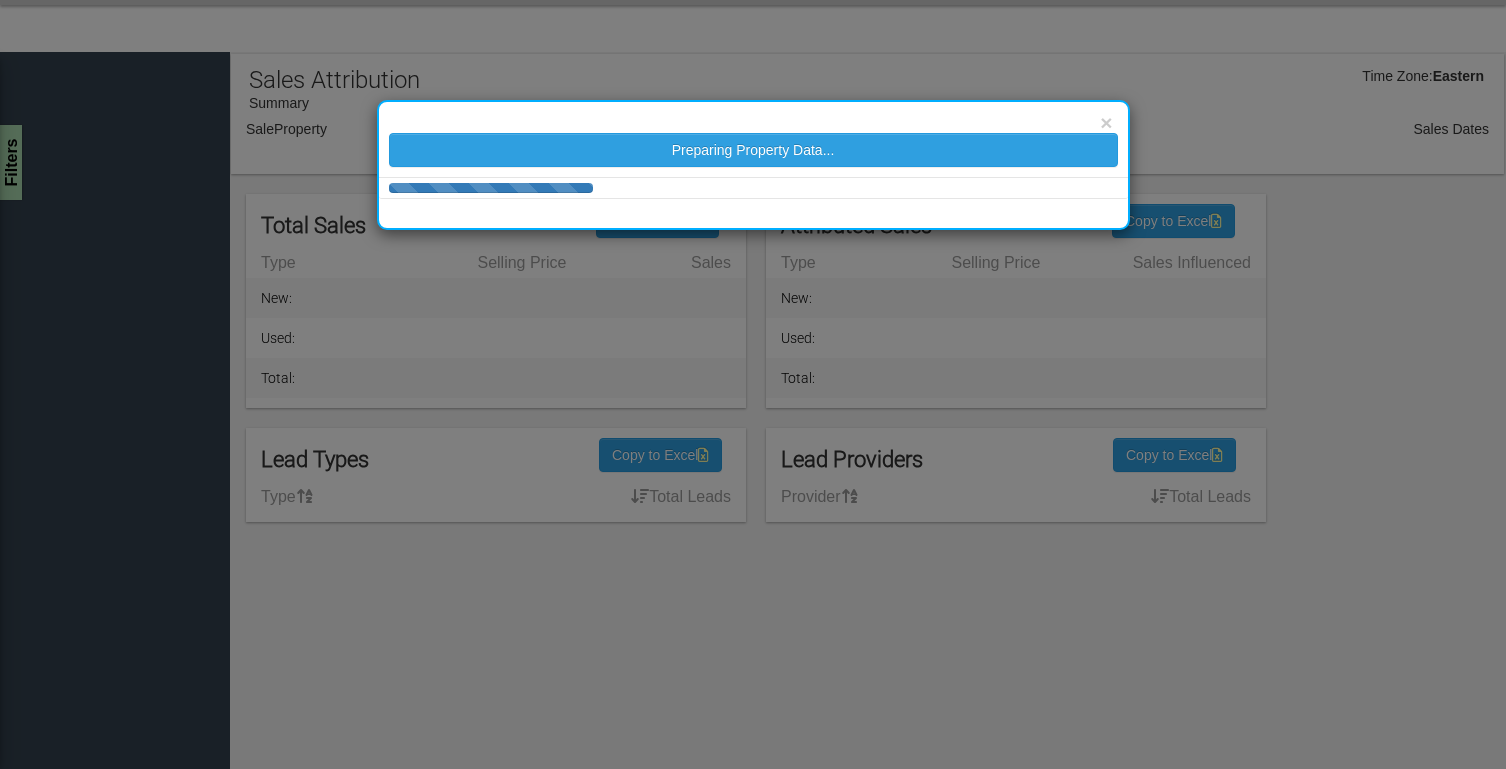 scroll, scrollTop: 0, scrollLeft: 0, axis: both 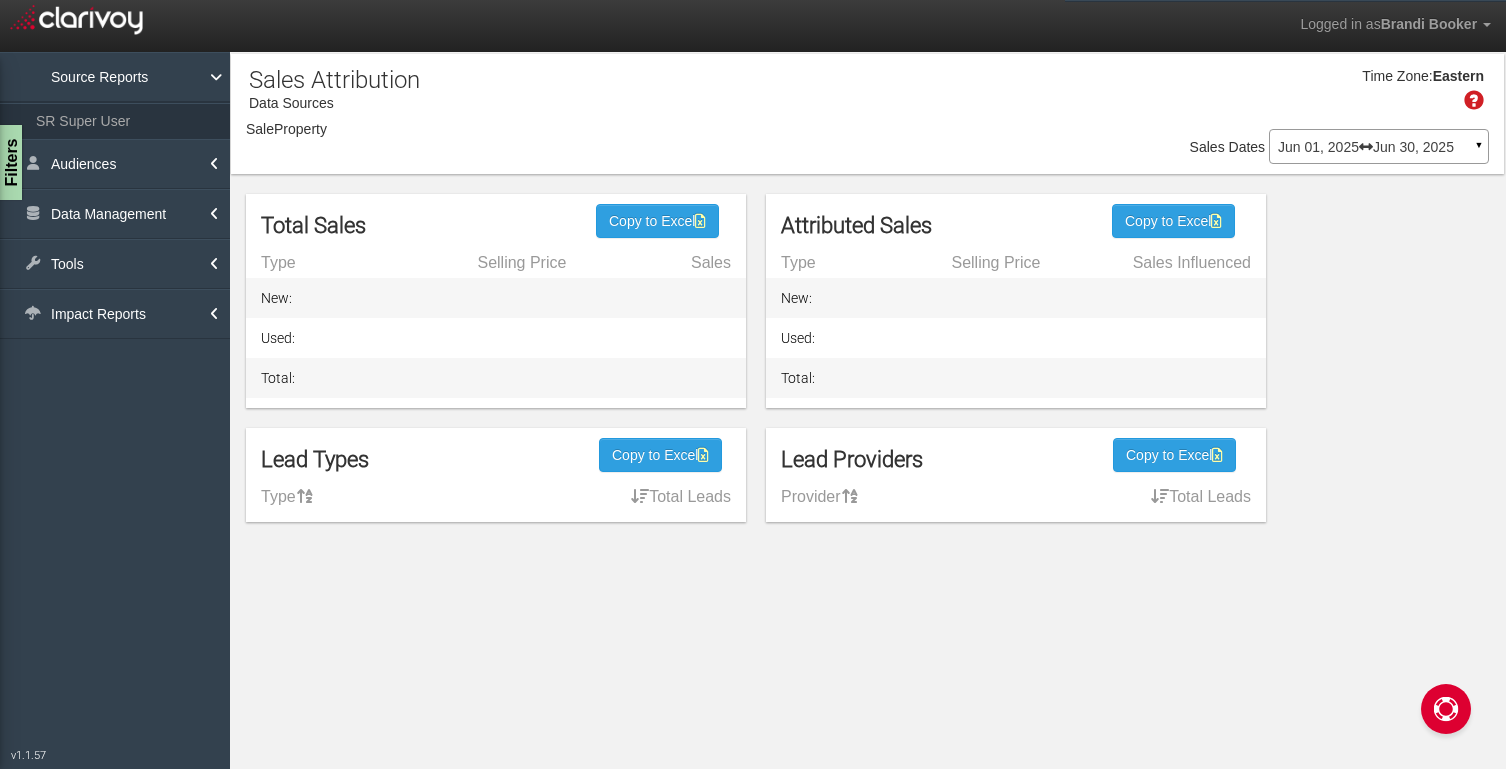 select on "object:2927" 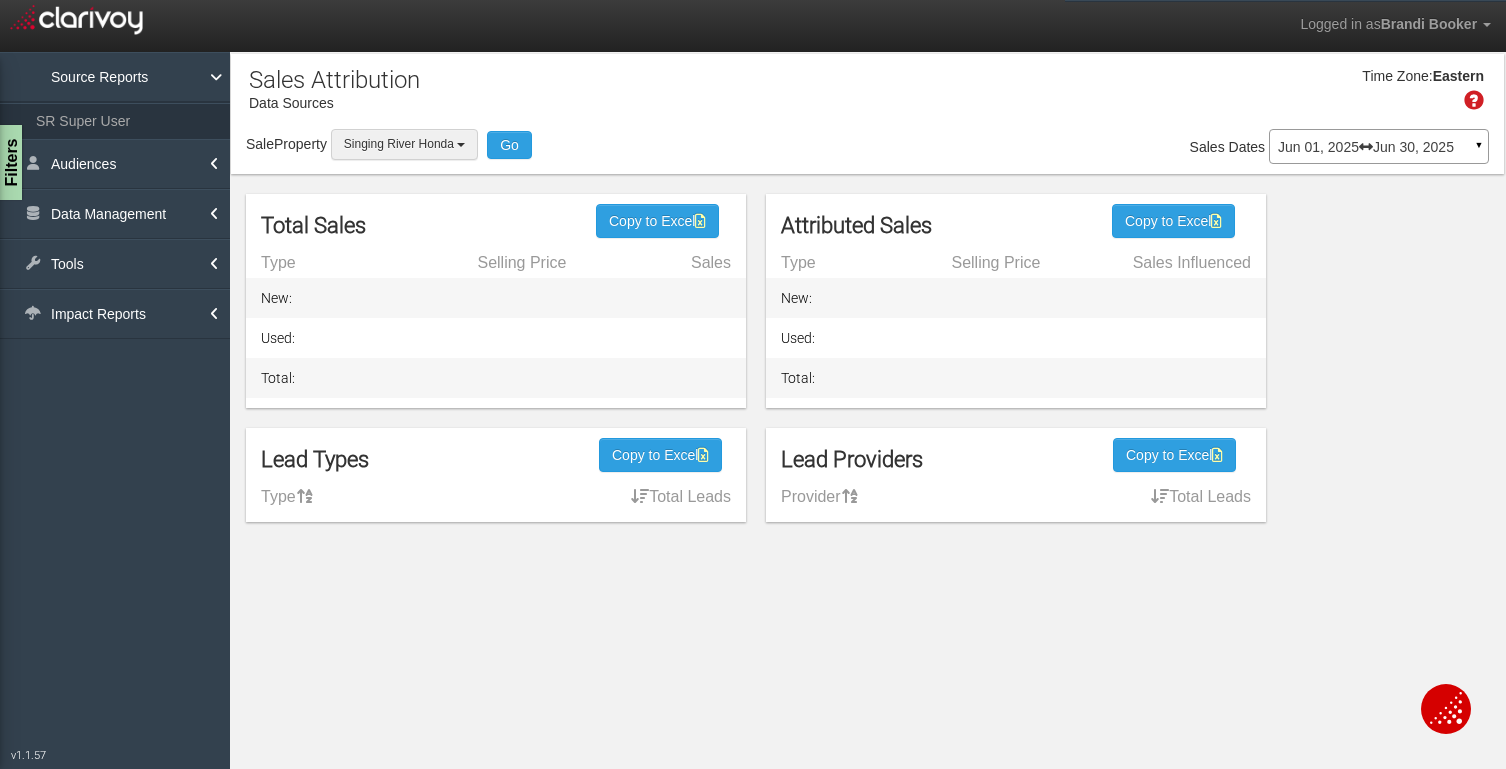 click at bounding box center [461, 145] 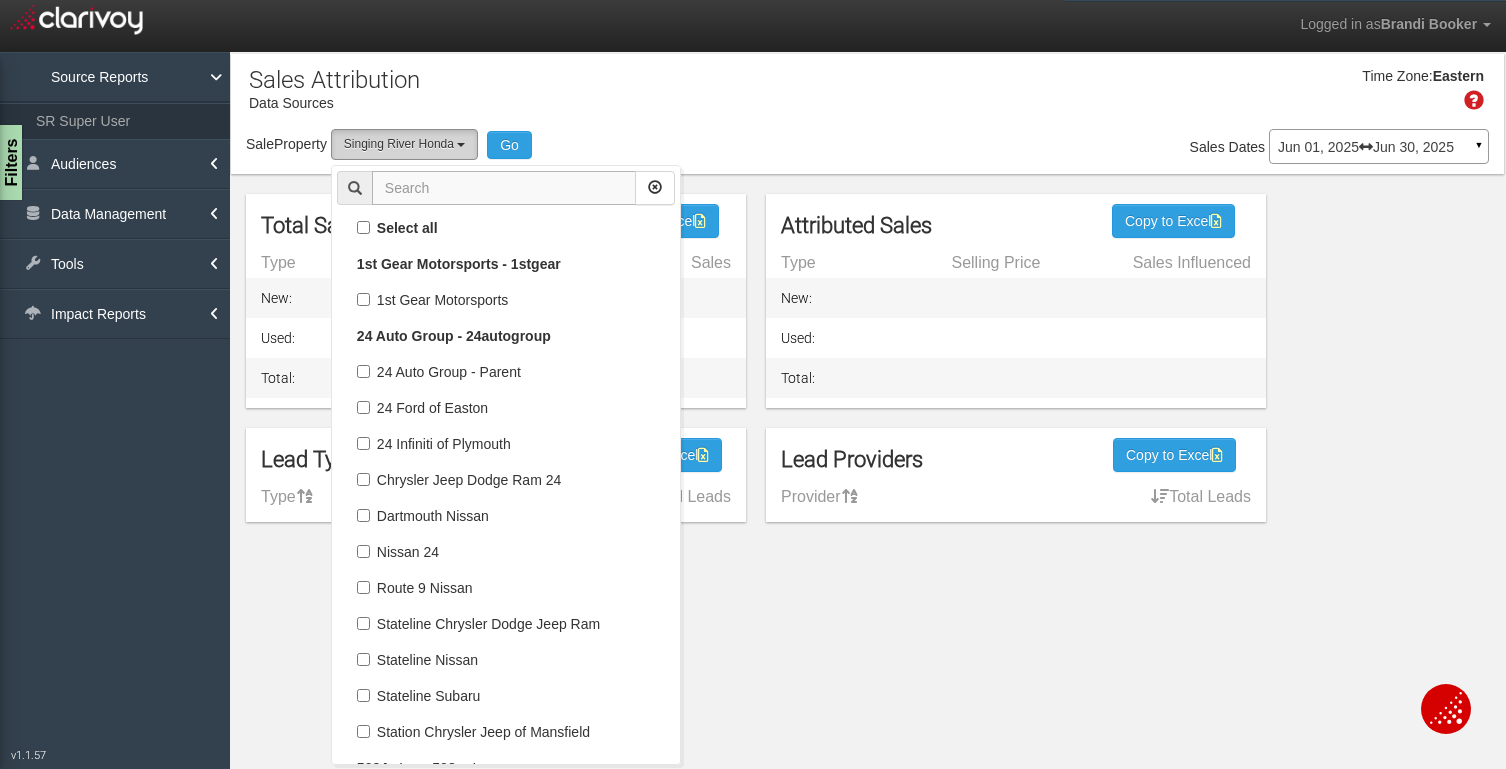 scroll, scrollTop: 126180, scrollLeft: 0, axis: vertical 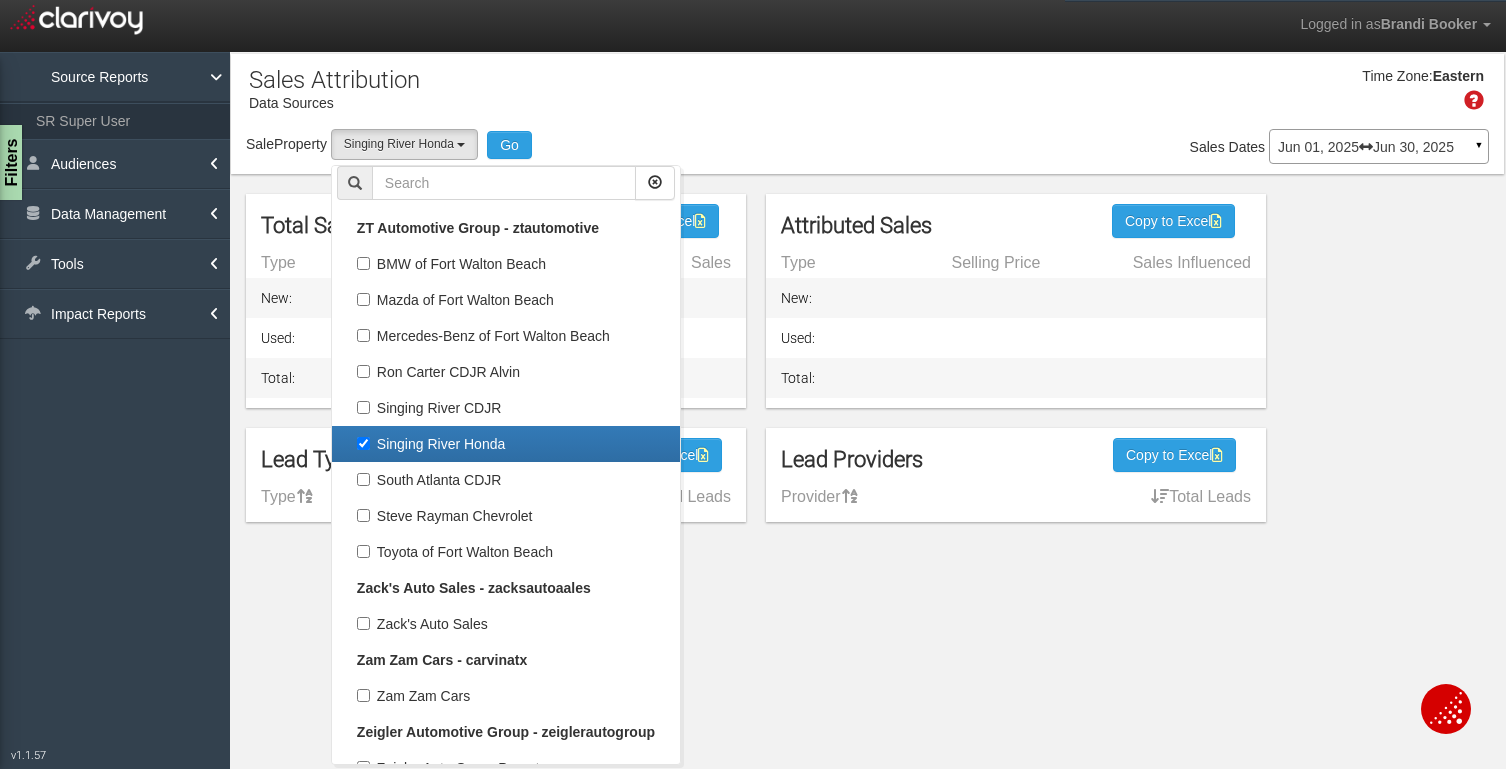 click on "Singing River Honda" at bounding box center (506, 444) 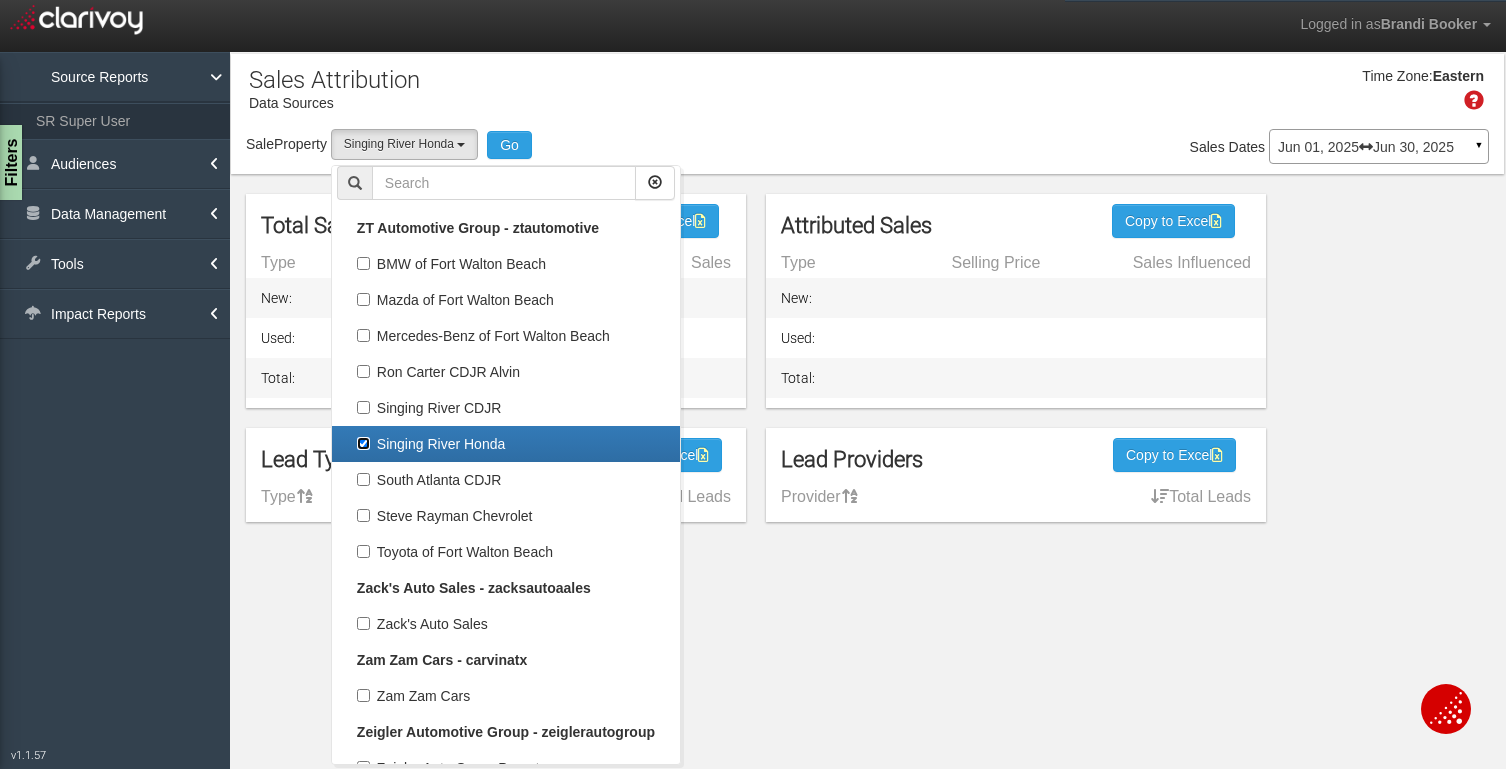 click on "Singing River Honda" at bounding box center (363, 443) 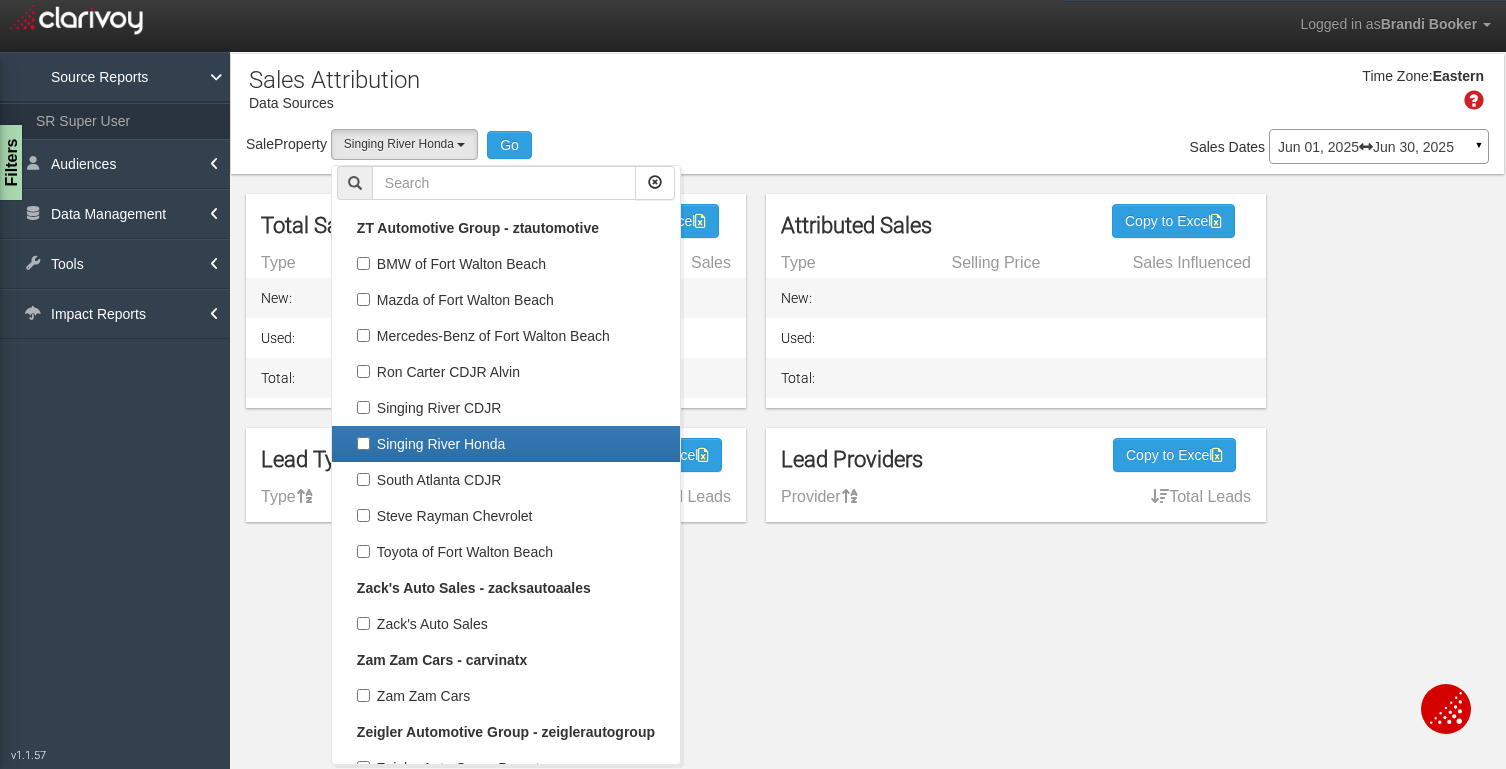 select 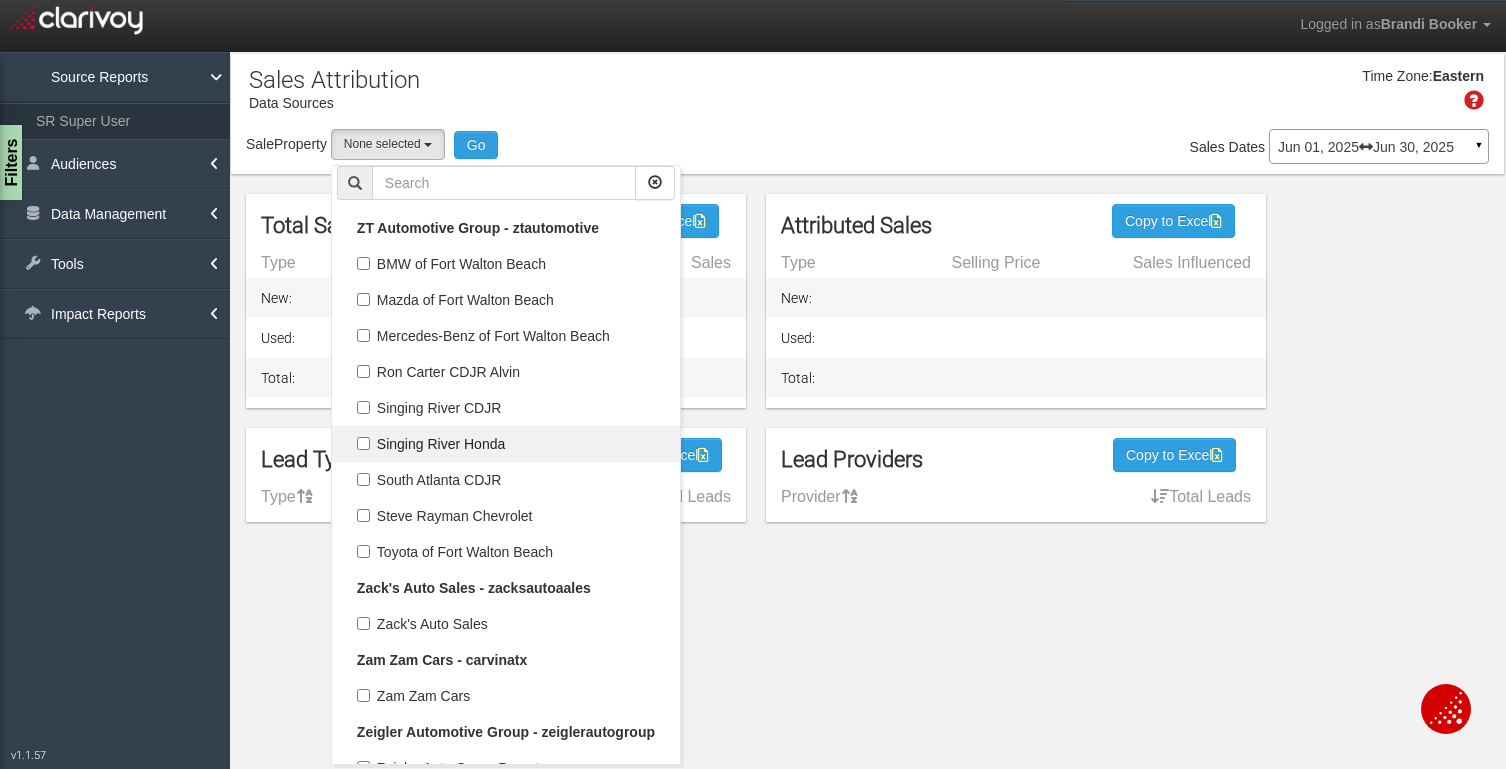 scroll, scrollTop: 63180, scrollLeft: 0, axis: vertical 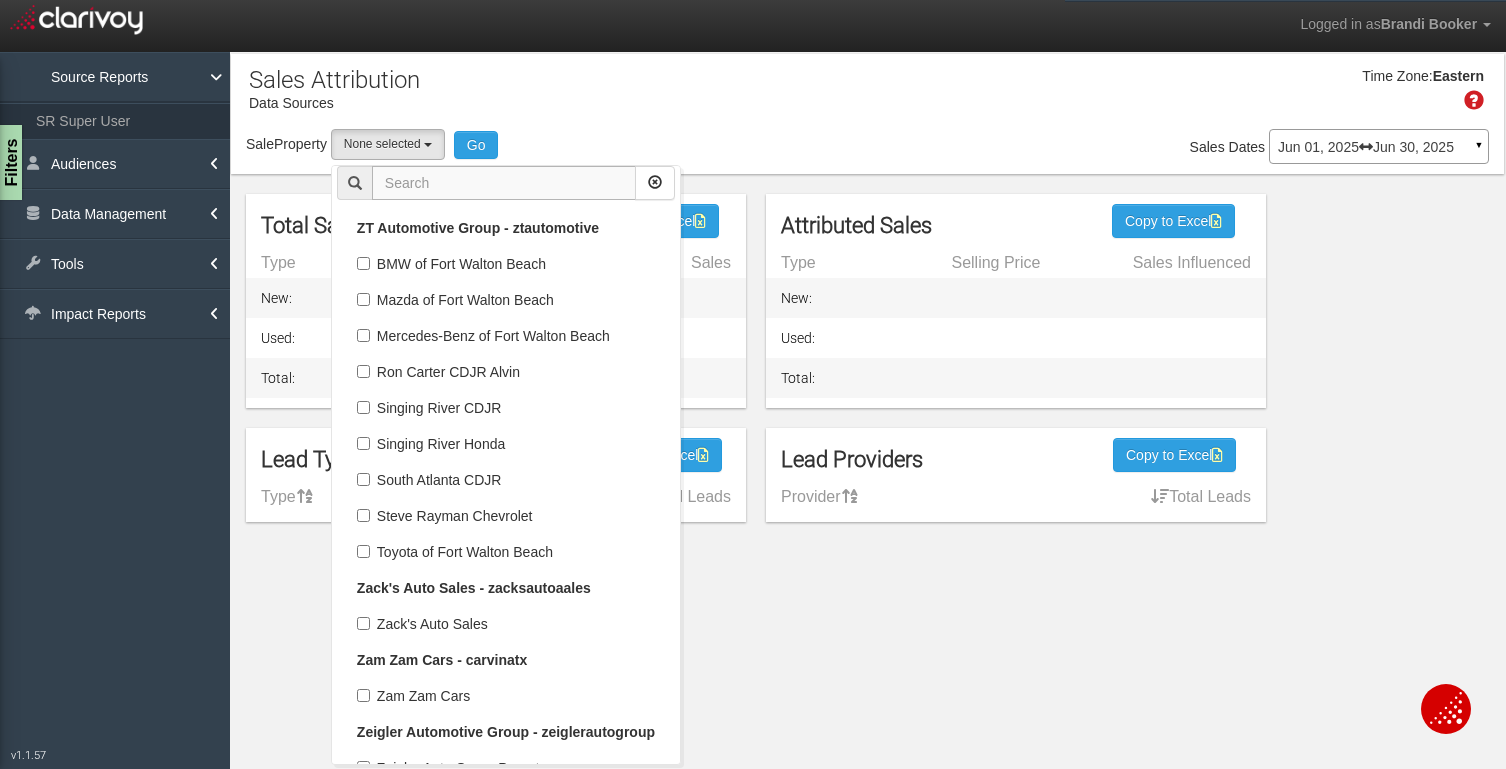 click at bounding box center [504, 183] 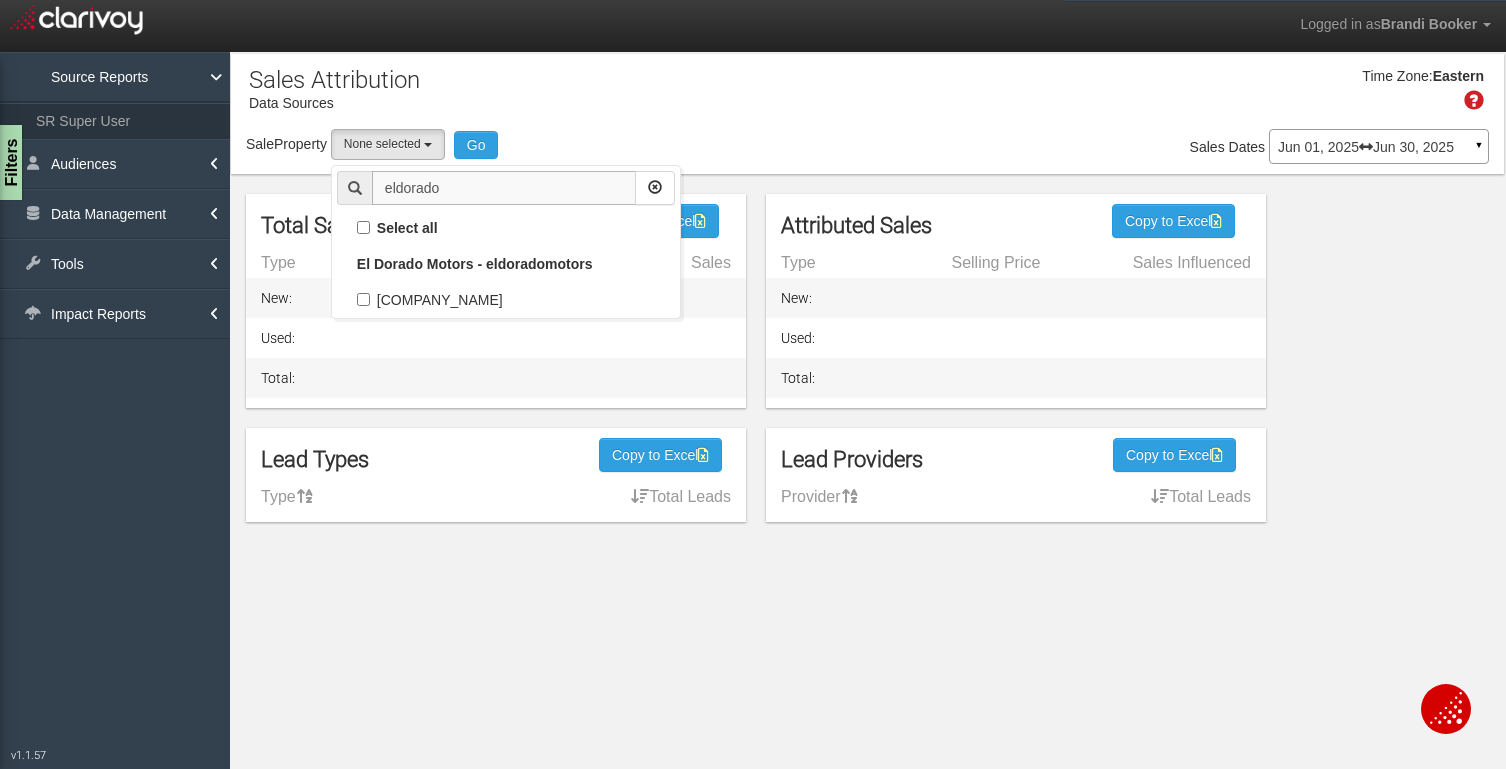 scroll, scrollTop: 0, scrollLeft: 0, axis: both 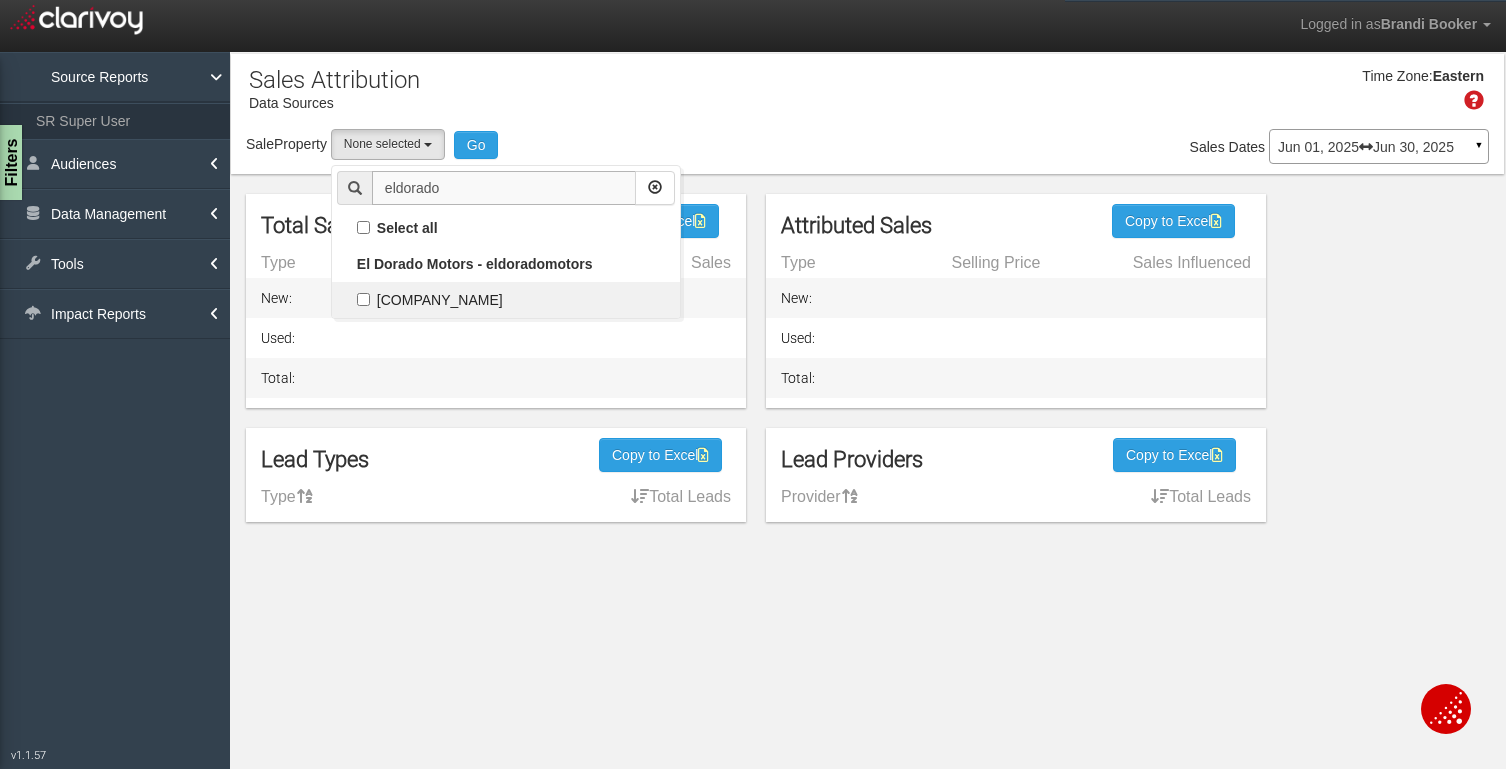 type on "eldorado" 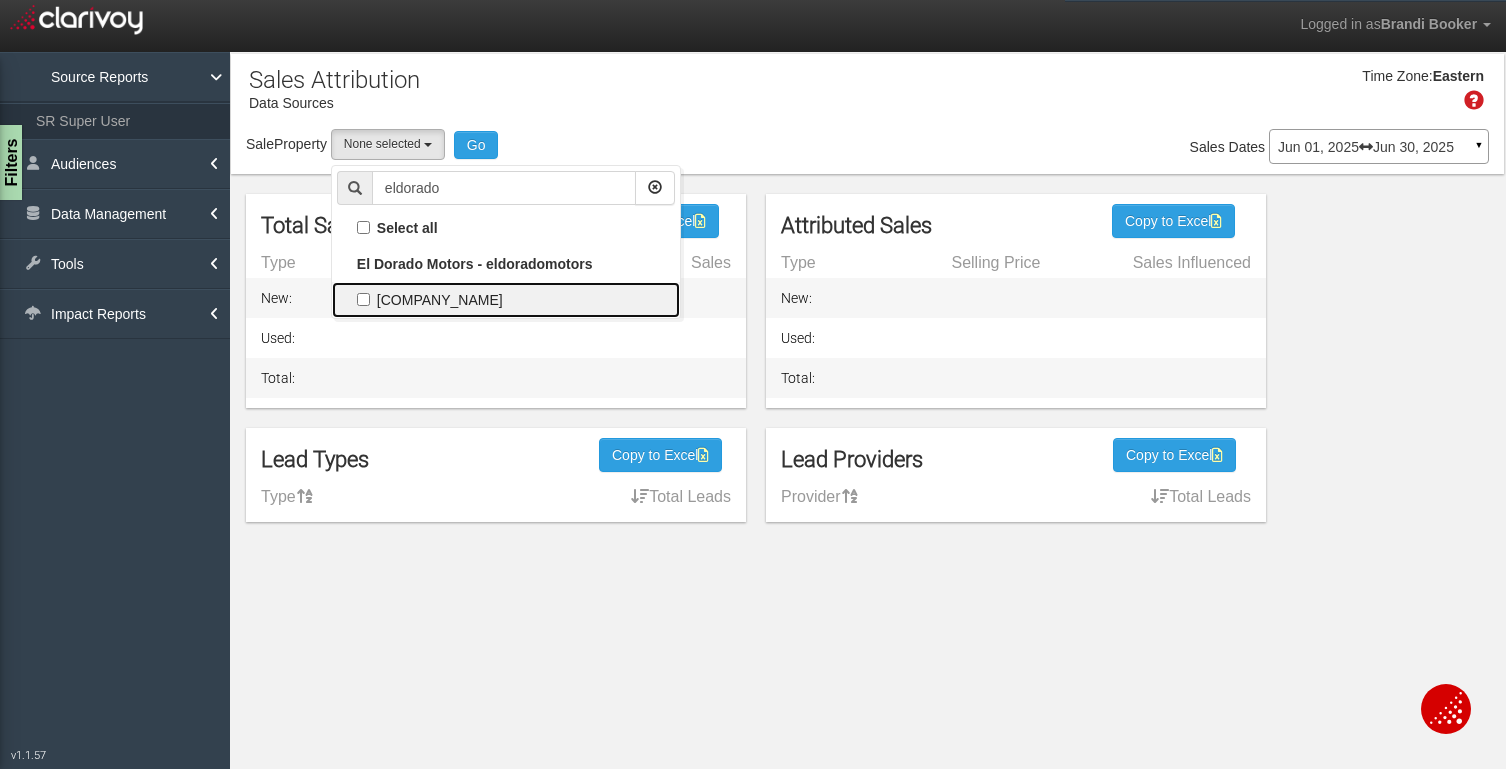 click on "[COMPANY_NAME]" at bounding box center (506, 300) 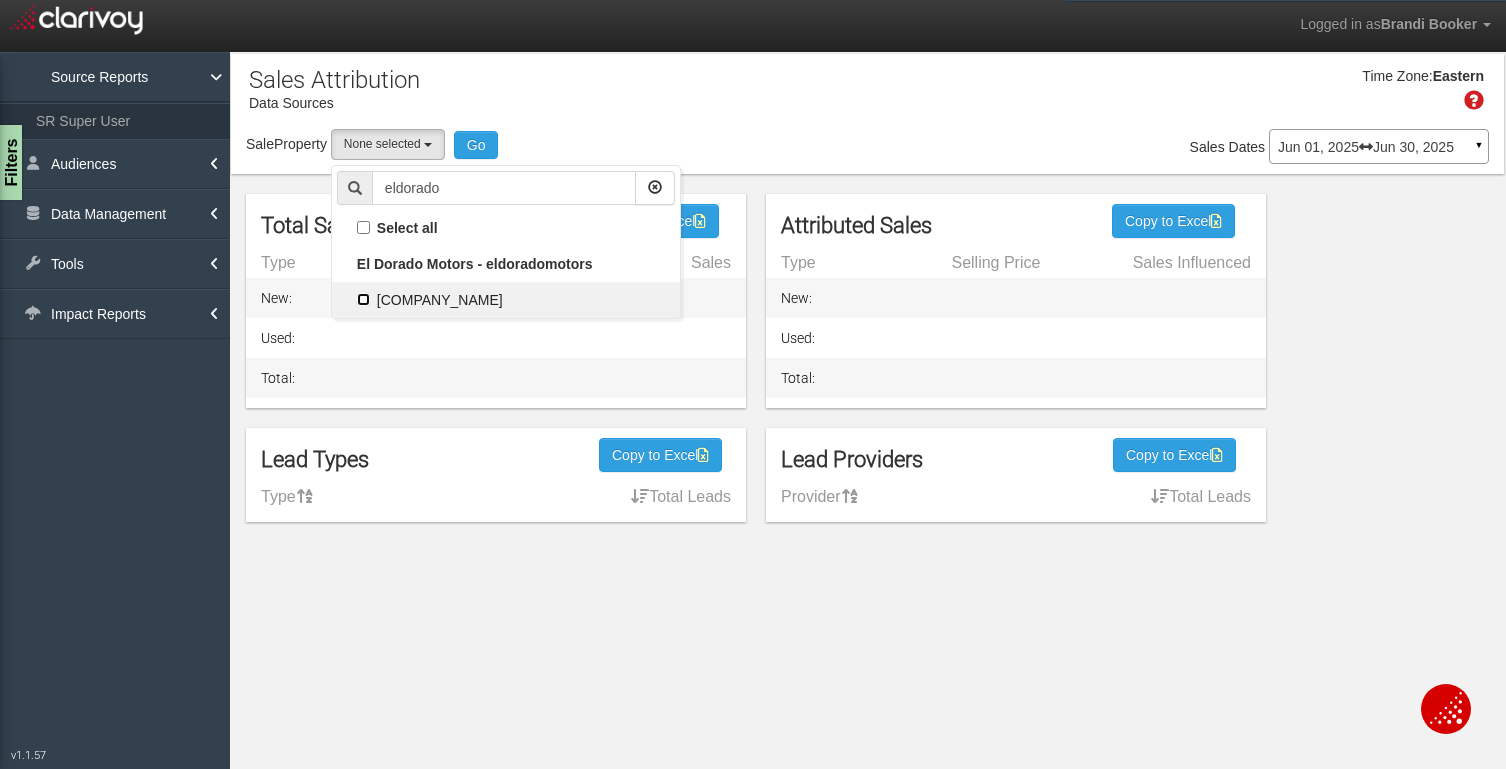 click on "[COMPANY_NAME]" at bounding box center [363, 299] 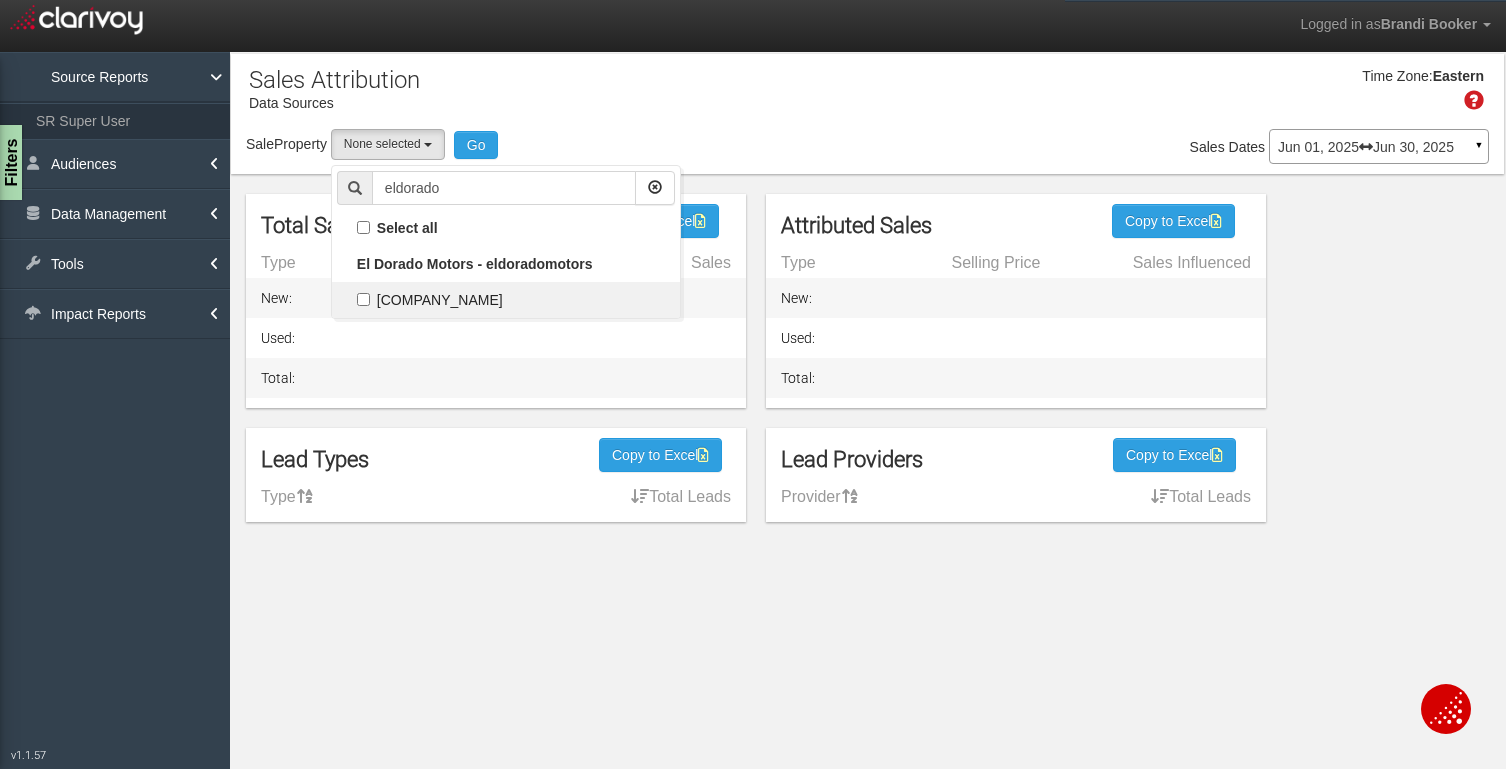 checkbox on "true" 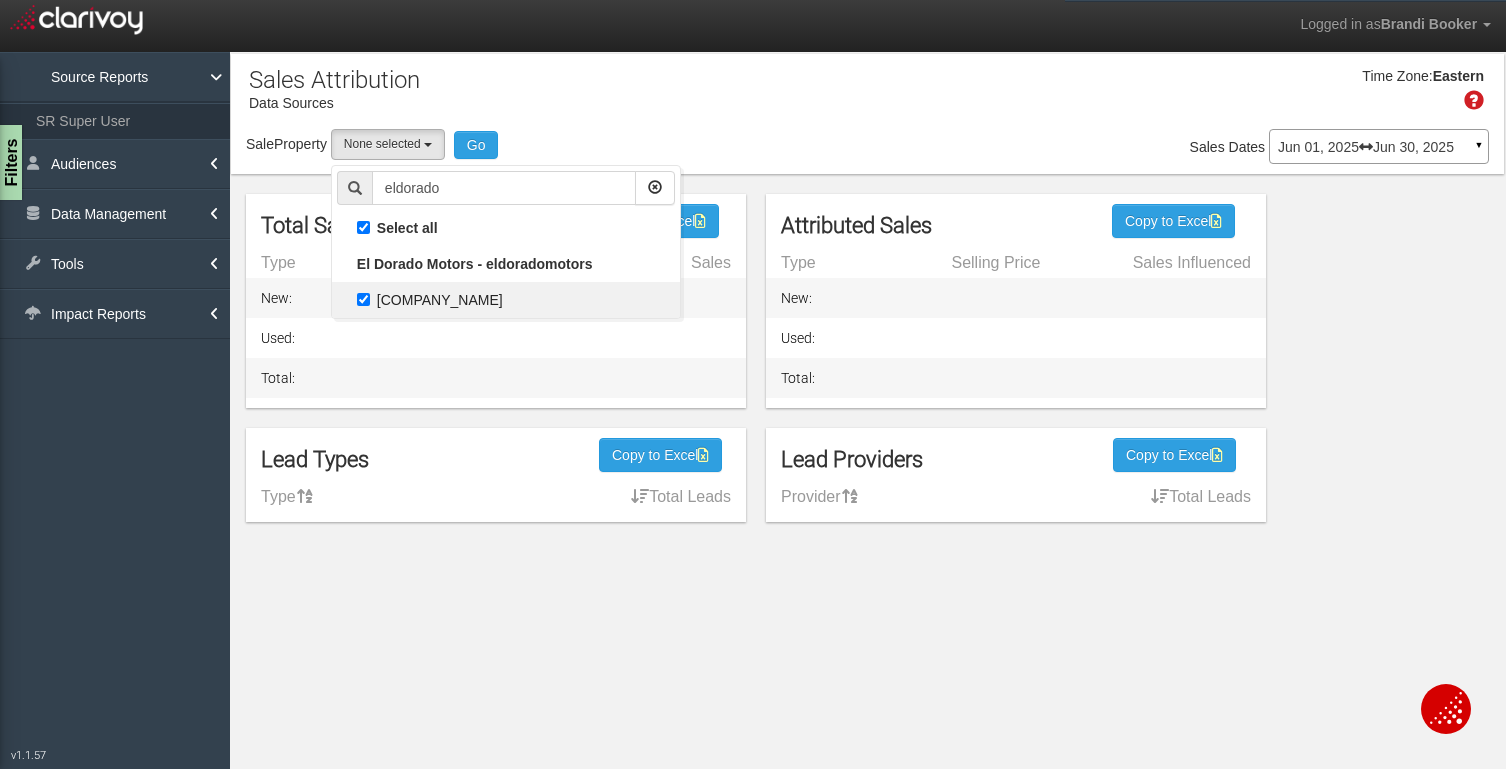 select on "object:1228" 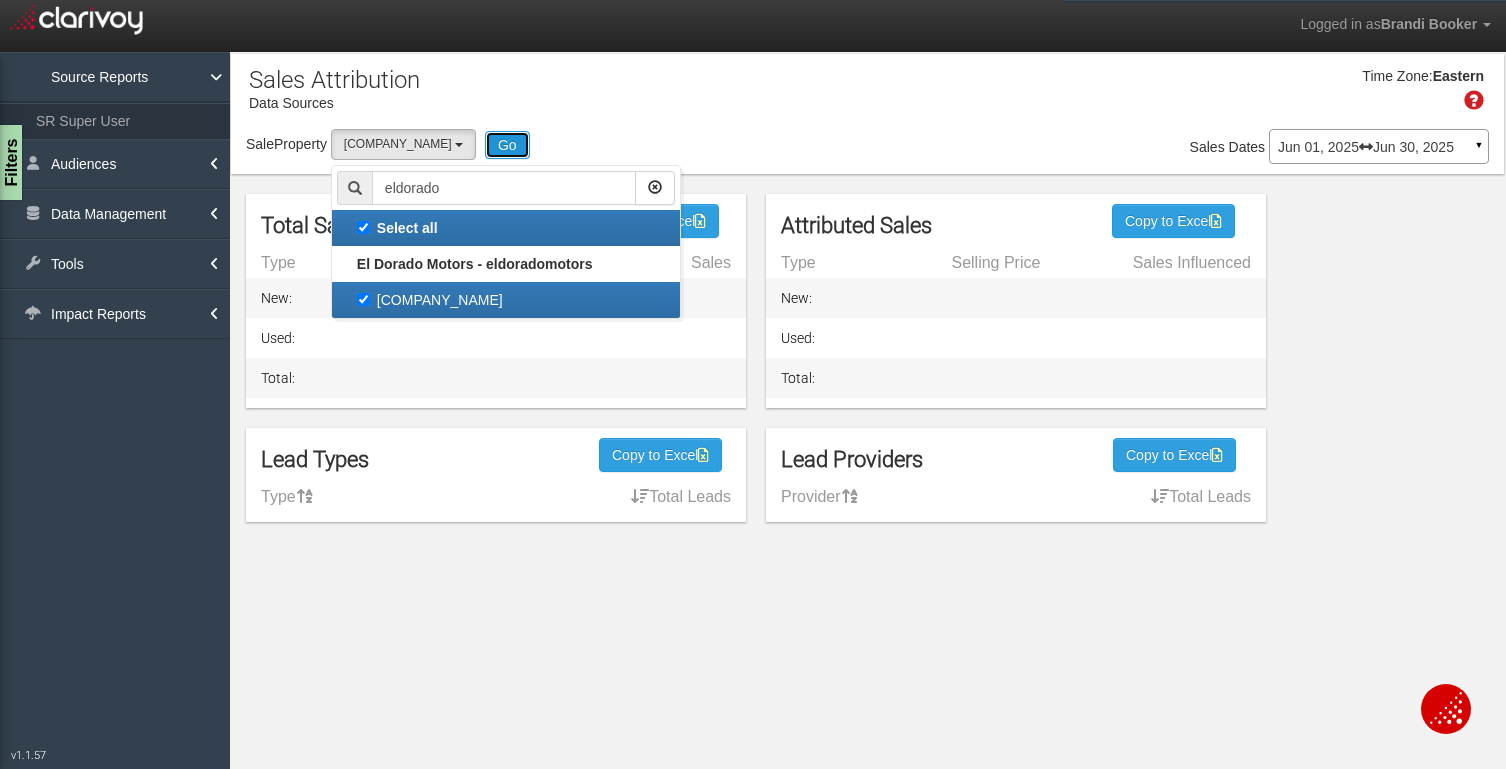 click on "Go" at bounding box center (507, 145) 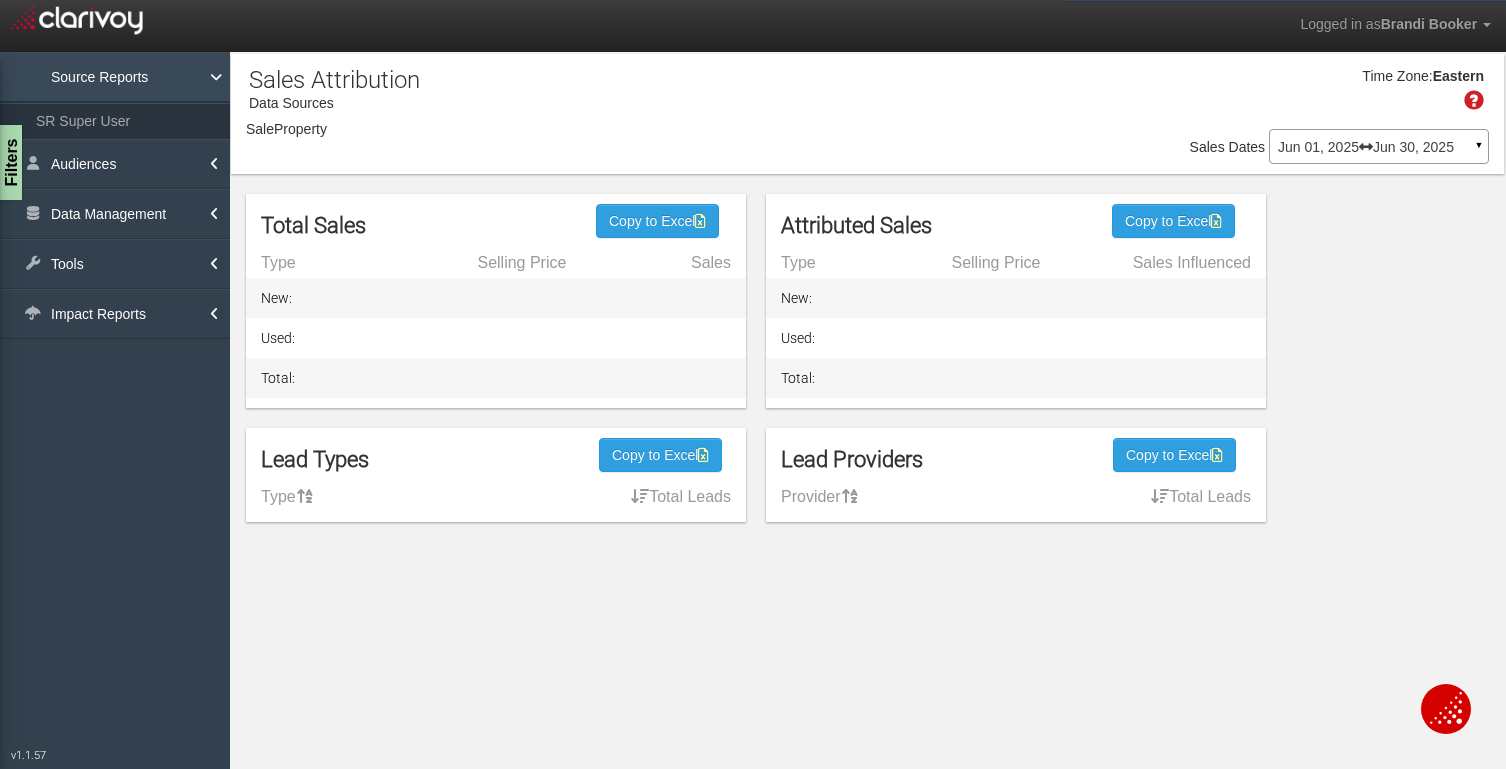 select on "object:3803" 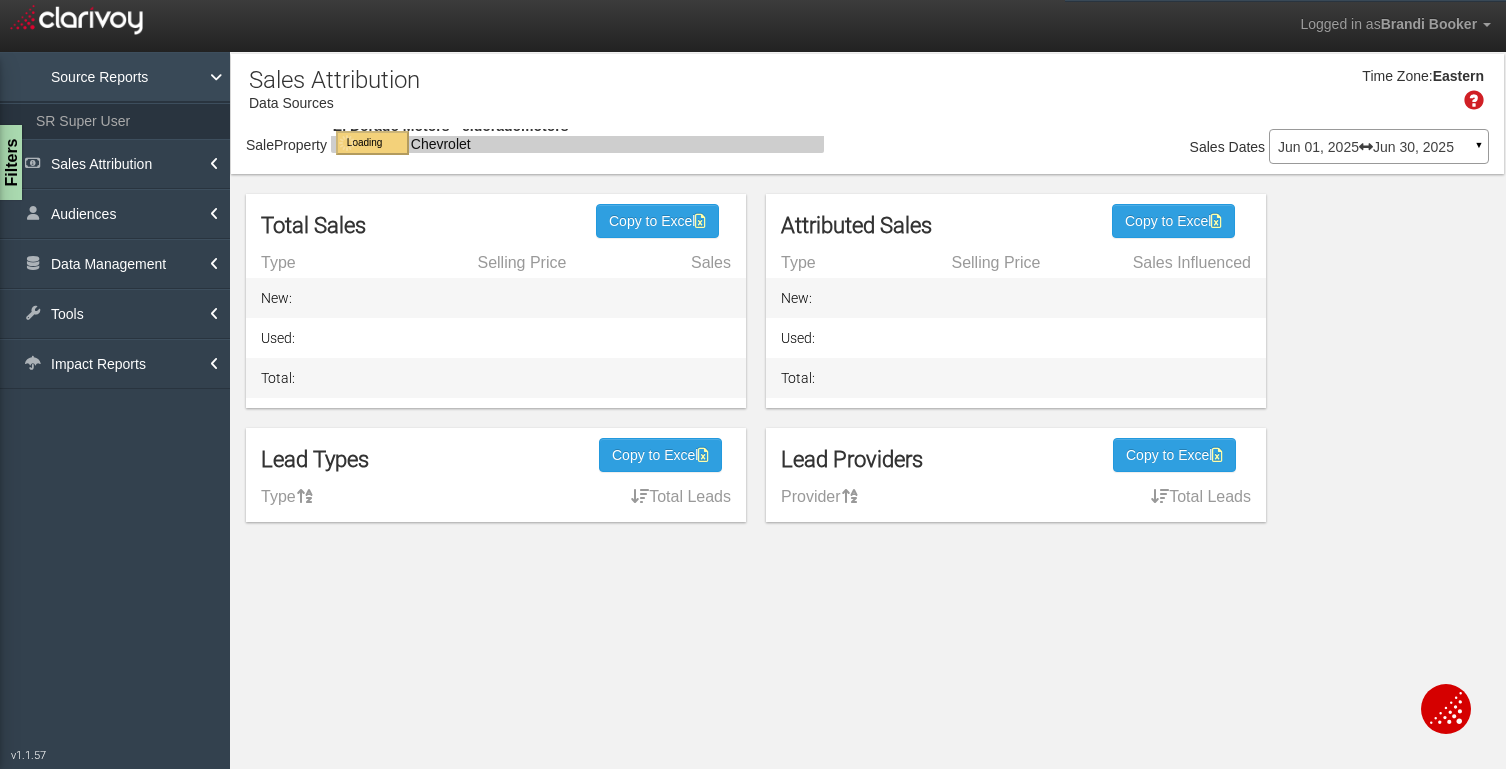 click on "Source Reports" at bounding box center [115, 77] 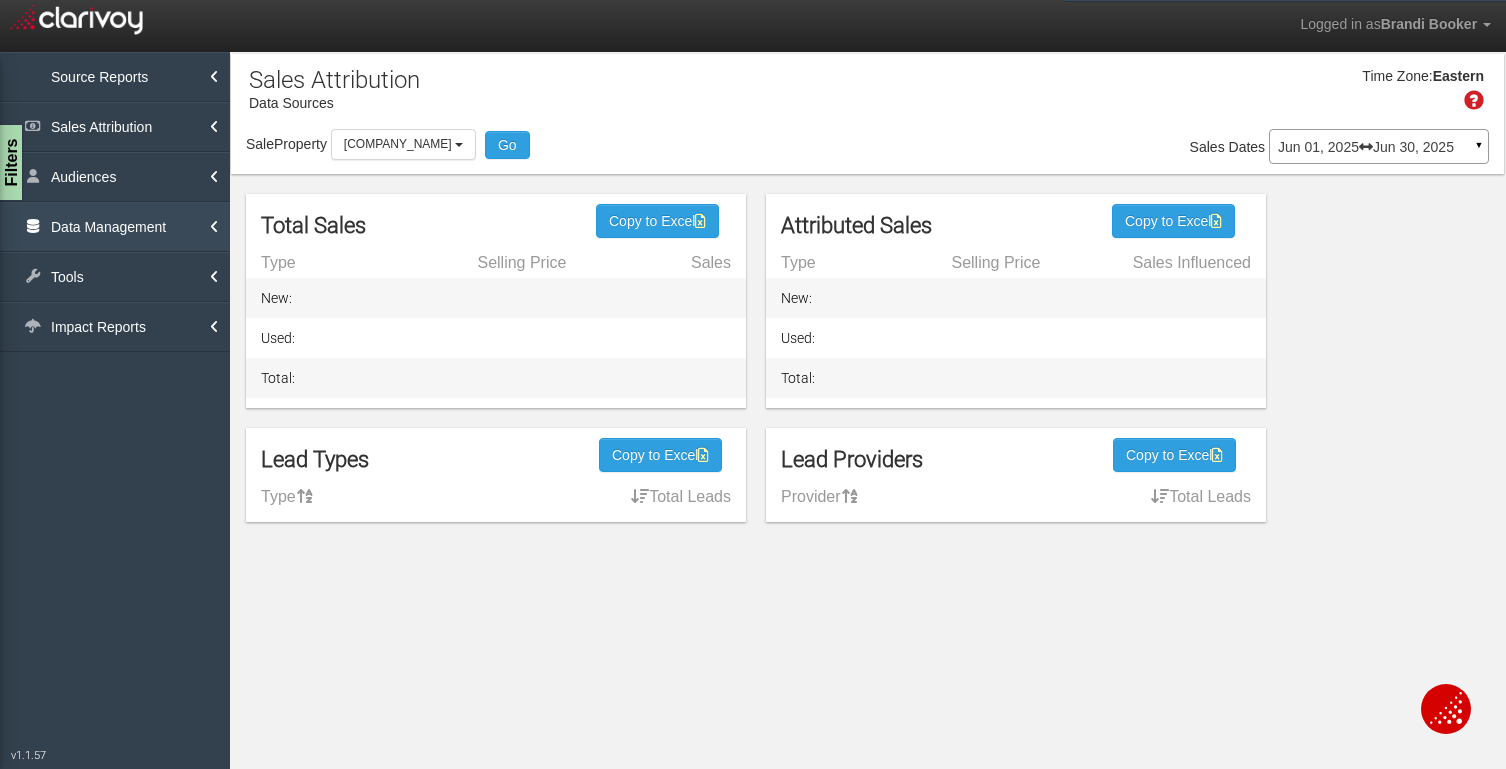 click on "Data Management" at bounding box center [115, 227] 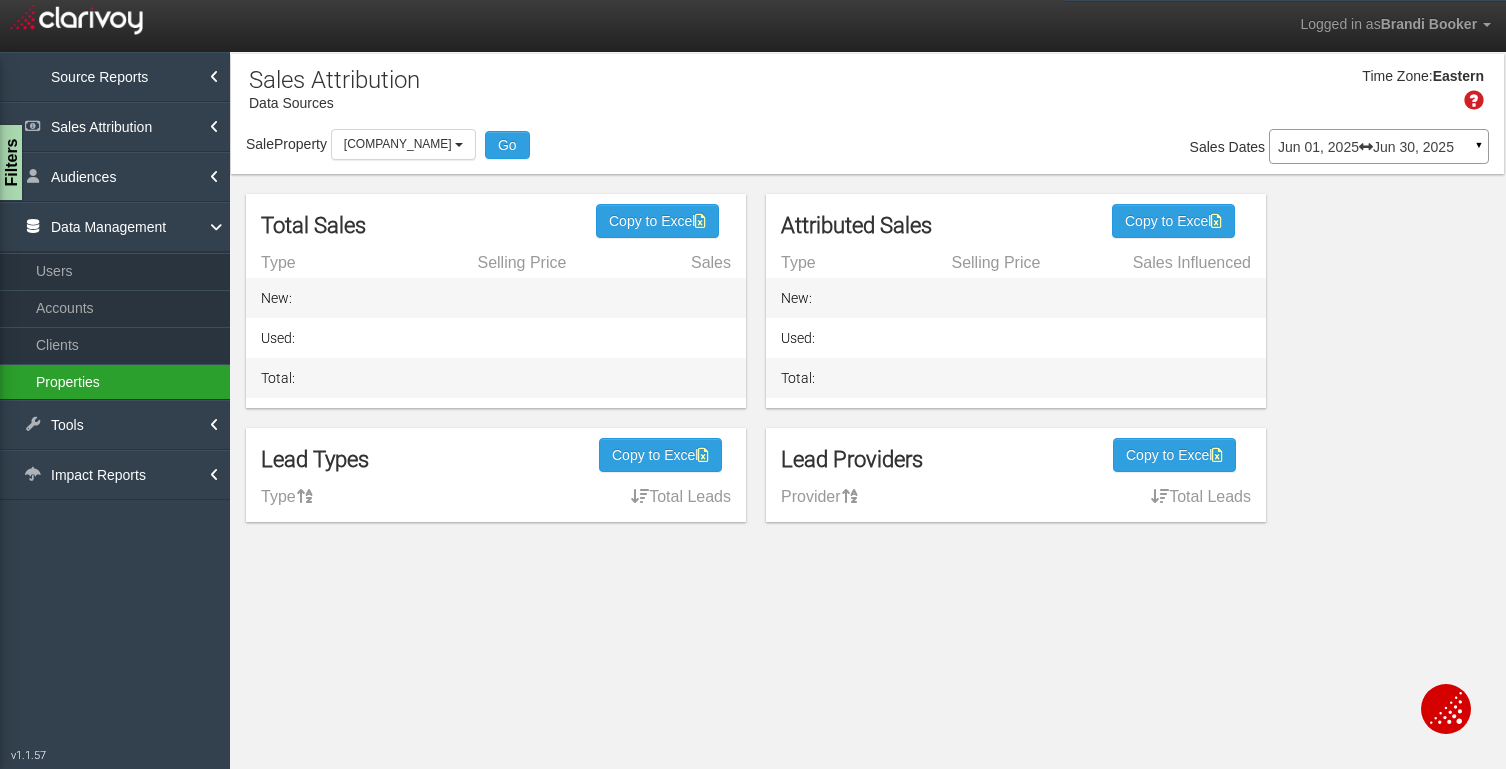 click on "Properties" at bounding box center [115, 382] 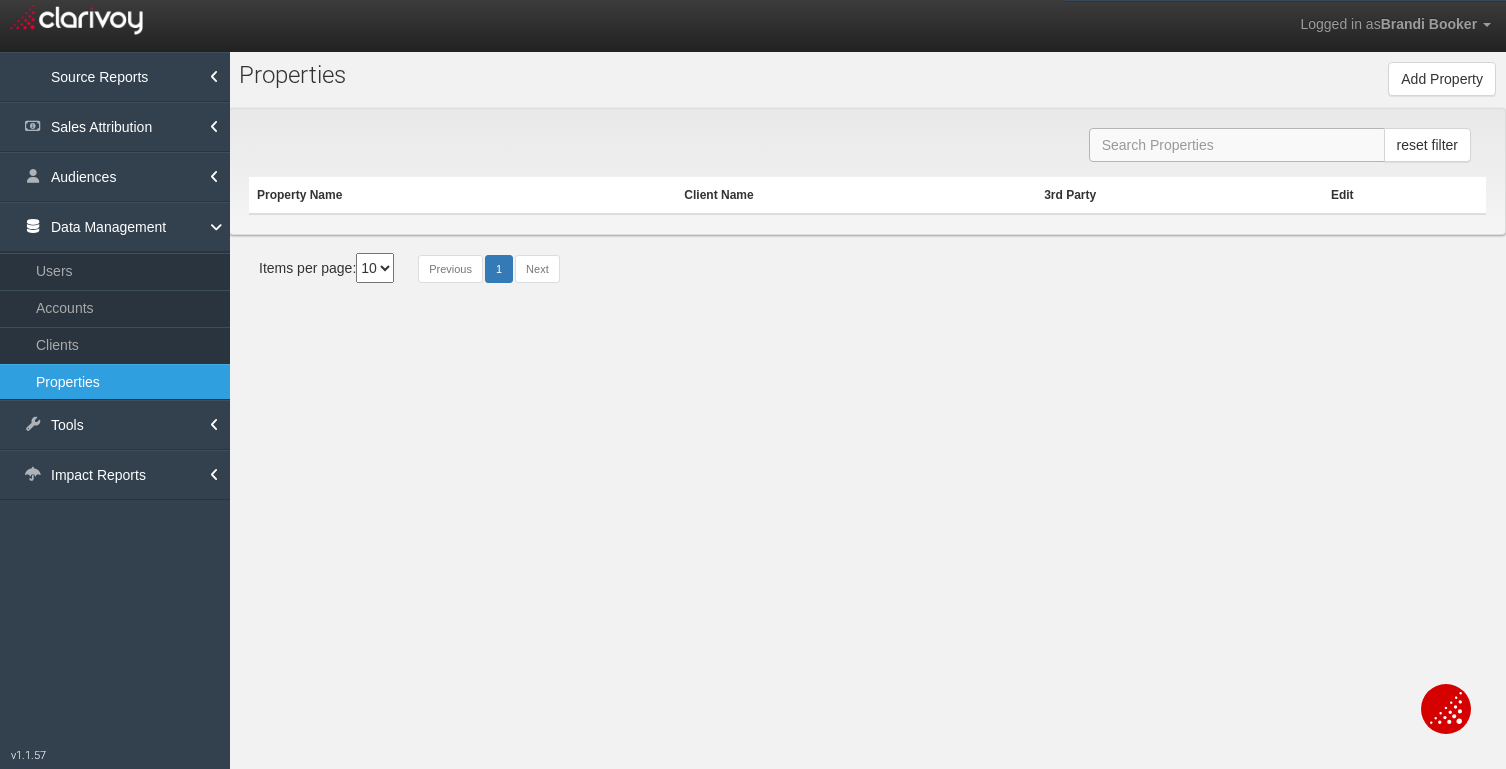 click at bounding box center [1237, 145] 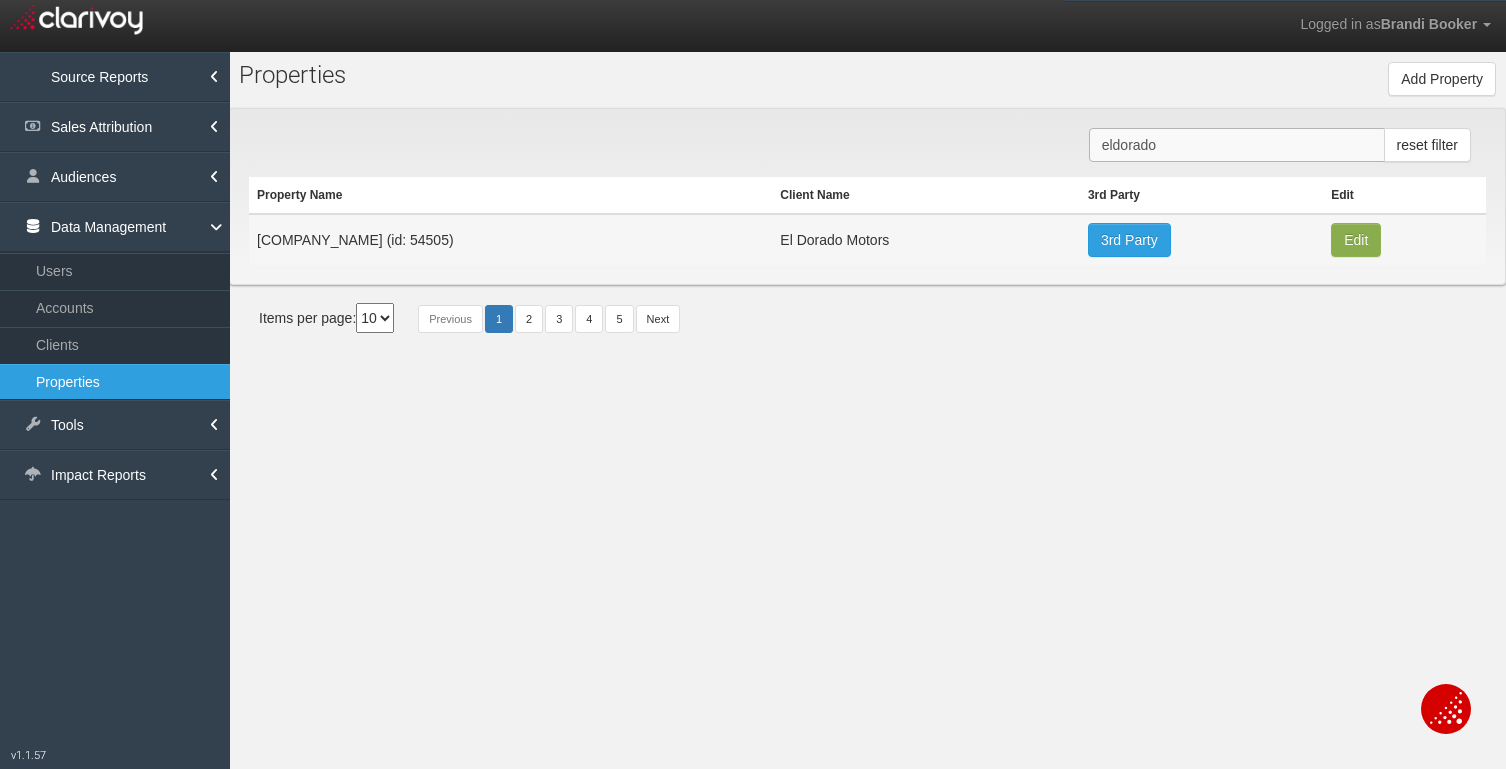 type on "eldorado" 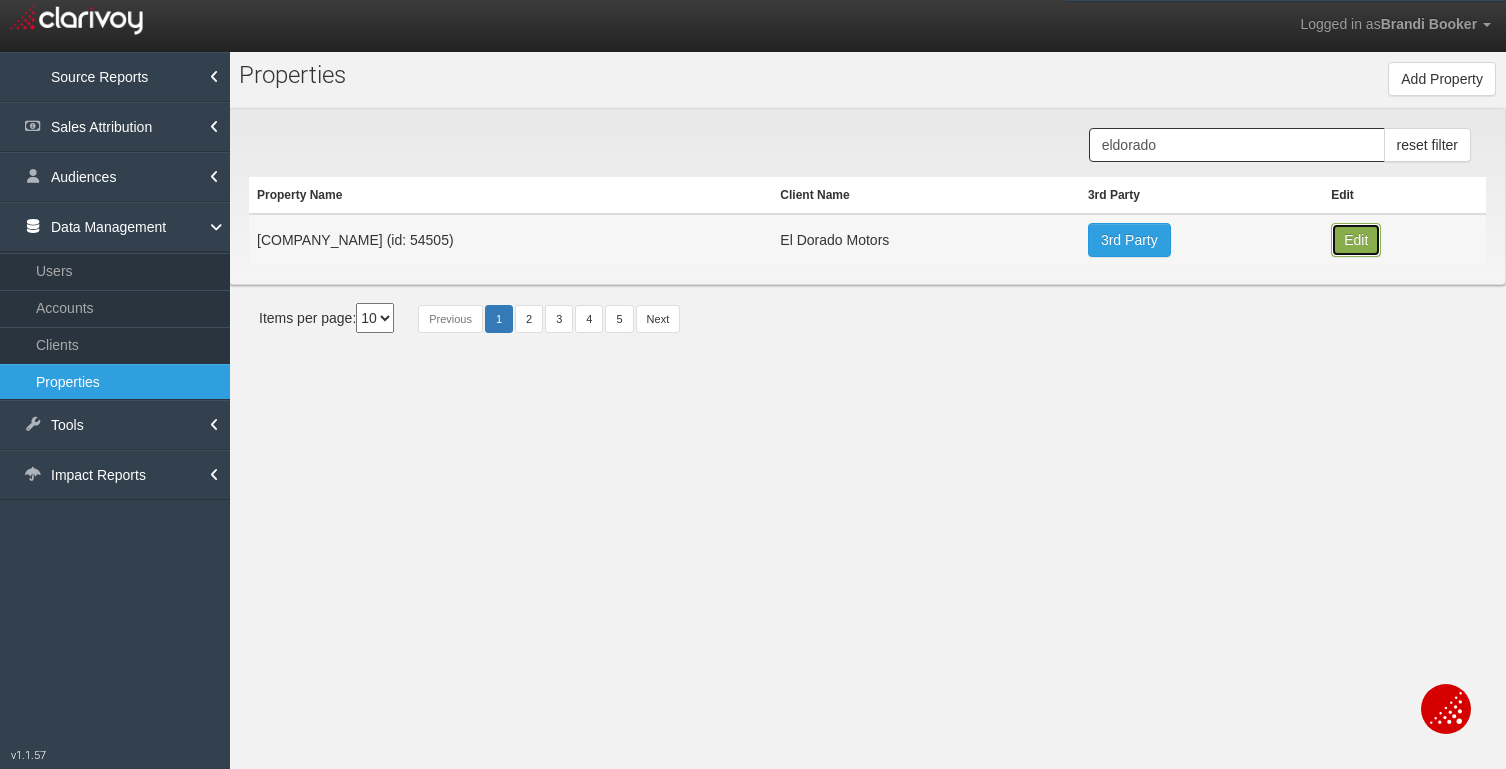 click on "Edit" at bounding box center [1356, 240] 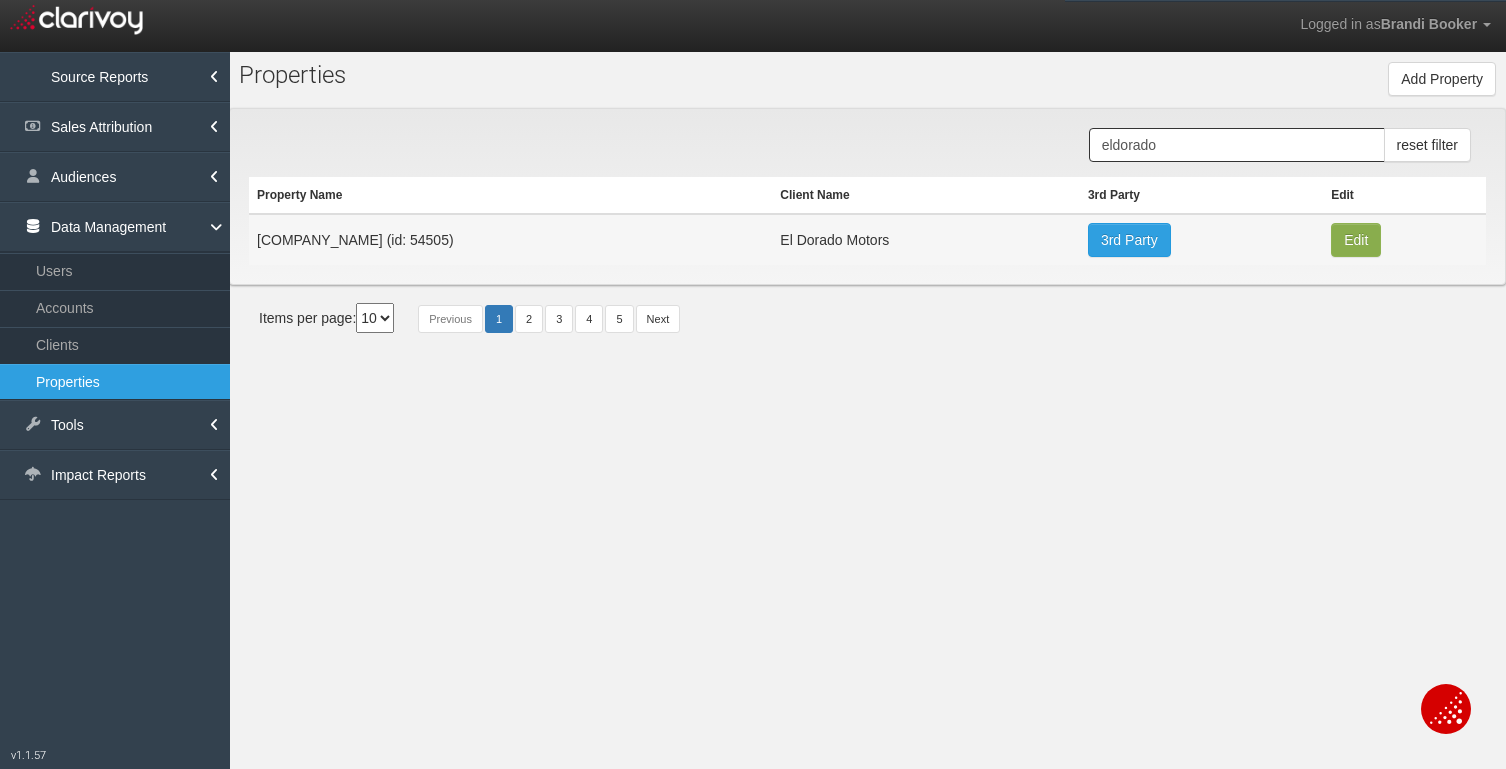 type on "[COMPANY_NAME]" 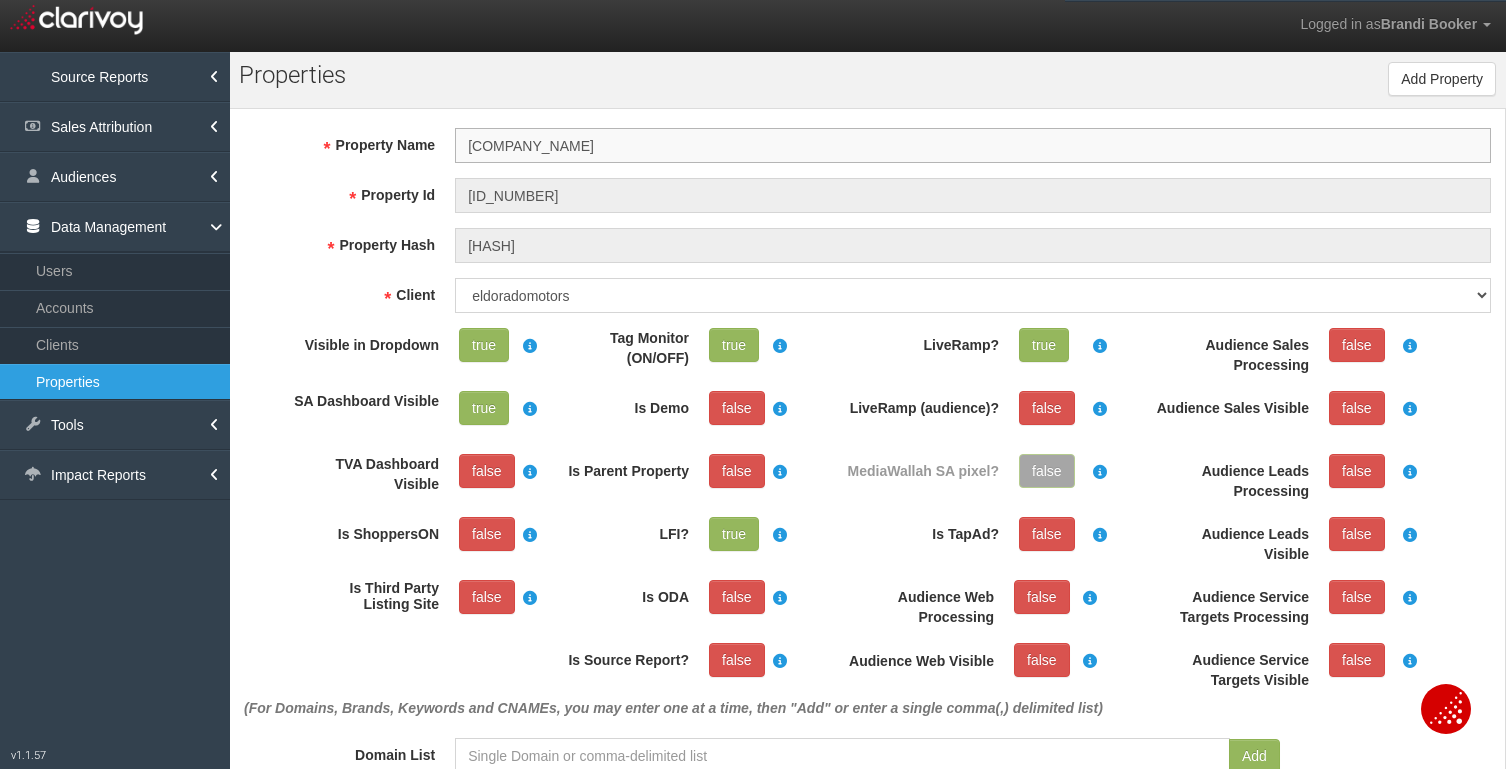 scroll, scrollTop: 37, scrollLeft: 0, axis: vertical 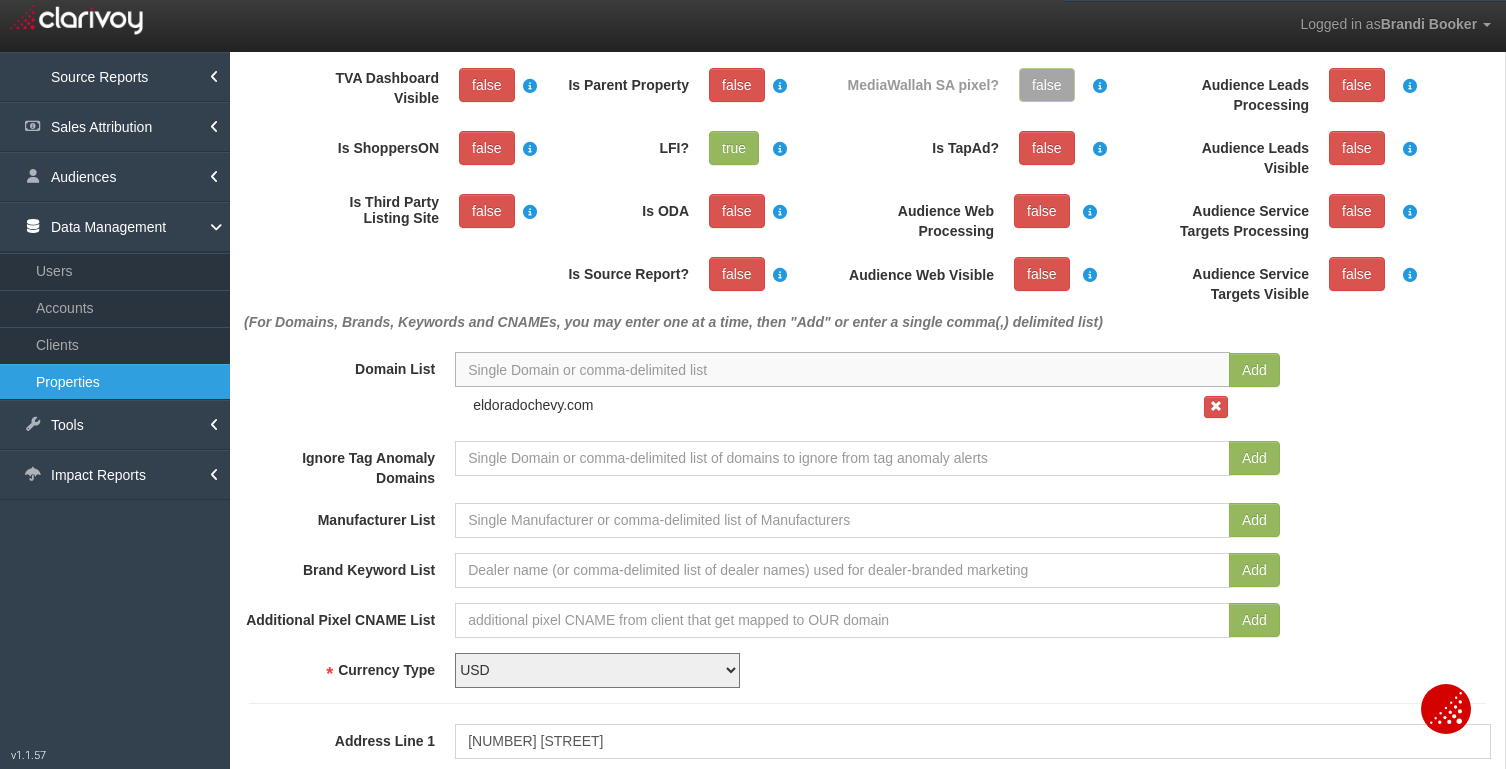 click at bounding box center (842, 369) 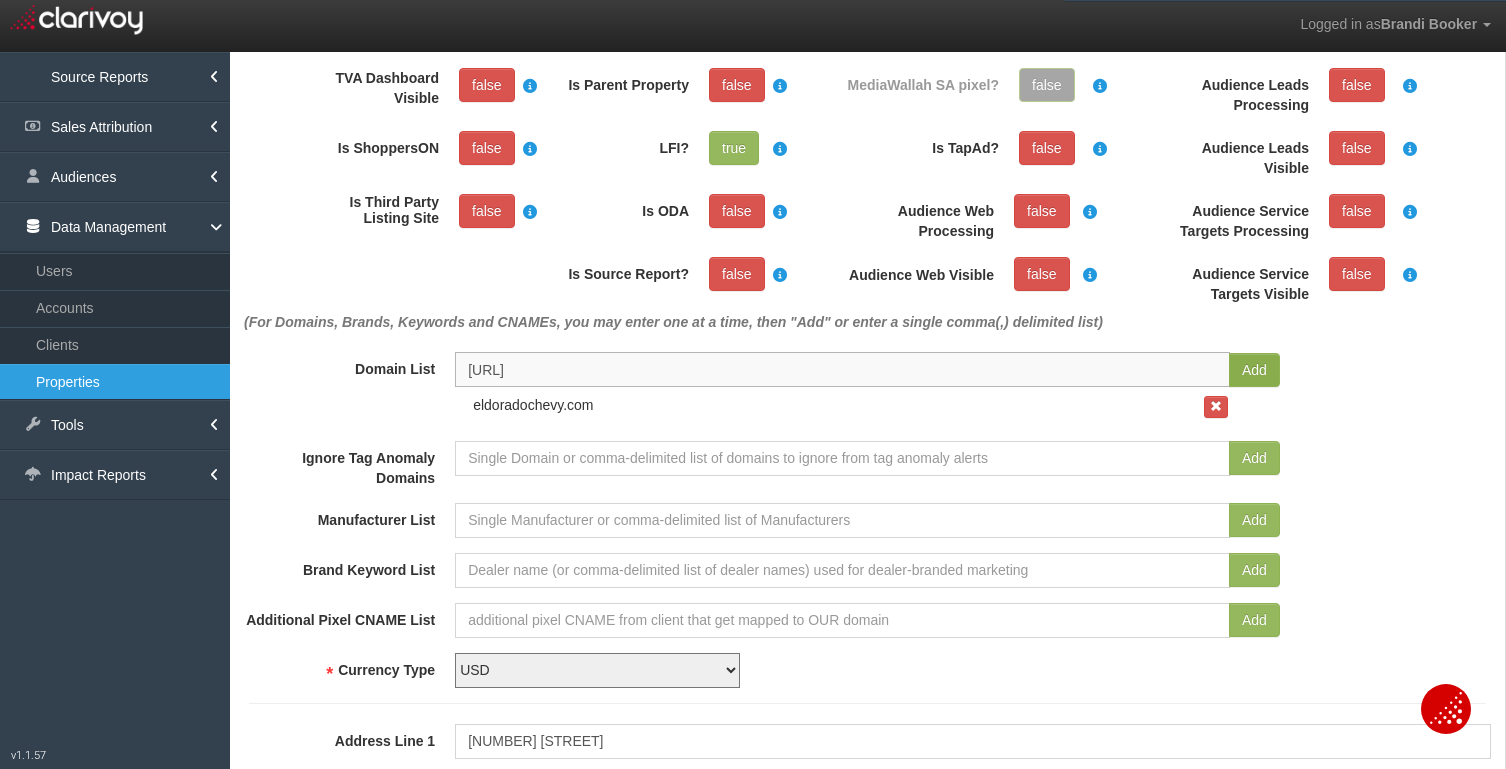 type on "[URL]" 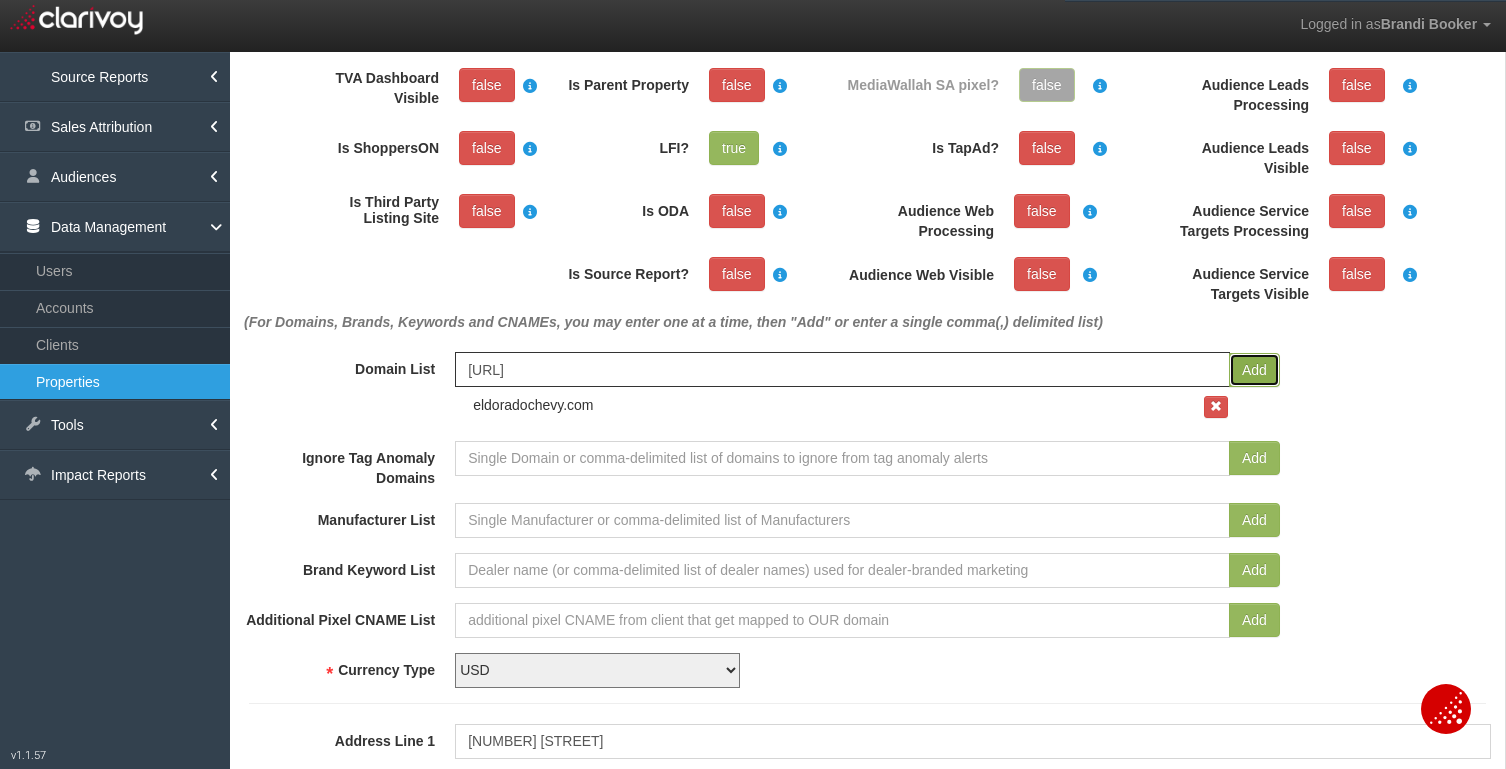 type 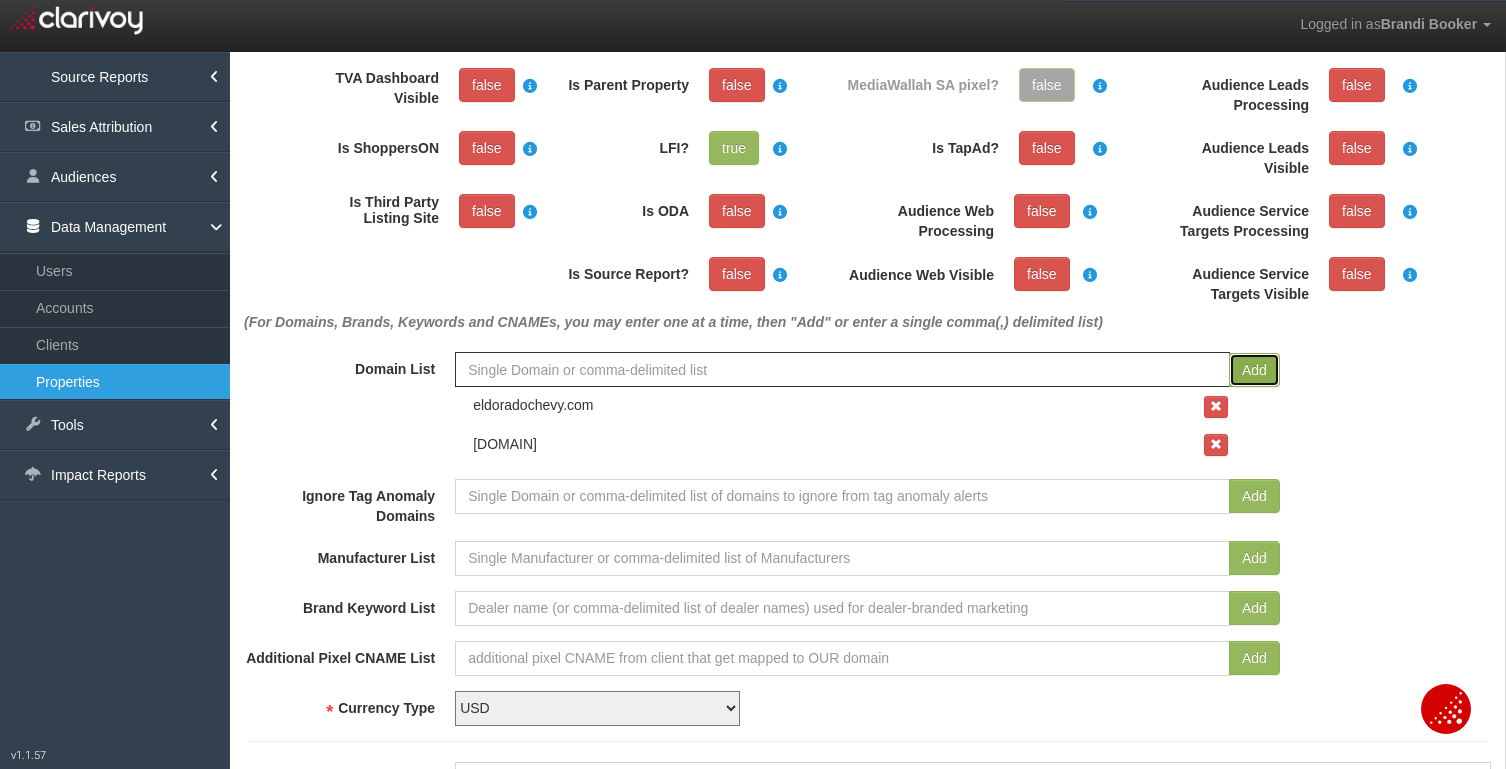 click on "Add" at bounding box center [1254, 370] 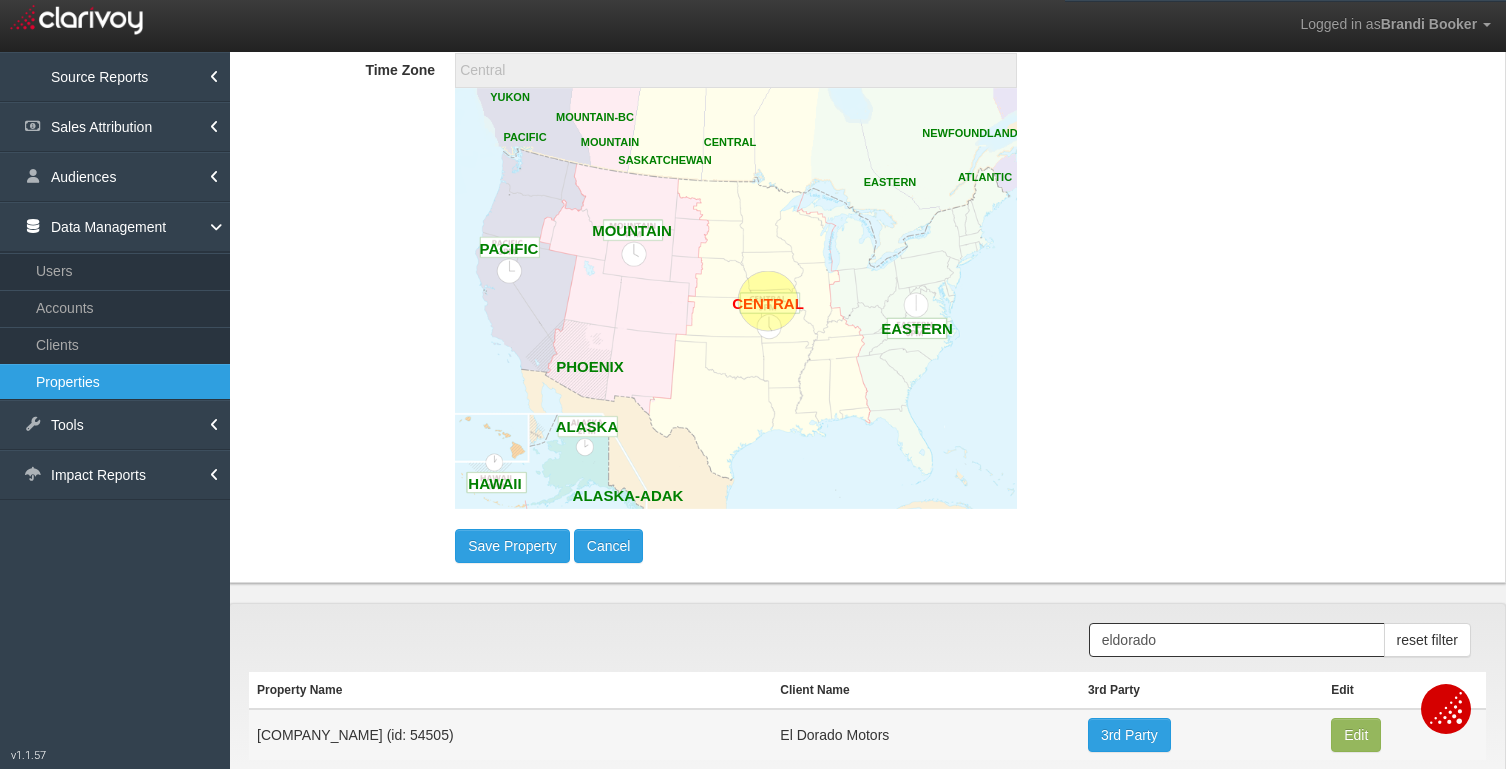 scroll, scrollTop: 1297, scrollLeft: 0, axis: vertical 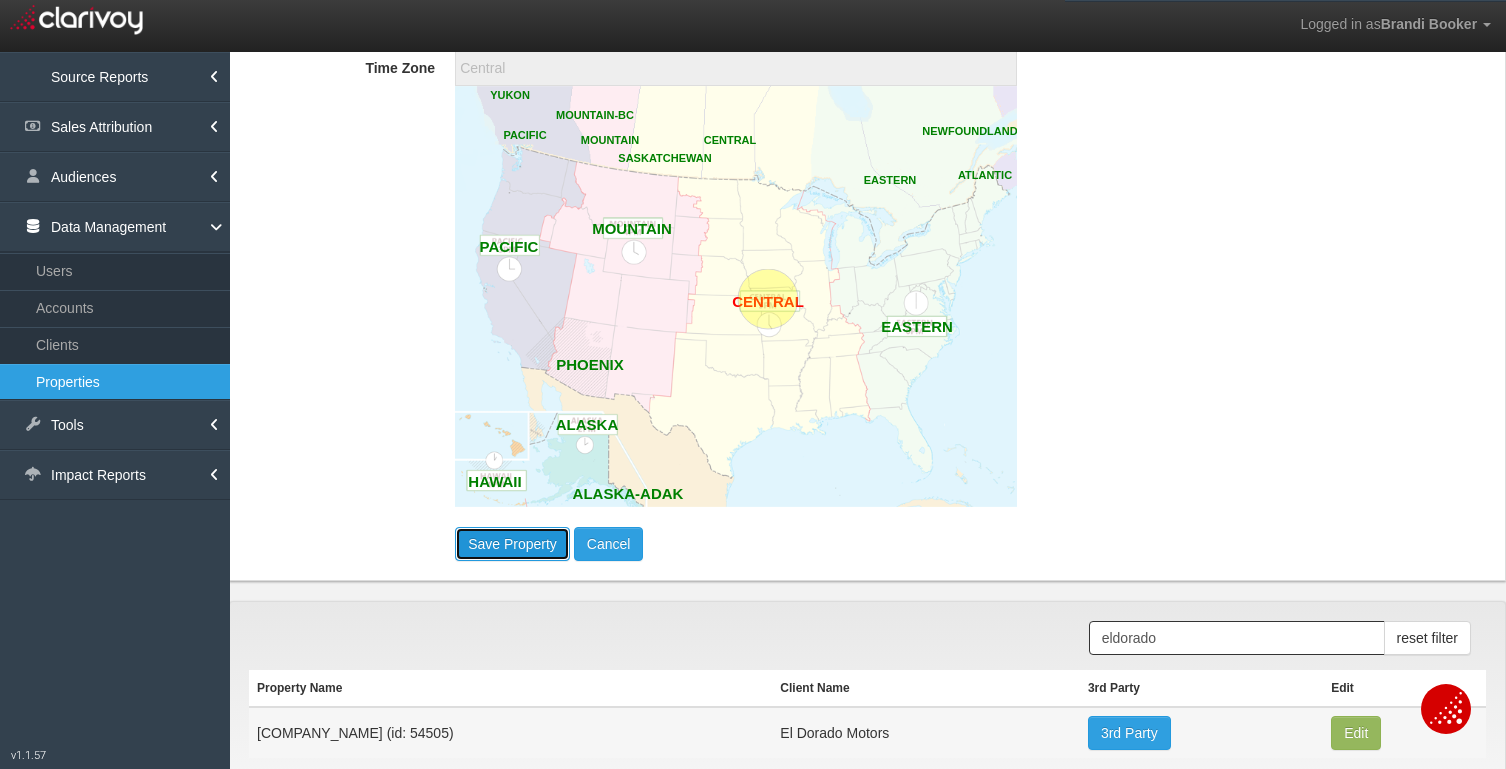 click on "Save Property" at bounding box center [512, 544] 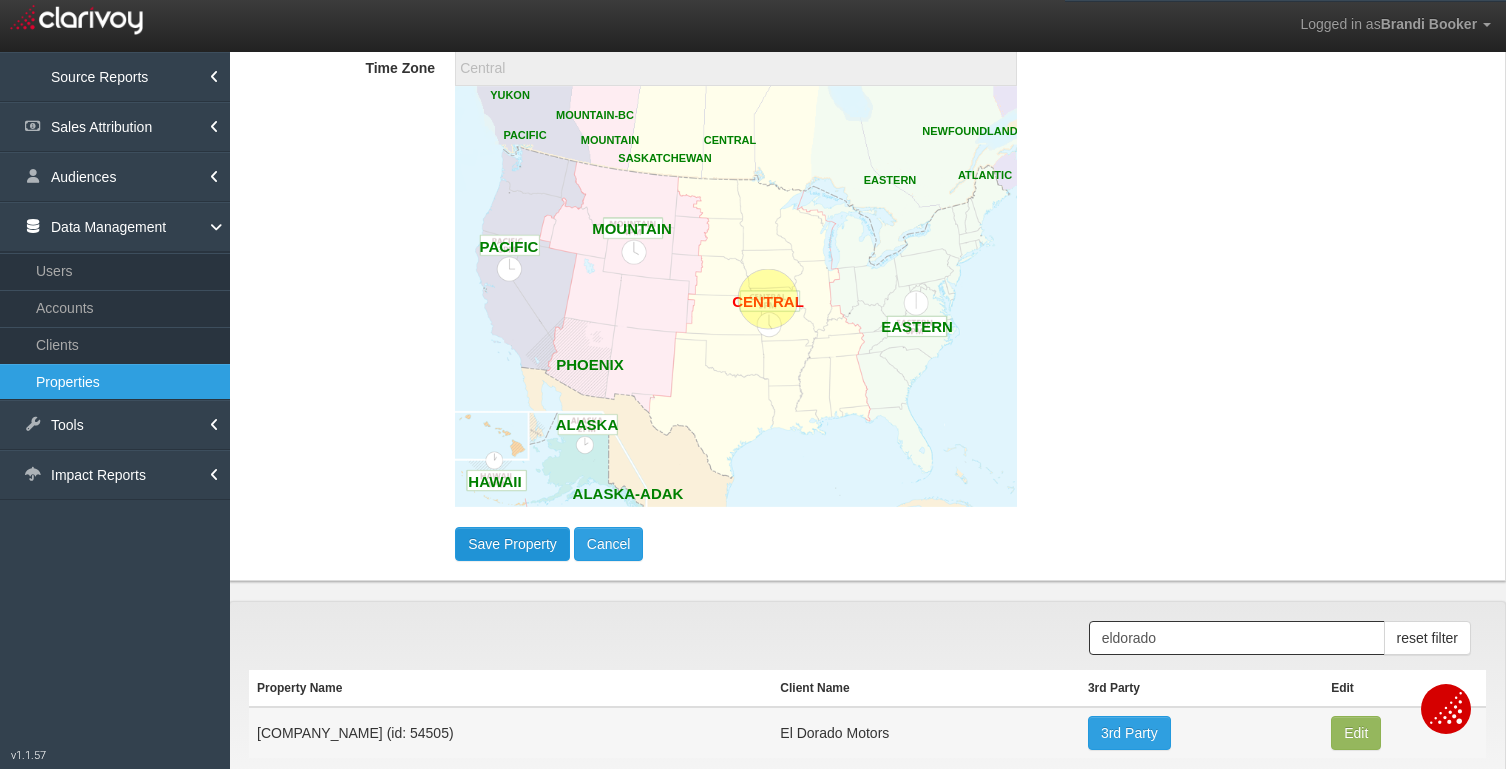 type 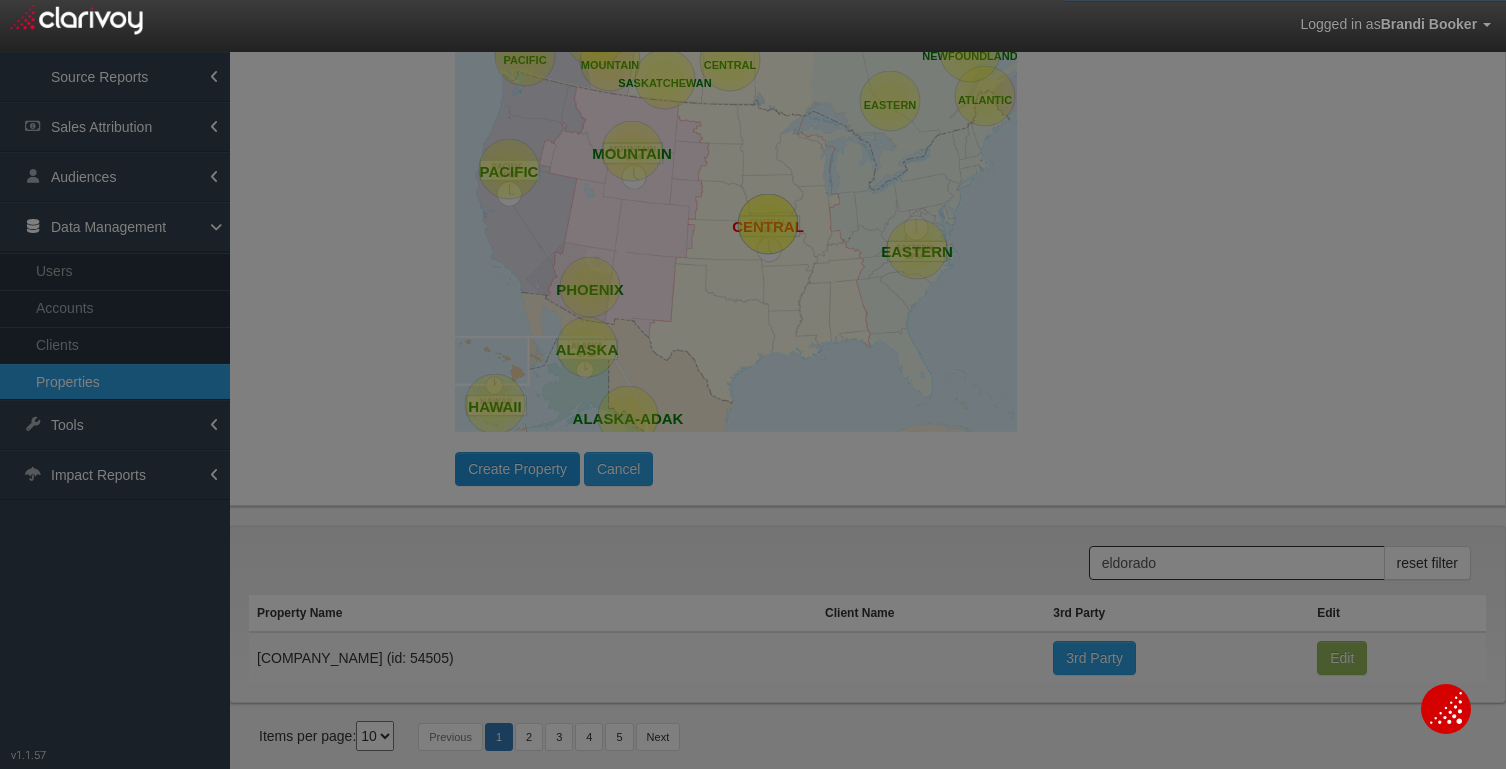 scroll, scrollTop: 0, scrollLeft: 0, axis: both 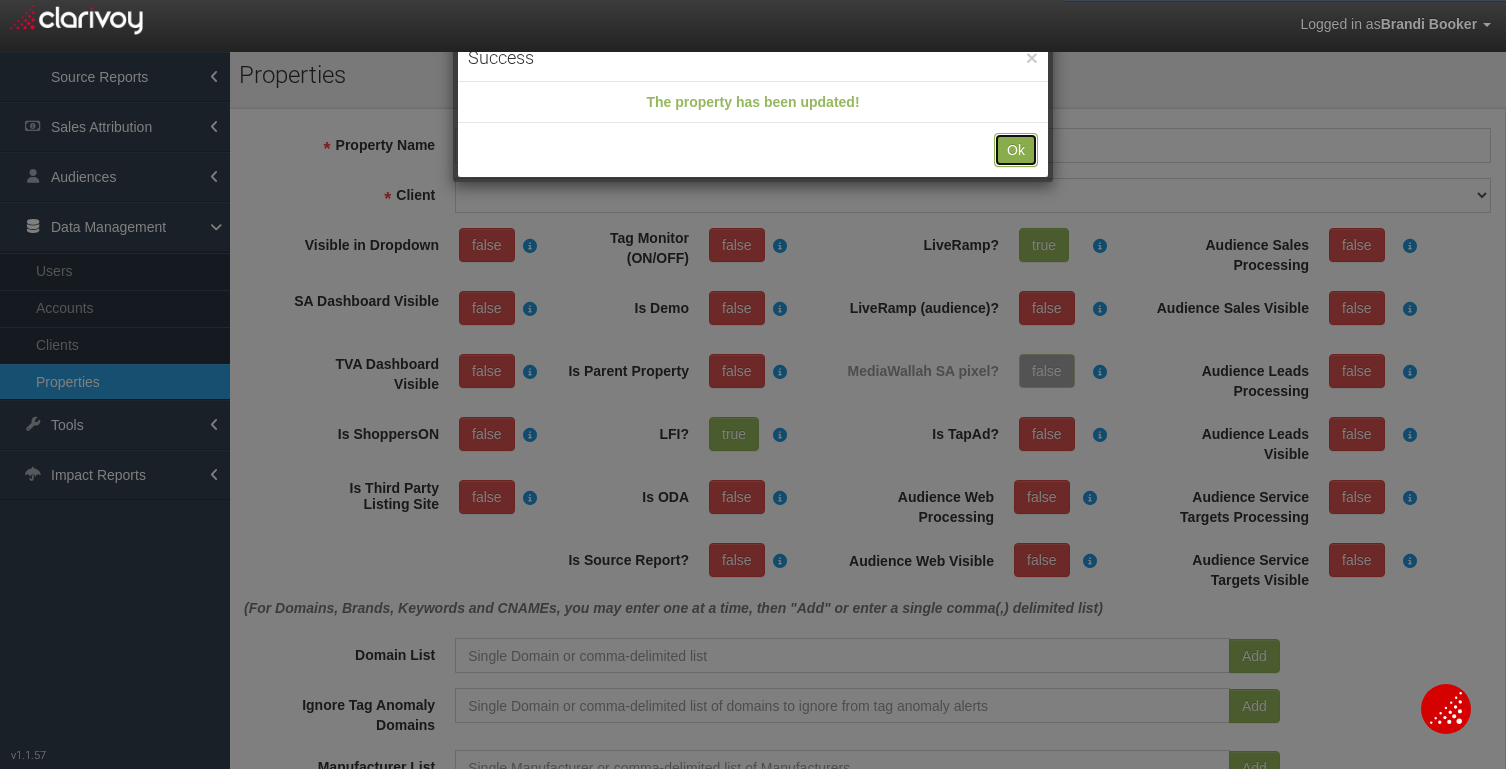 click on "Ok" at bounding box center [1016, 150] 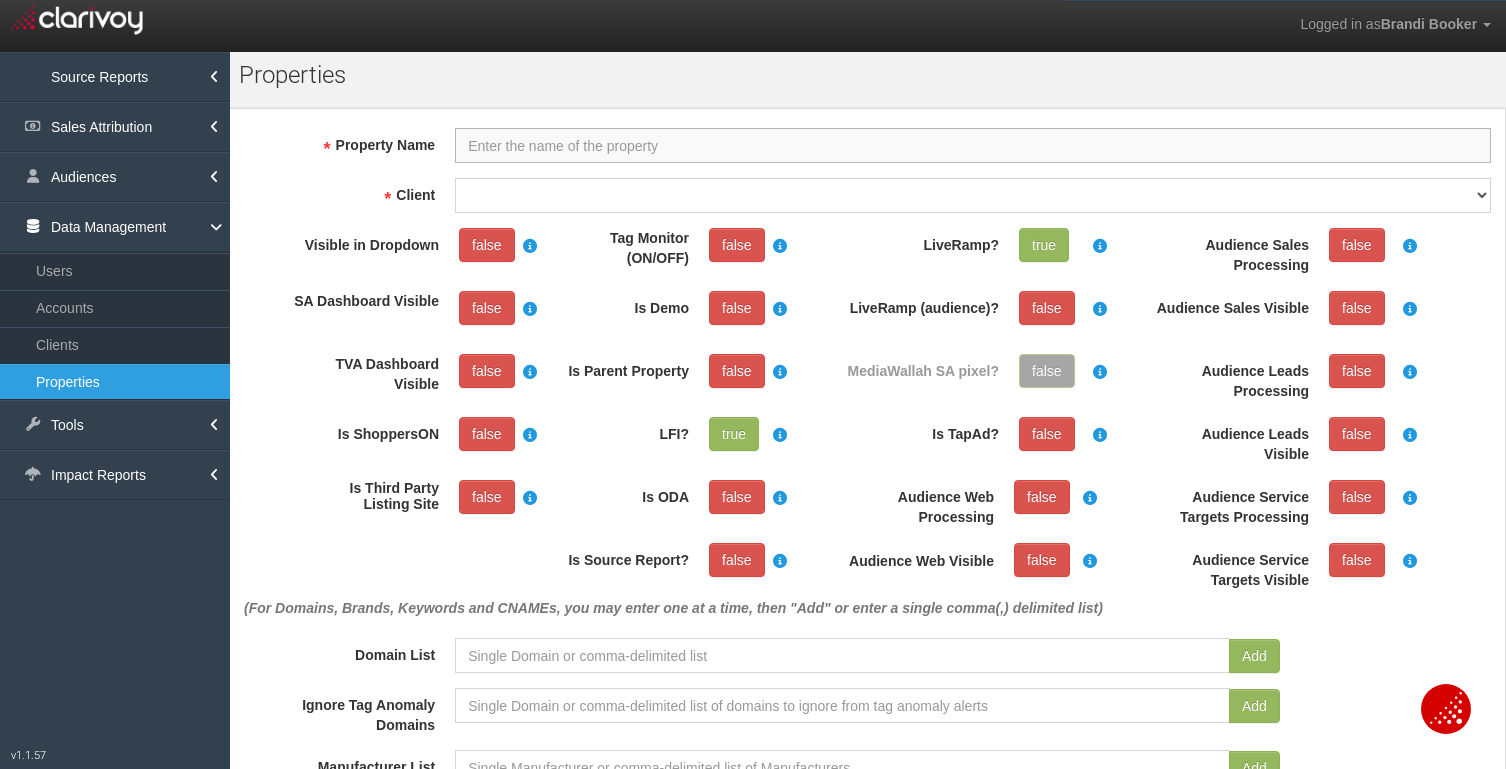 click on "Property Name" at bounding box center (973, 145) 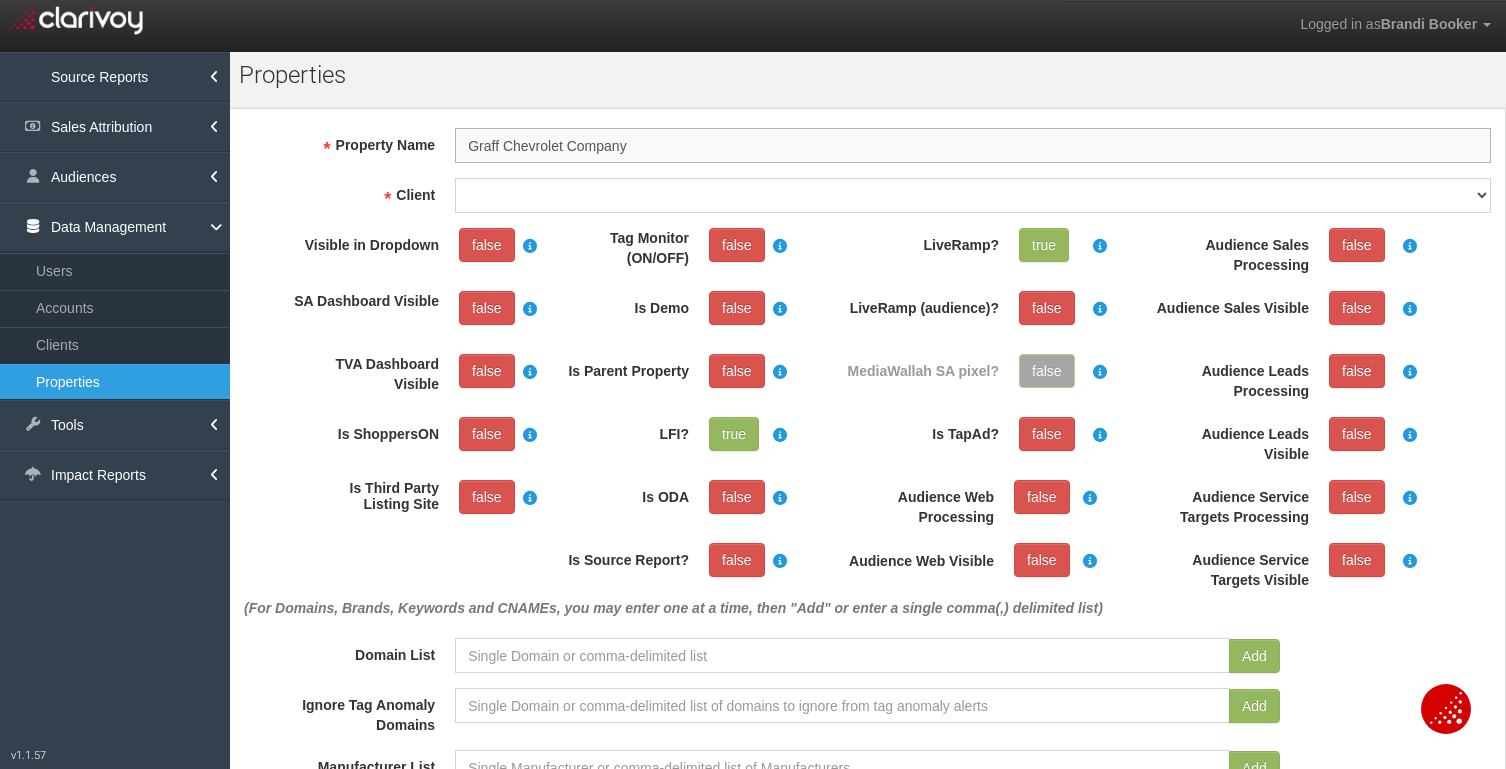 type on "Graff Chevrolet Company" 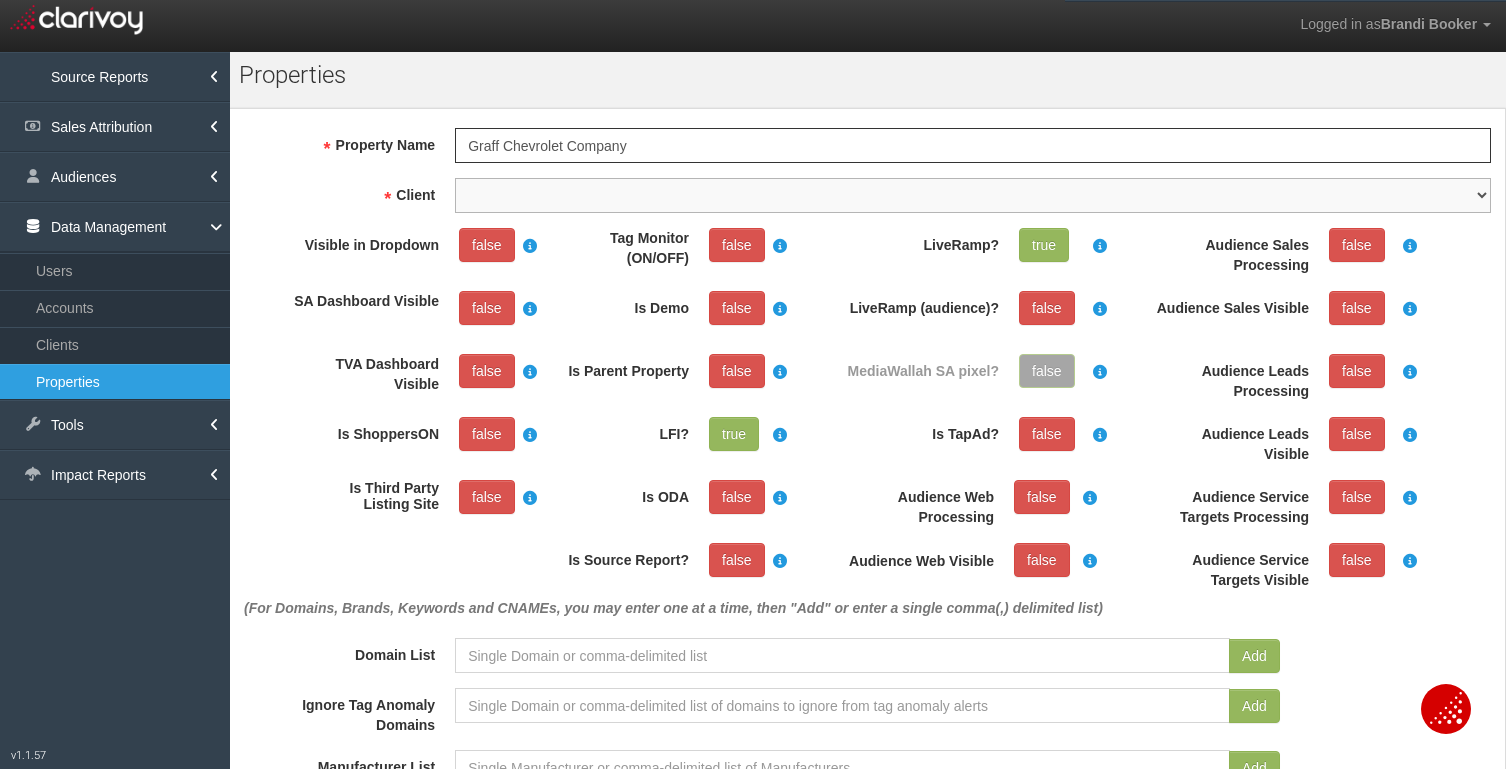 click on "1stgear 212motors 24autogroup 401group 405motors 44automart 503autos a-b aaaohio aaronautomotivegroup abzmotors accurateautomotiveofjacksonville actionautoutah acuraofcolumbus acuraofpembrokepines adamautogroup adamstoyota advance advantagefordlincoln adventureag adventuresubaru airportford airporthonda akins akinsautogroup alamo alanwebbag albrechtautogroup alexkarras alfredmatthews allamericanford allengwynn allensamuels allenturner allstargroup allwaysautogroup almcars alphaauto alpiemonteautogroup alpineautogroup alwilleford ambarmotors americanautobrokers amesburychevy amgauto amherstsubaru amsi anchorautooutlet ancira andean andersonauto andersonautomotivegroup andymohr annunziata annunziataautogroupdonotuse anthony antiochcdjr antwerpenvolkswagen apachevillagerv apple applesportautogroup arapahoekia arcadiamotors archerautotx archibaldsinc ardmoretoyota arizonacars arizonacdjrshowlow arlingtonacura arrowford artmoehn asotu aspenmotor astorg atamianautogroup athenschevrolet atlanticcoast atlantictoyota" at bounding box center [973, 195] 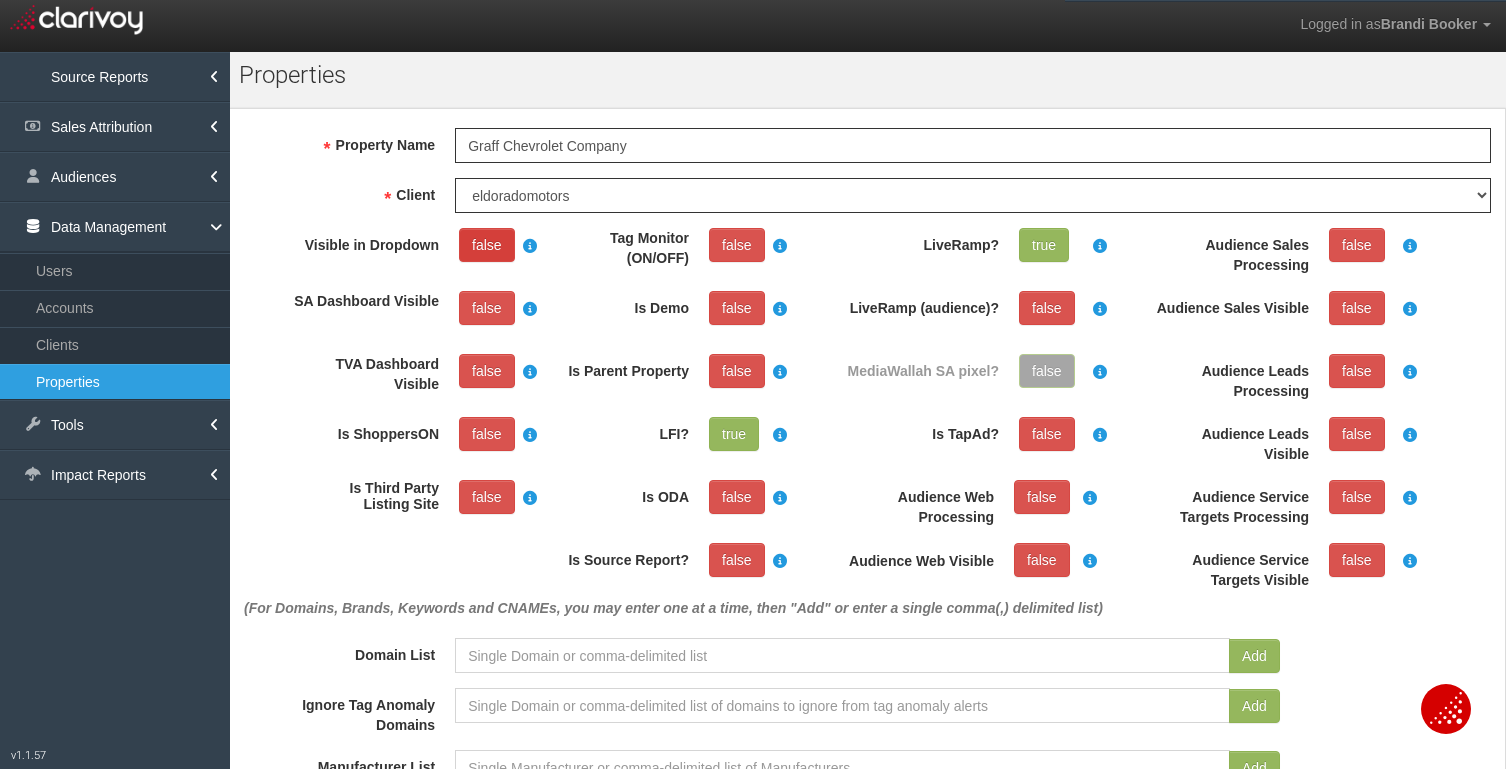 click on "false" at bounding box center [487, 245] 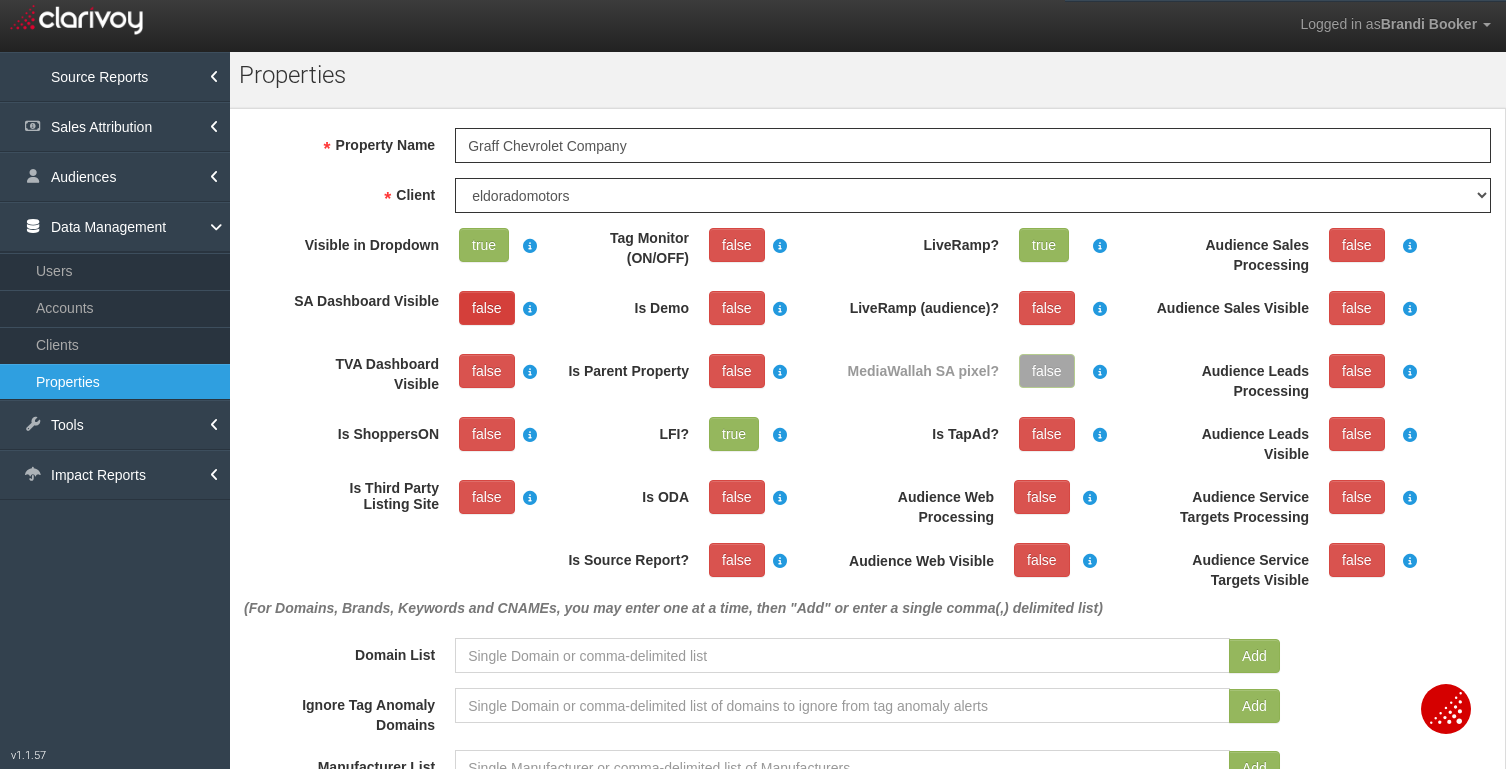 click on "false" at bounding box center (487, 308) 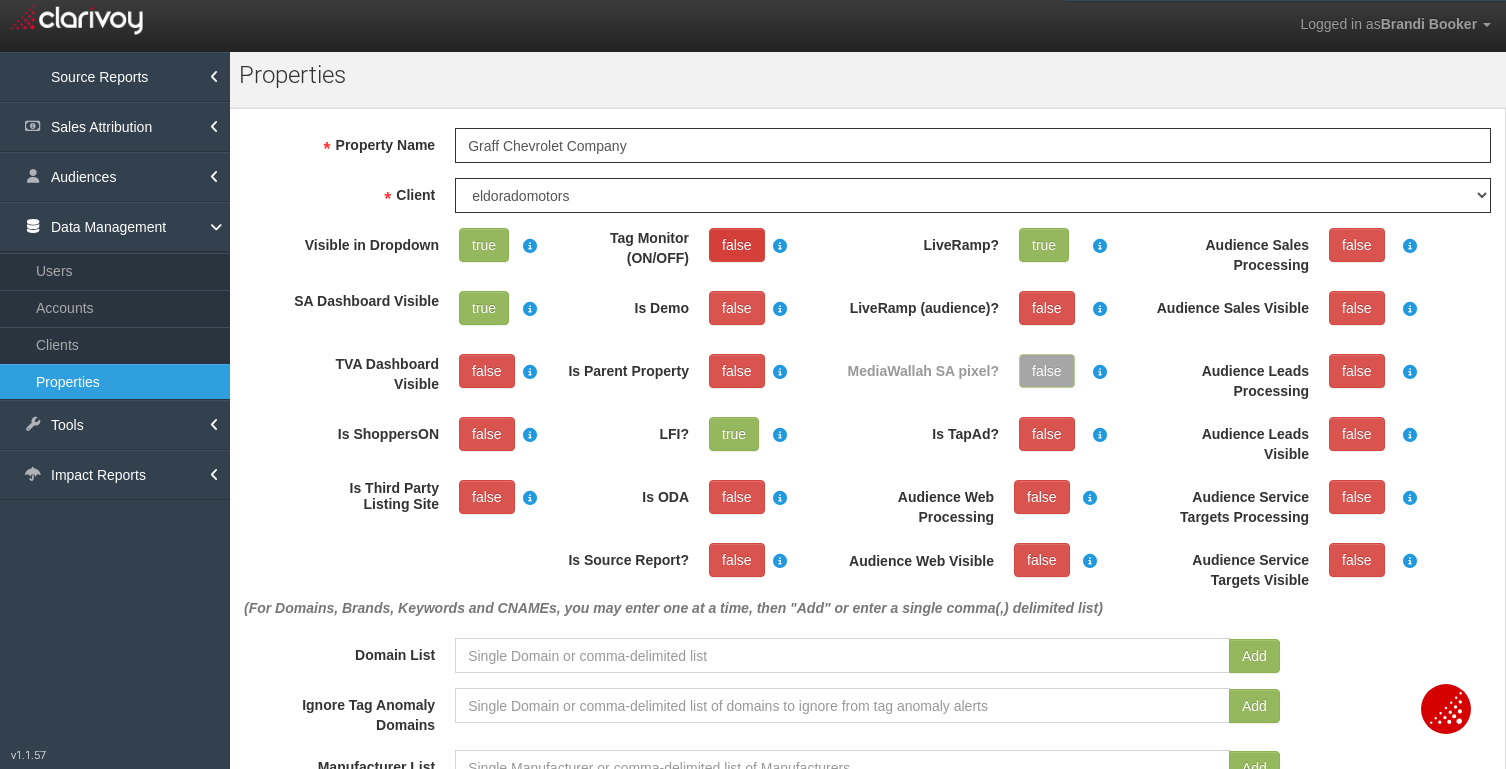 click on "false" at bounding box center [737, 245] 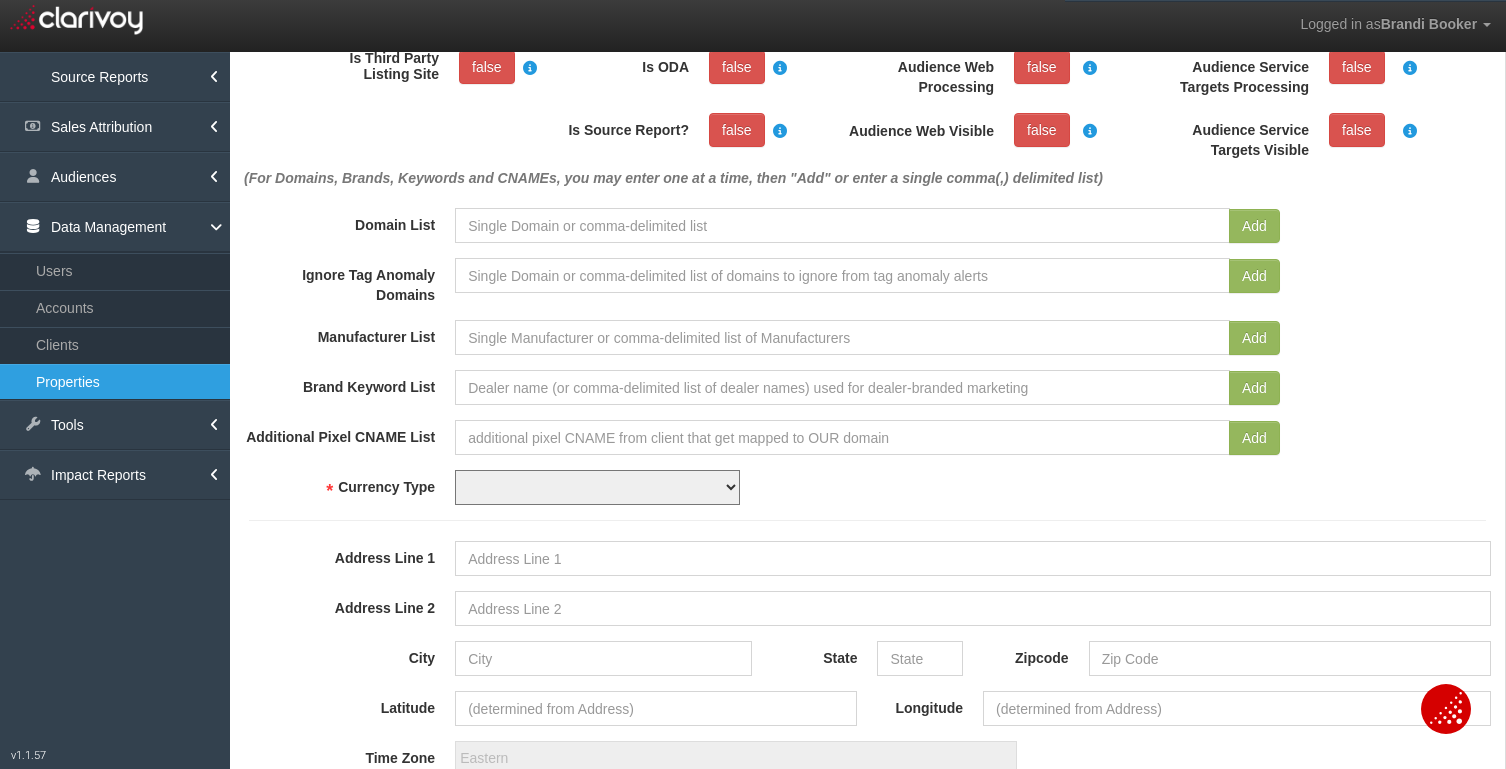 scroll, scrollTop: 447, scrollLeft: 0, axis: vertical 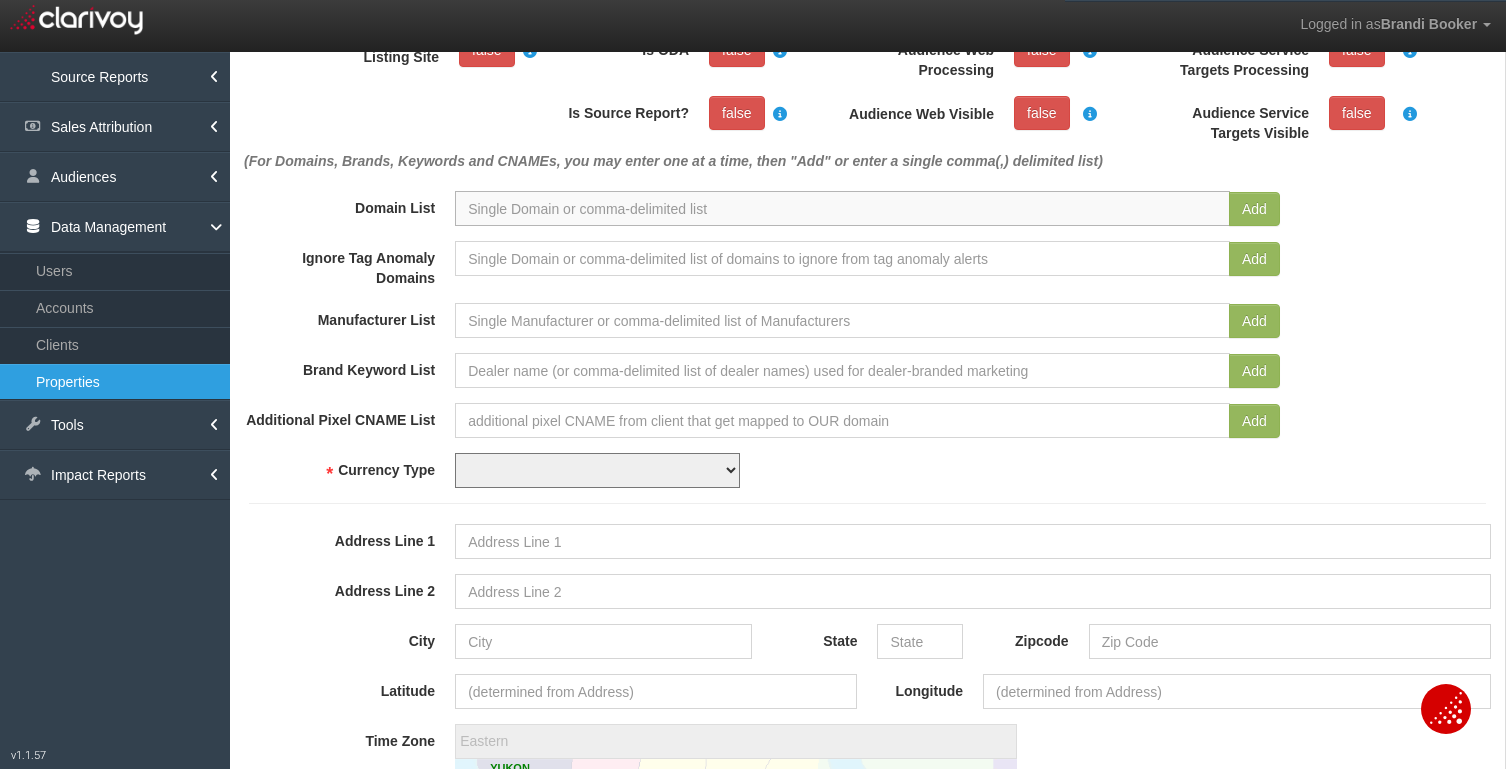 click at bounding box center (842, 208) 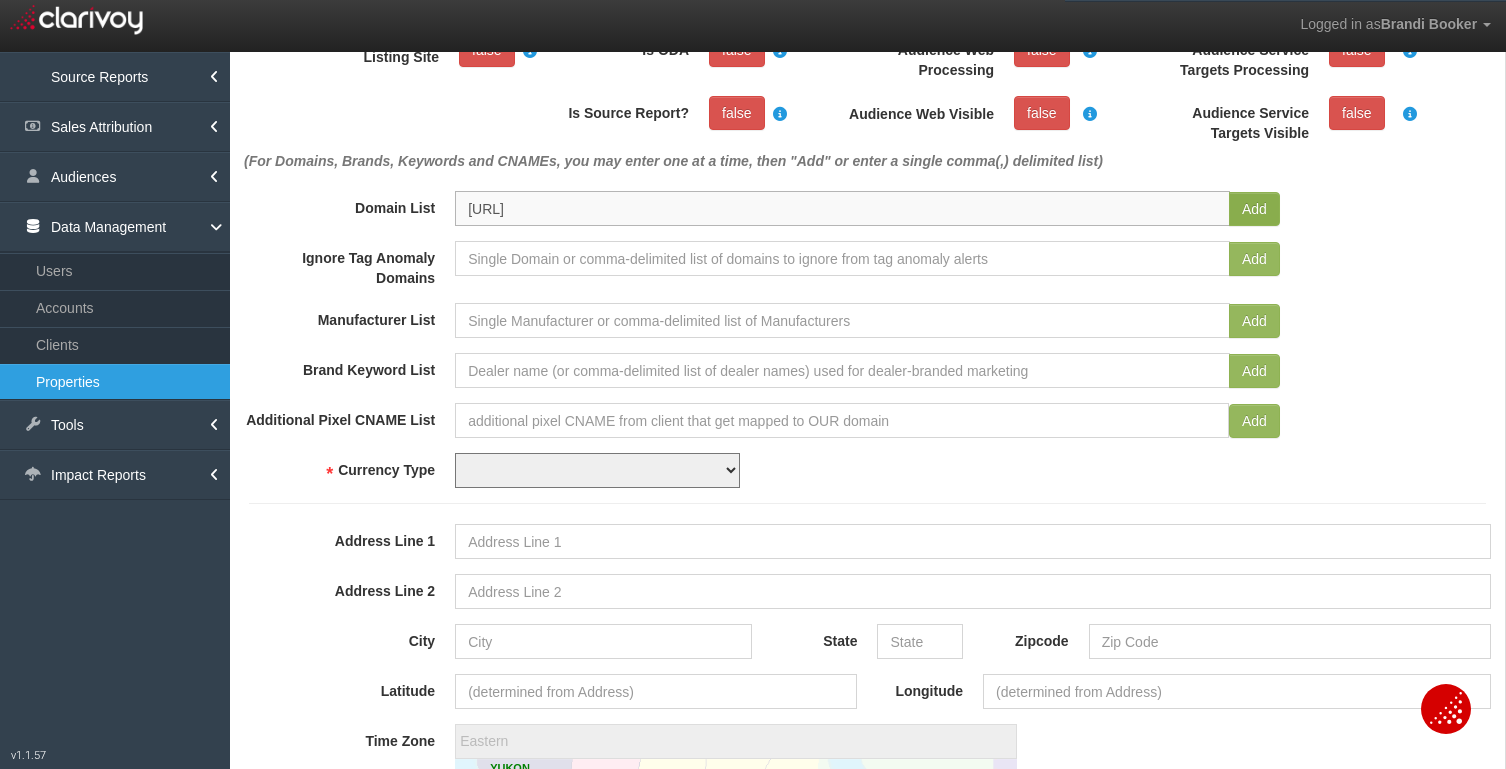 type on "[URL]" 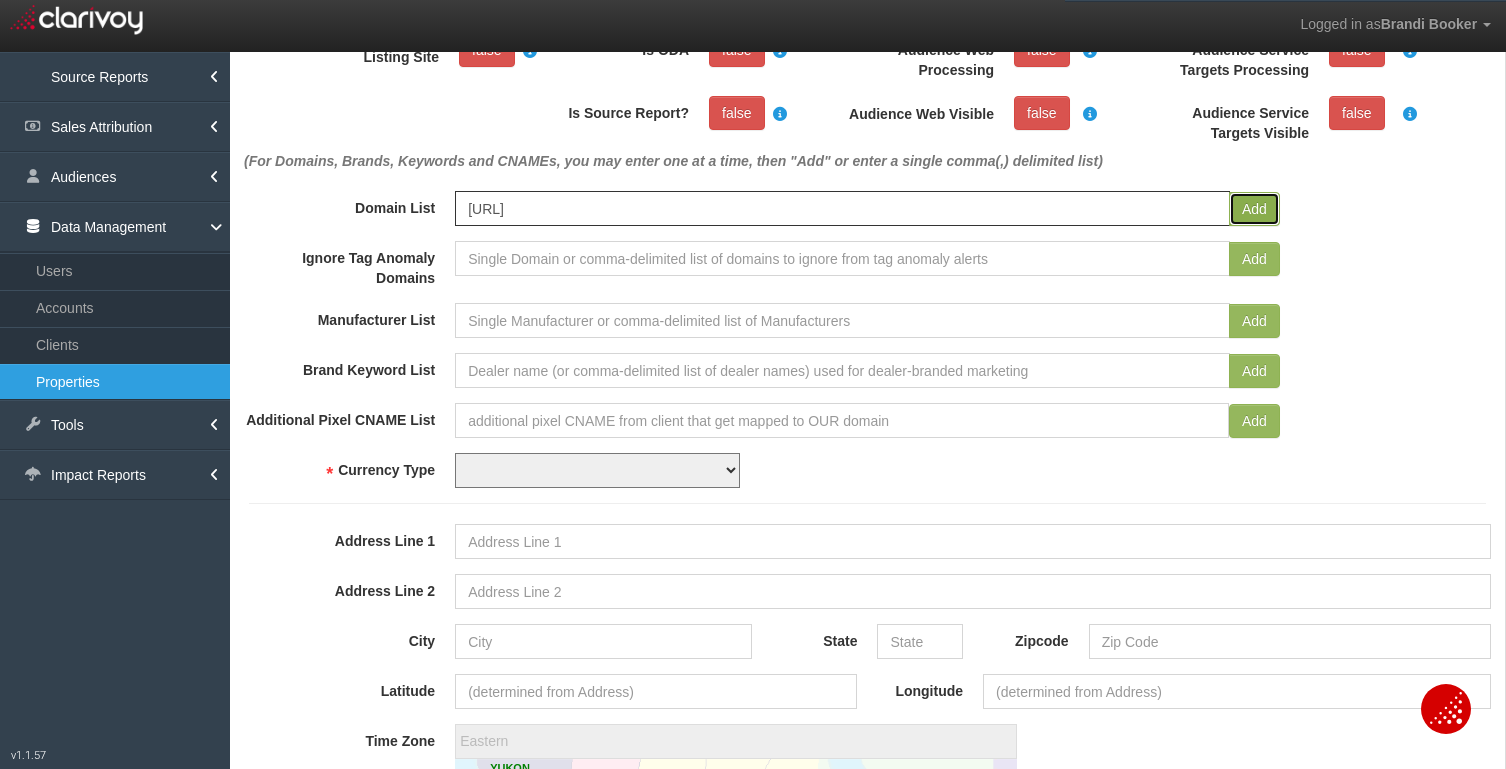 type 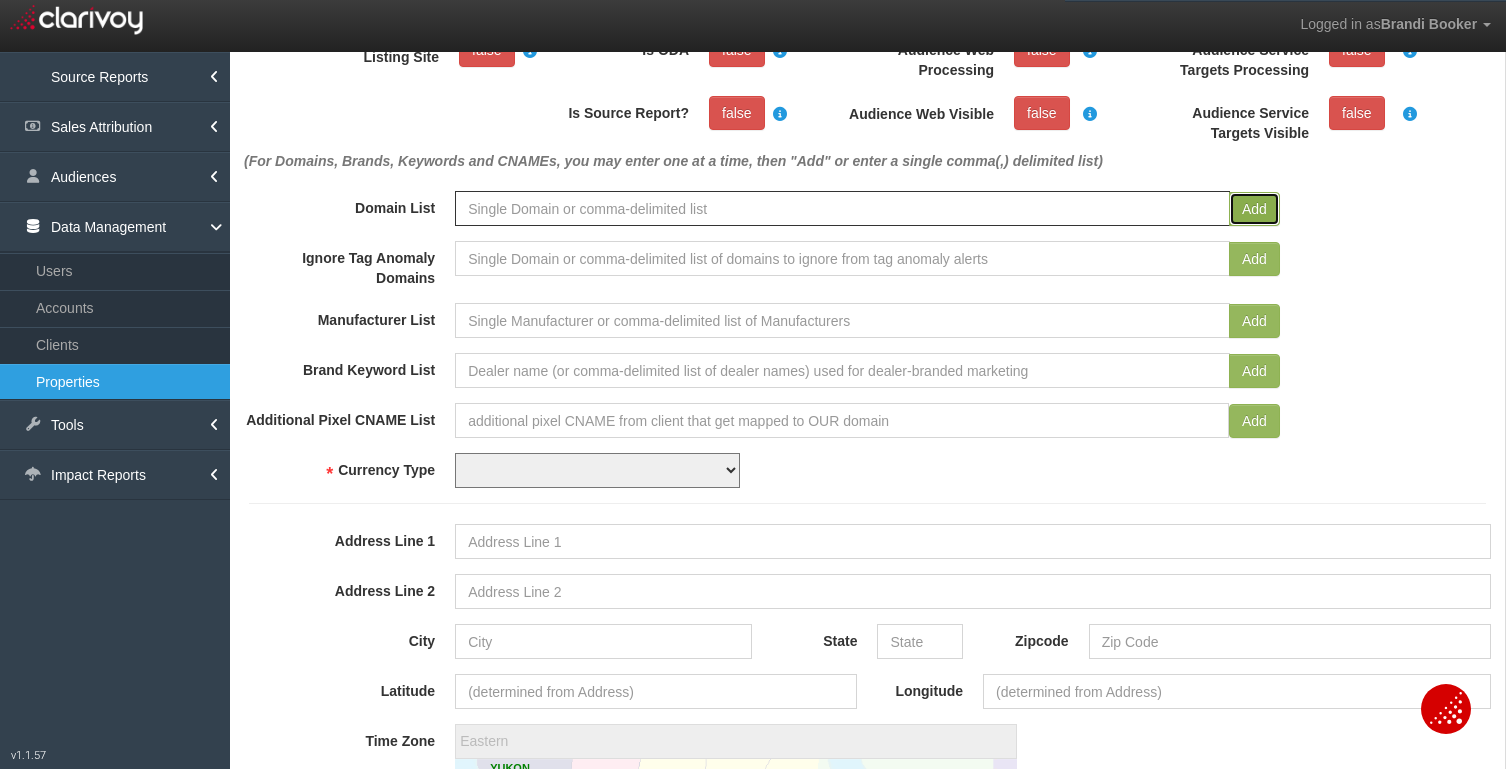 click on "Add" at bounding box center (1254, 209) 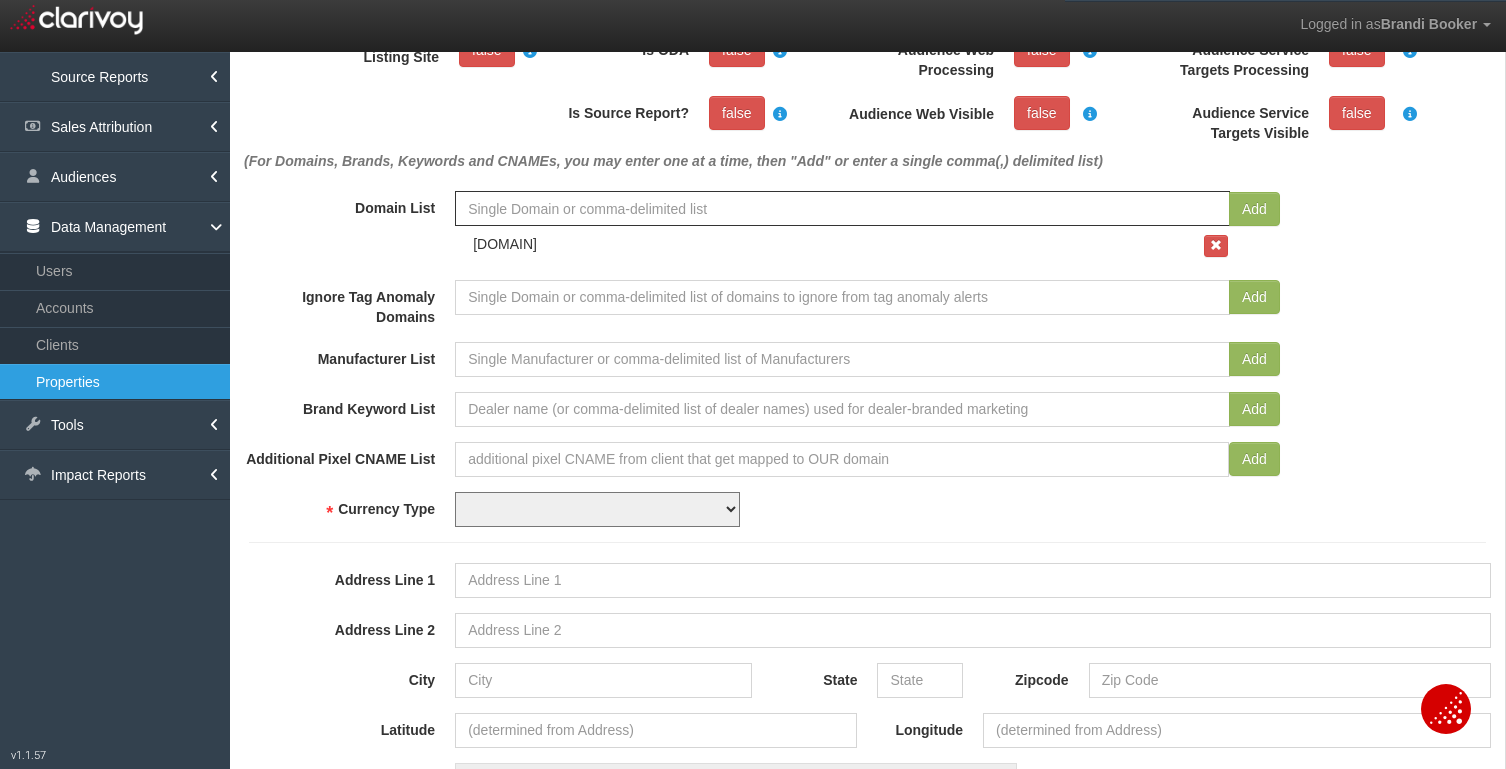 click on "USD CAD" at bounding box center (597, 509) 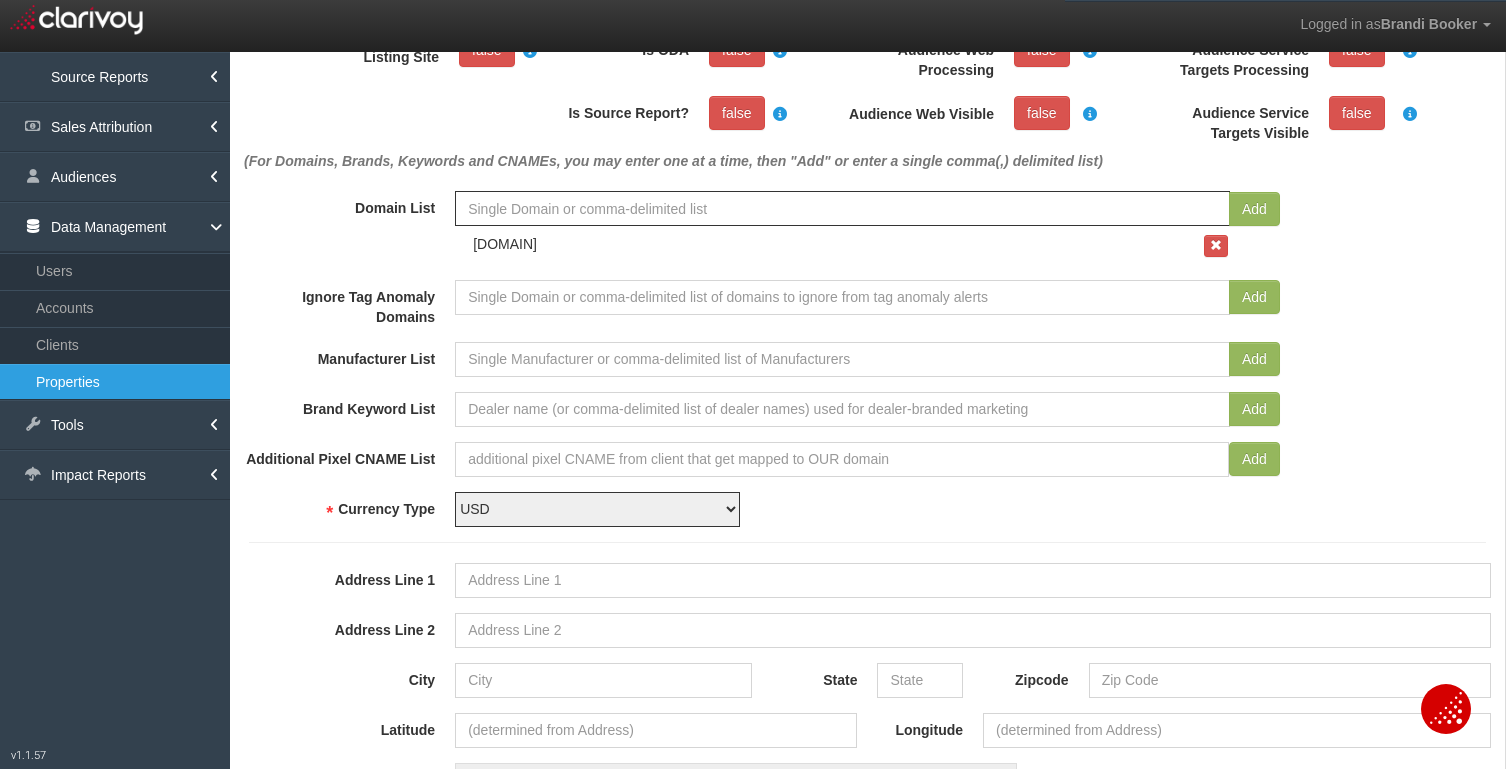 click on "USD CAD" at bounding box center (973, 509) 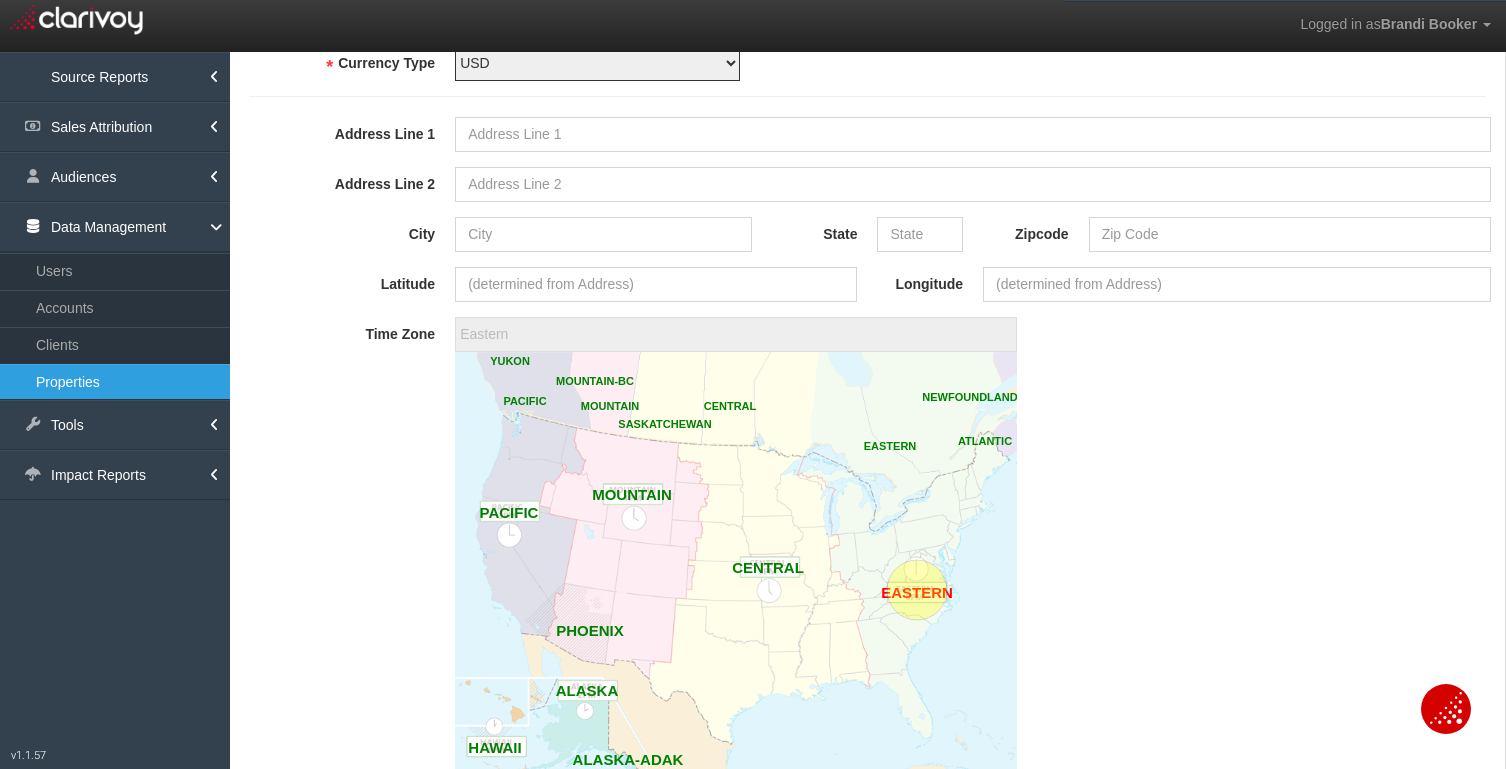scroll, scrollTop: 908, scrollLeft: 0, axis: vertical 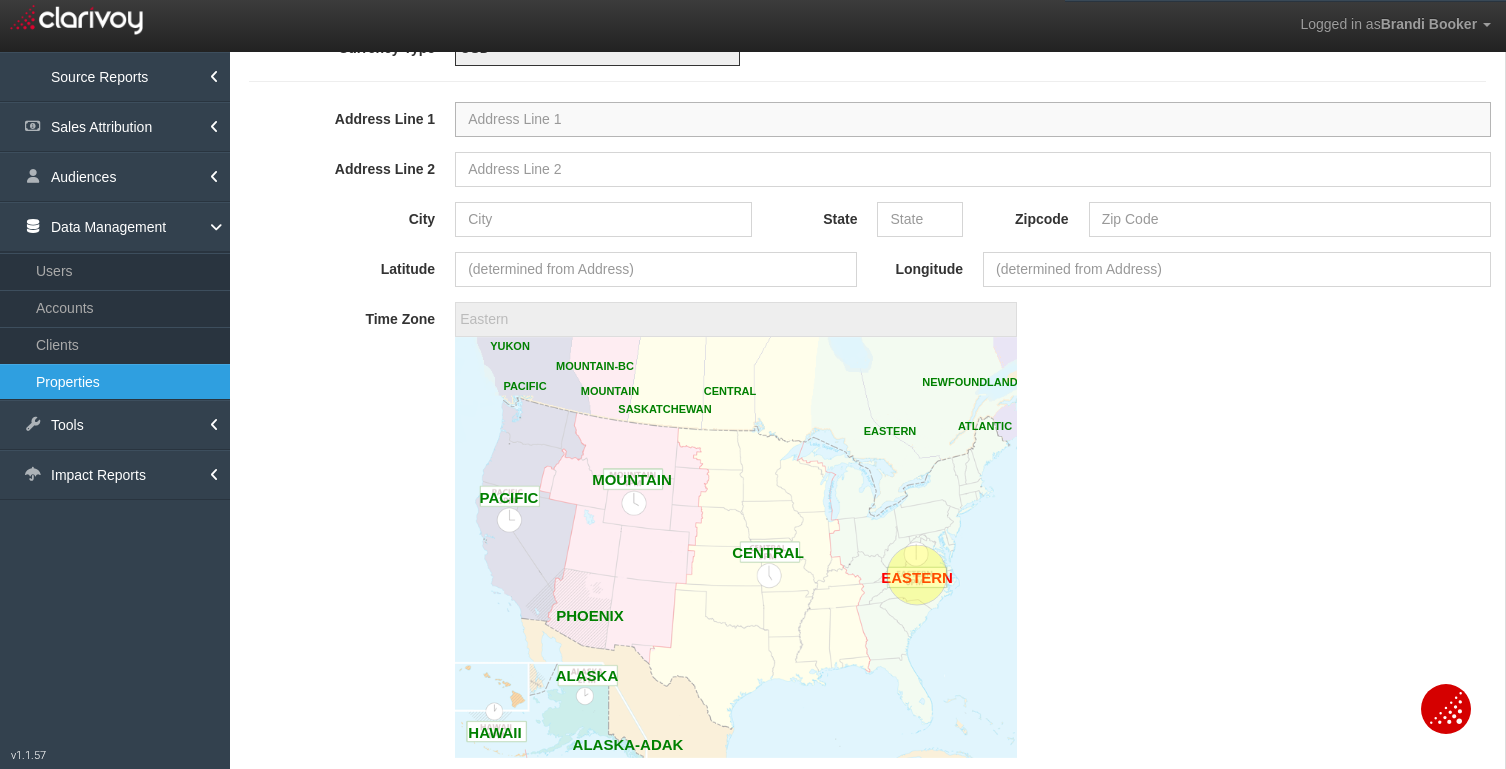 click on "Address Line 1" at bounding box center (973, 119) 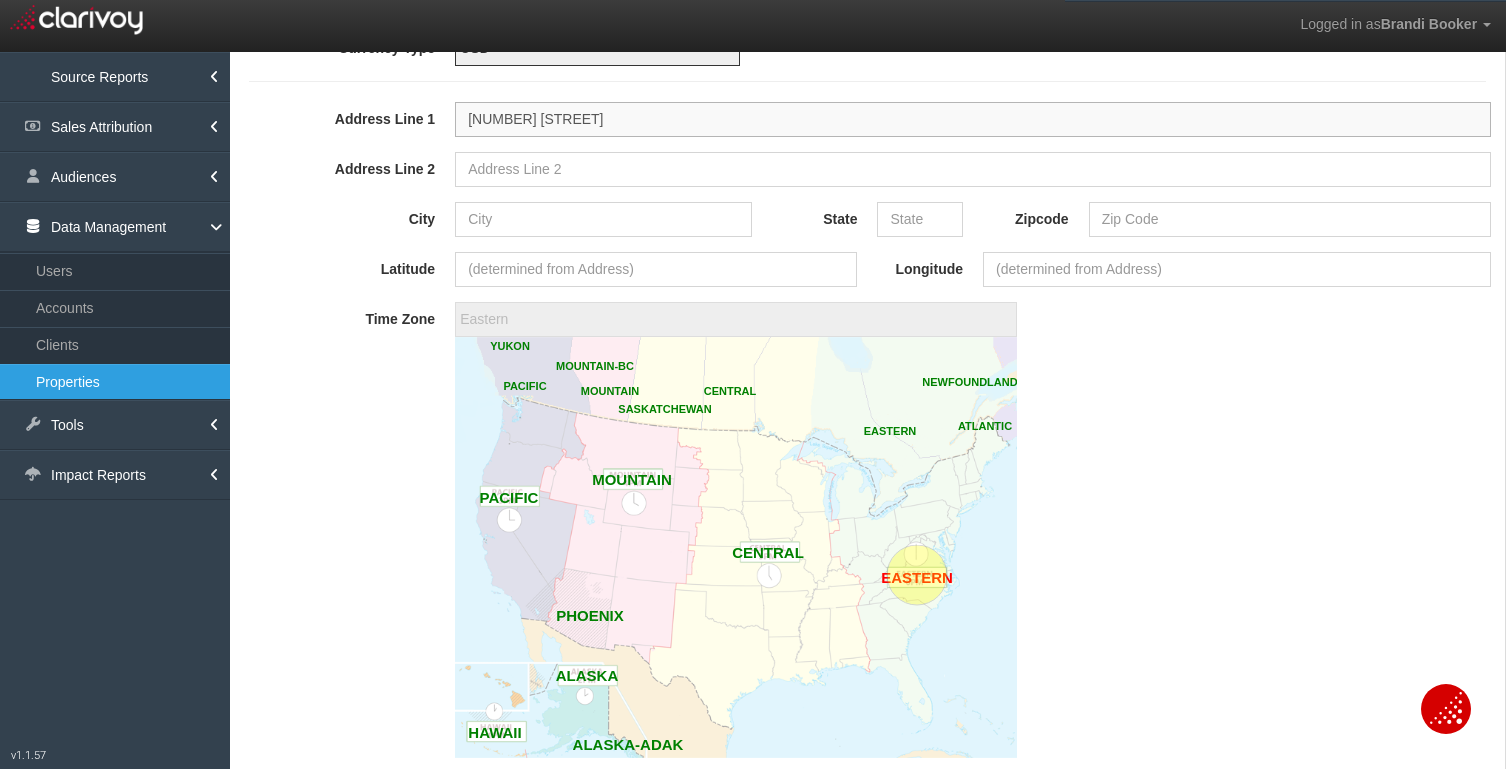 type on "[NUMBER] [STREET]" 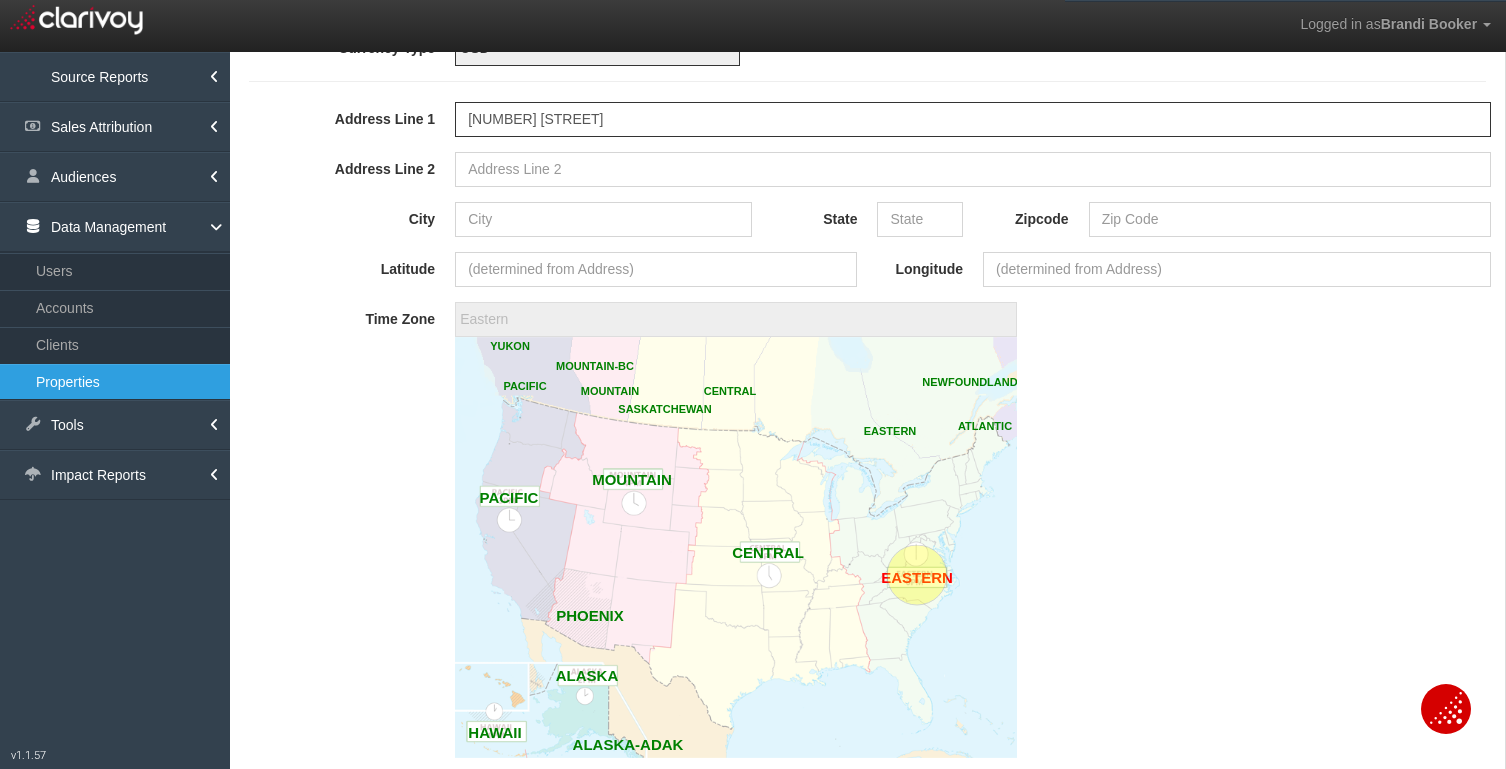 click on "Property Name
[COMPANY_NAME]
Property Id
Property Hash
Client
[CLIENT_LIST]" at bounding box center (867, 15) 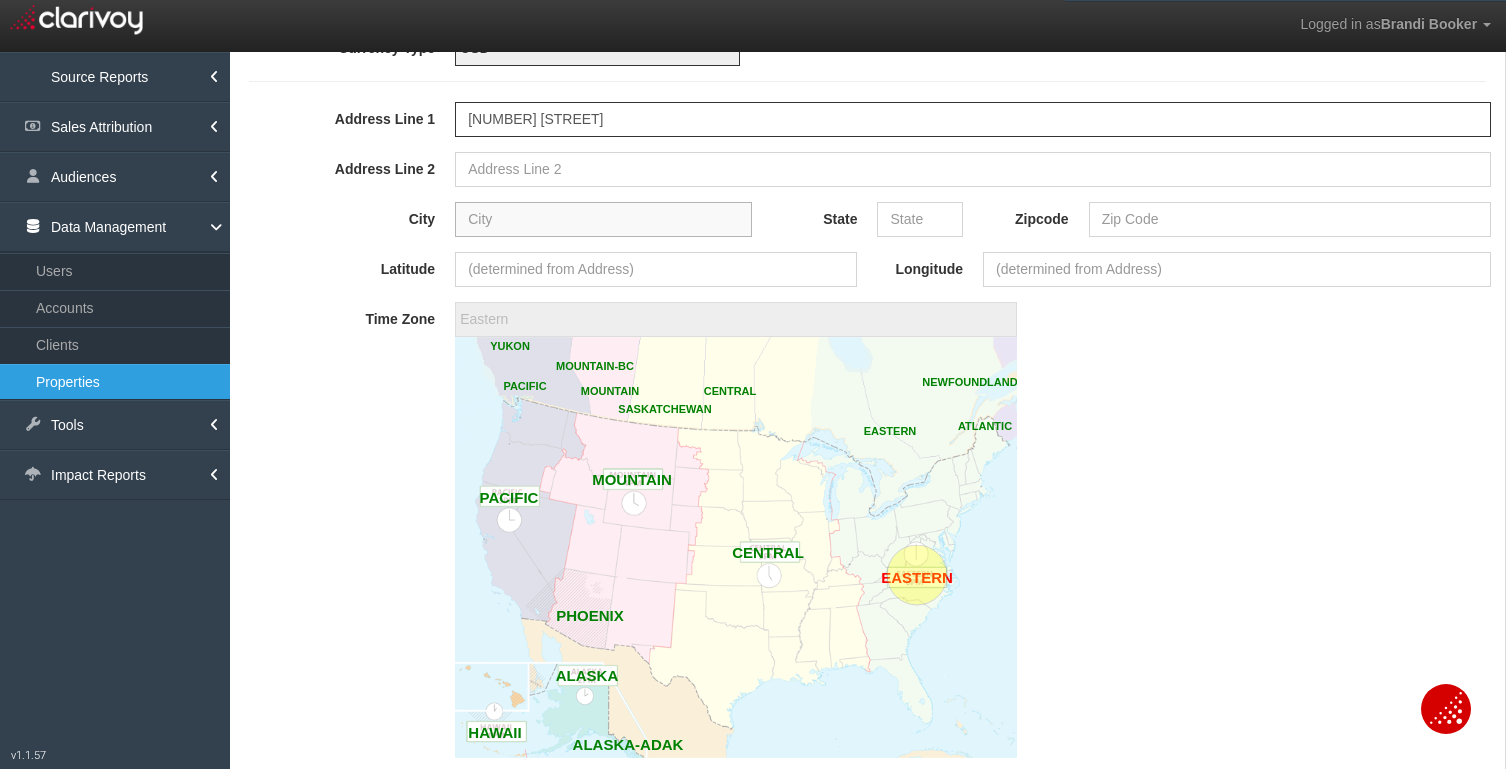 click on "City" at bounding box center [603, 219] 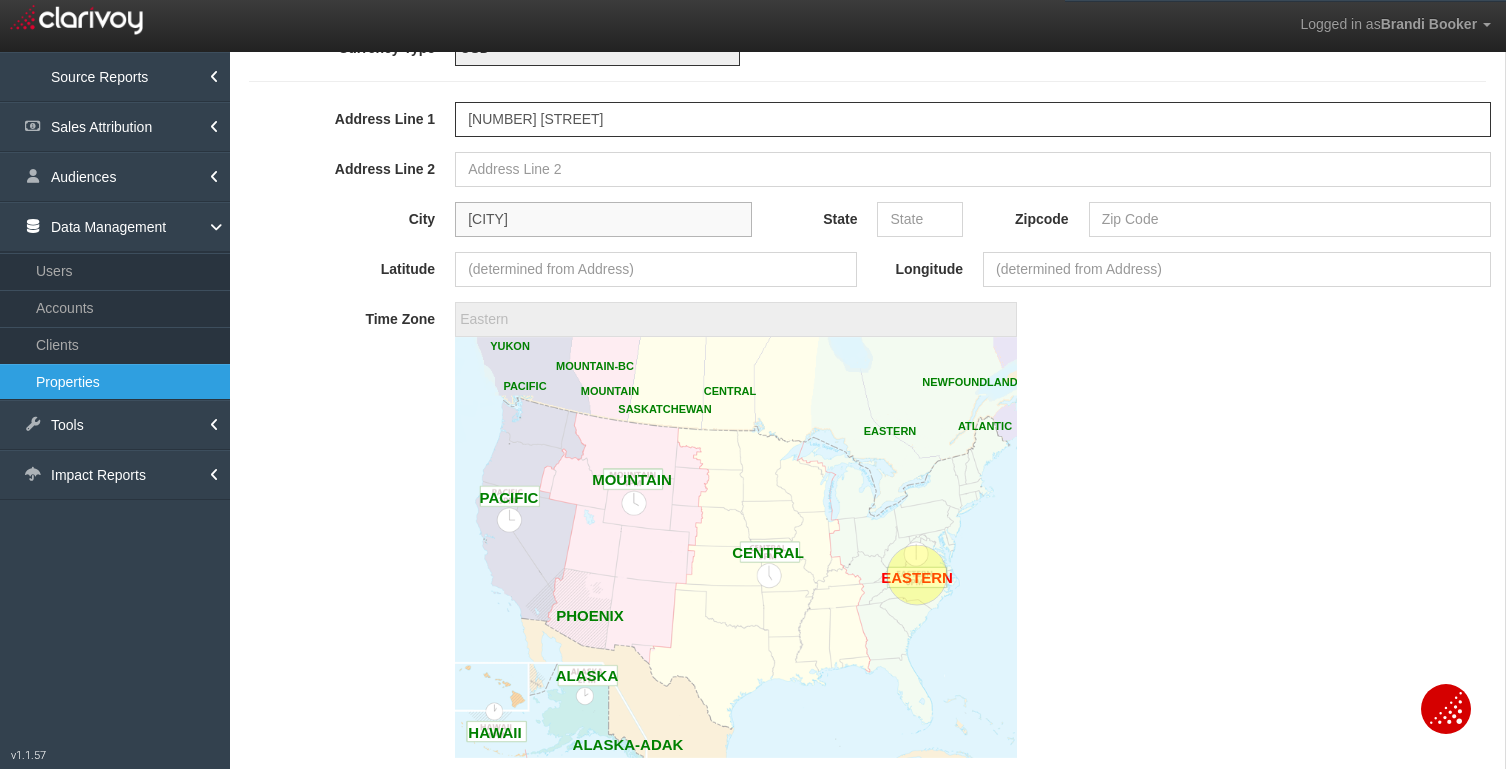 type on "[CITY]" 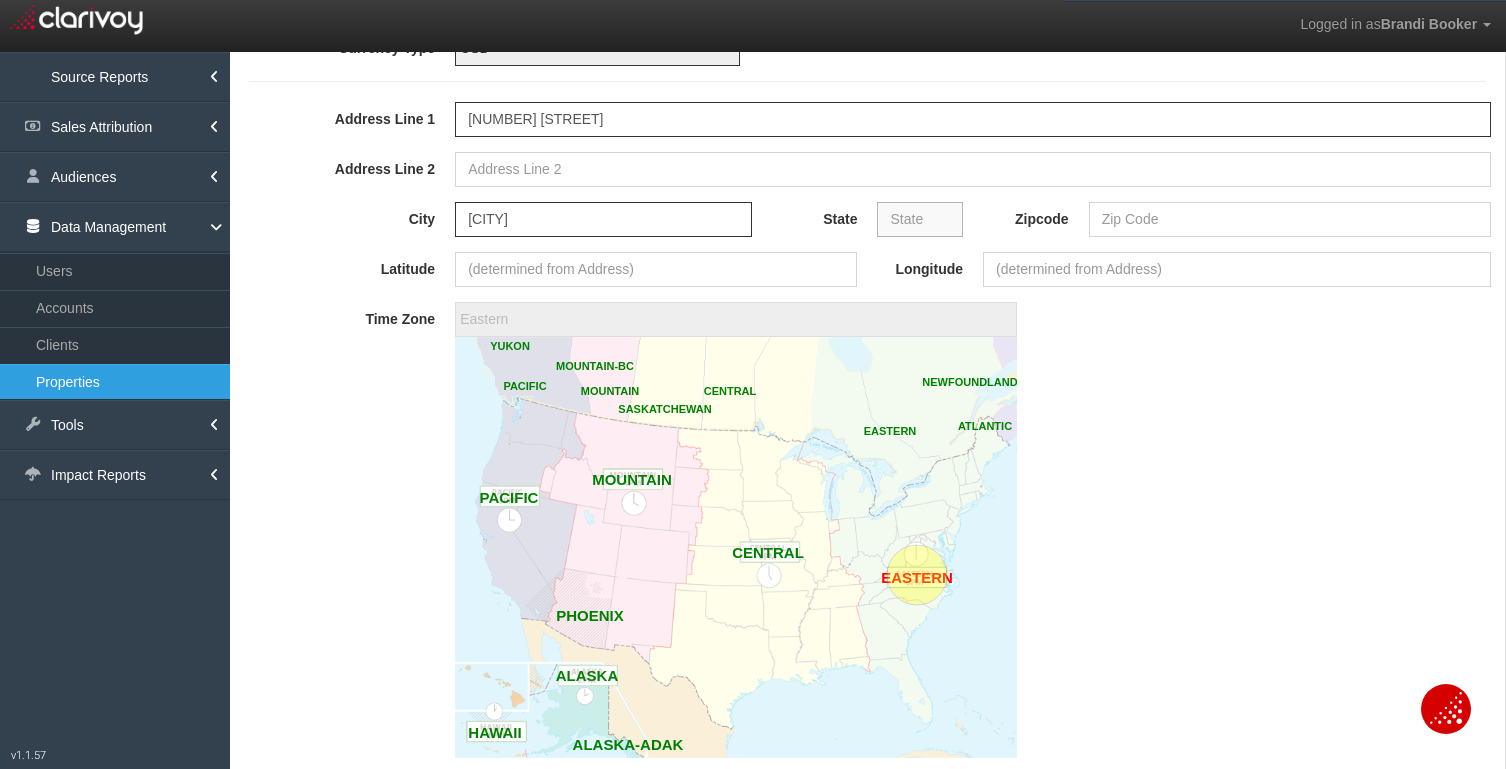 click on "State" at bounding box center [920, 219] 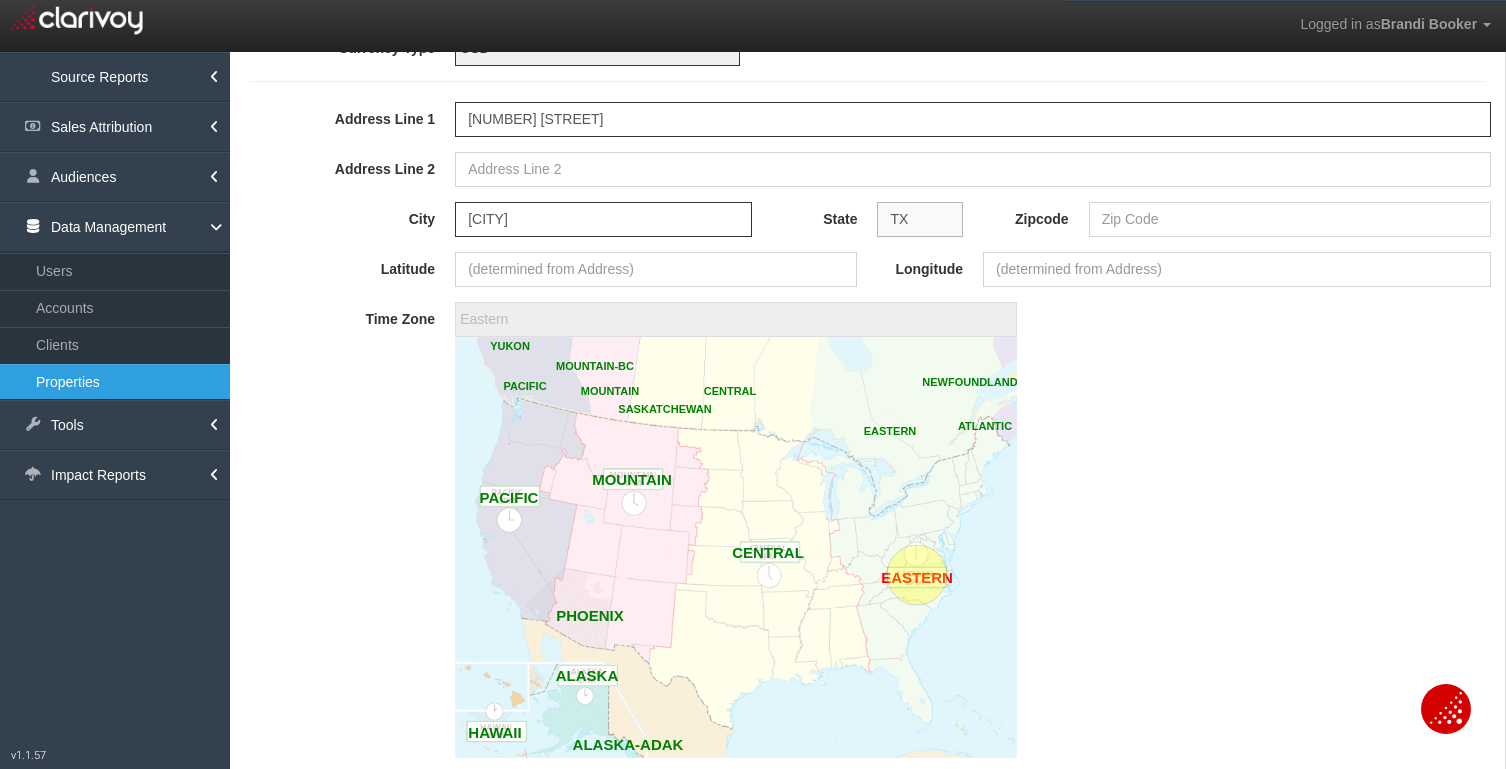 type on "TX" 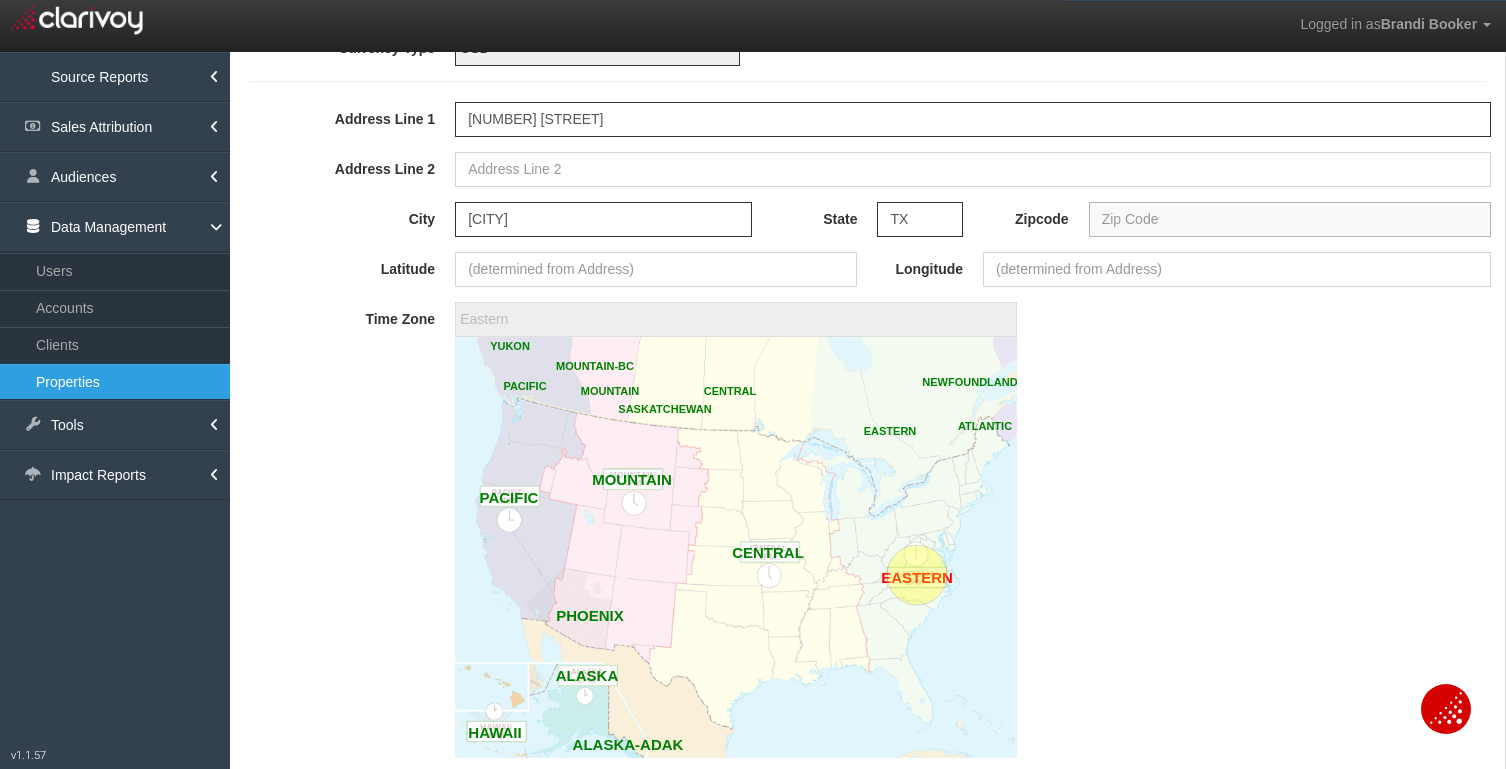 click on "Zipcode" at bounding box center [1290, 219] 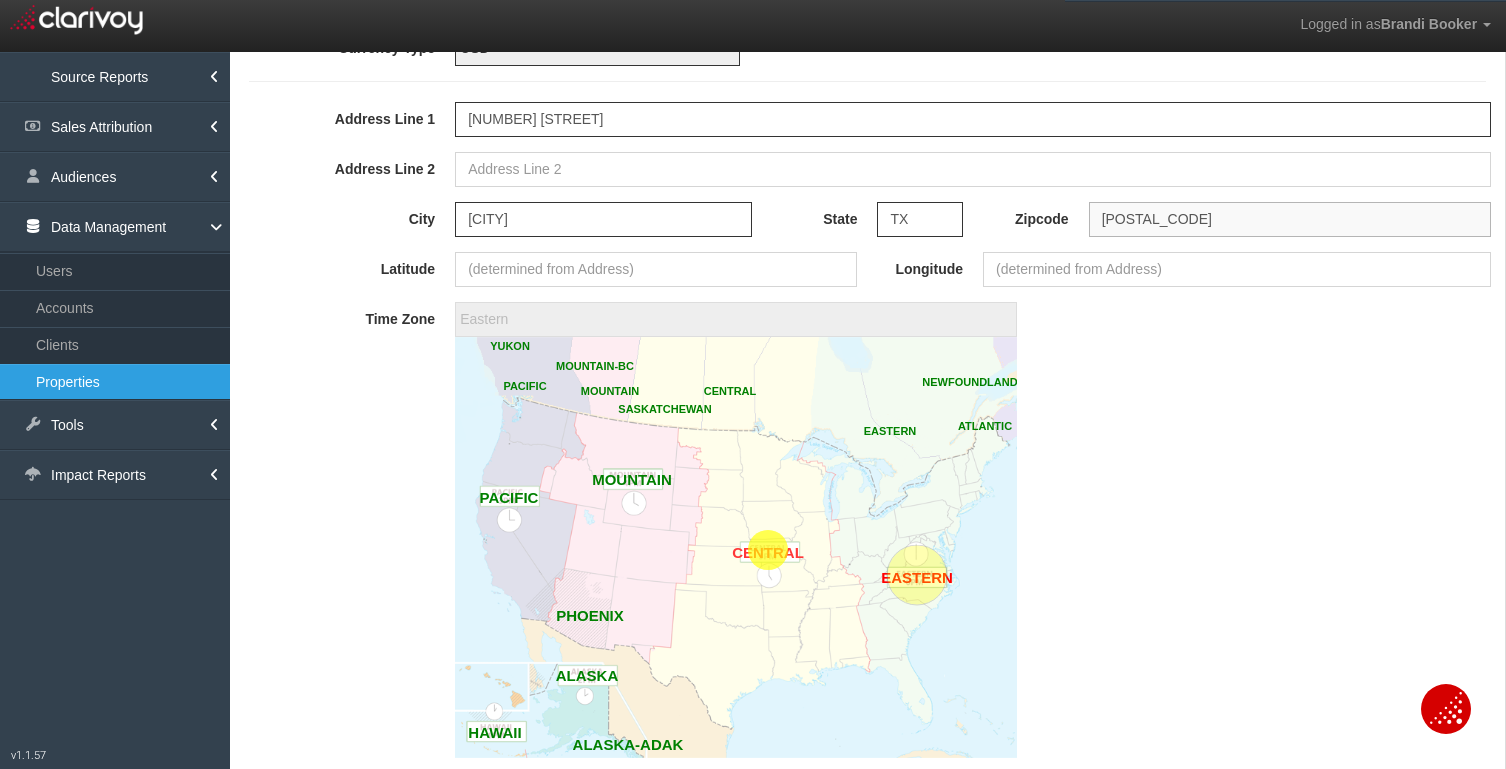 type on "[POSTAL_CODE]" 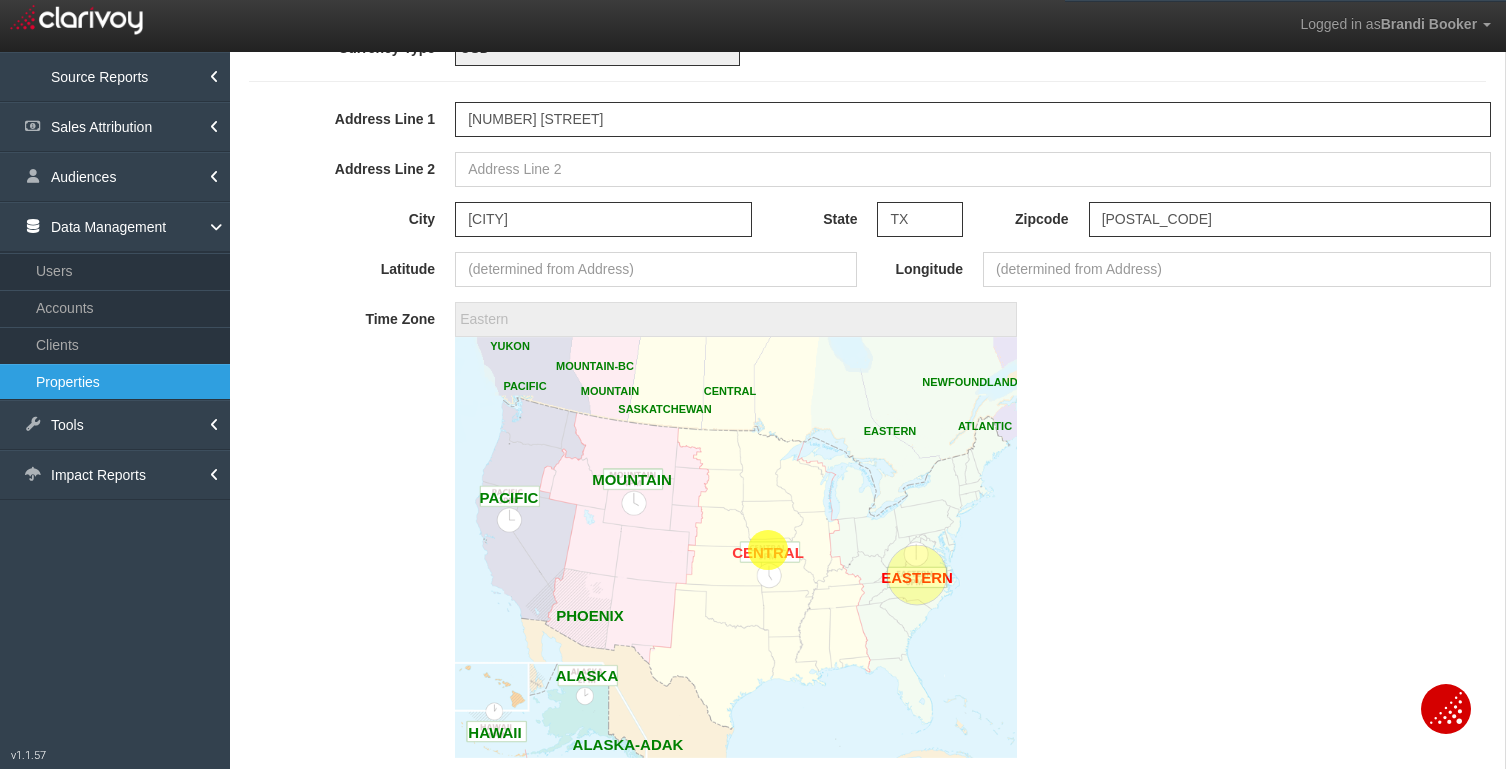 type on "[COORDINATES]" 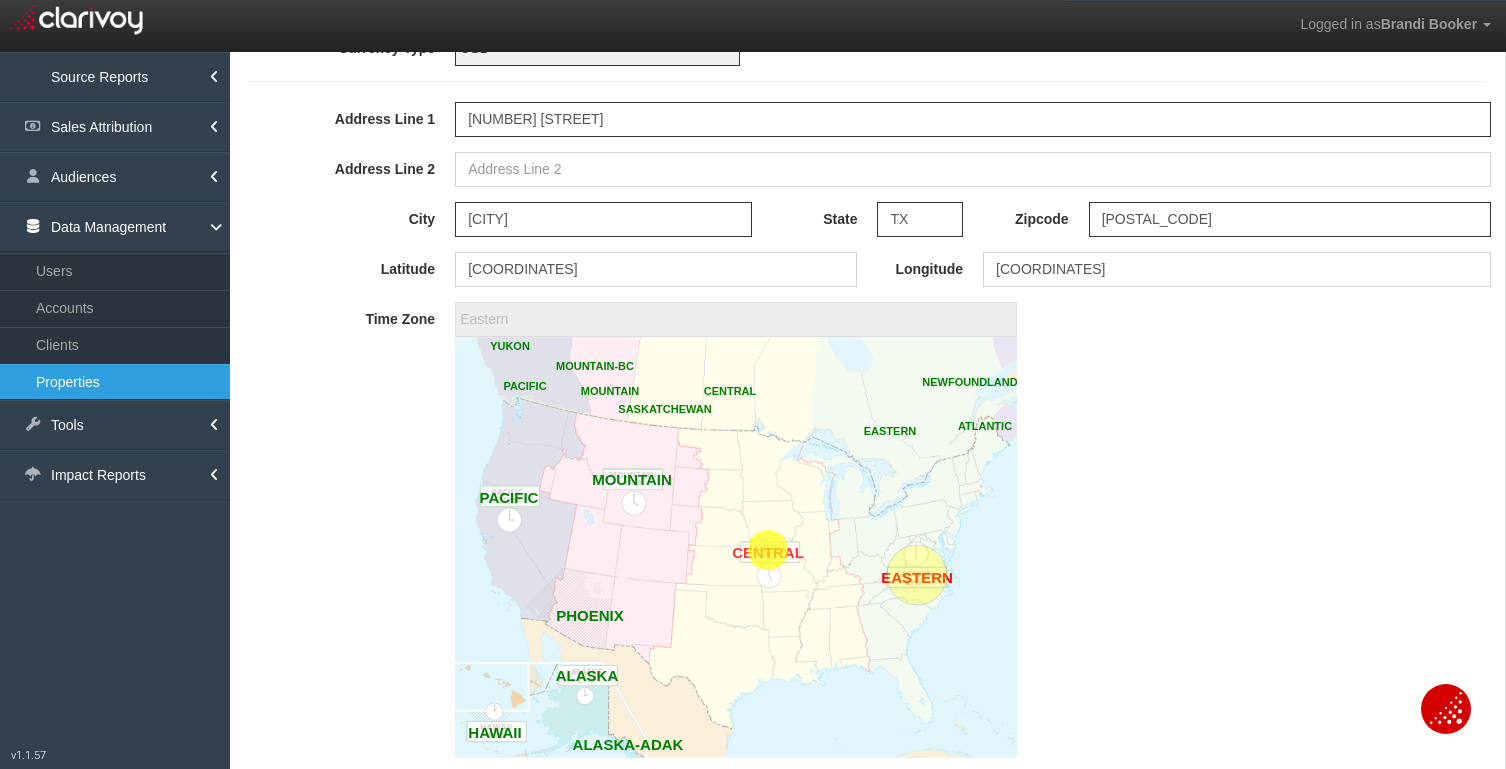 click 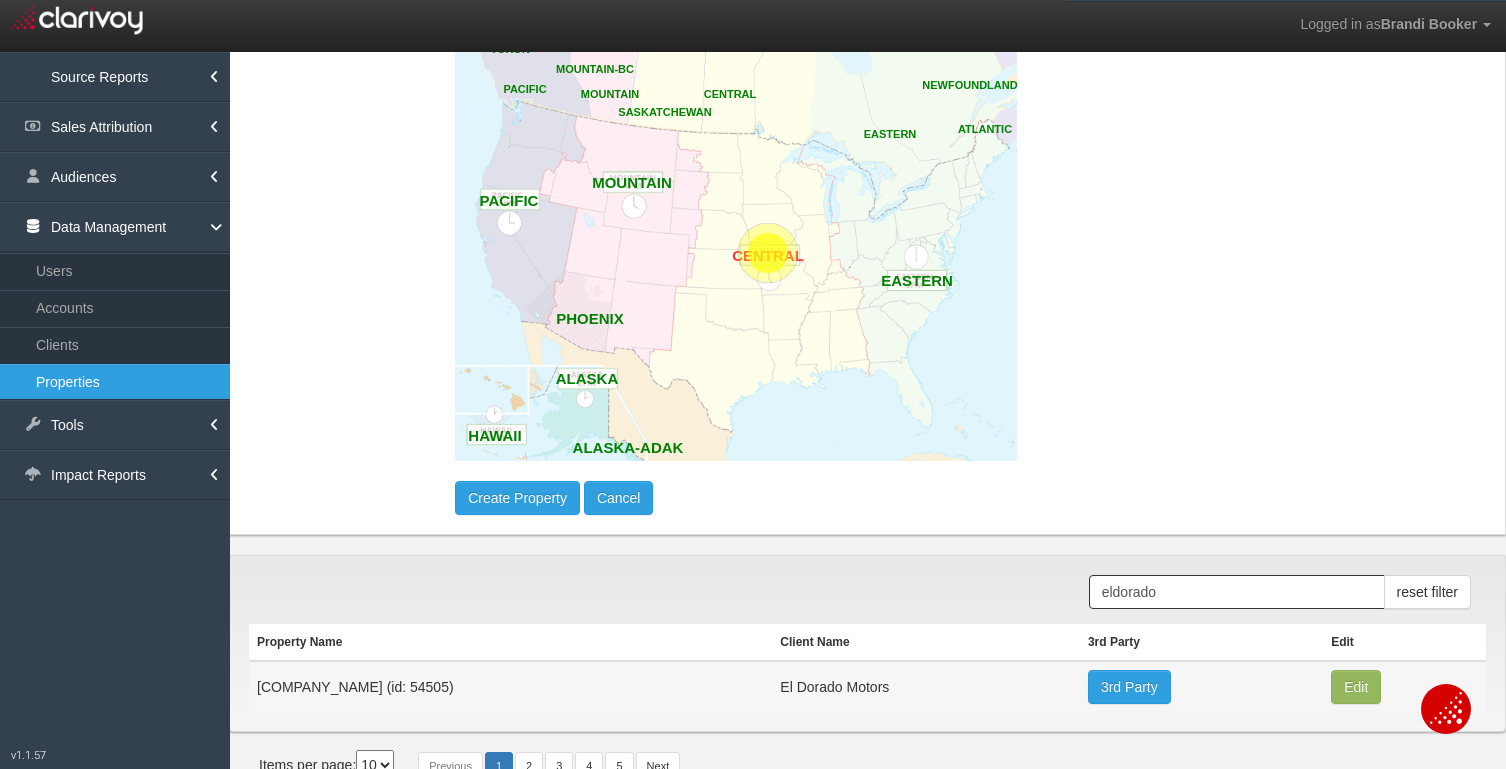 scroll, scrollTop: 1211, scrollLeft: 0, axis: vertical 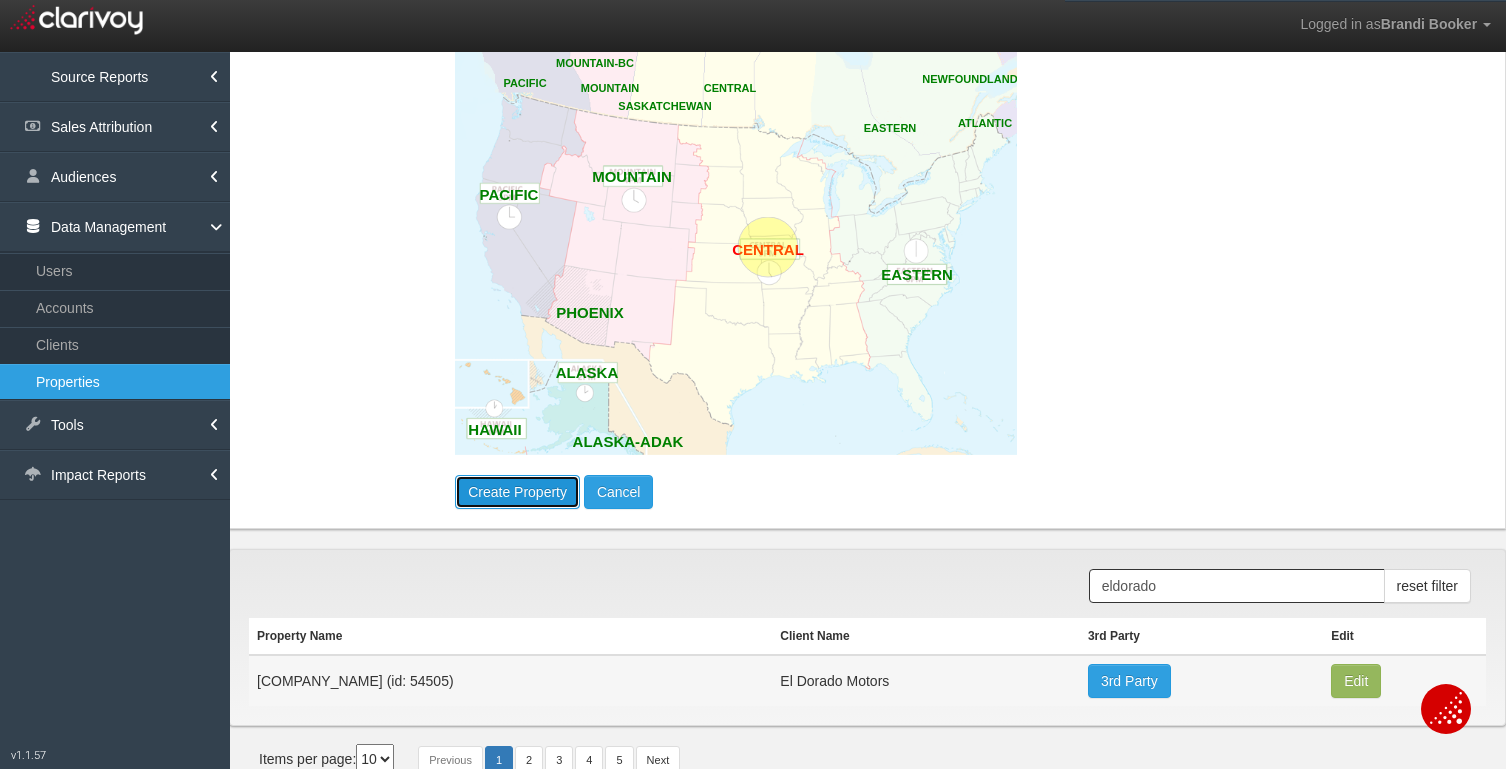 click on "Create Property" at bounding box center [517, 492] 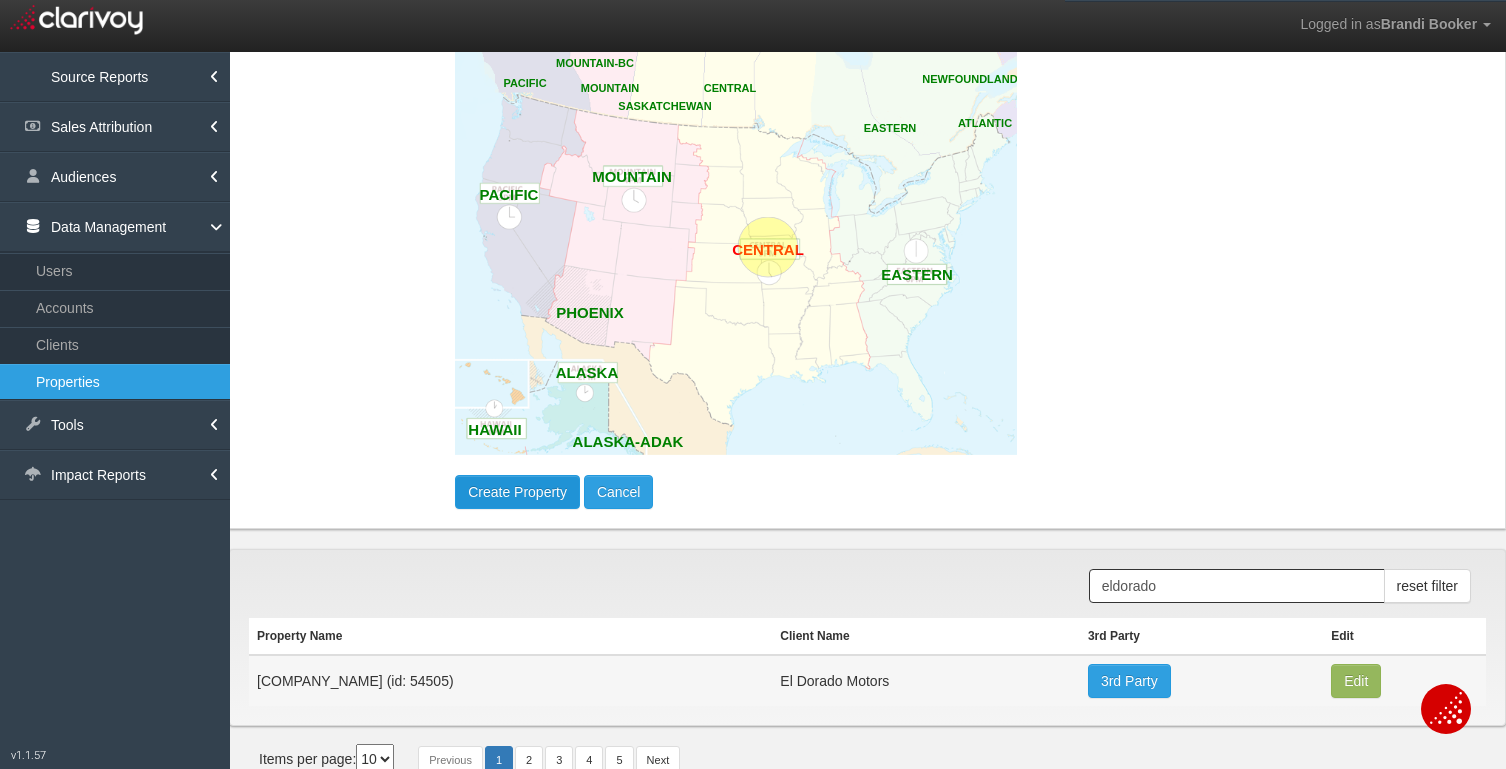 type 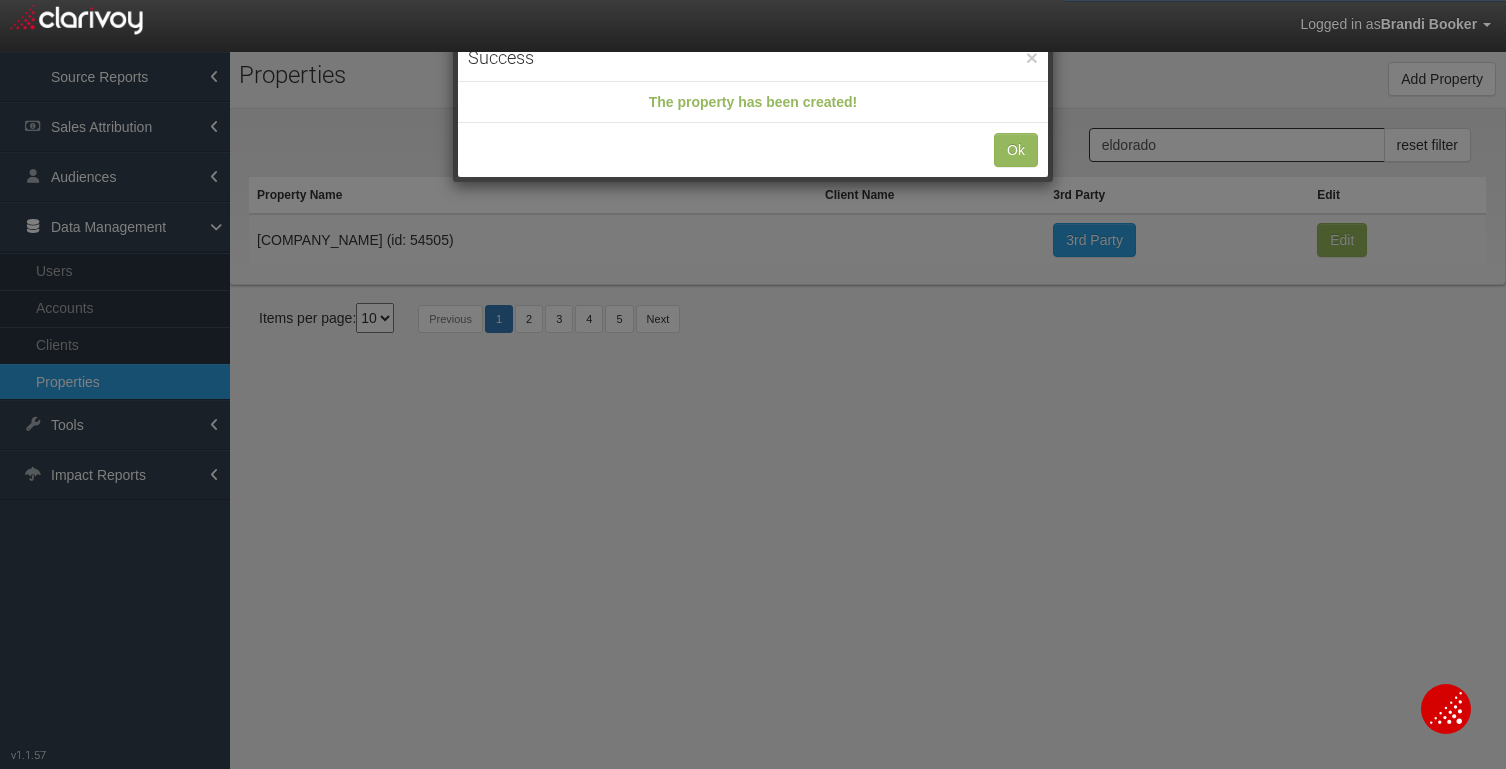 scroll, scrollTop: 0, scrollLeft: 0, axis: both 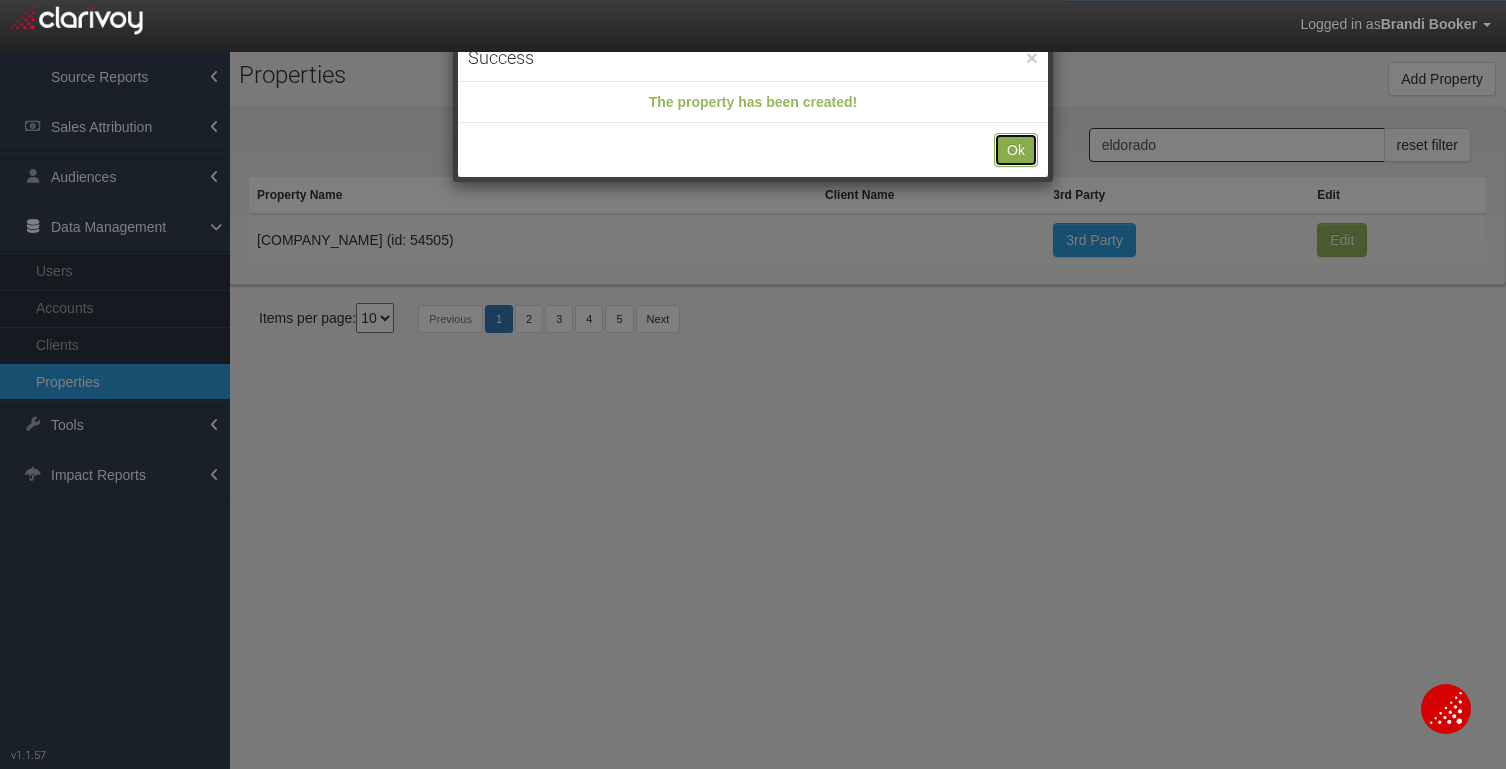 click on "Ok" at bounding box center (1016, 150) 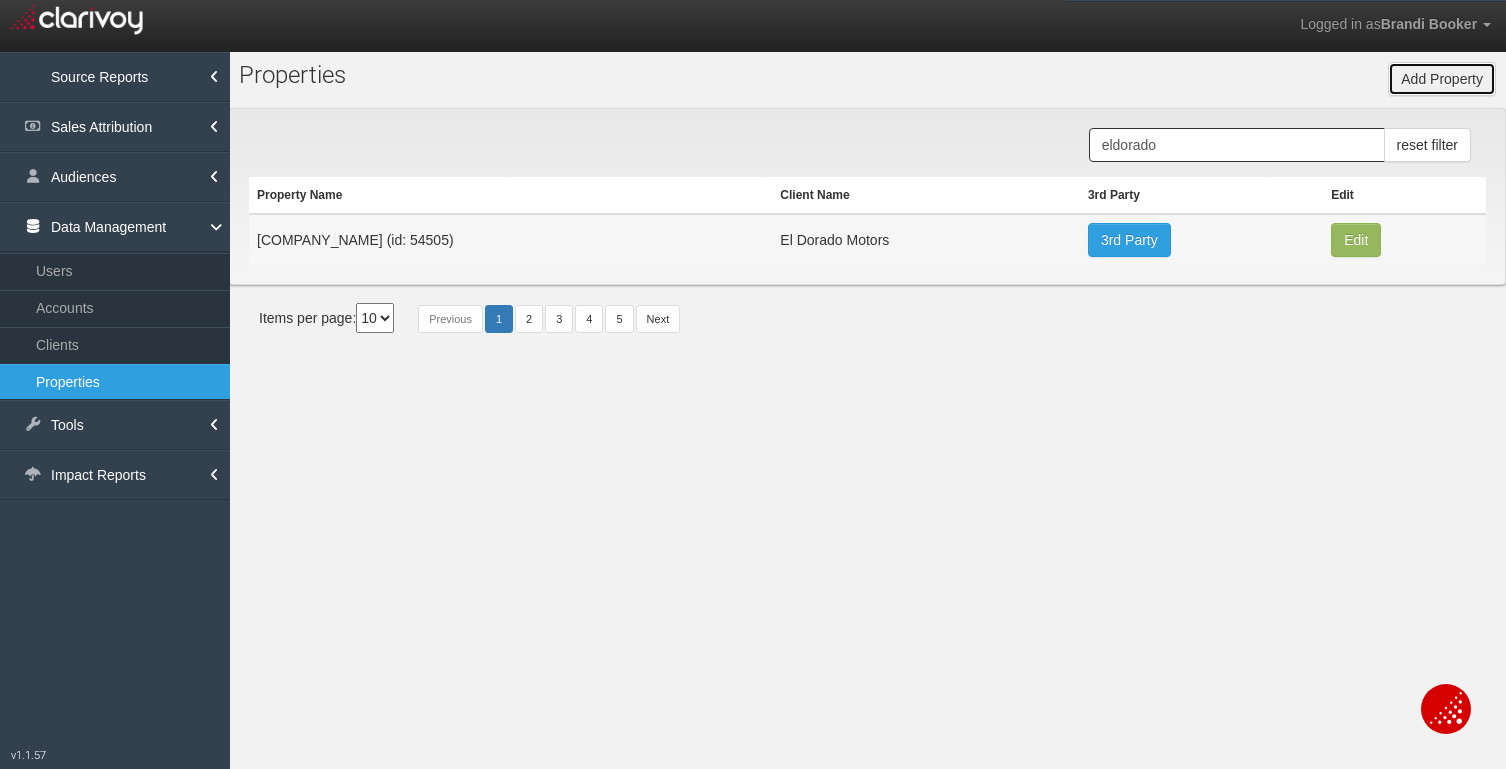 click on "Add Property" at bounding box center (1442, 79) 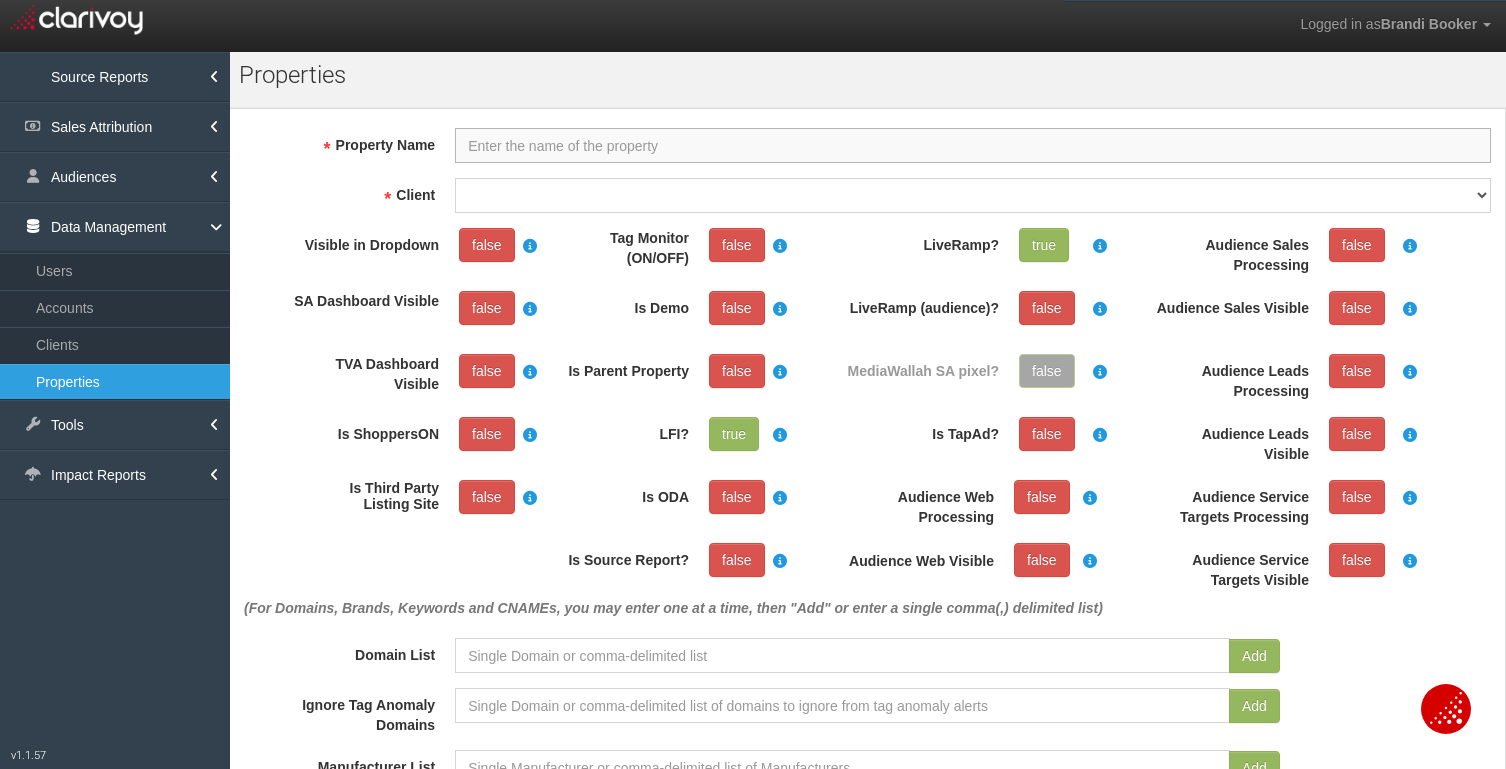 click on "Property Name" at bounding box center [973, 145] 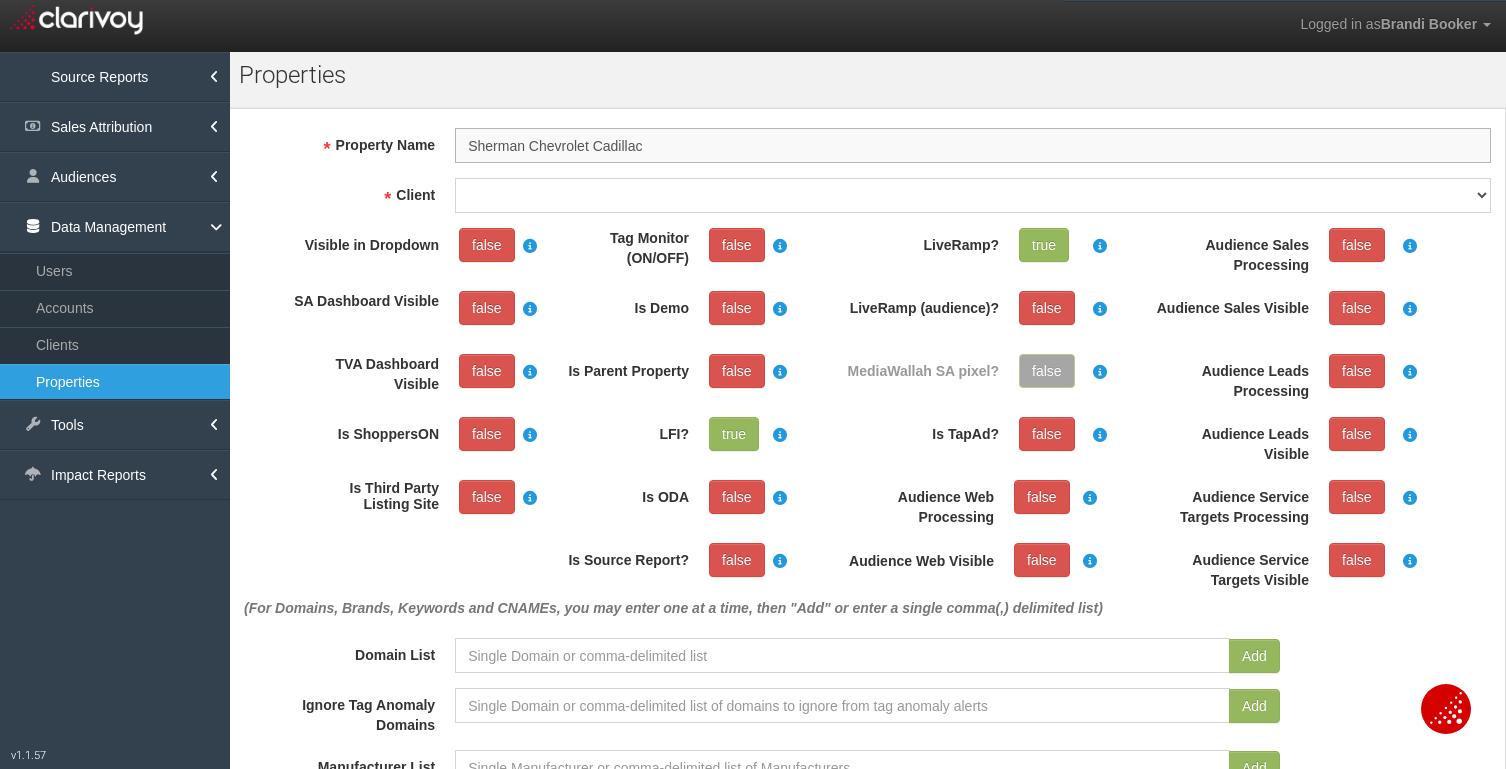type on "Sherman Chevrolet Cadillac" 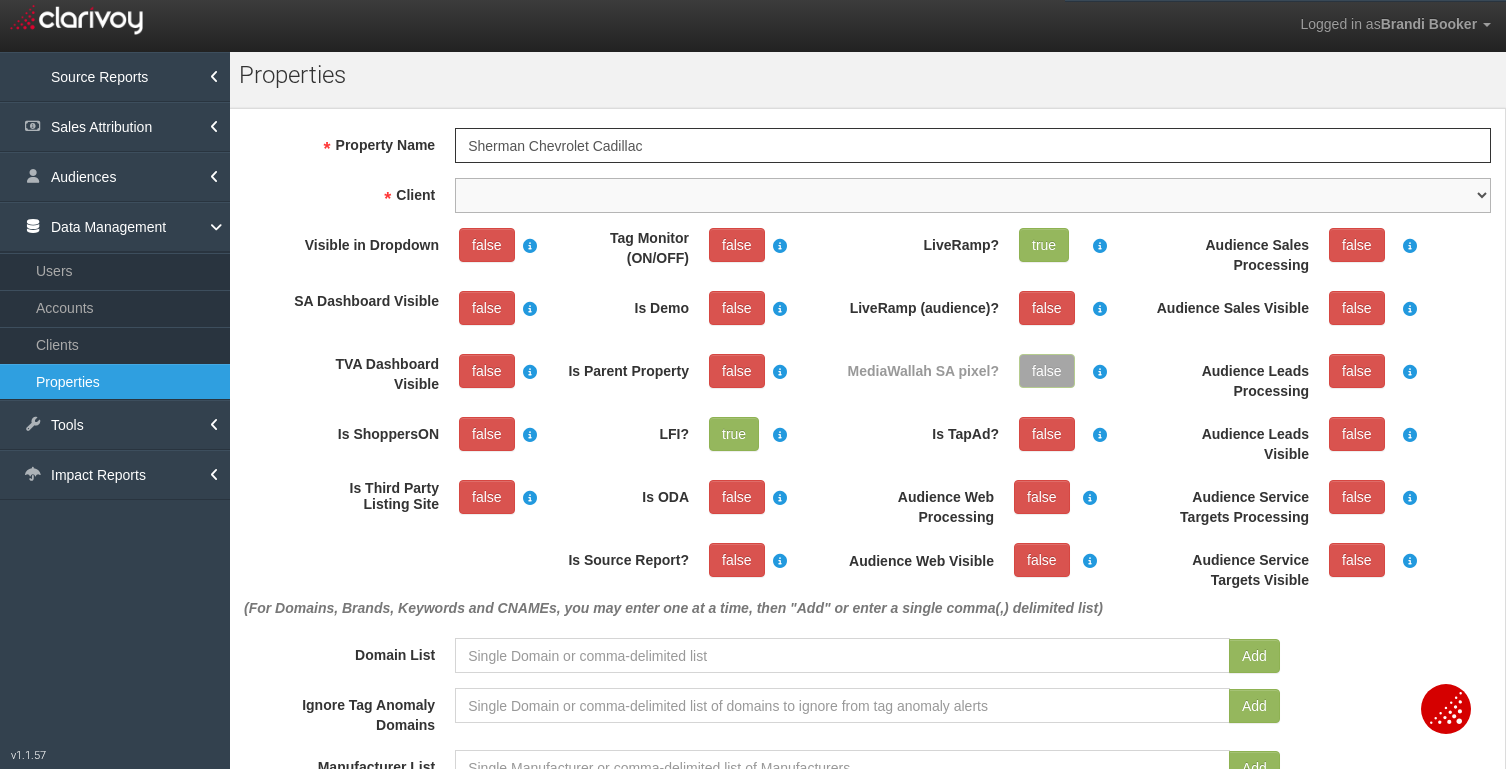 click on "1stgear 212motors 24autogroup 401group 405motors 44automart 503autos a-b aaaohio aaronautomotivegroup abzmotors accurateautomotiveofjacksonville actionautoutah acuraofcolumbus acuraofpembrokepines adamautogroup adamstoyota advance advantagefordlincoln adventureag adventuresubaru airportford airporthonda akins akinsautogroup alamo alanwebbag albrechtautogroup alexkarras alfredmatthews allamericanford allengwynn allensamuels allenturner allstargroup allwaysautogroup almcars alphaauto alpiemonteautogroup alpineautogroup alwilleford ambarmotors americanautobrokers amesburychevy amgauto amherstsubaru amsi anchorautooutlet ancira andean andersonauto andersonautomotivegroup andymohr annunziata annunziataautogroupdonotuse anthony antiochcdjr antwerpenvolkswagen apachevillagerv apple applesportautogroup arapahoekia arcadiamotors archerautotx archibaldsinc ardmoretoyota arizonacars arizonacdjrshowlow arlingtonacura arrowford artmoehn asotu aspenmotor astorg atamianautogroup athenschevrolet atlanticcoast atlantictoyota" at bounding box center (973, 195) 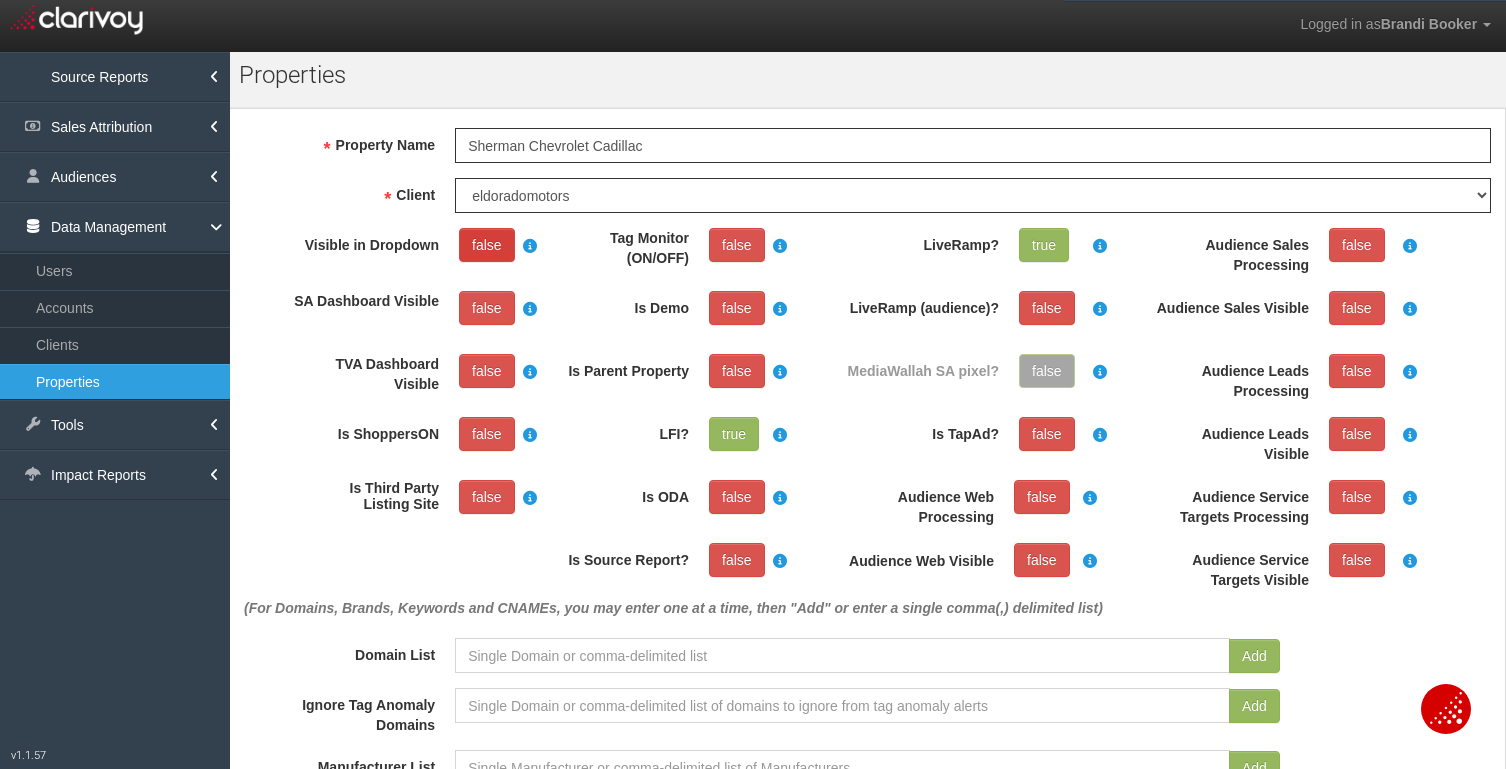 click on "false" at bounding box center [487, 245] 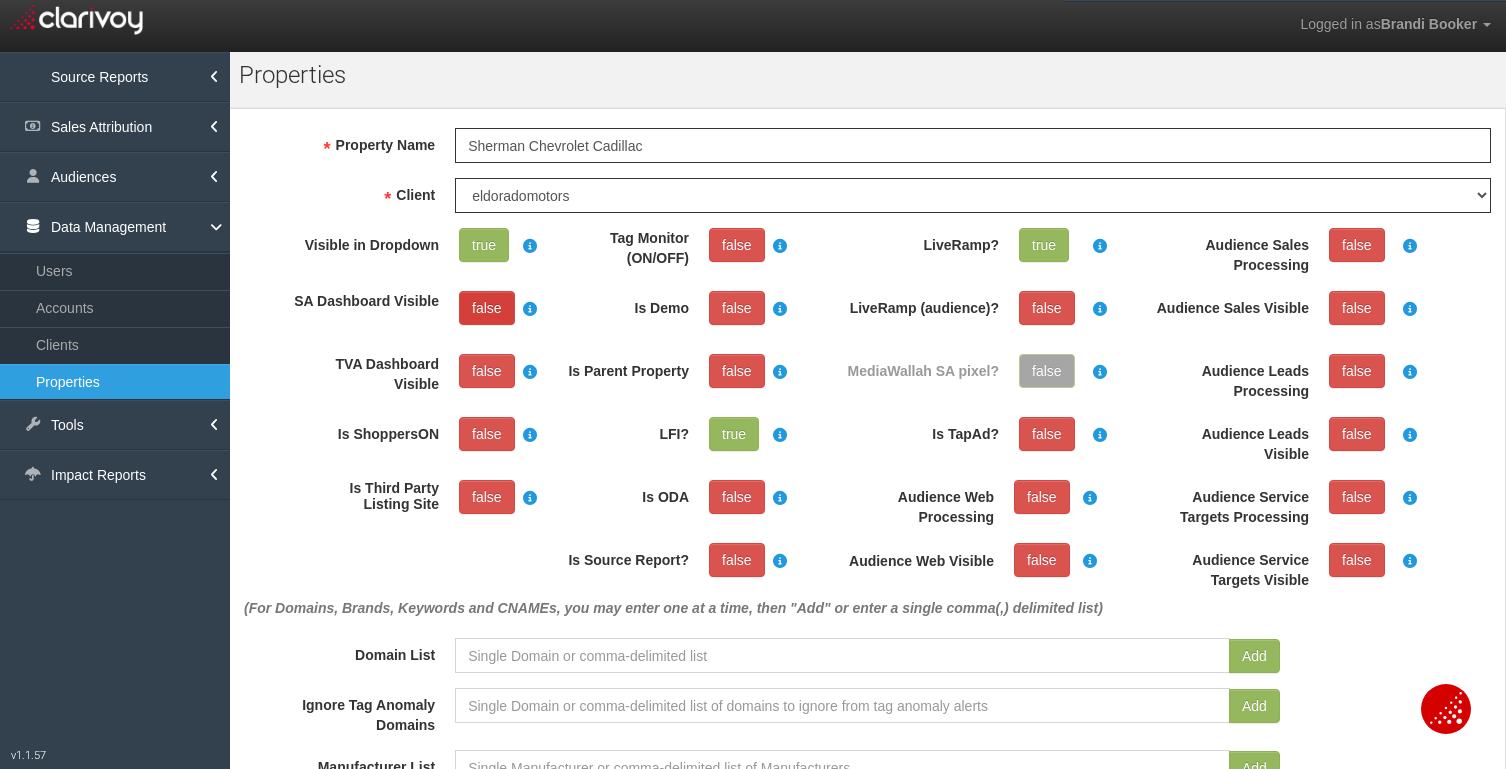 click on "false" at bounding box center [487, 308] 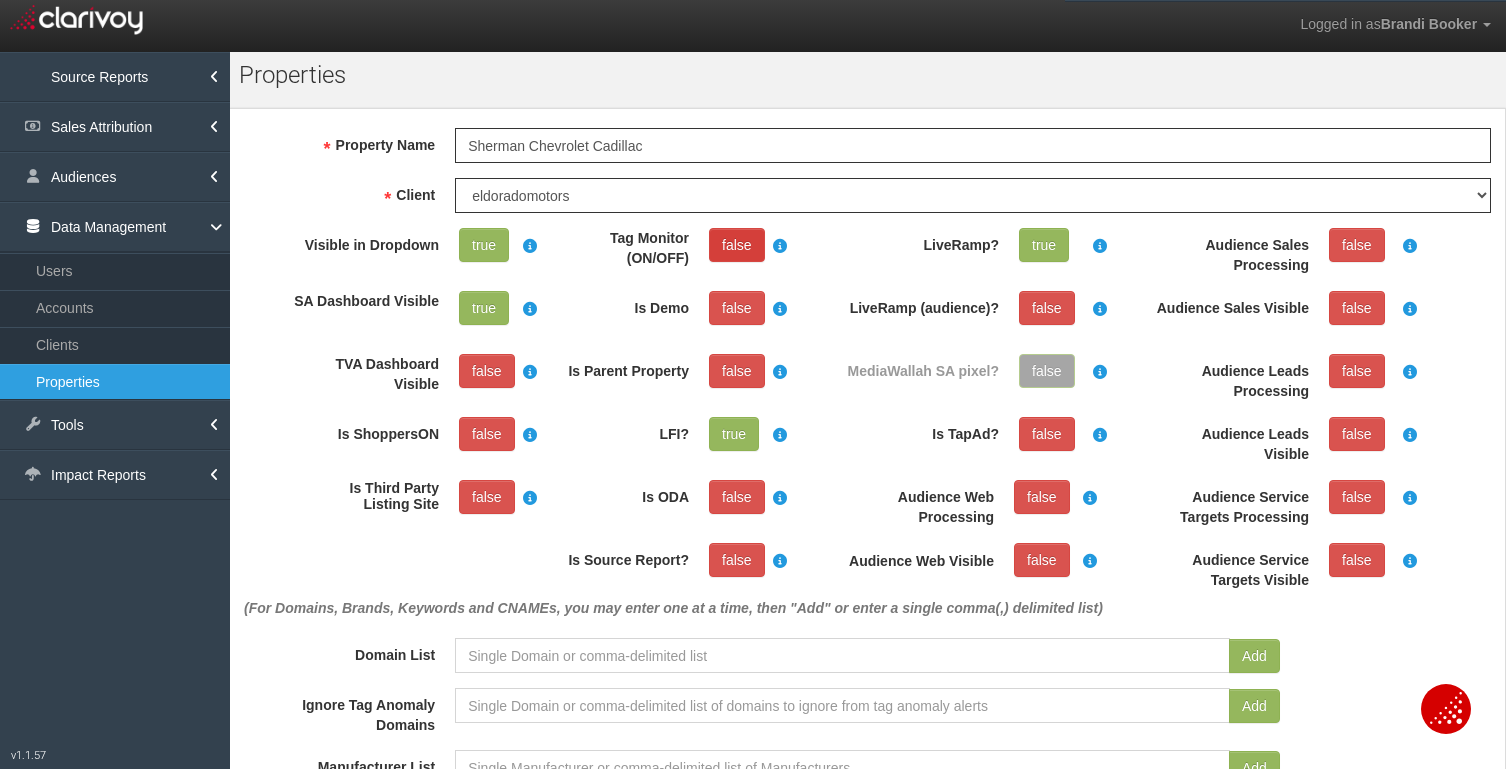 click on "false" at bounding box center (737, 245) 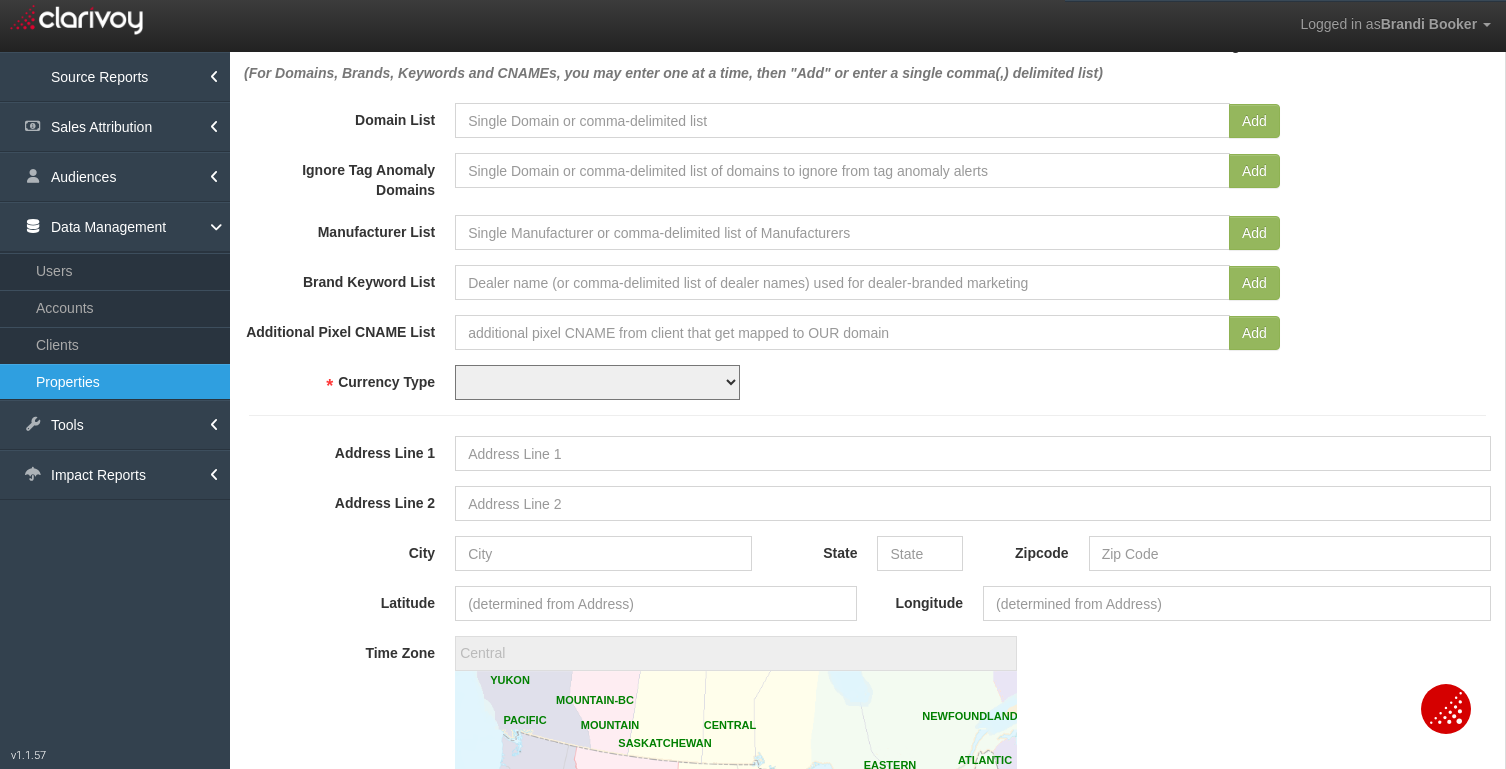 scroll, scrollTop: 544, scrollLeft: 0, axis: vertical 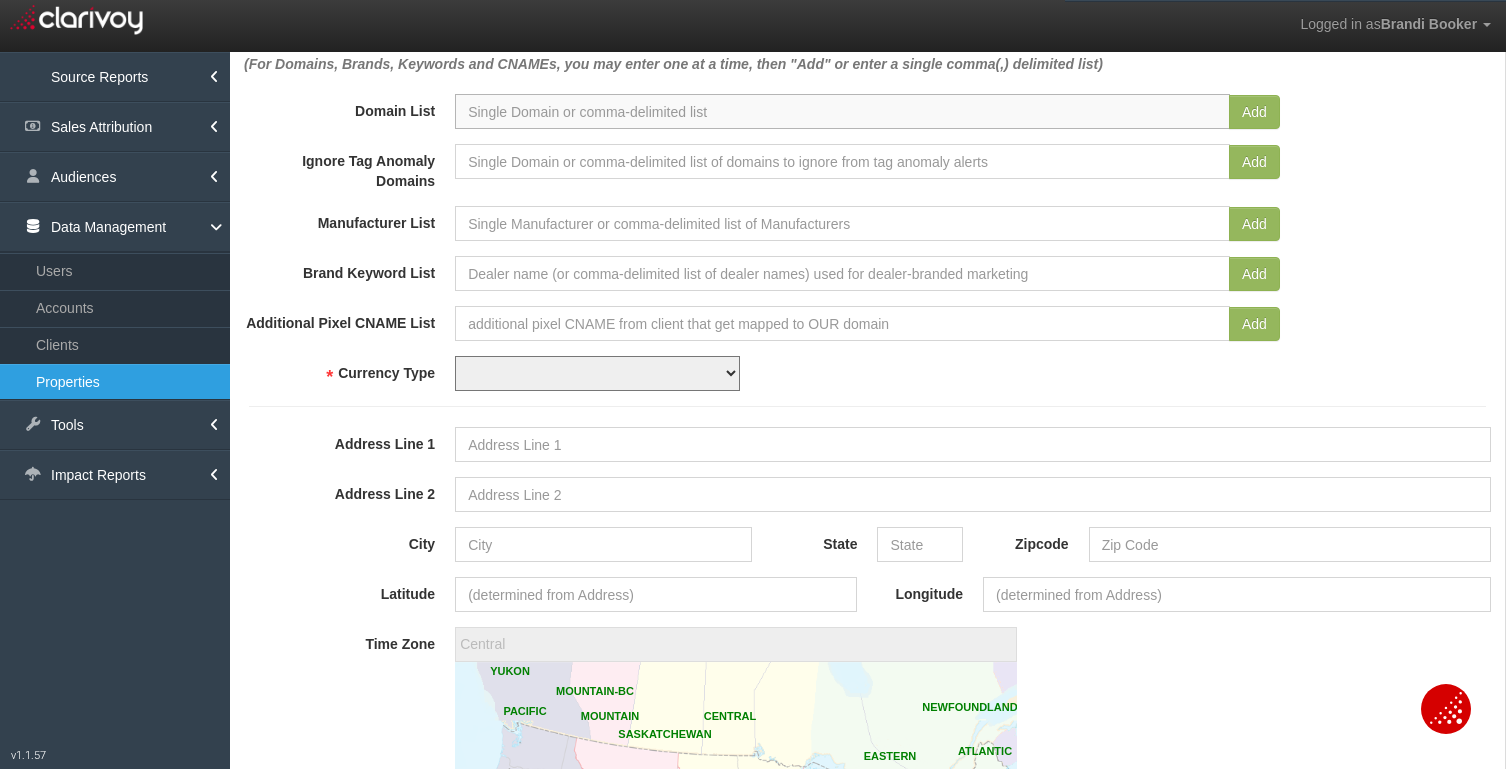 click at bounding box center [842, 111] 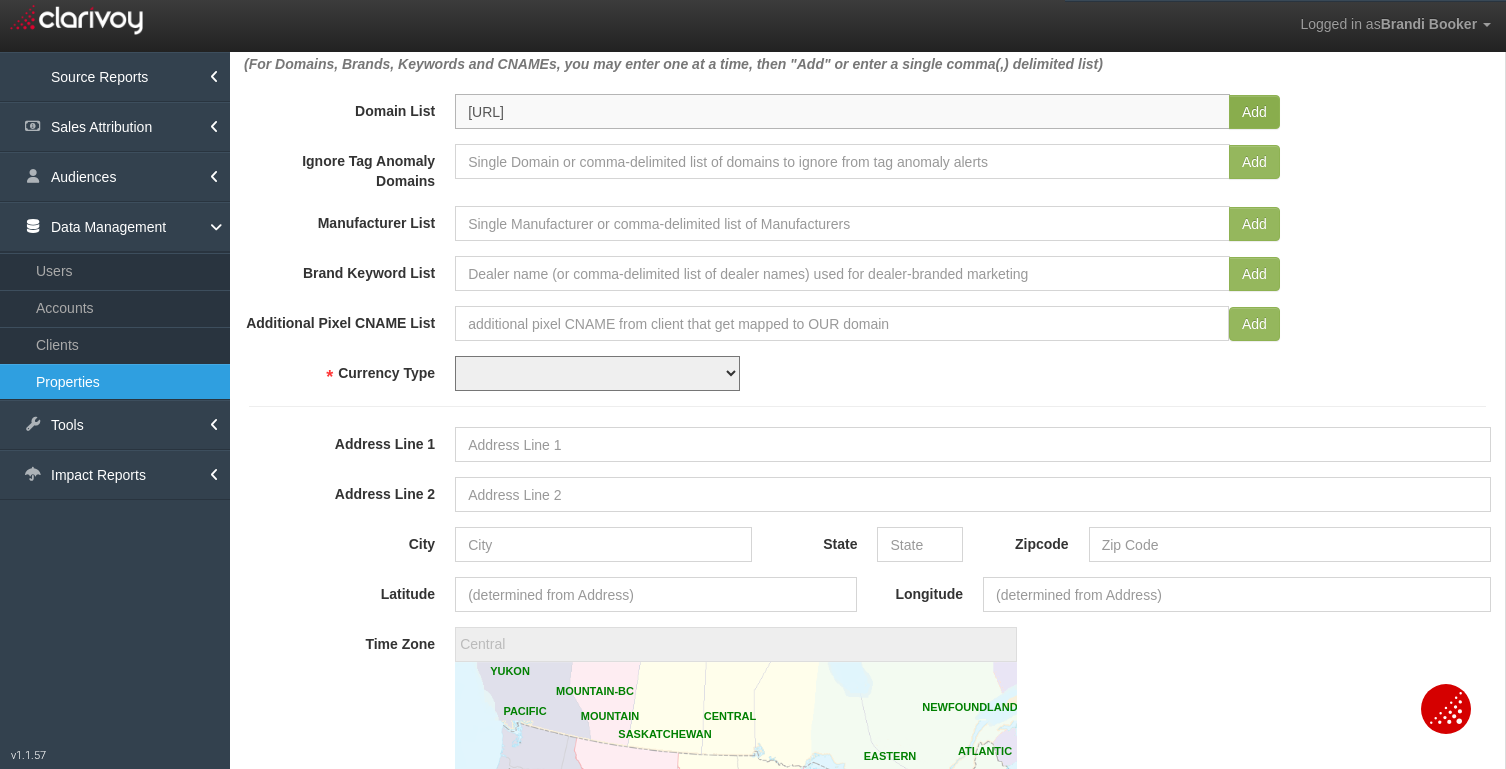 type on "[URL]" 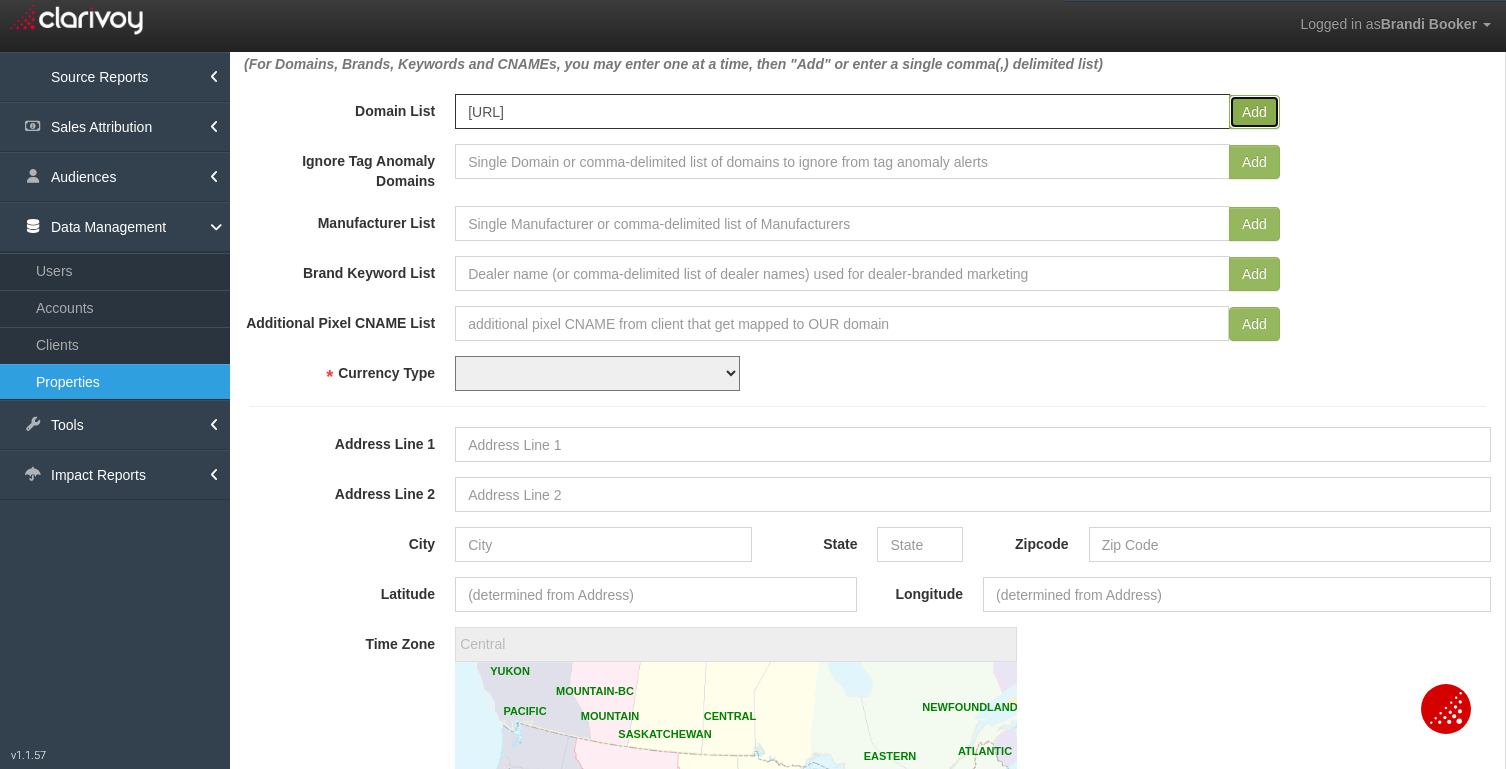 type 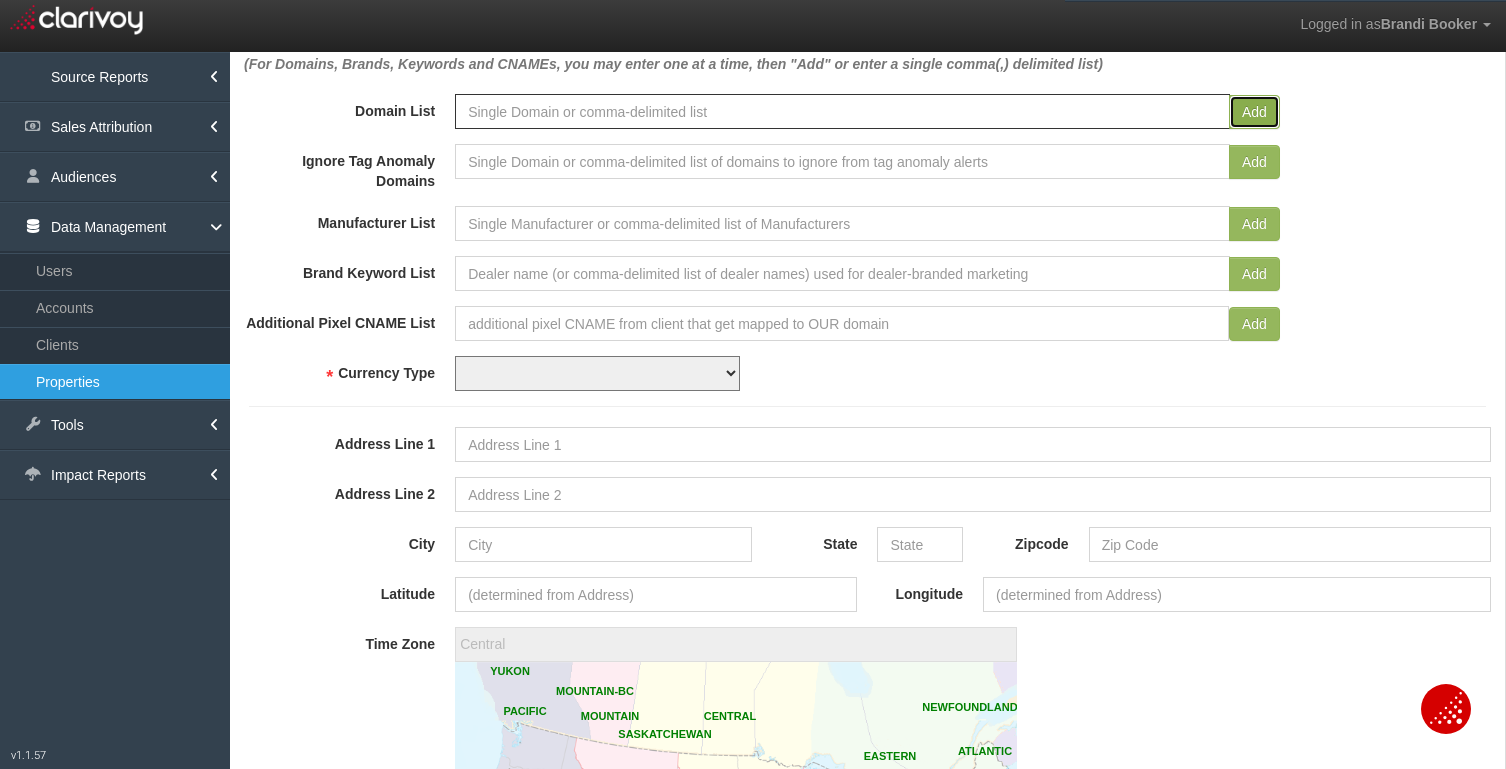 click on "Add" at bounding box center (1254, 112) 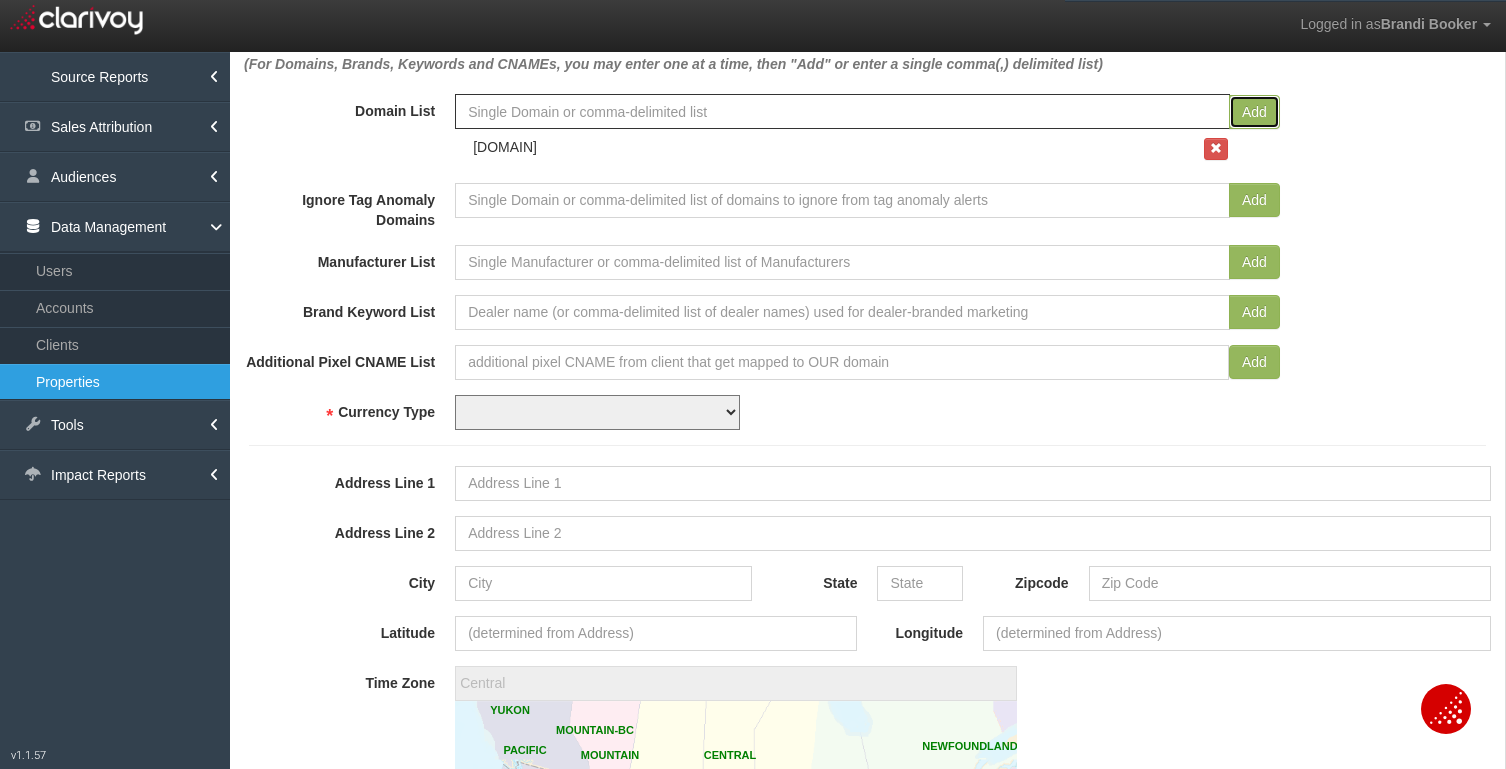 type 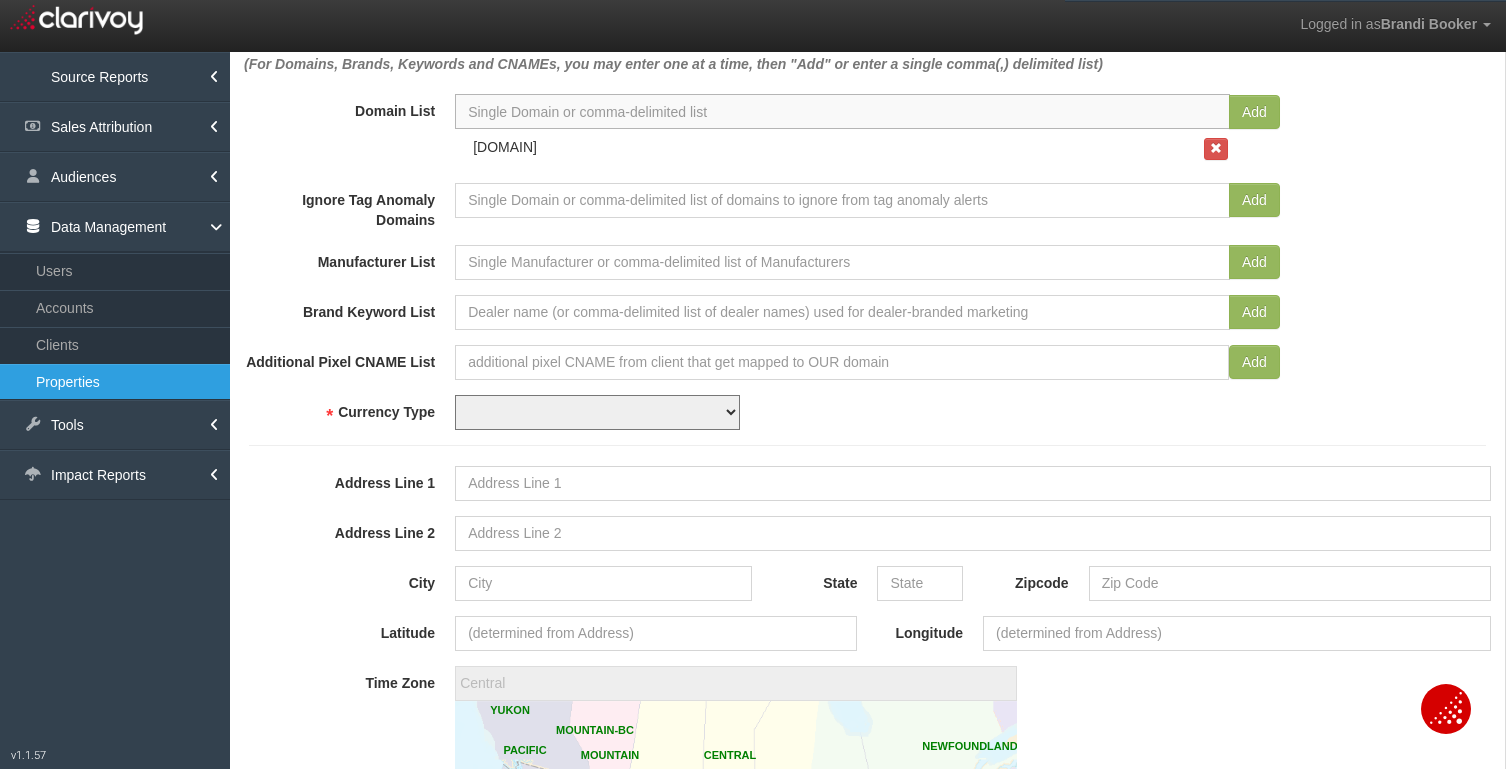 click at bounding box center [842, 111] 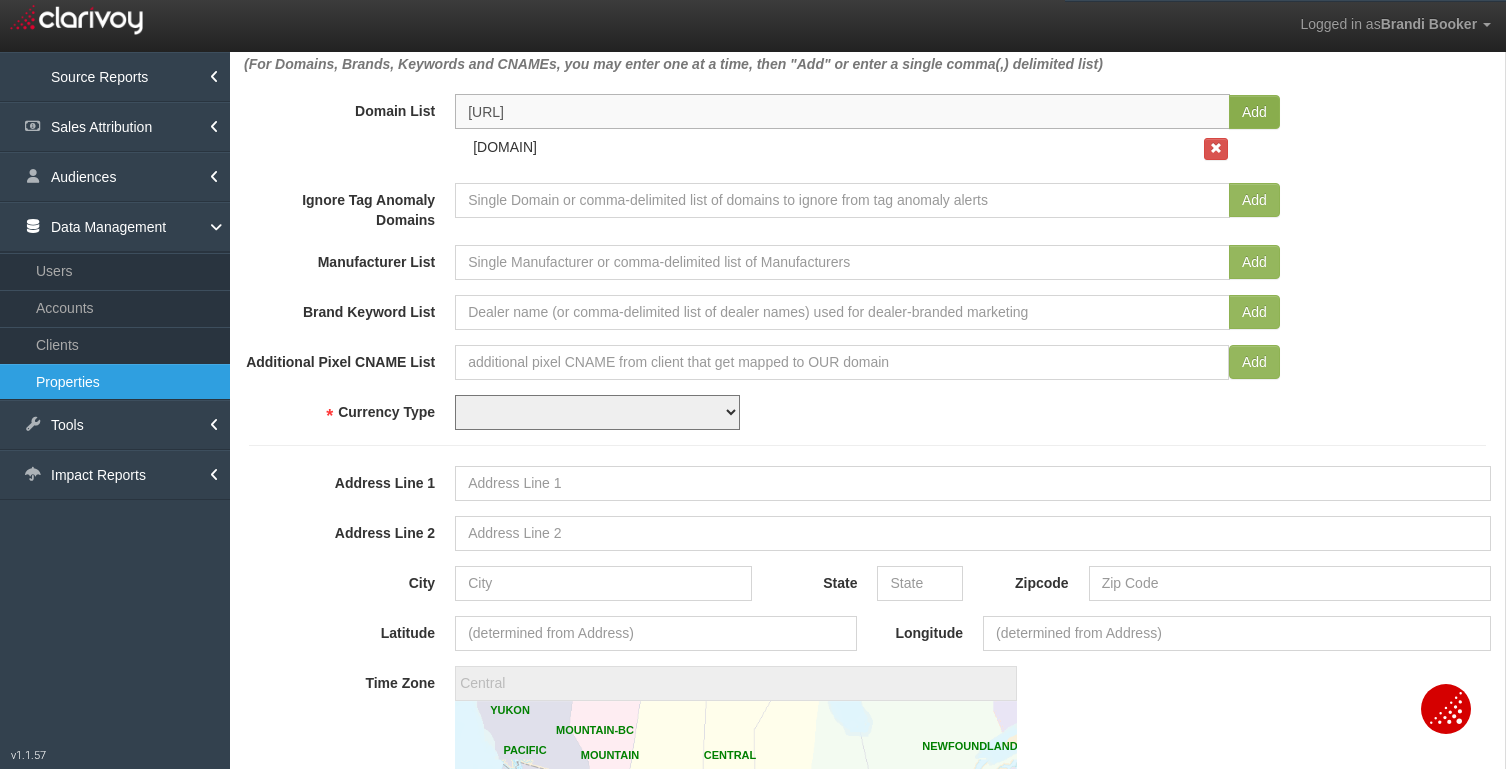 type on "[URL]" 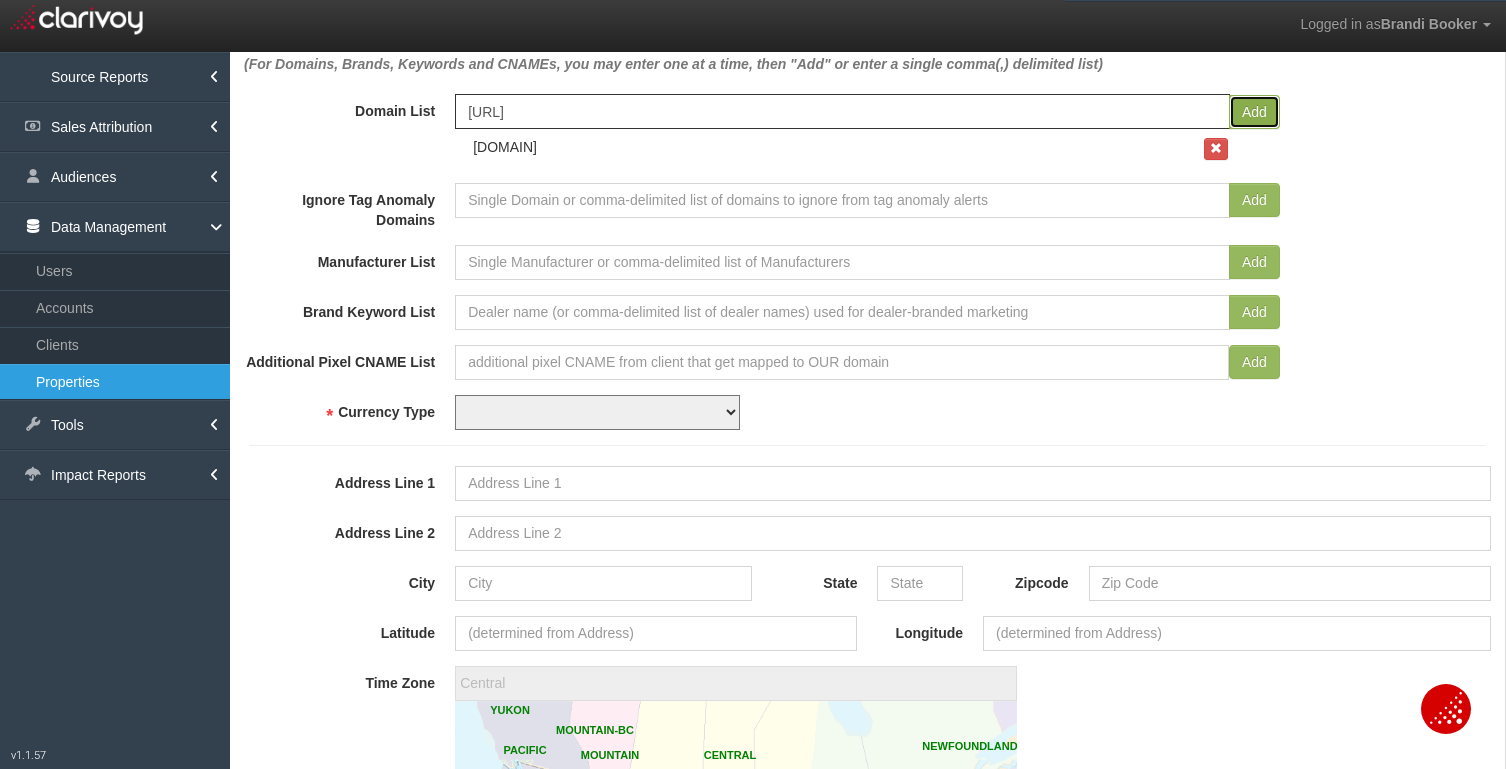 type 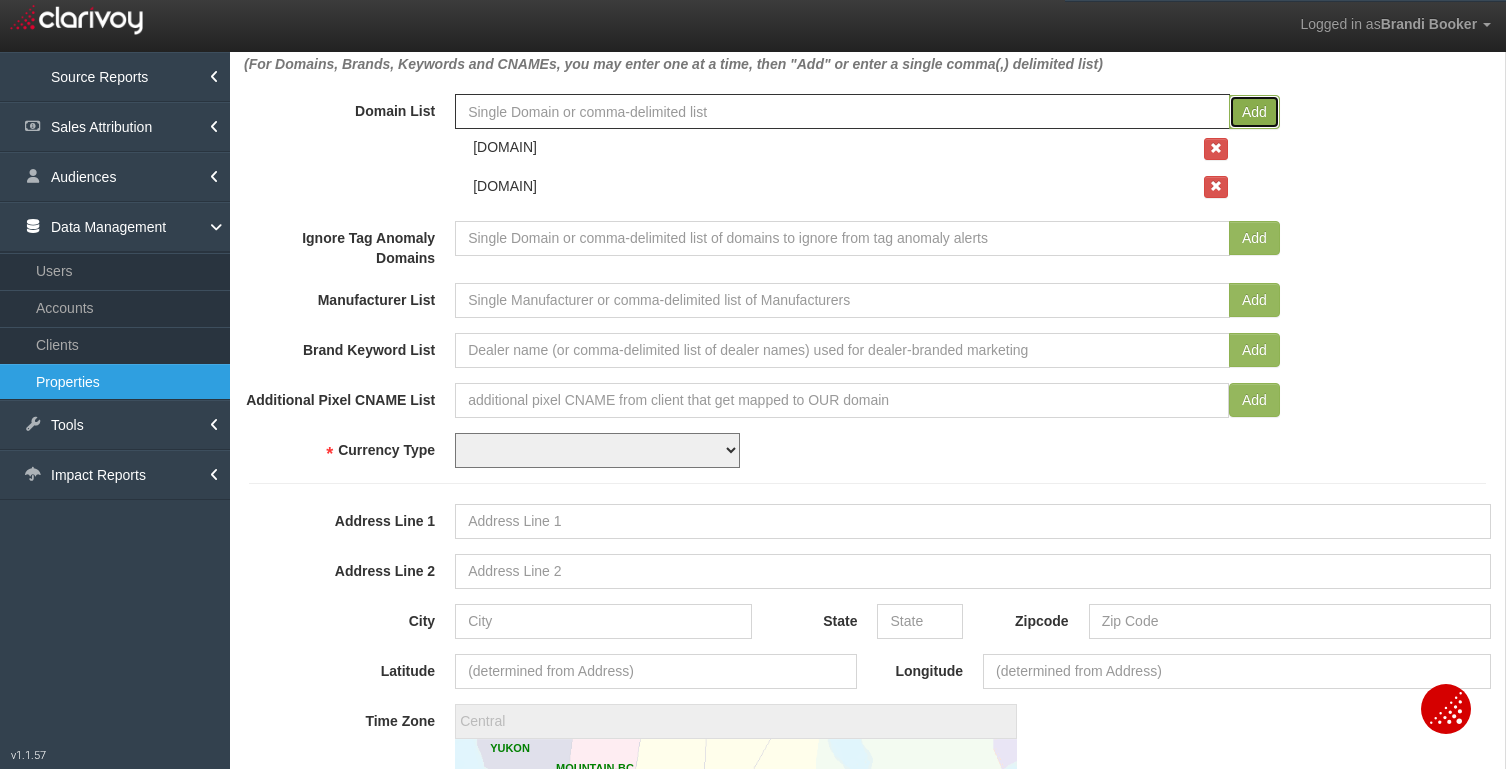 click on "Add" at bounding box center [1254, 112] 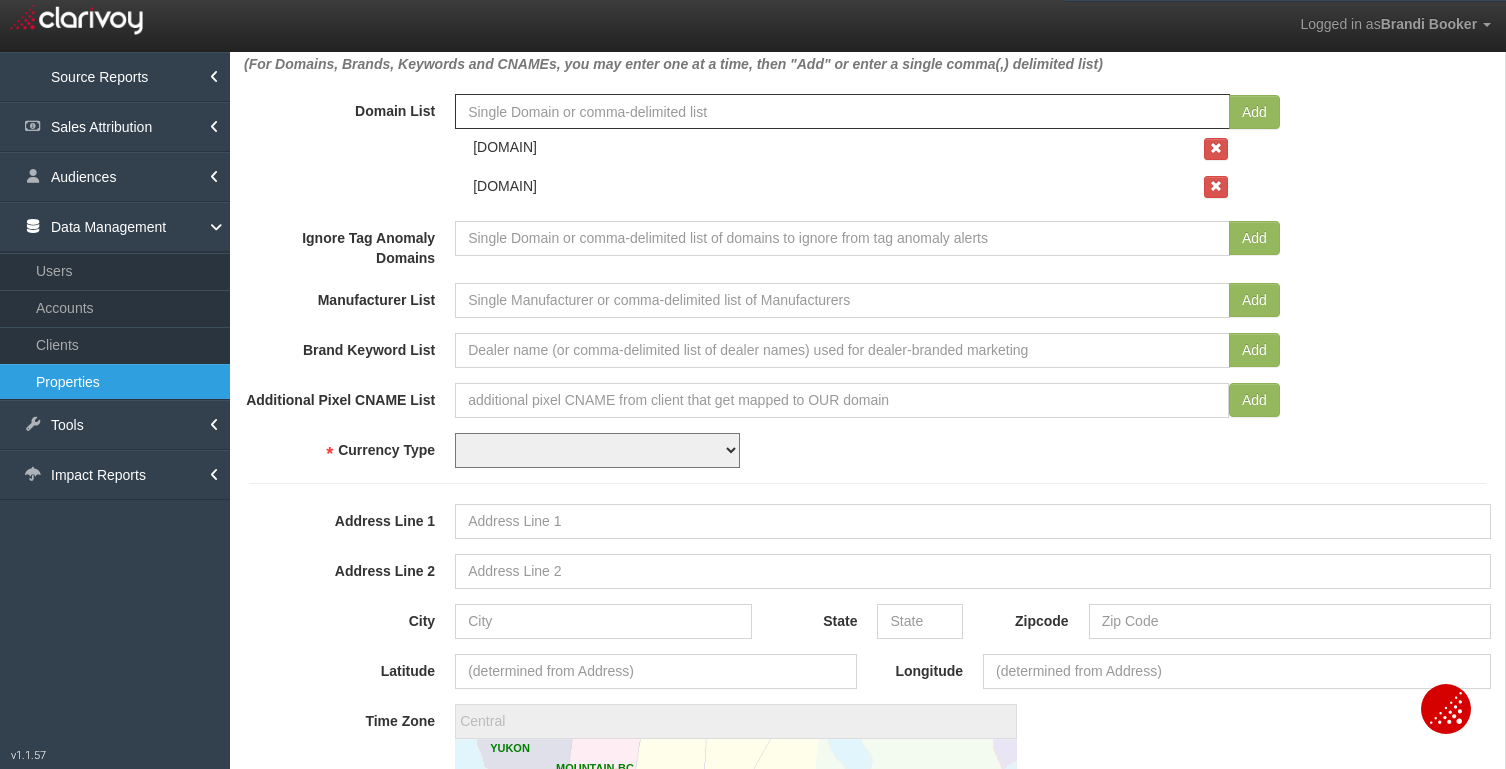 click on "USD CAD" at bounding box center (597, 450) 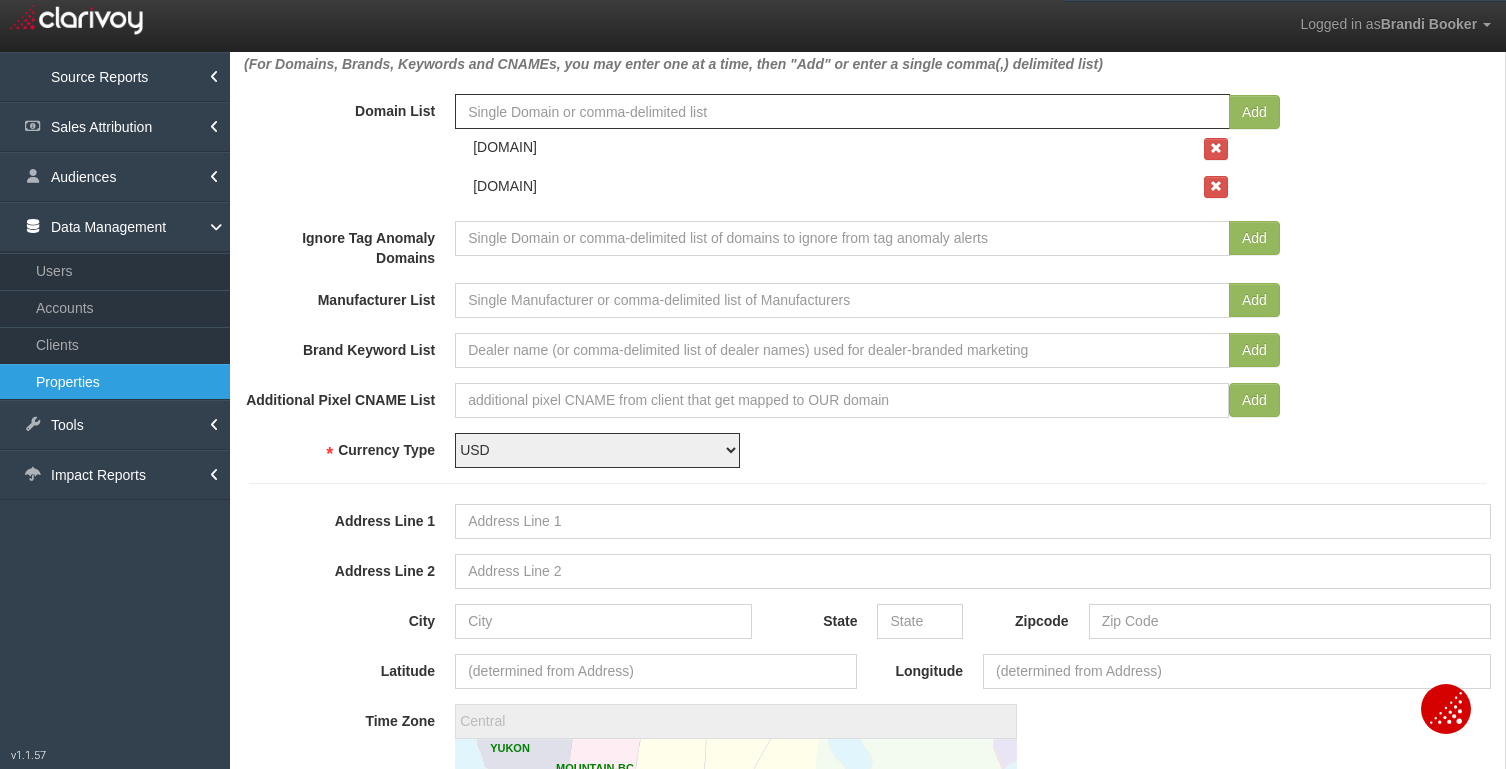 click on "Property Name
[COMPANY_NAME]
Property Id
Property Hash
Client
[CLIENT_LIST]" at bounding box center (867, 399) 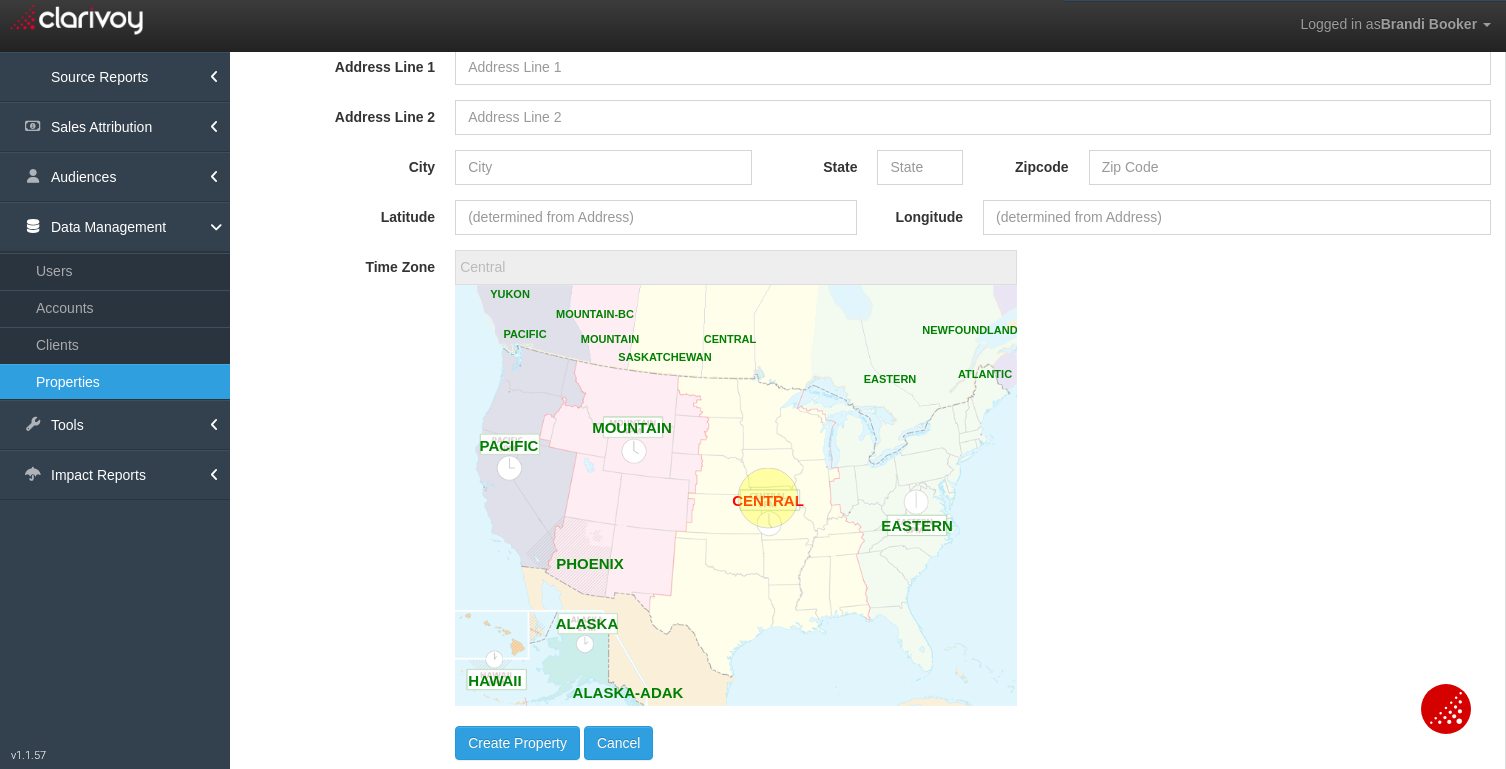 scroll, scrollTop: 978, scrollLeft: 0, axis: vertical 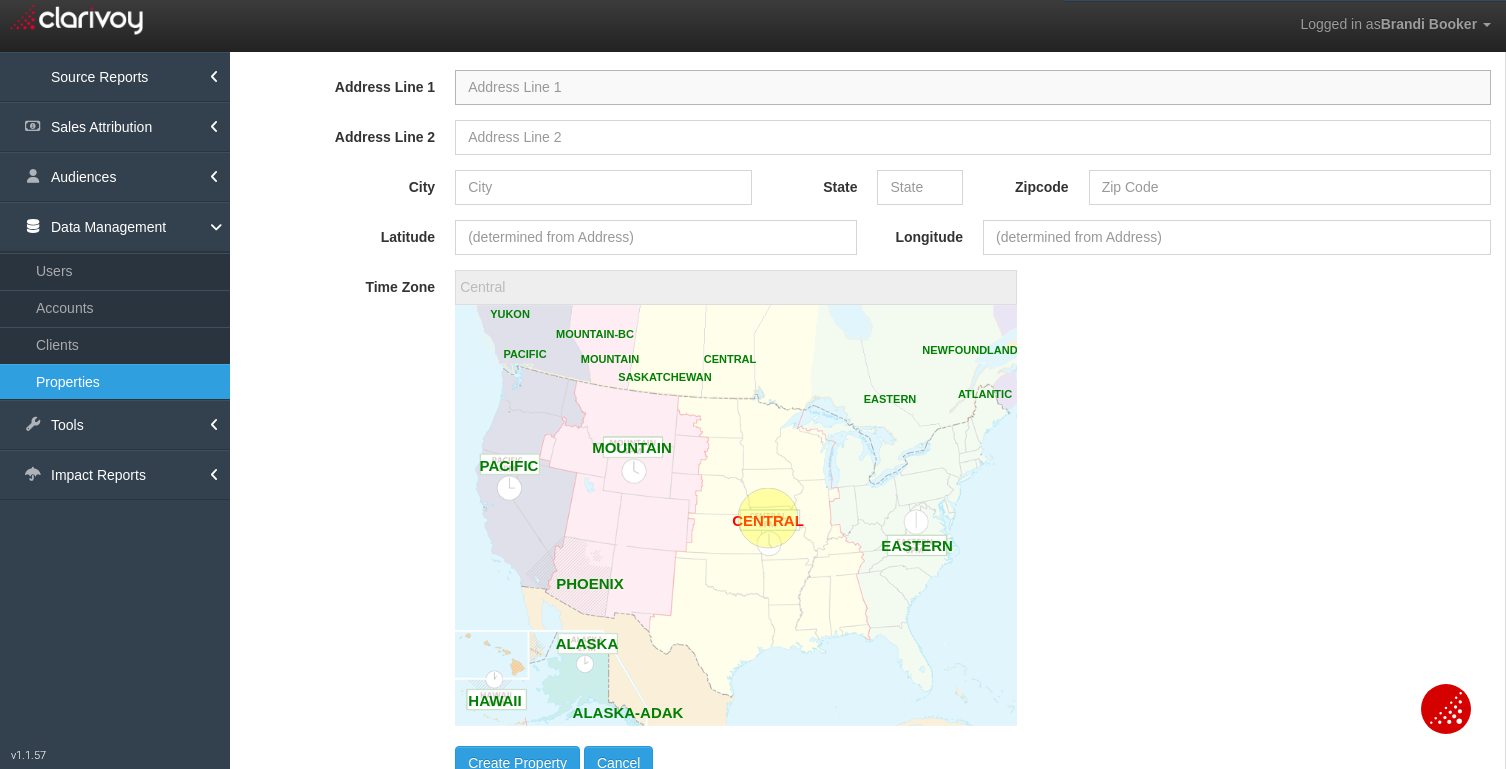 click on "Address Line 1" at bounding box center (973, 87) 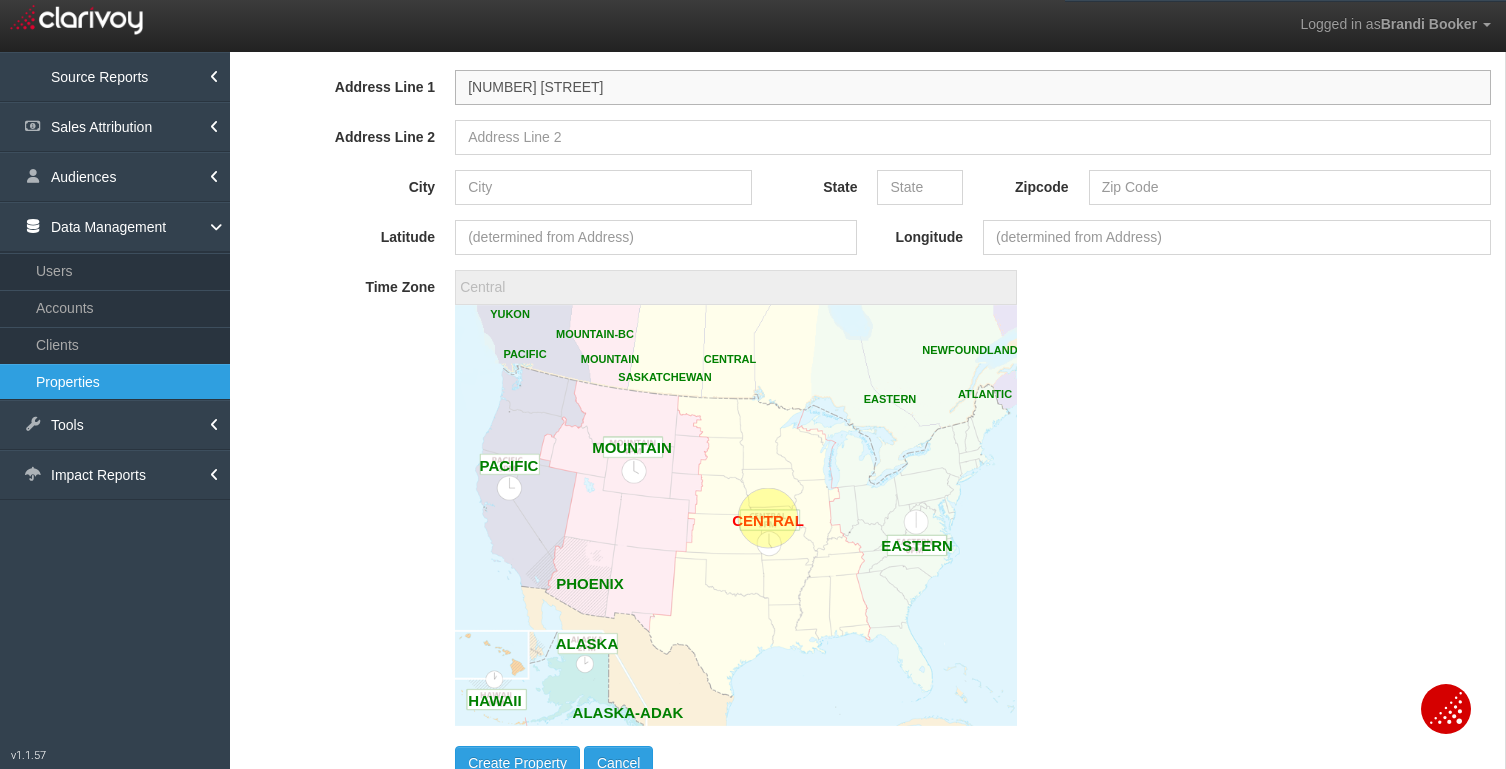type on "[NUMBER] [STREET]" 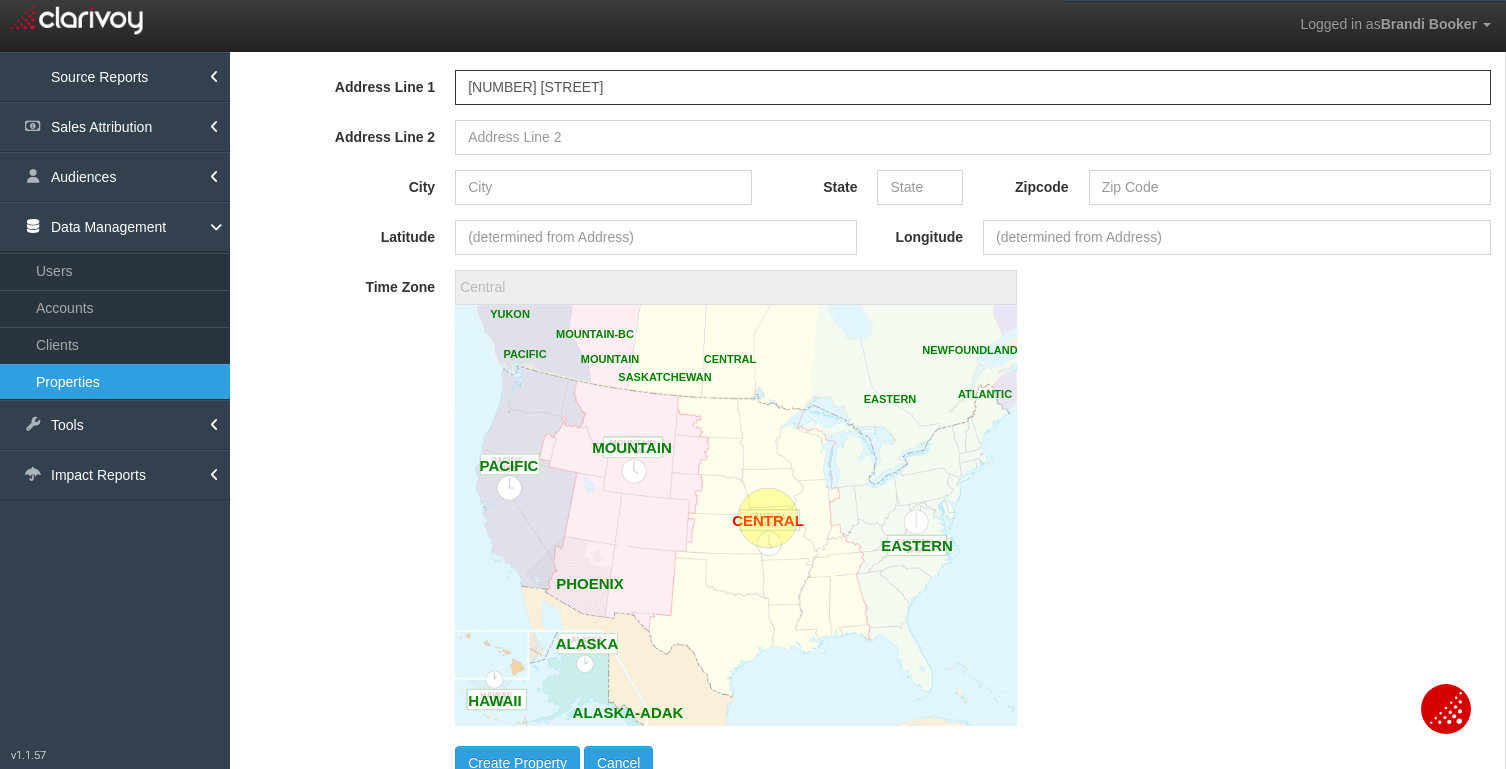 click on "Time Zone
[TIMEZONE]
[TIMEZONE]
[TIMEZONE_LIST]" at bounding box center (867, 500) 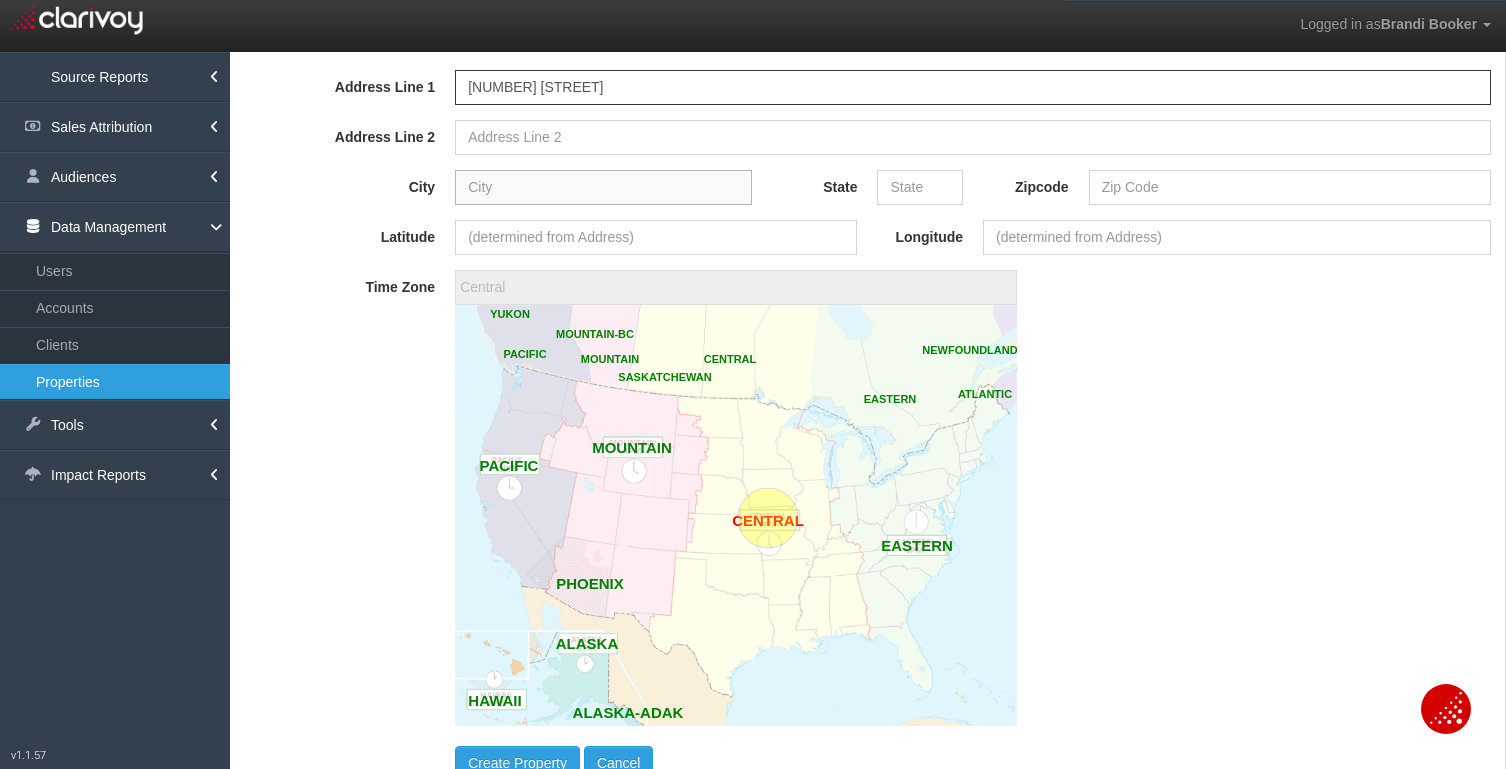 click on "City" at bounding box center (603, 187) 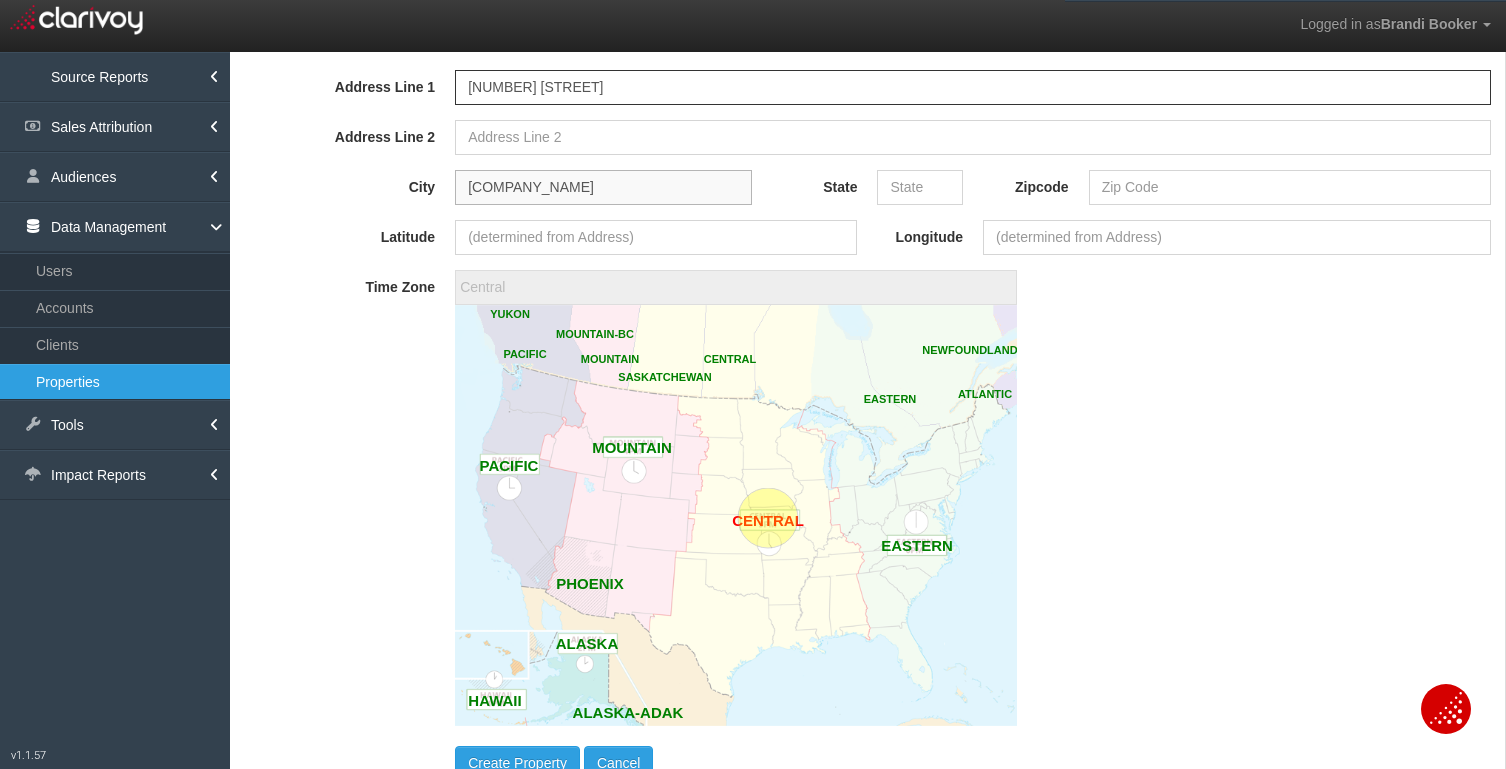 type on "[COMPANY_NAME]" 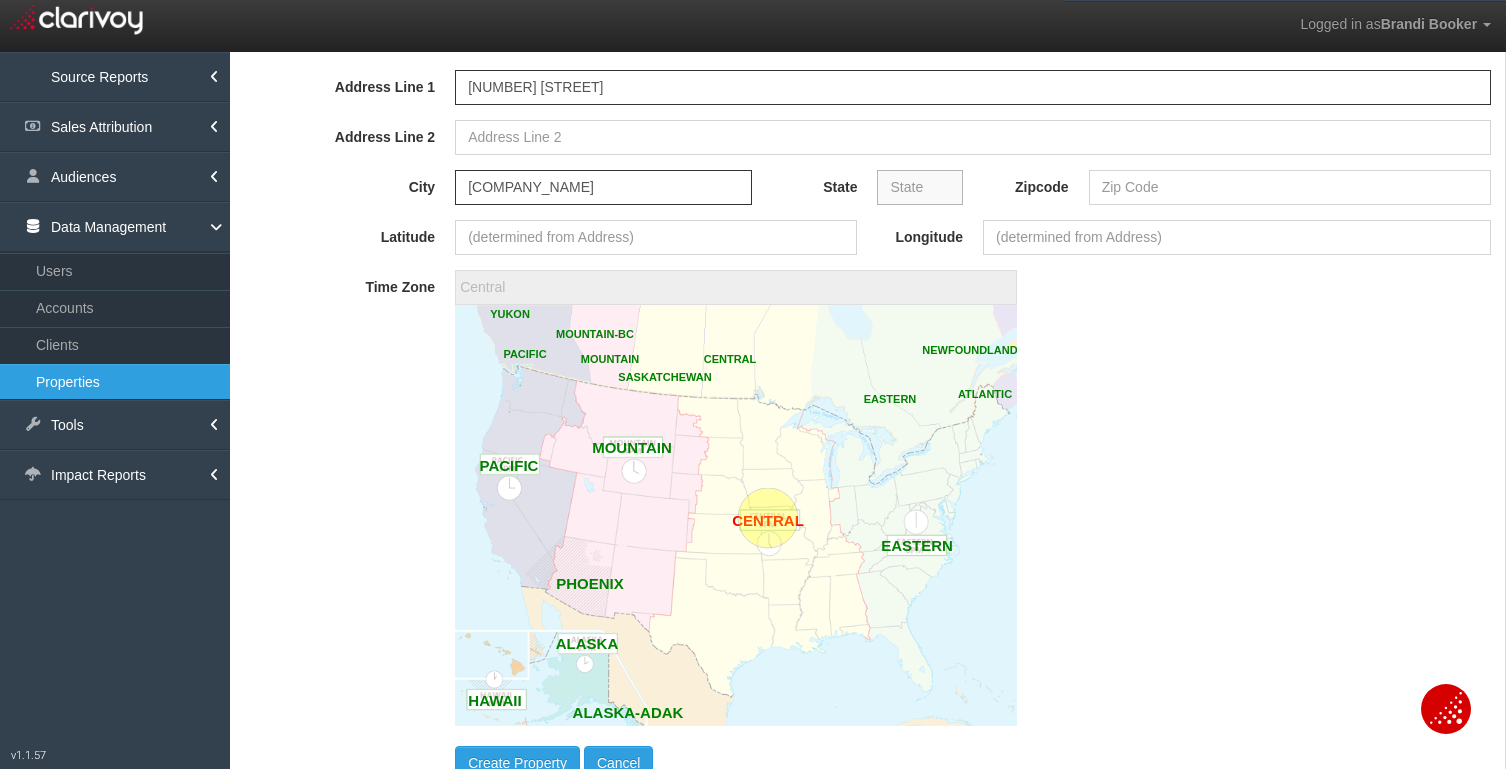 click on "State" at bounding box center [920, 187] 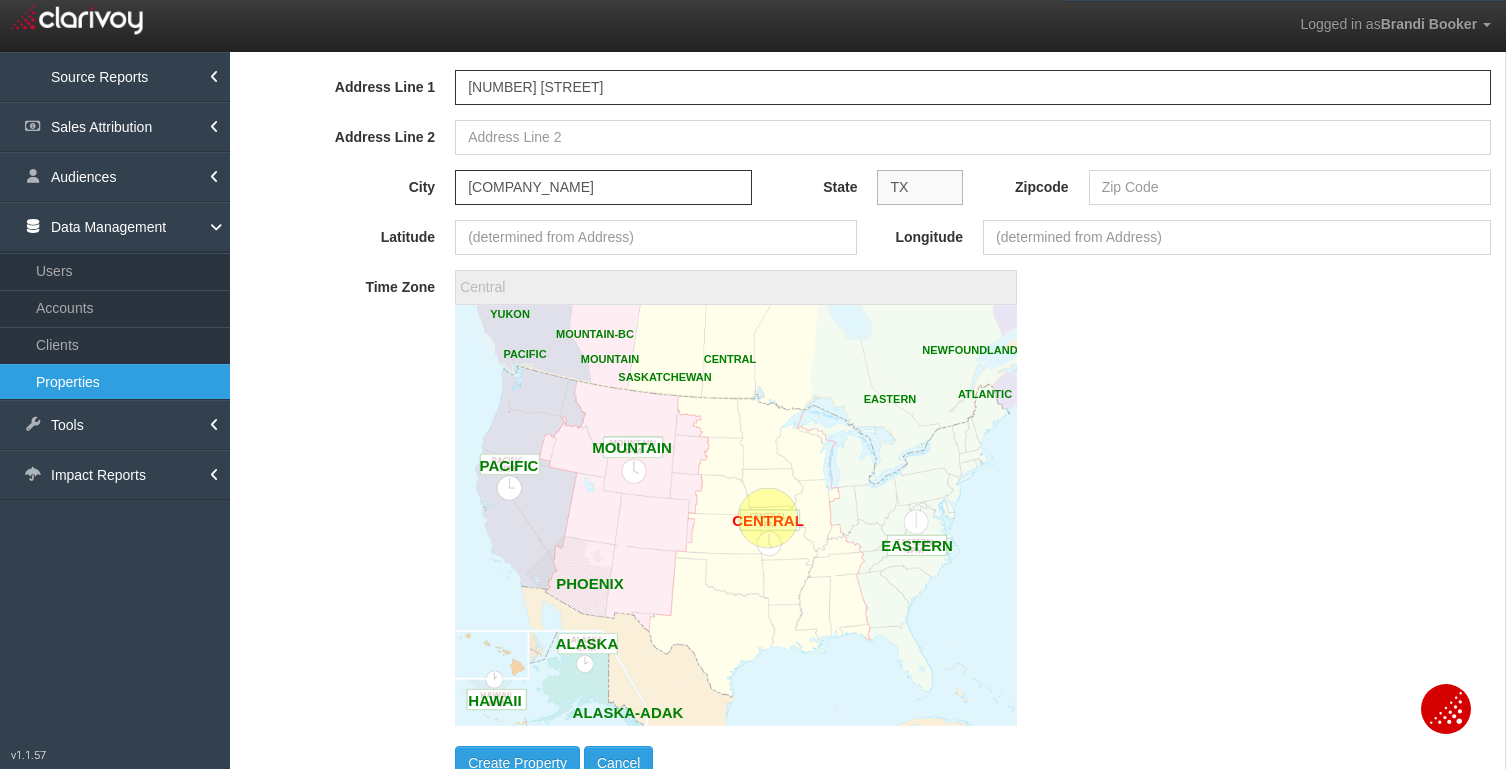 type on "TX" 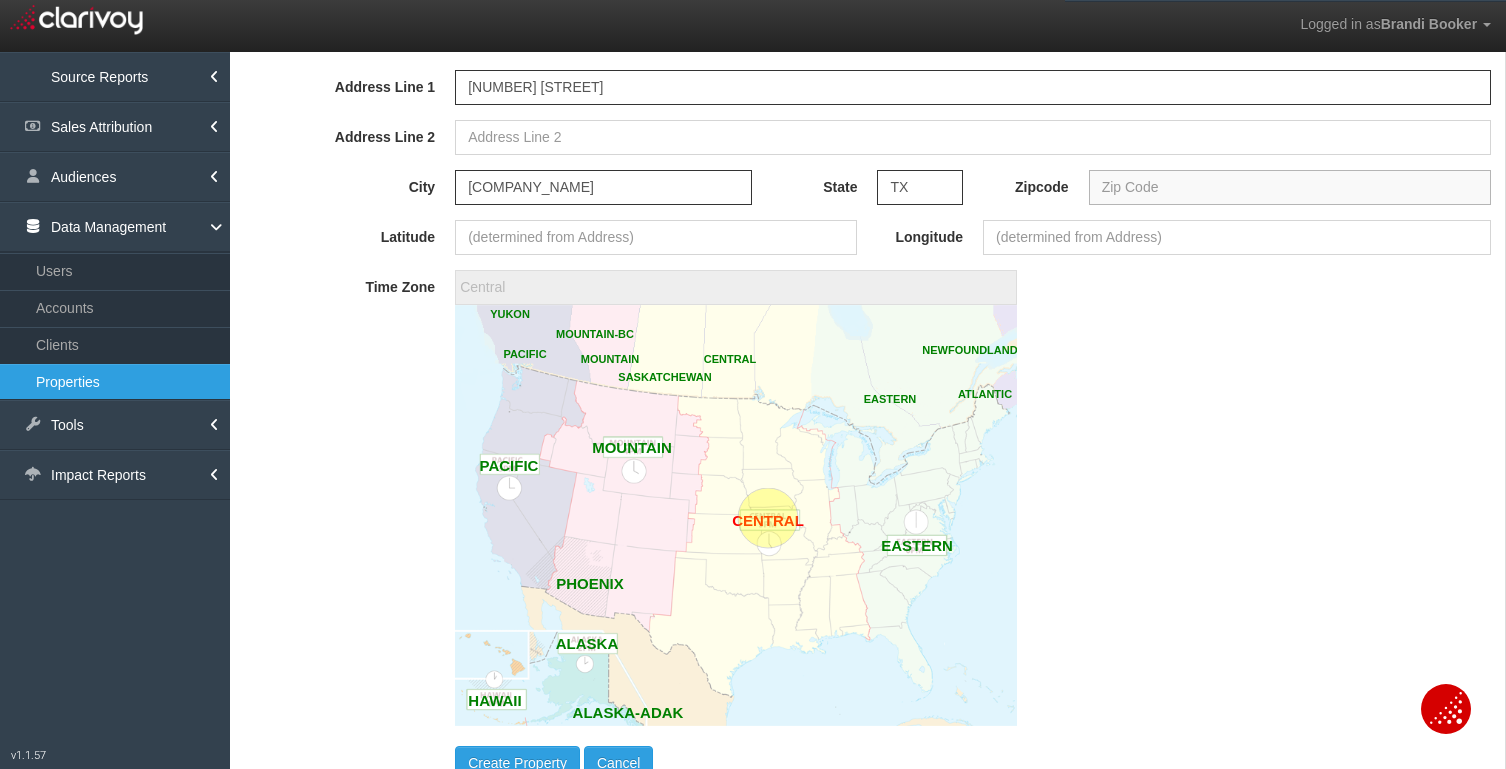click on "Zipcode" at bounding box center [1290, 187] 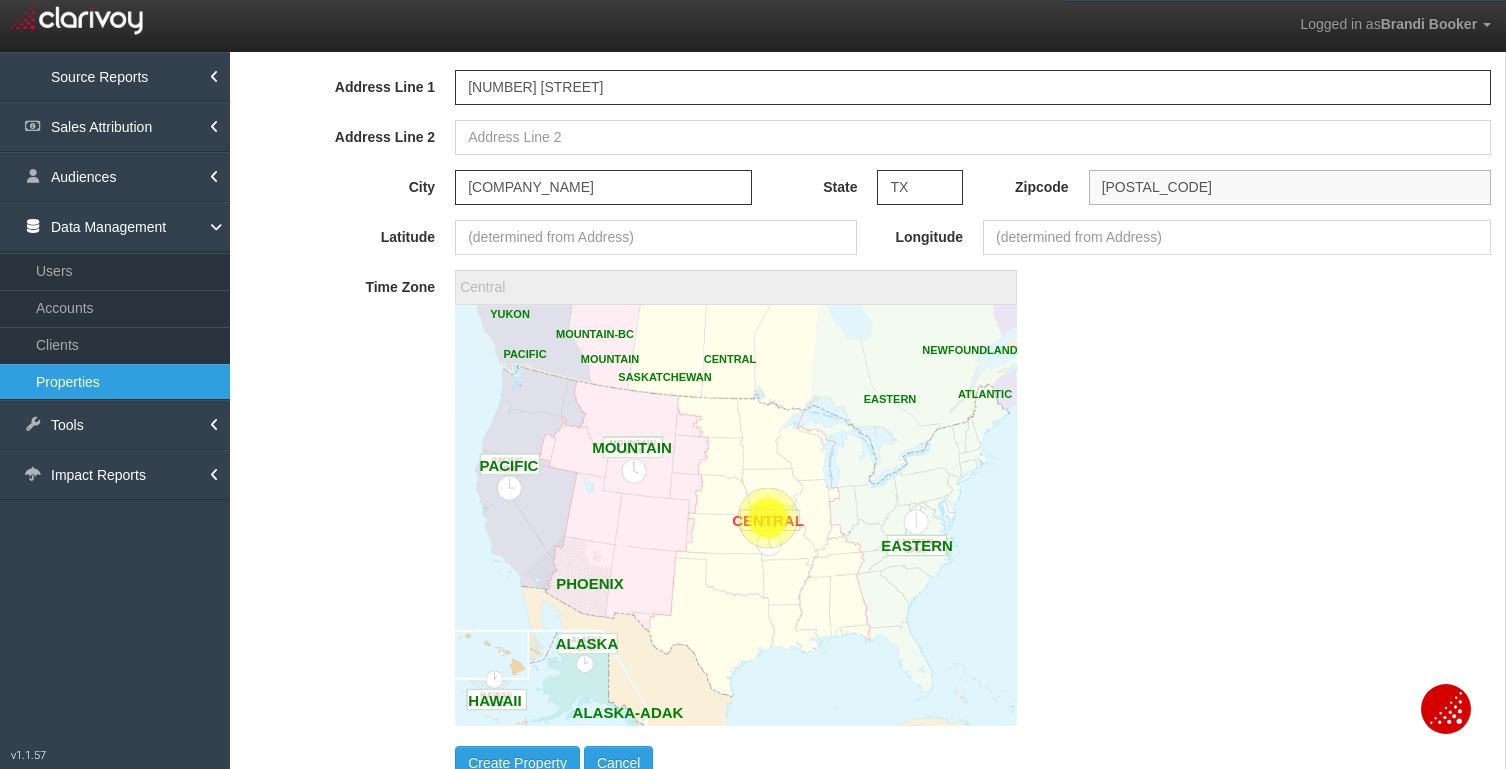 type on "[POSTAL_CODE]" 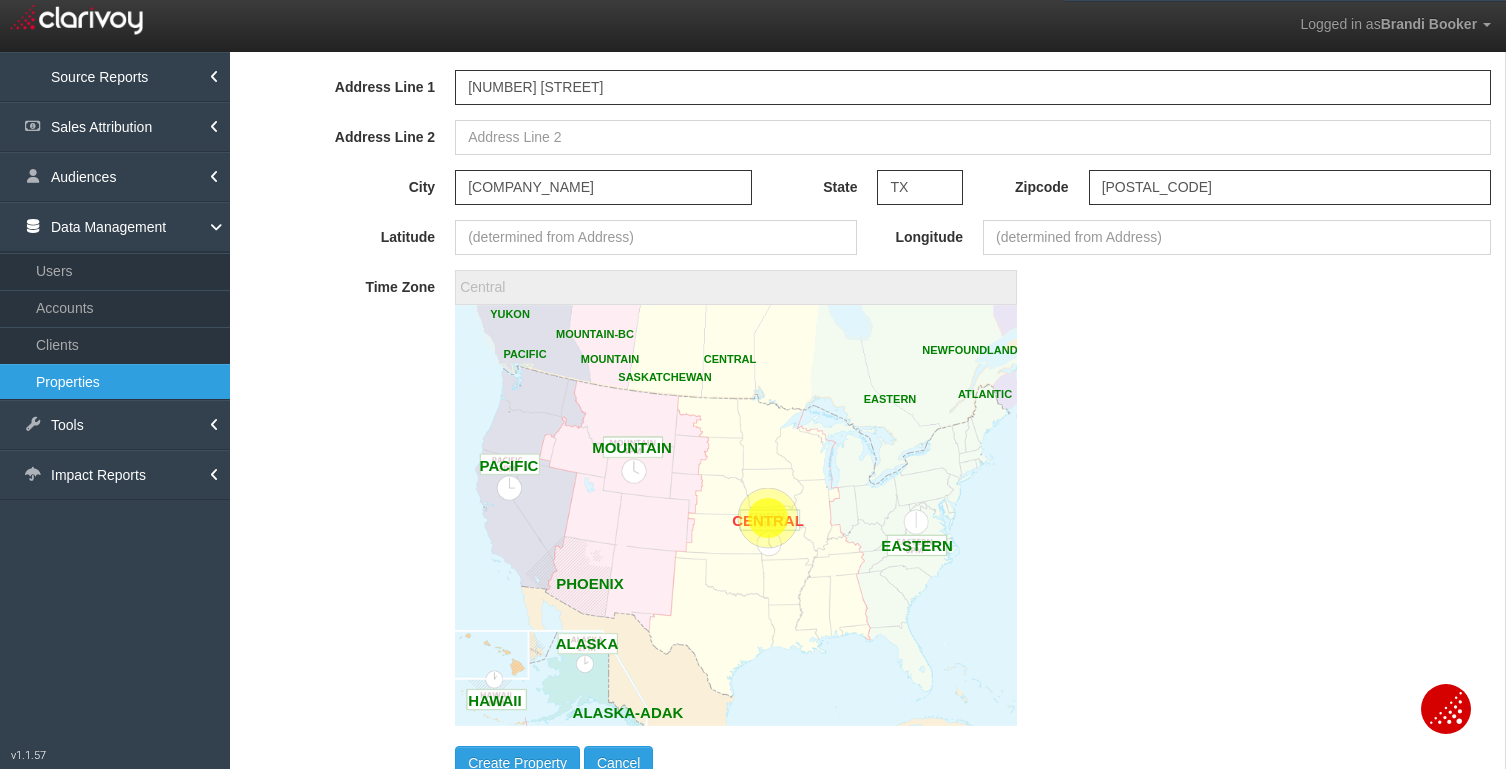 click 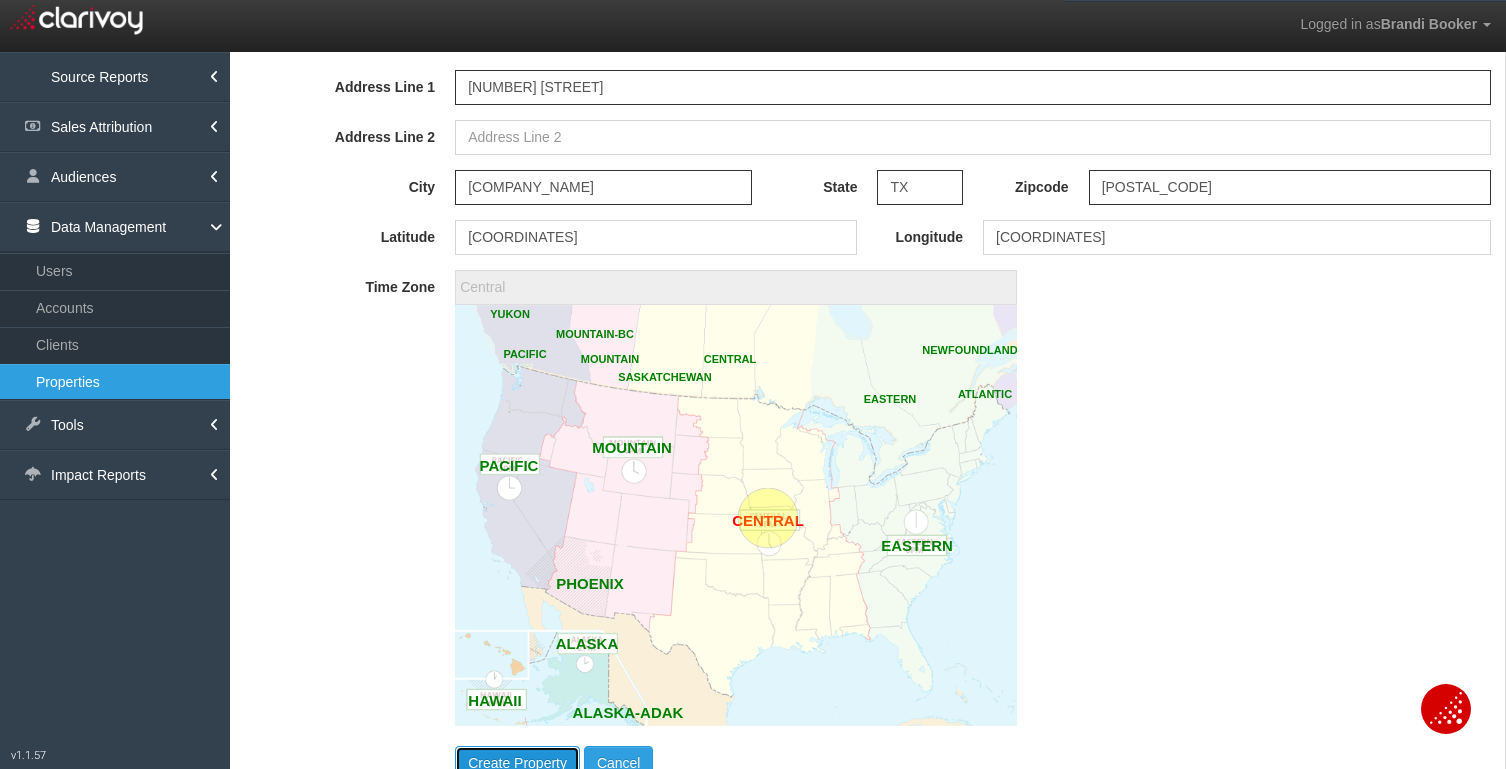 click on "Create Property" at bounding box center (517, 763) 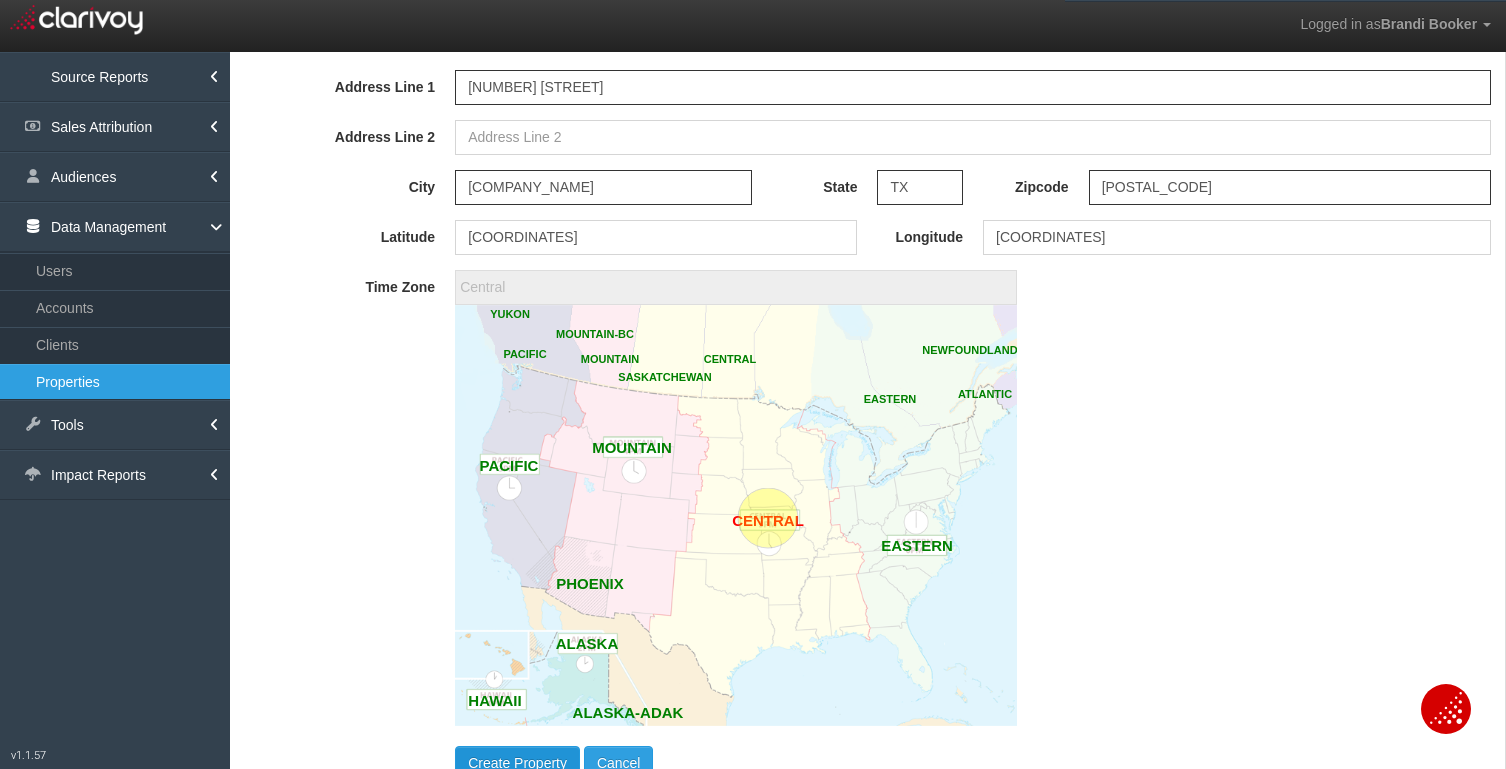 type 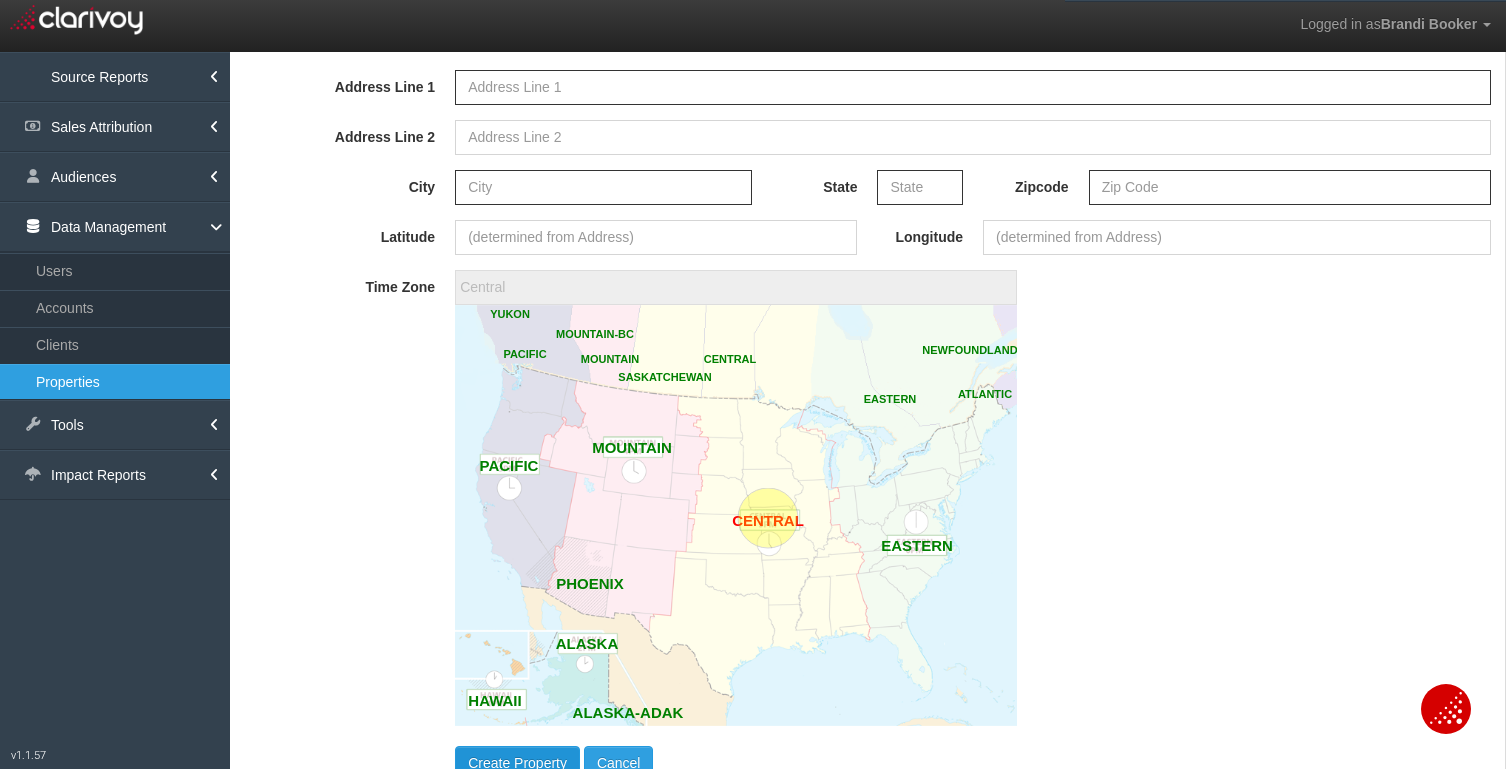 select on "?" 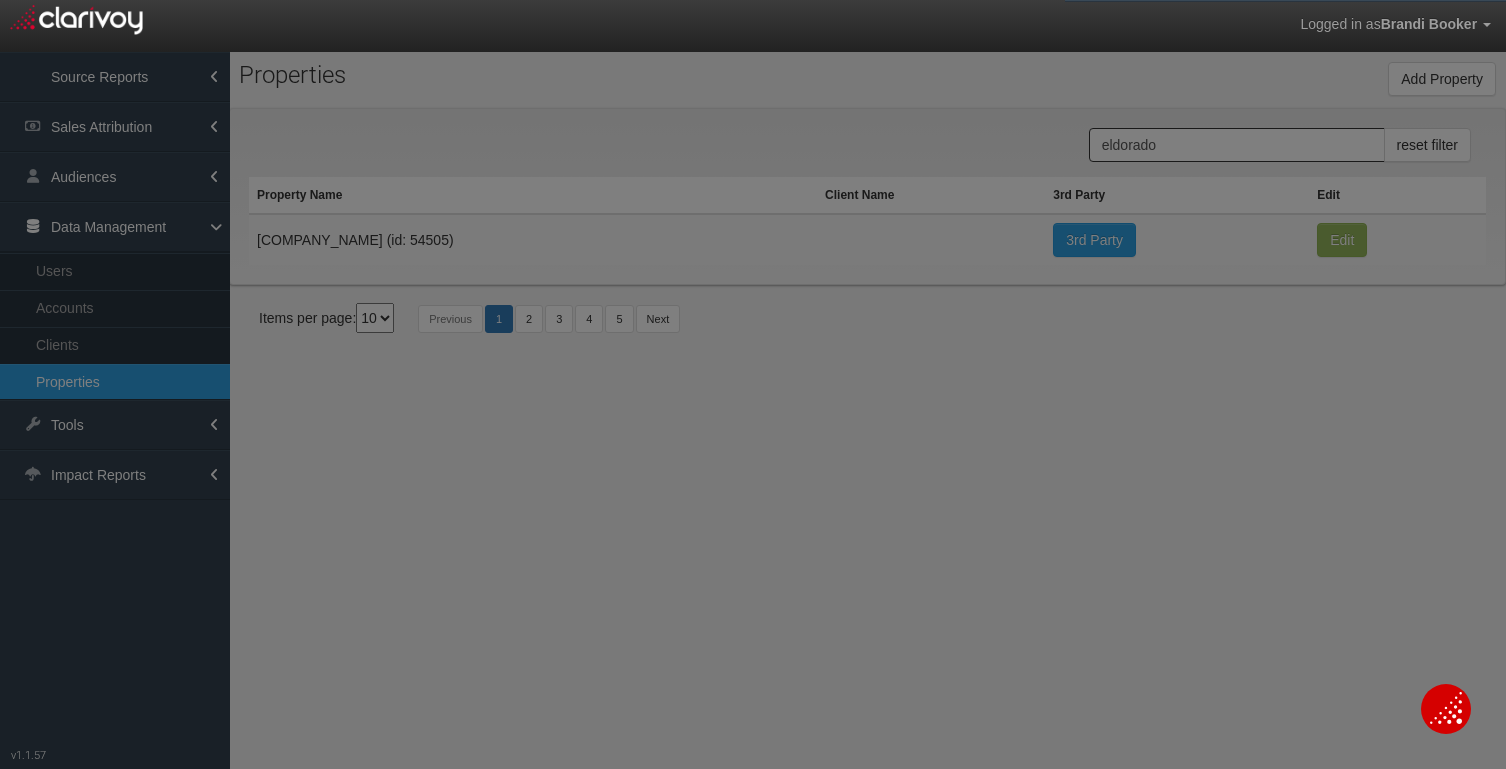 scroll, scrollTop: 0, scrollLeft: 0, axis: both 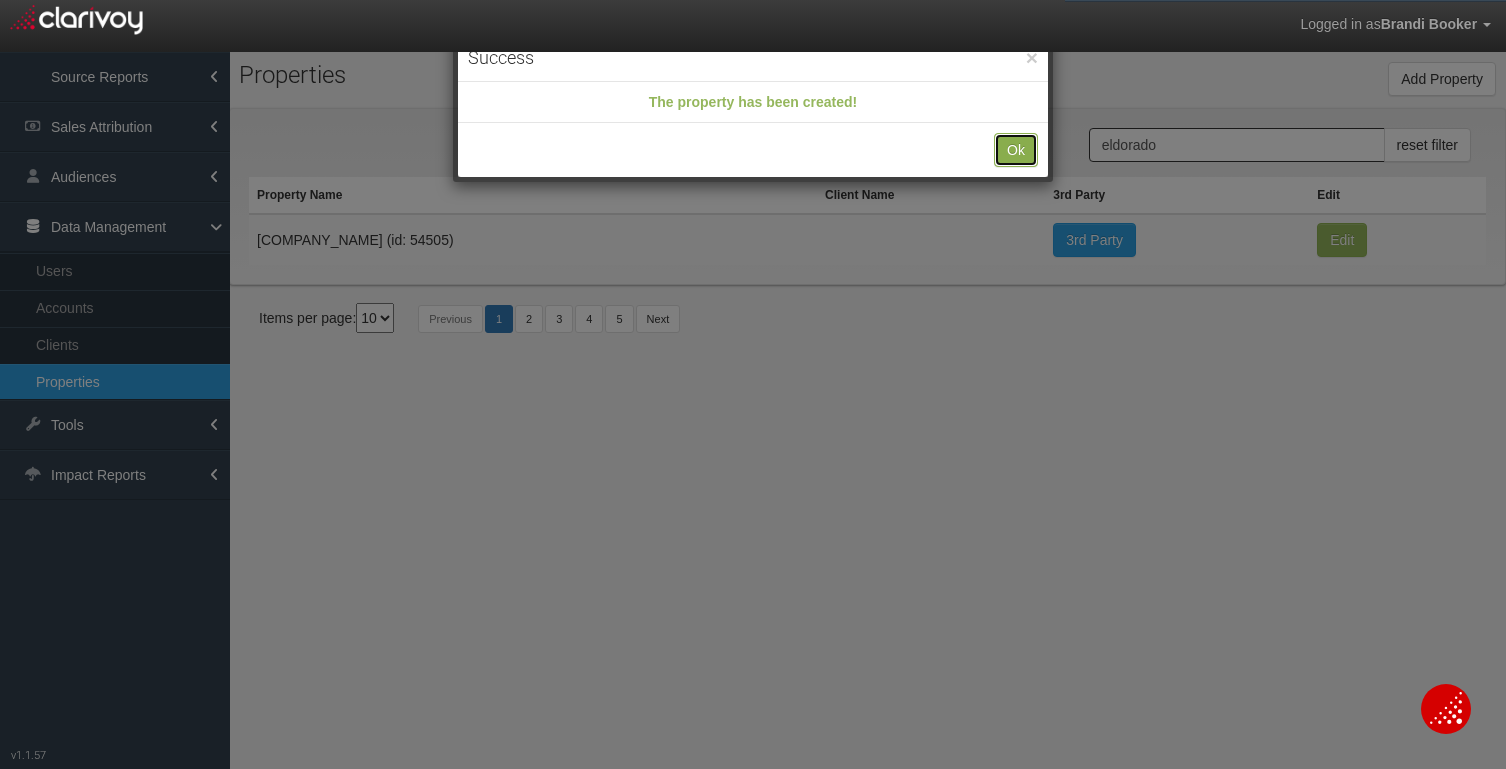 click on "Ok" at bounding box center (1016, 150) 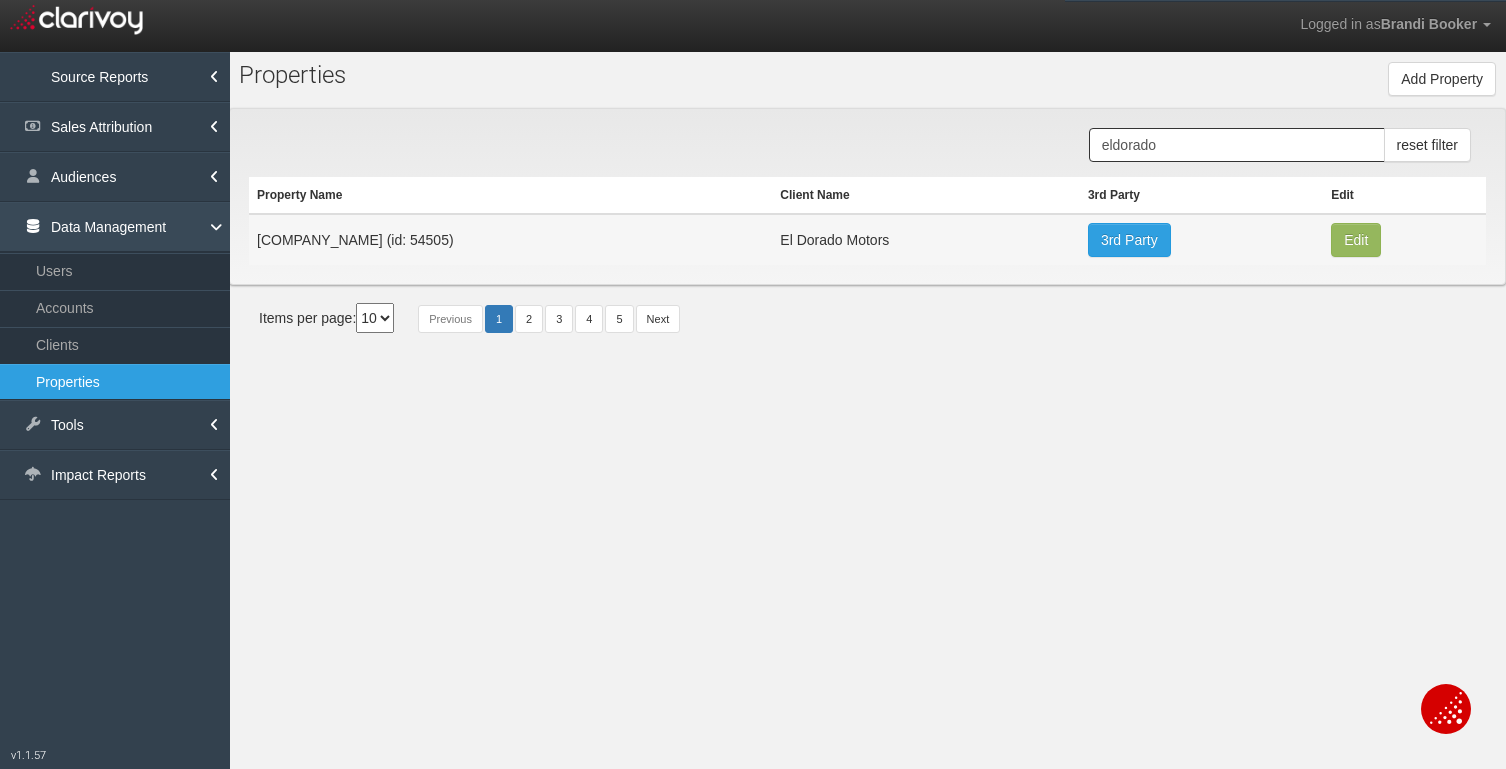 click on "Data Management" at bounding box center (115, 227) 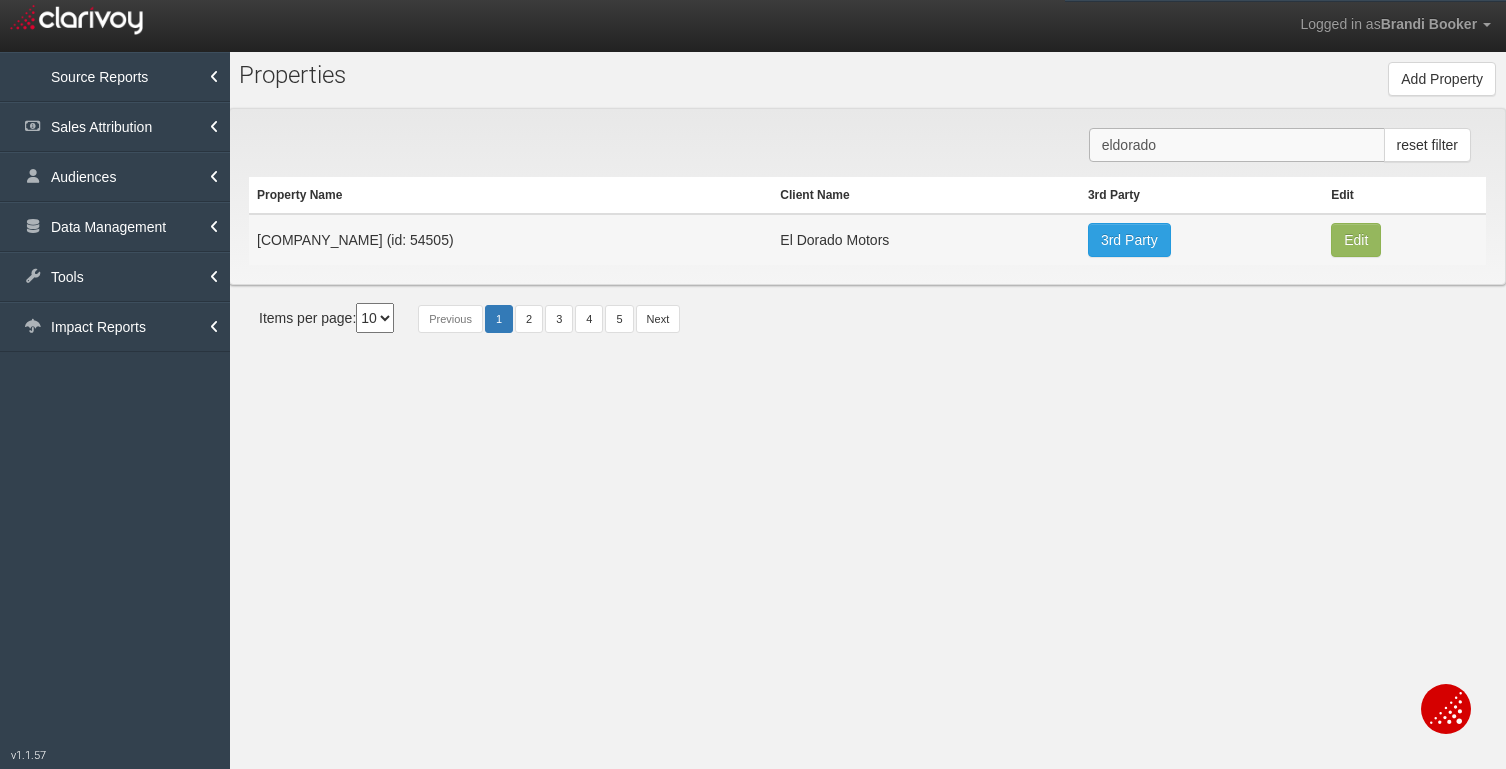 drag, startPoint x: 1229, startPoint y: 143, endPoint x: 1020, endPoint y: 149, distance: 209.0861 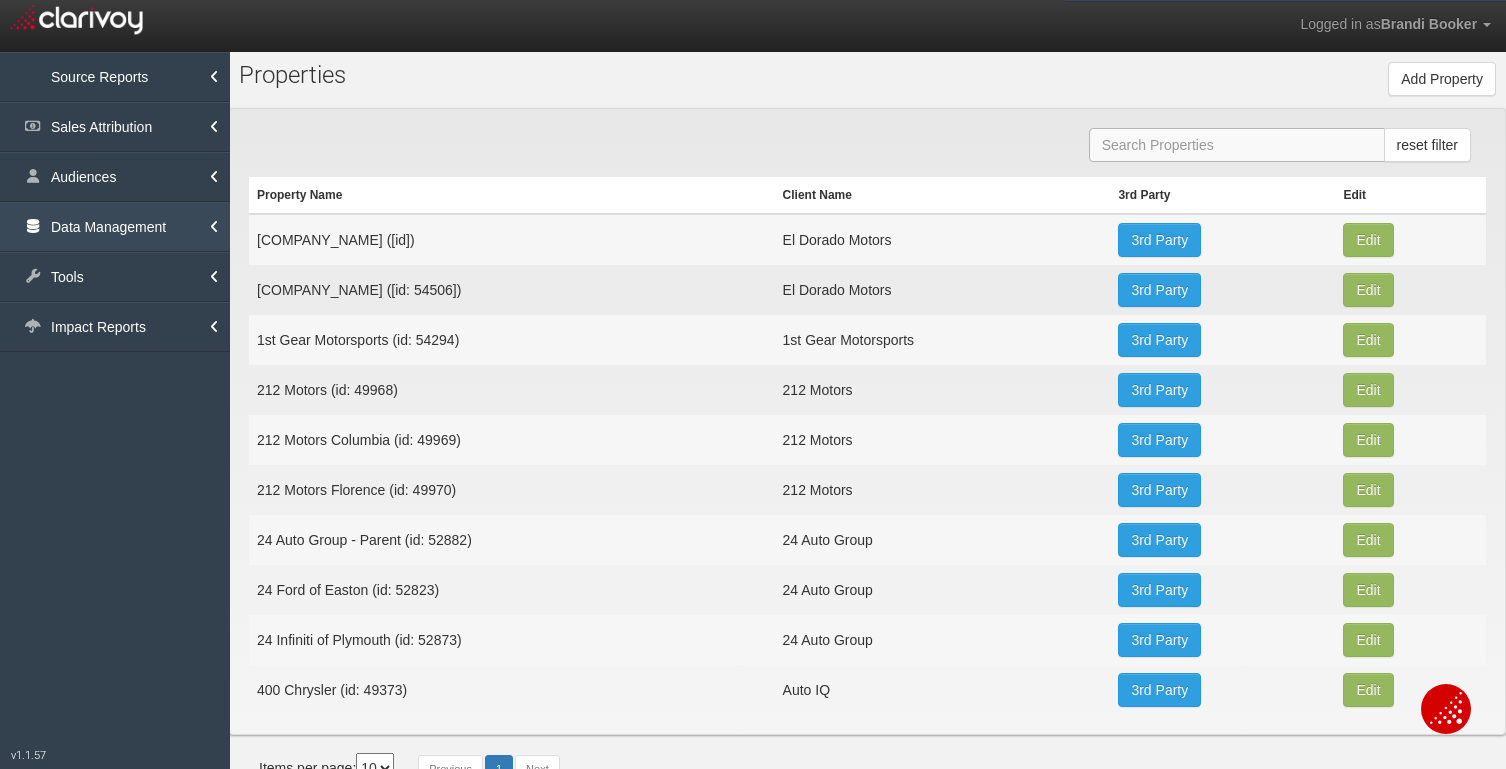 type 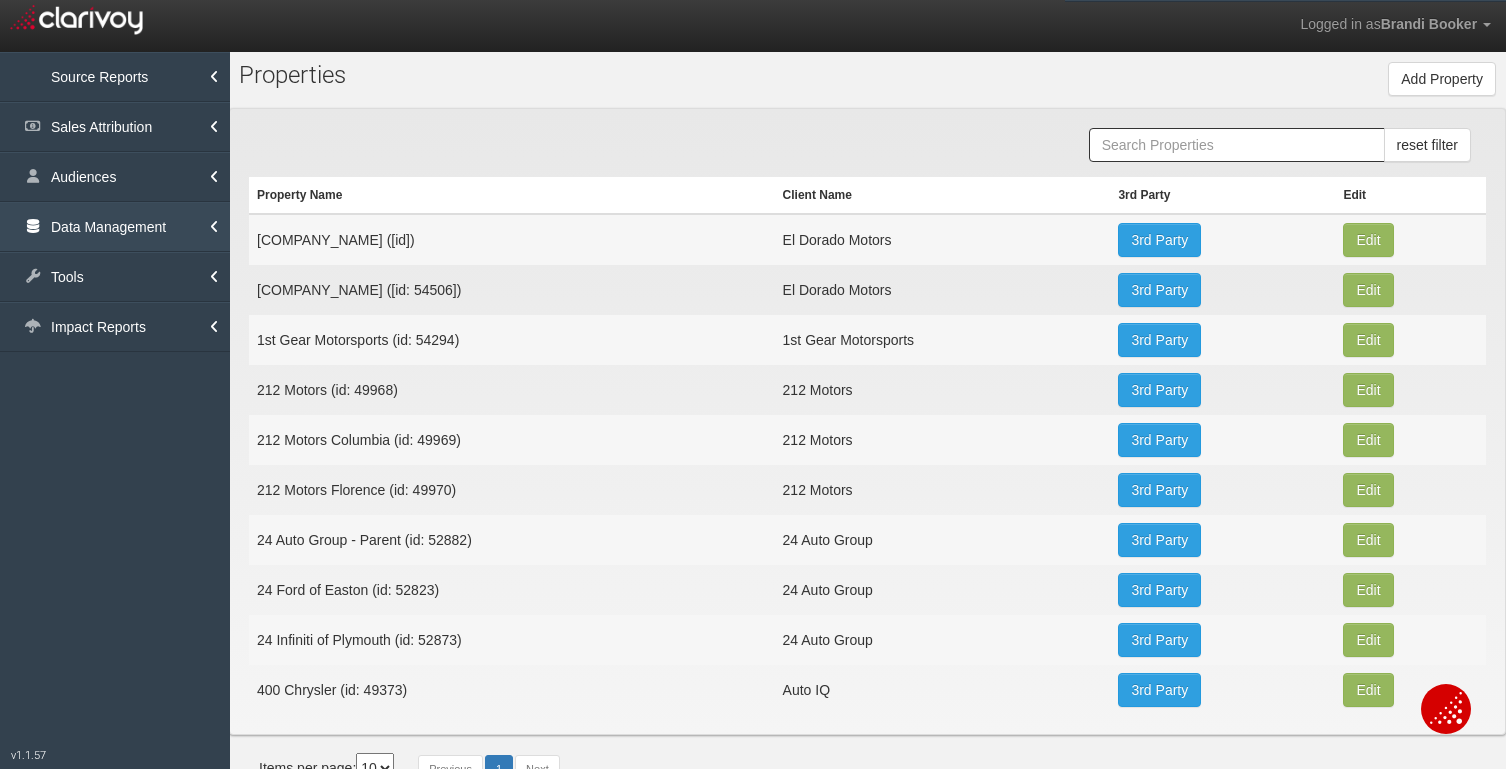 click on "Data Management" at bounding box center [115, 227] 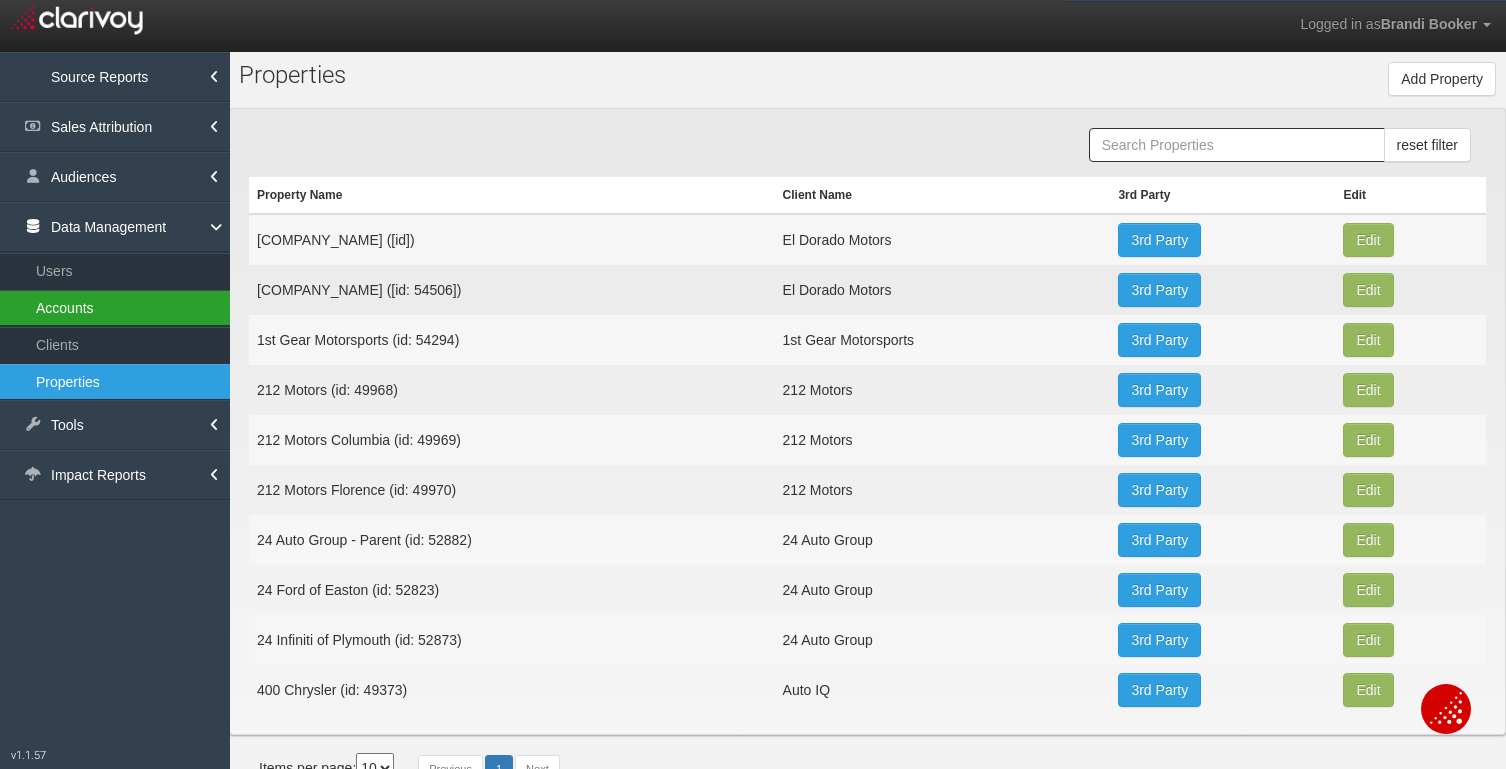 click on "Accounts" at bounding box center (115, 308) 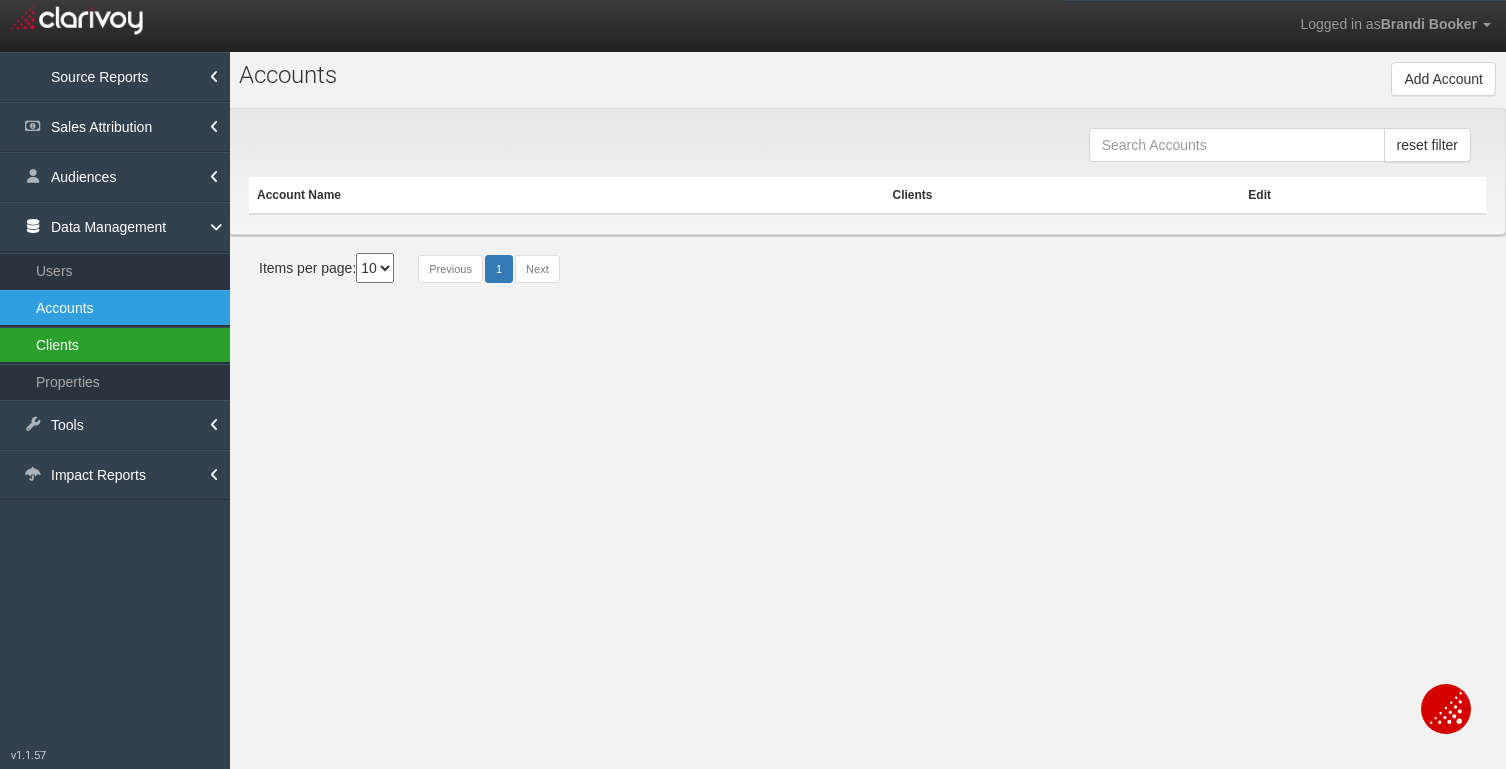 click on "Clients" at bounding box center (115, 345) 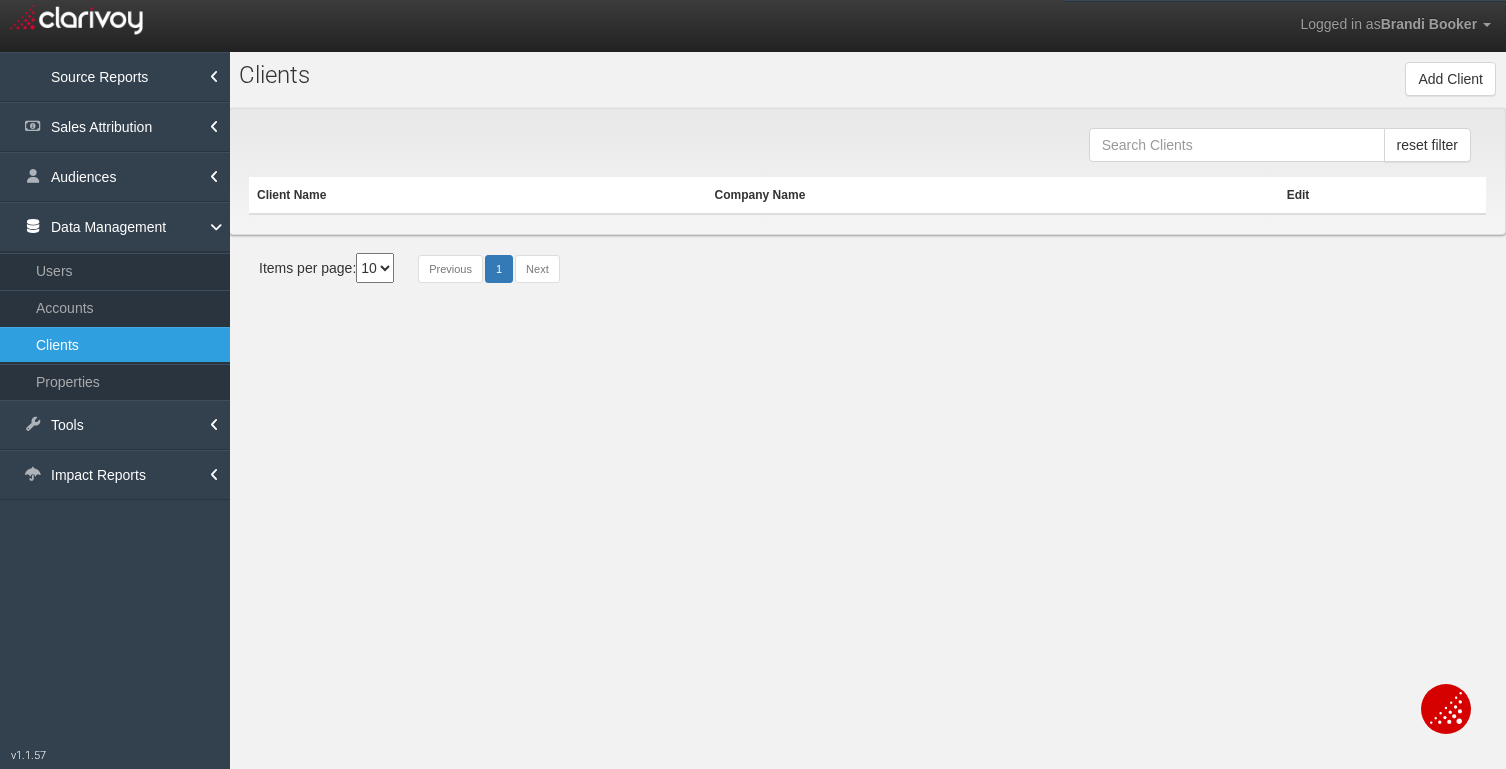 click at bounding box center [1237, 145] 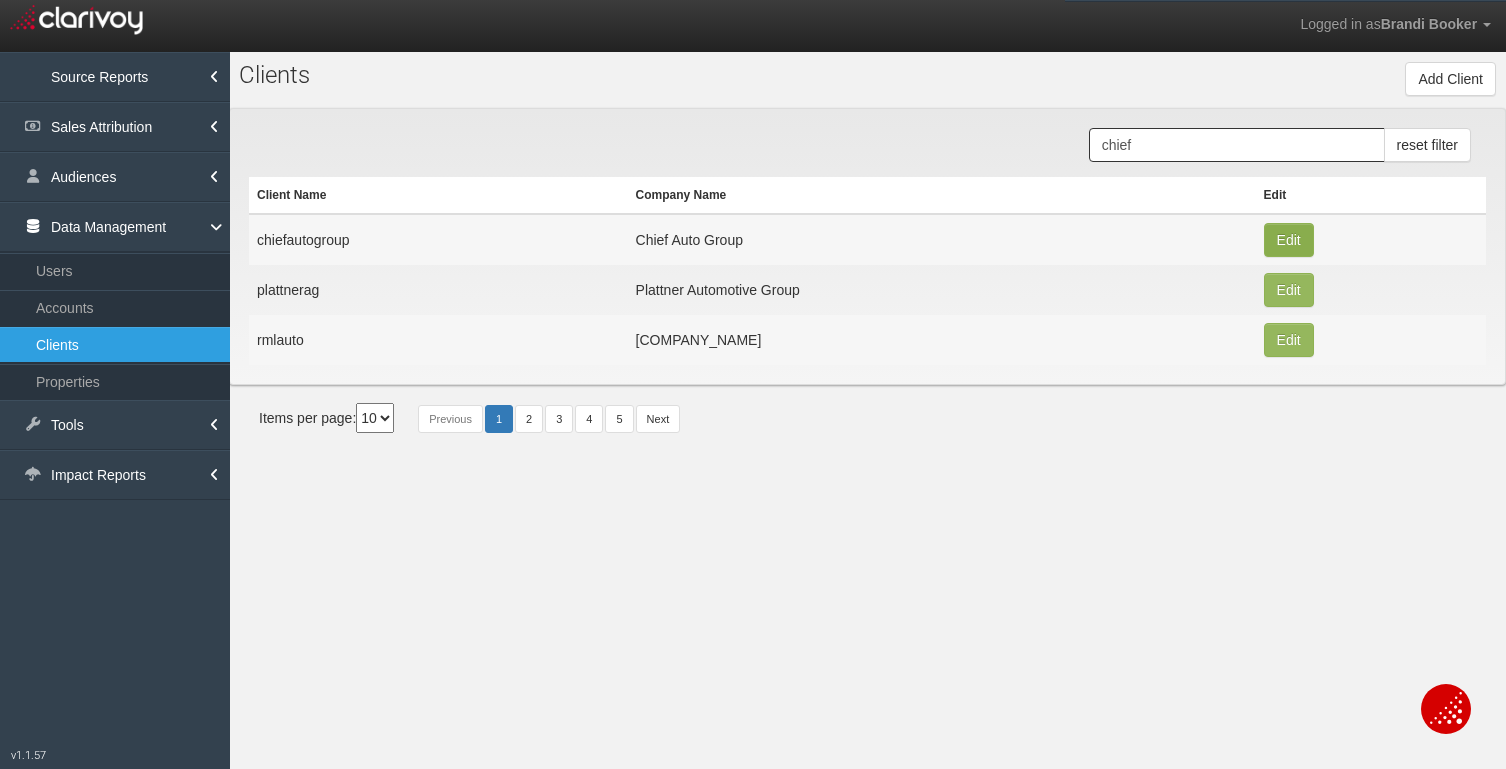 type on "chief" 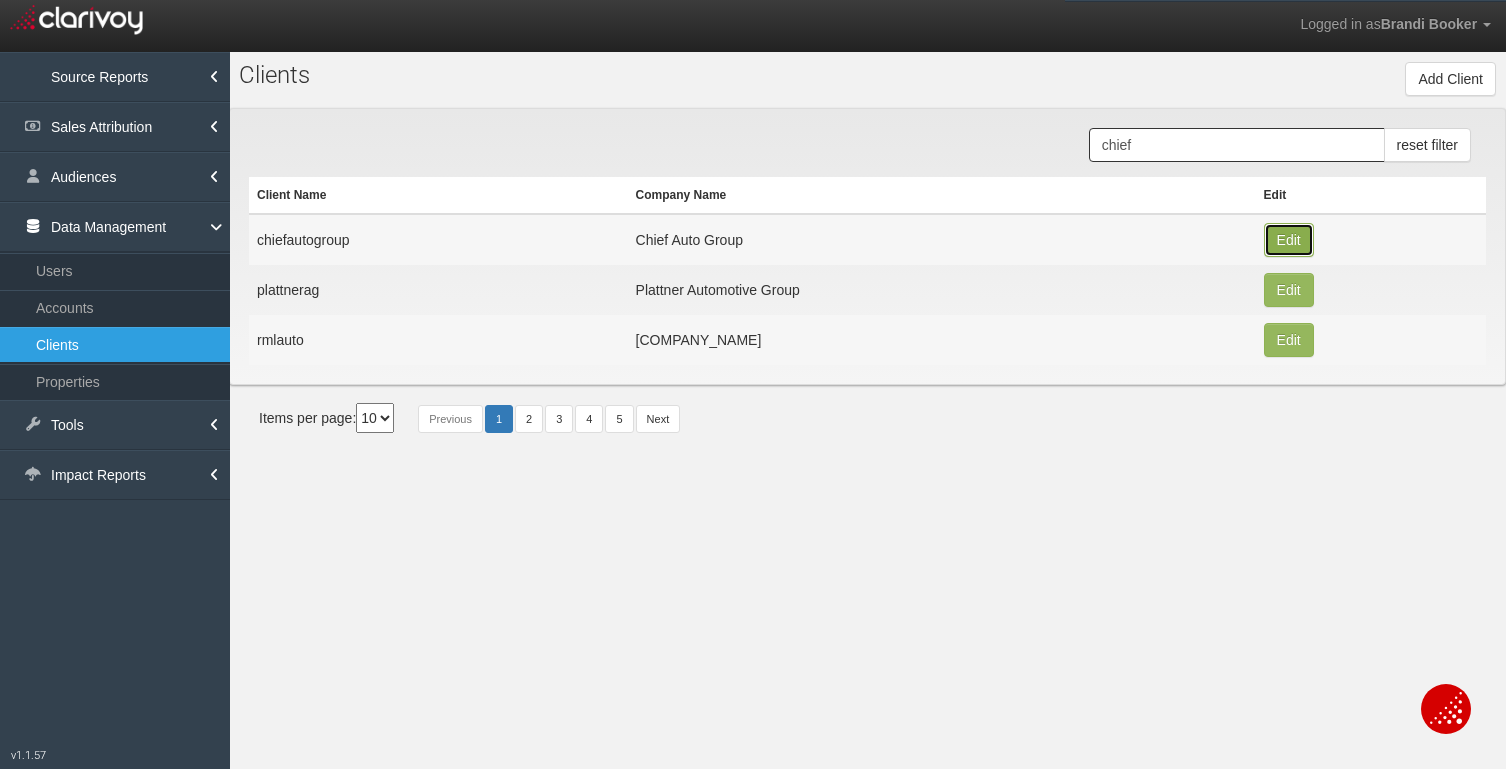 click on "Edit" at bounding box center (1289, 240) 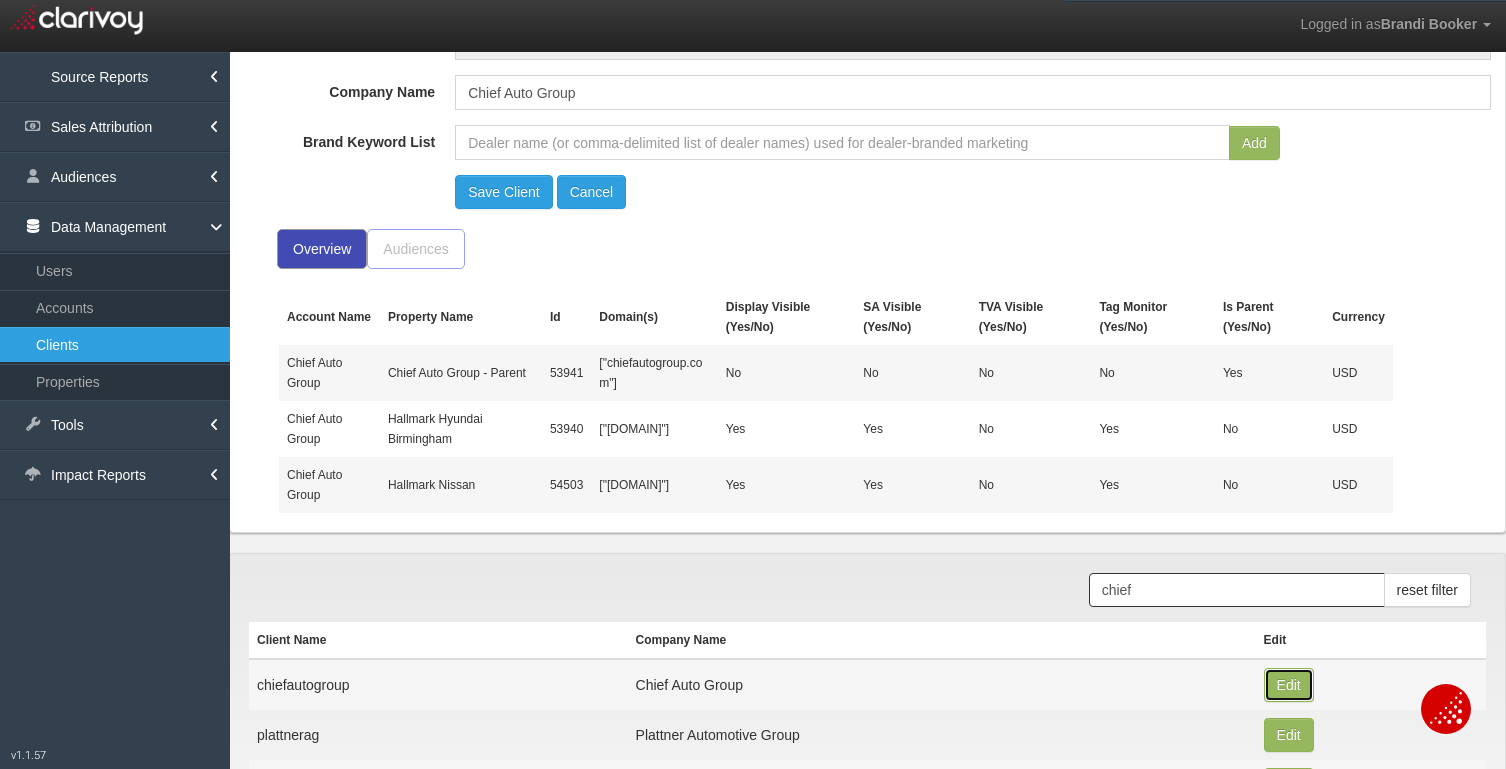 scroll, scrollTop: 206, scrollLeft: 0, axis: vertical 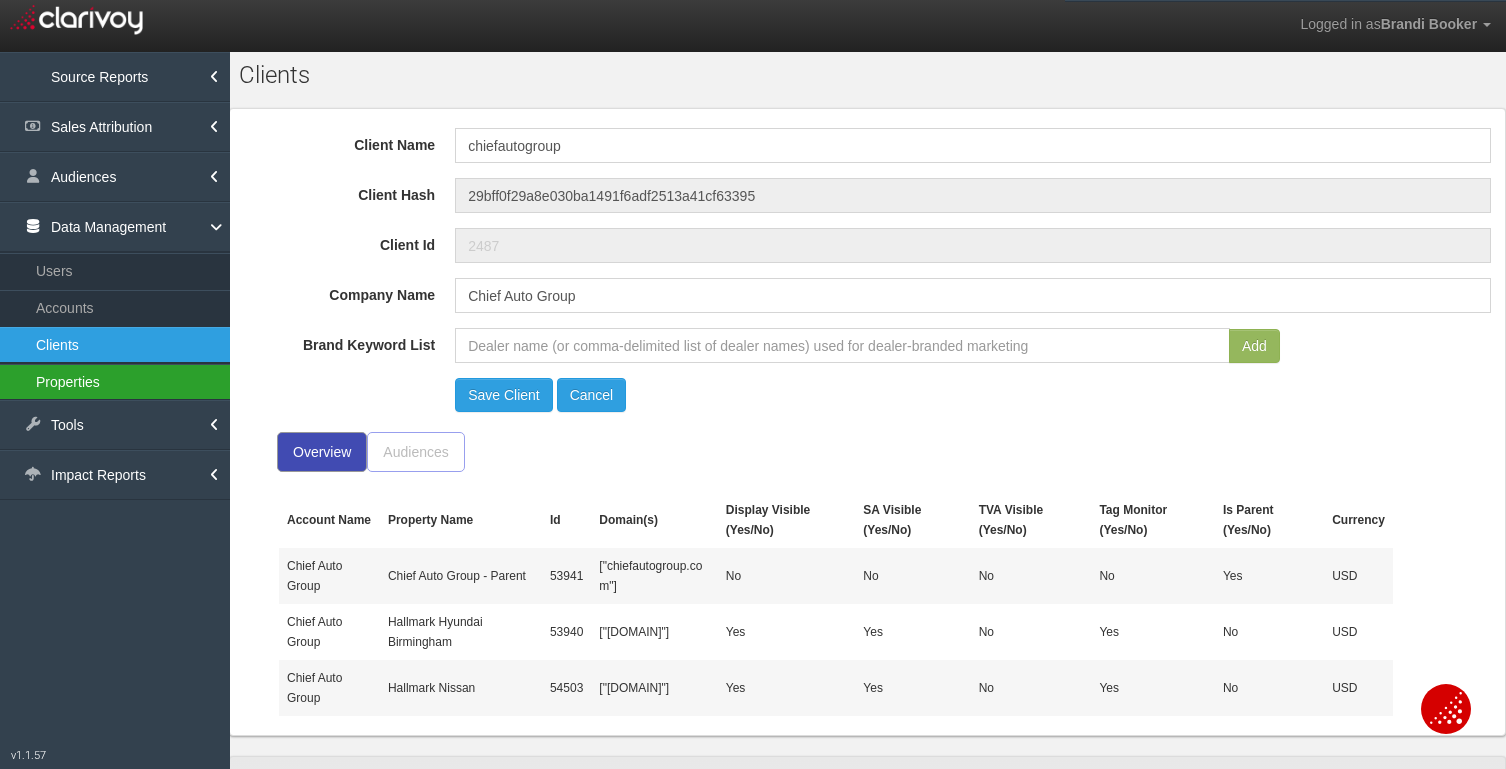 click on "Properties" at bounding box center [115, 382] 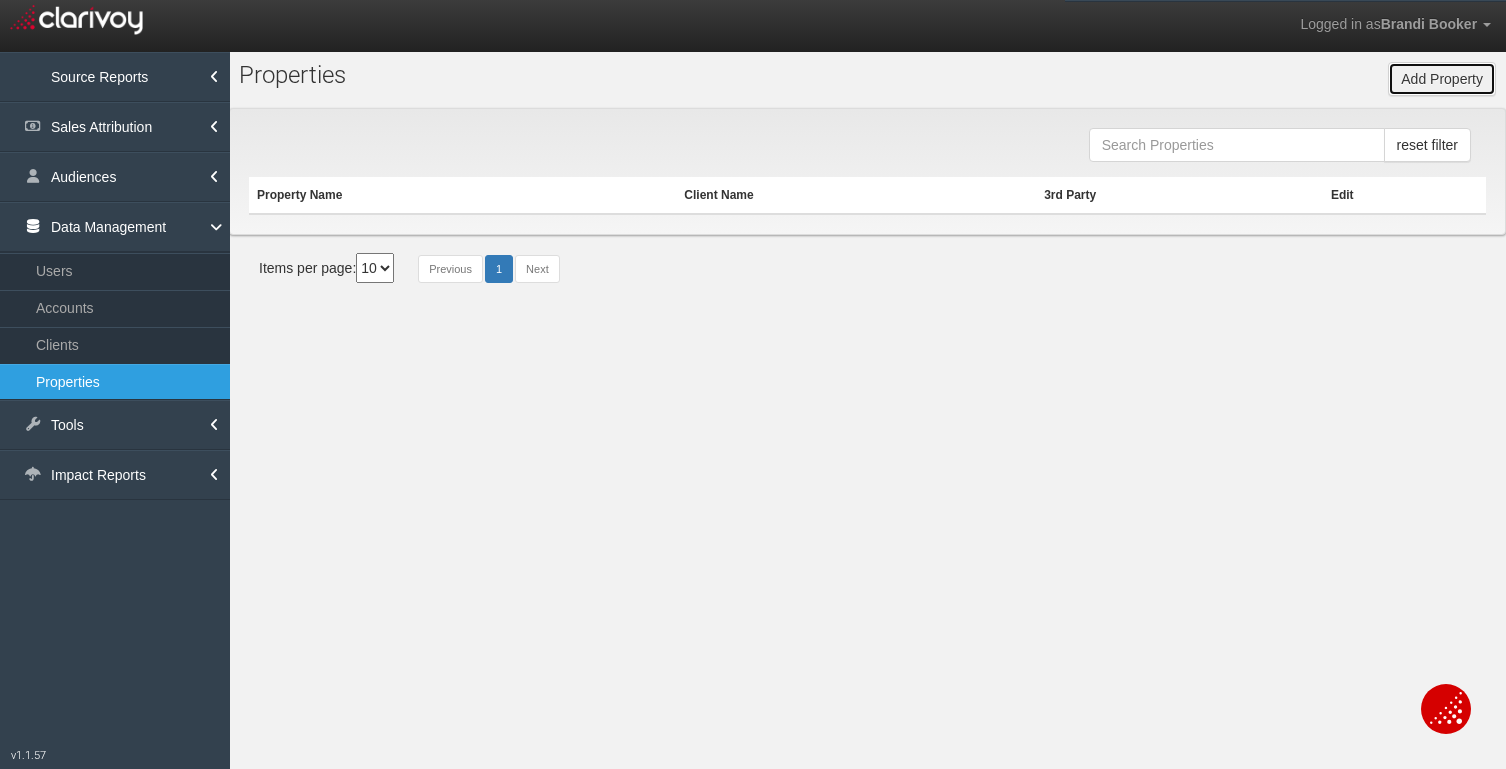 click on "Add Property" at bounding box center (1442, 79) 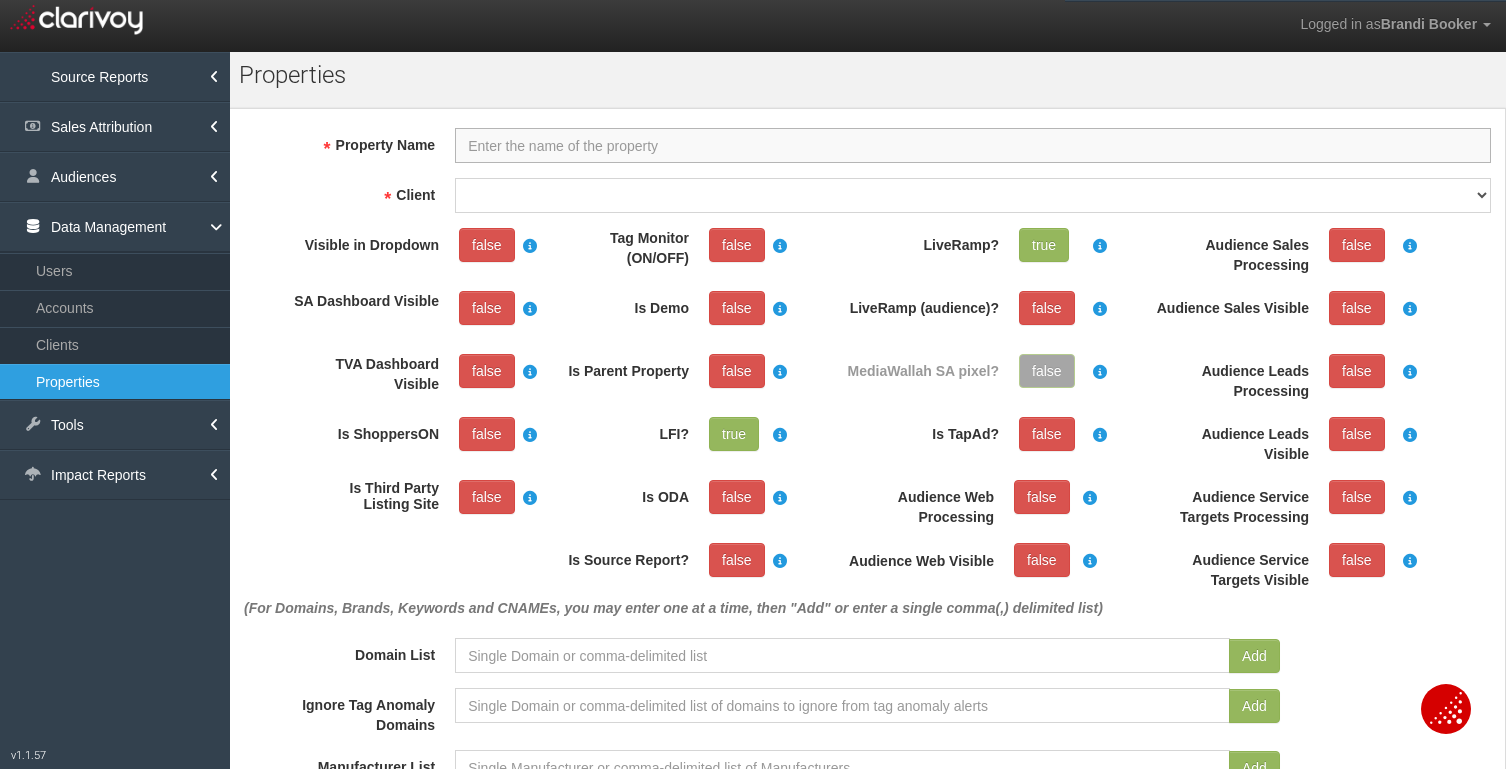 click on "Property Name" at bounding box center [973, 145] 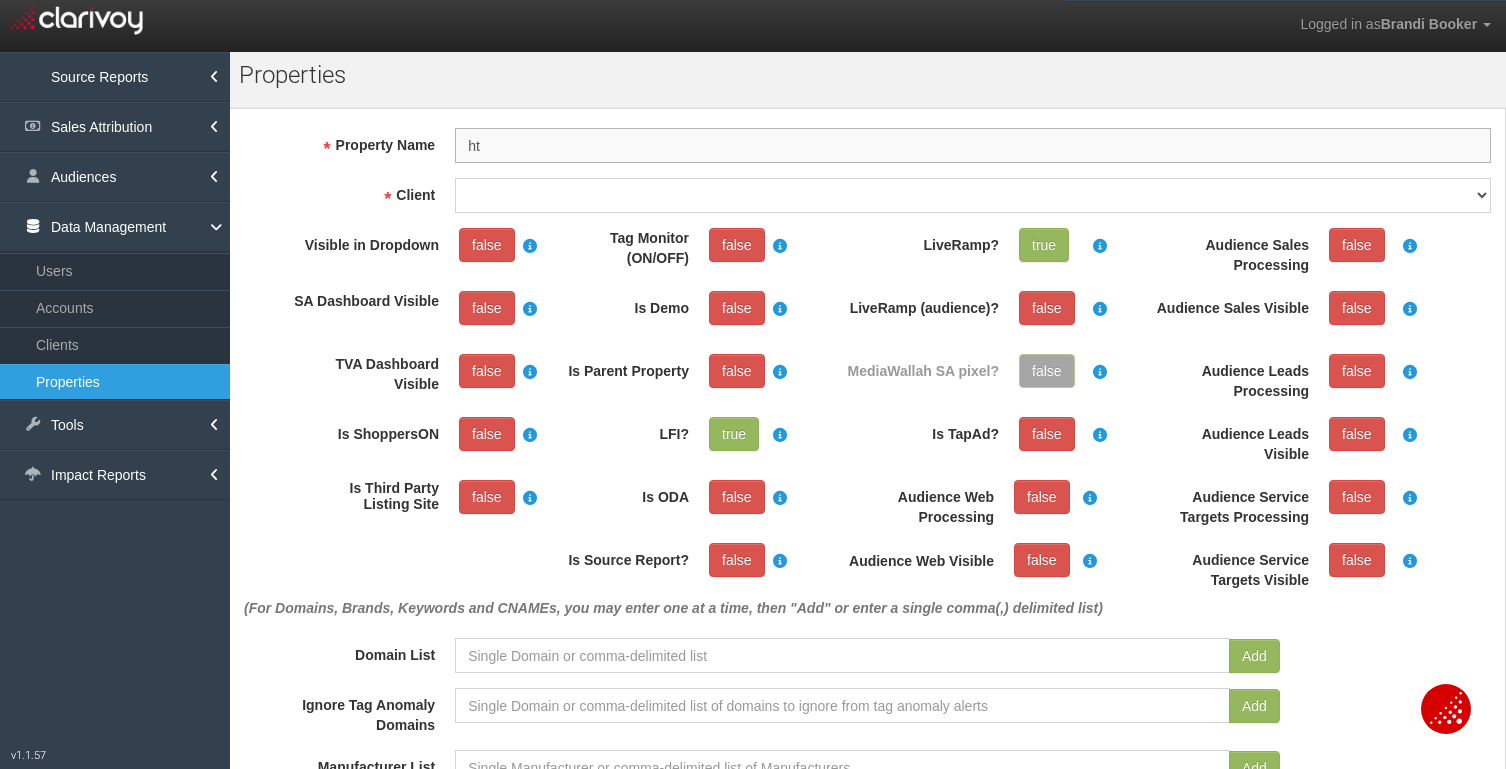 type on "h" 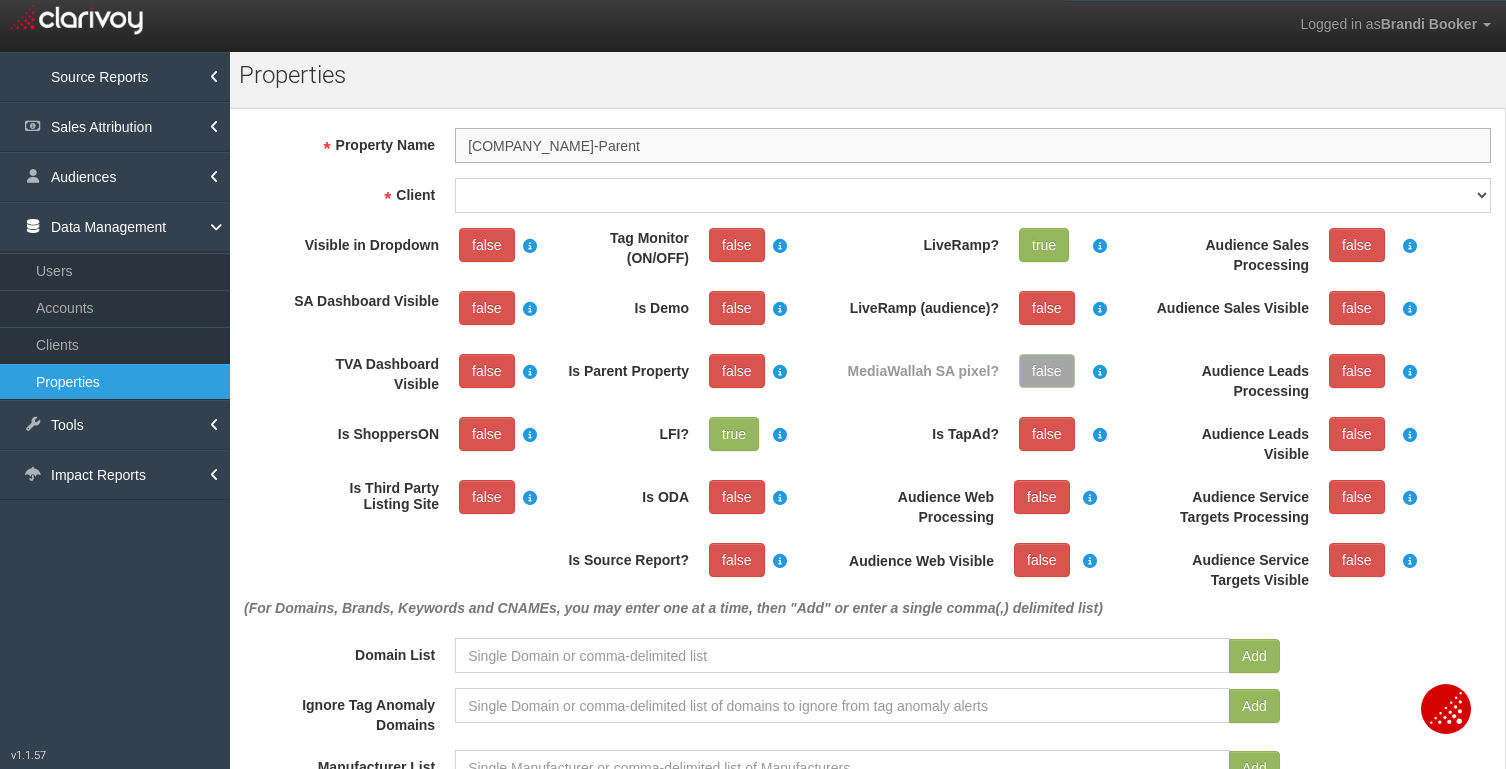 type on "[COMPANY_NAME]-Parent" 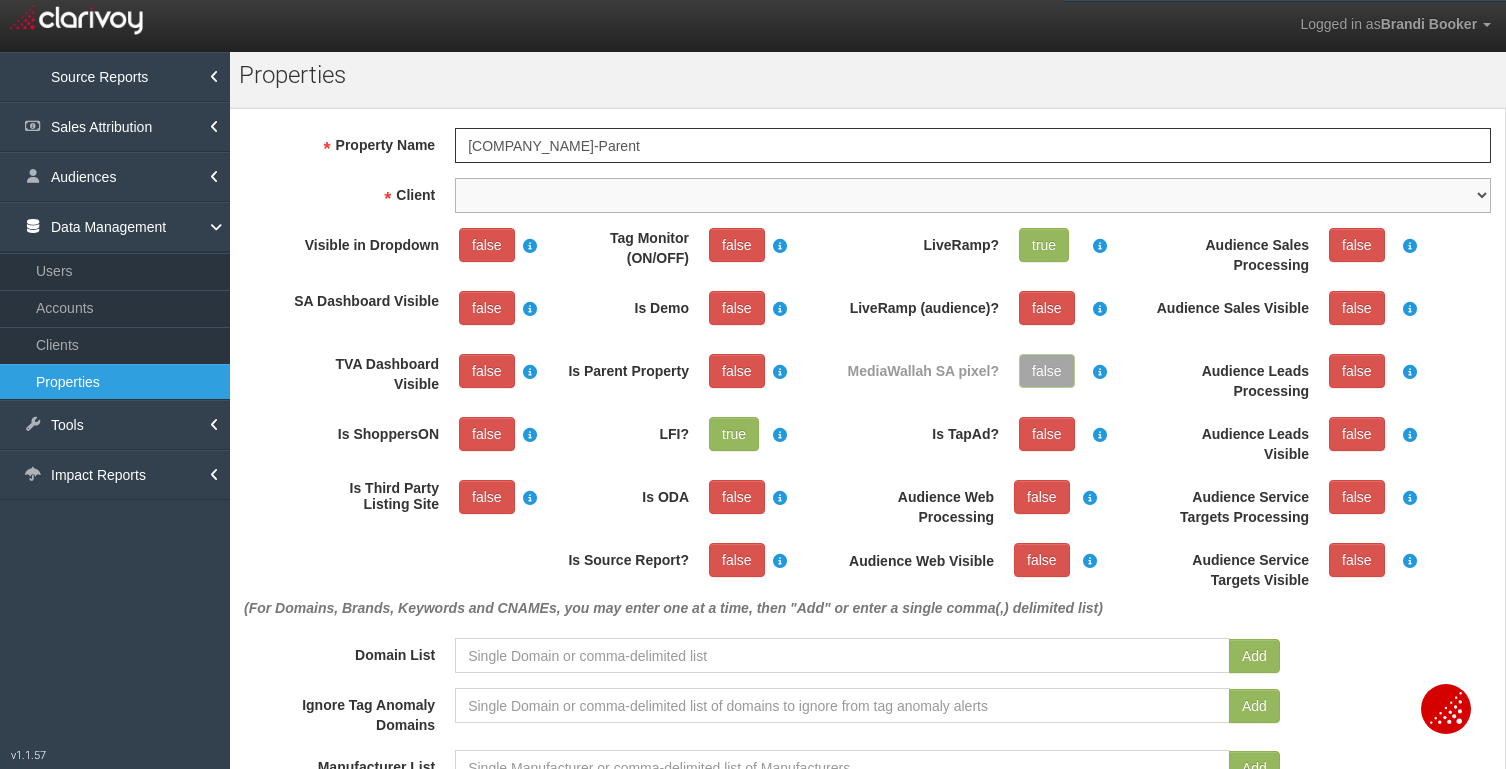 click on "1stgear 212motors 24autogroup 401group 405motors 44automart 503autos a-b aaaohio aaronautomotivegroup abzmotors accurateautomotiveofjacksonville actionautoutah acuraofcolumbus acuraofpembrokepines adamautogroup adamstoyota advance advantagefordlincoln adventureag adventuresubaru airportford airporthonda akins akinsautogroup alamo alanwebbag albrechtautogroup alexkarras alfredmatthews allamericanford allengwynn allensamuels allenturner allstargroup allwaysautogroup almcars alphaauto alpiemonteautogroup alpineautogroup alwilleford ambarmotors americanautobrokers amesburychevy amgauto amherstsubaru amsi anchorautooutlet ancira andean andersonauto andersonautomotivegroup andymohr annunziata annunziataautogroupdonotuse anthony antiochcdjr antwerpenvolkswagen apachevillagerv apple applesportautogroup arapahoekia arcadiamotors archerautotx archibaldsinc ardmoretoyota arizonacars arizonacdjrshowlow arlingtonacura arrowford artmoehn asotu aspenmotor astorg atamianautogroup athenschevrolet atlanticcoast atlantictoyota" at bounding box center (973, 195) 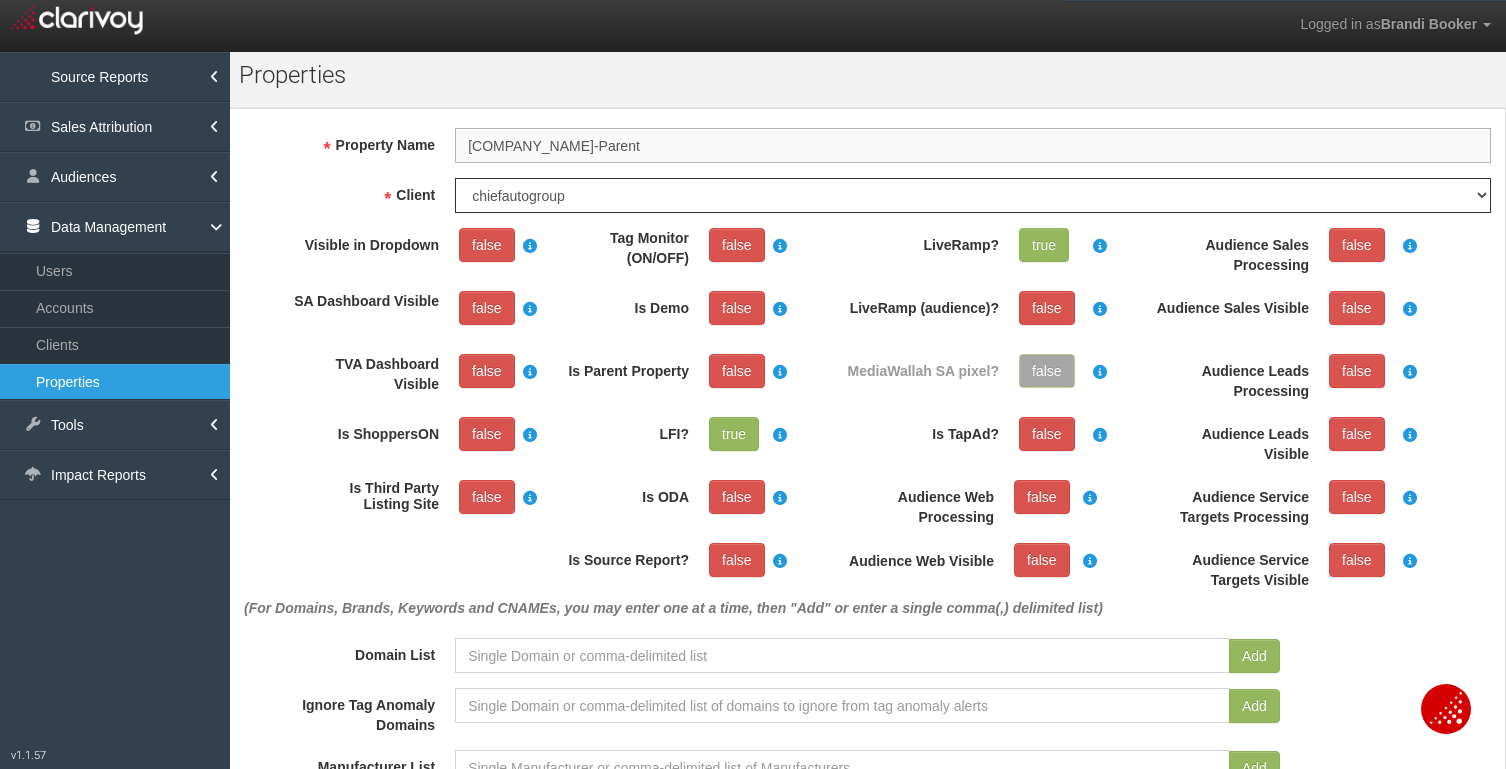 drag, startPoint x: 689, startPoint y: 147, endPoint x: 597, endPoint y: 145, distance: 92.021736 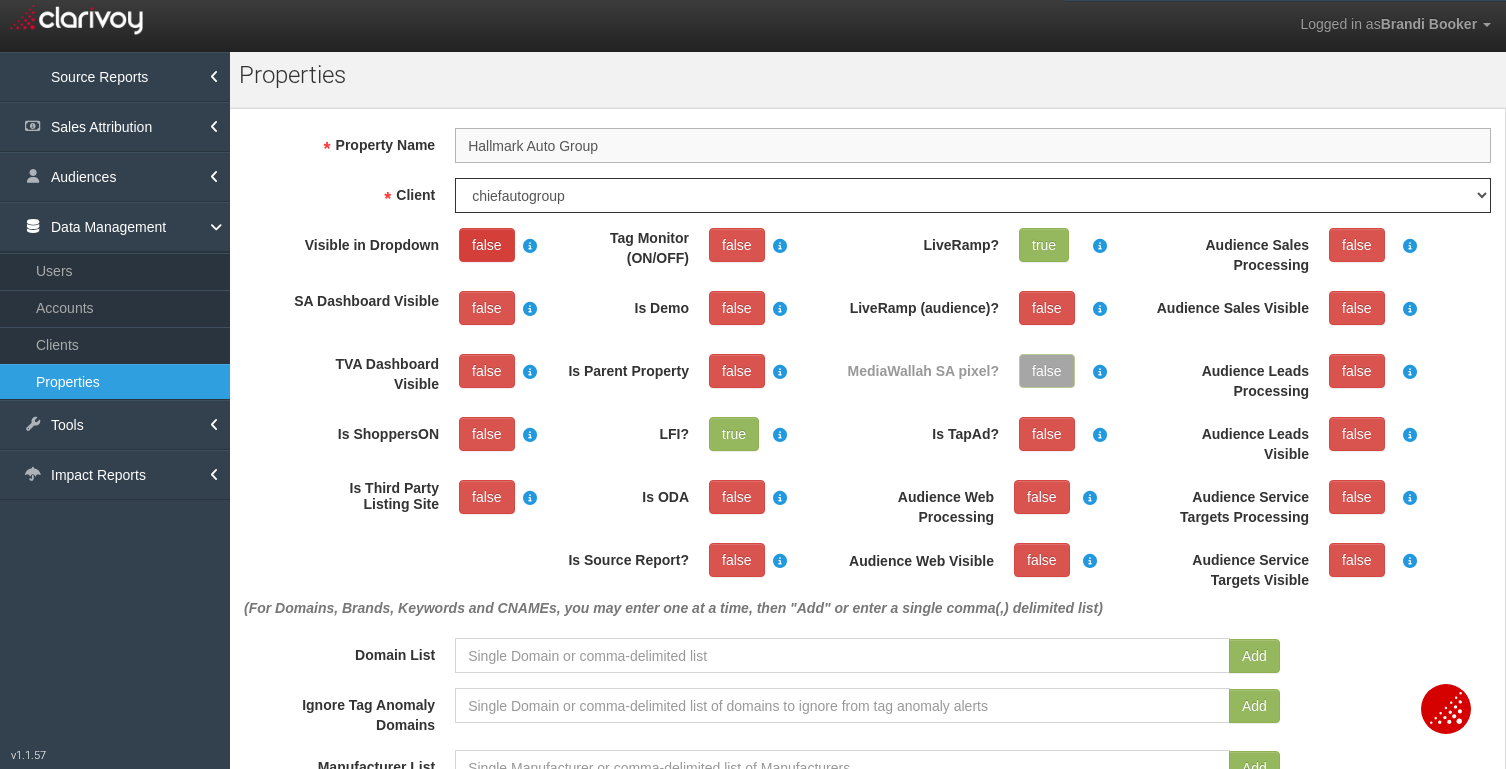 type on "Hallmark Auto Group" 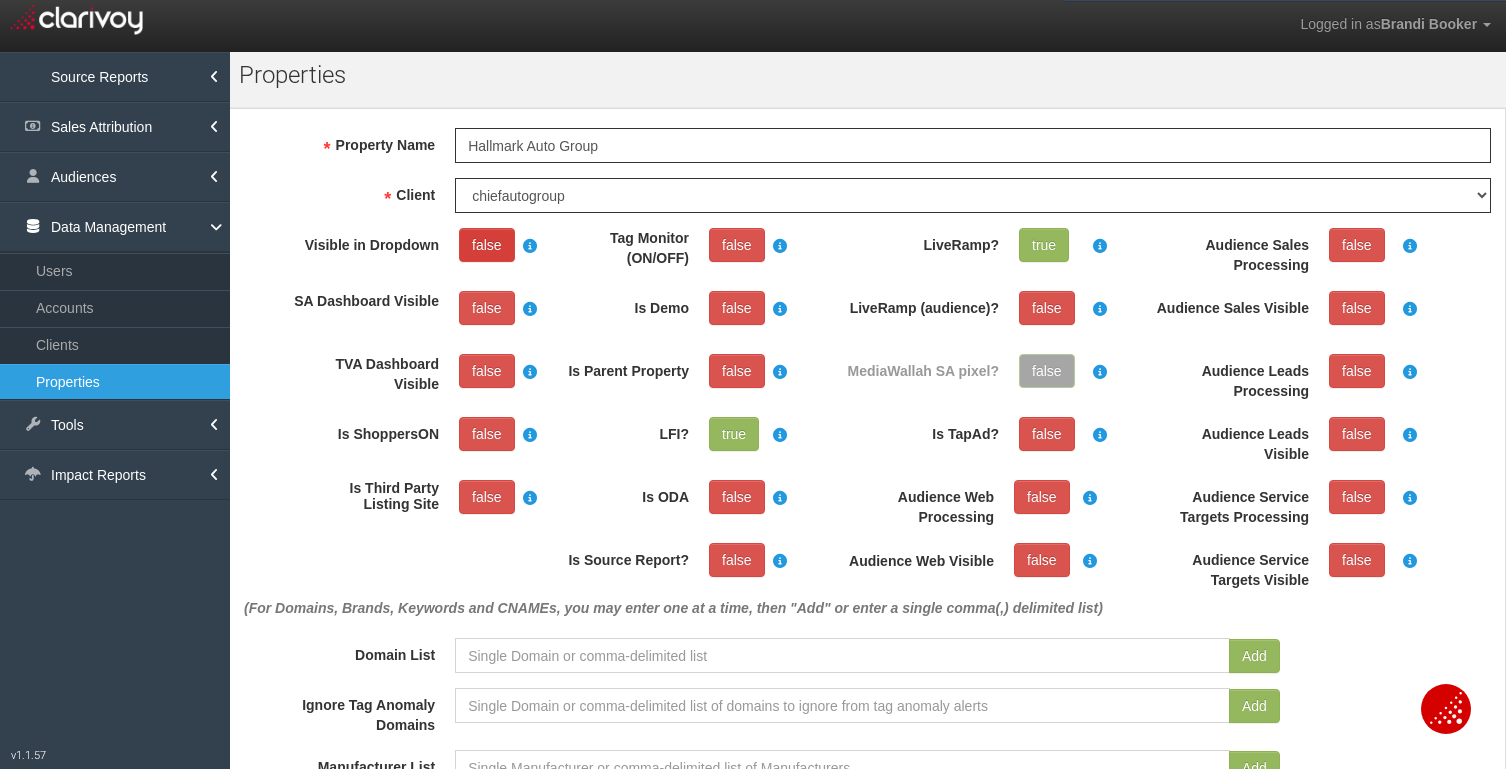 click on "false" at bounding box center (487, 245) 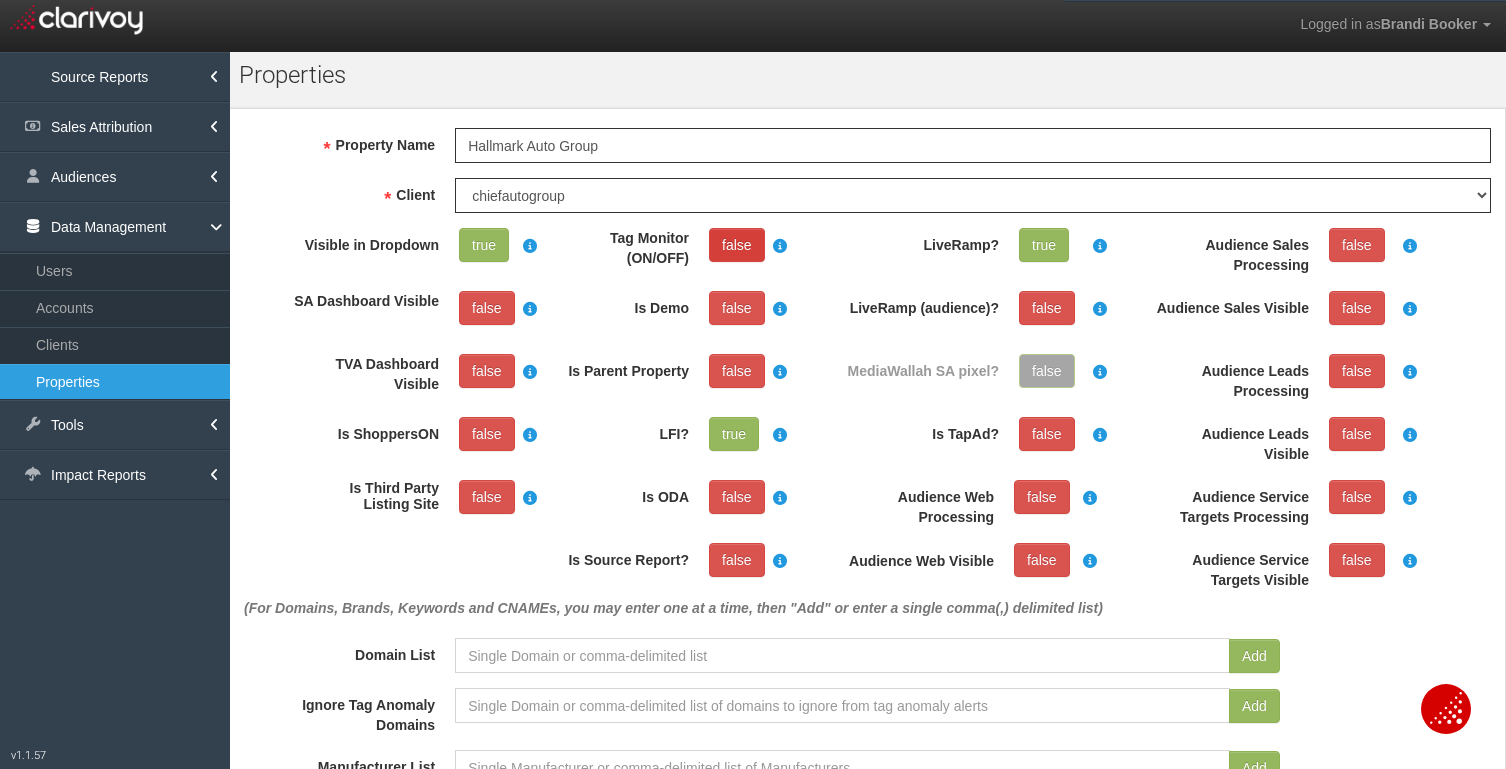 click on "false" at bounding box center (737, 245) 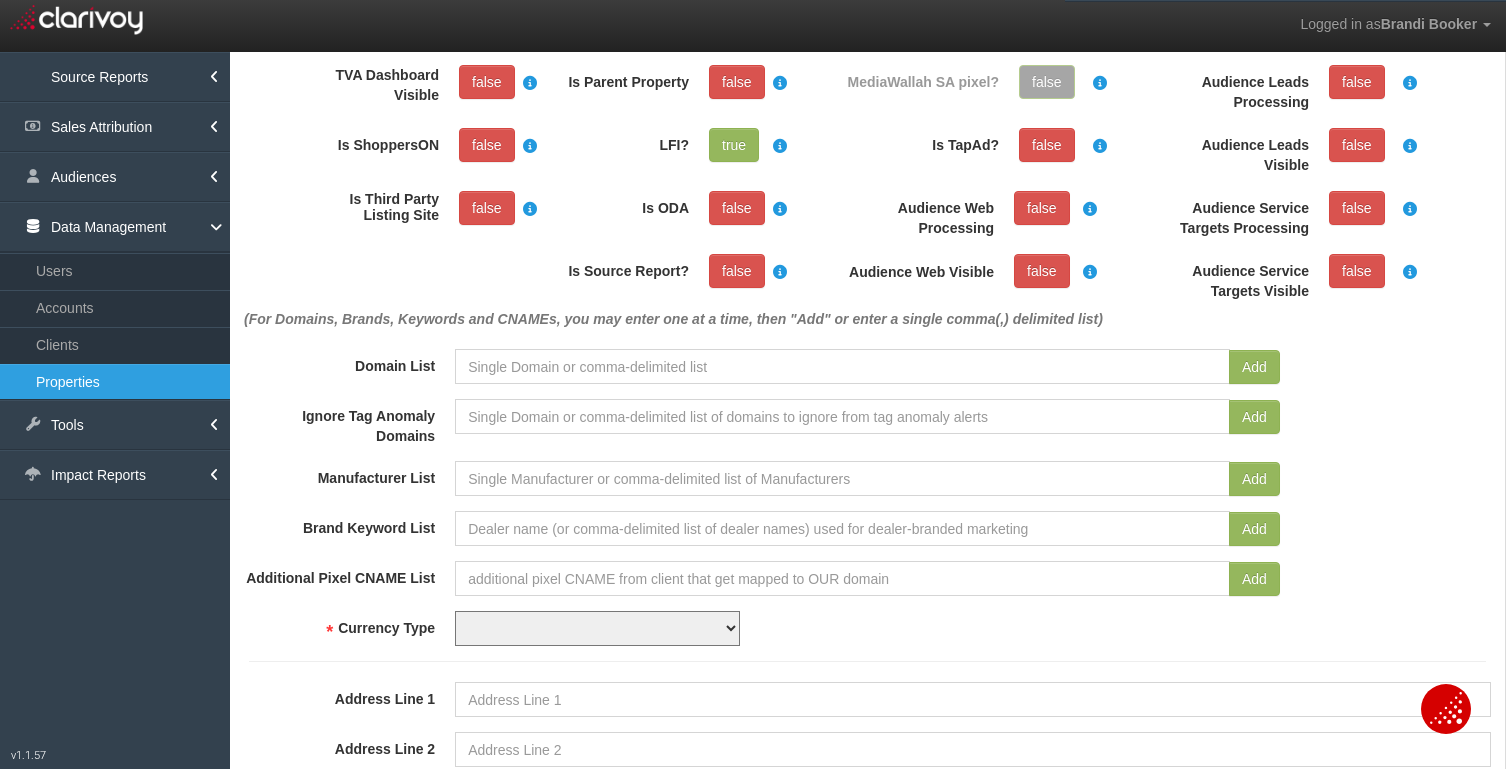 scroll, scrollTop: 364, scrollLeft: 0, axis: vertical 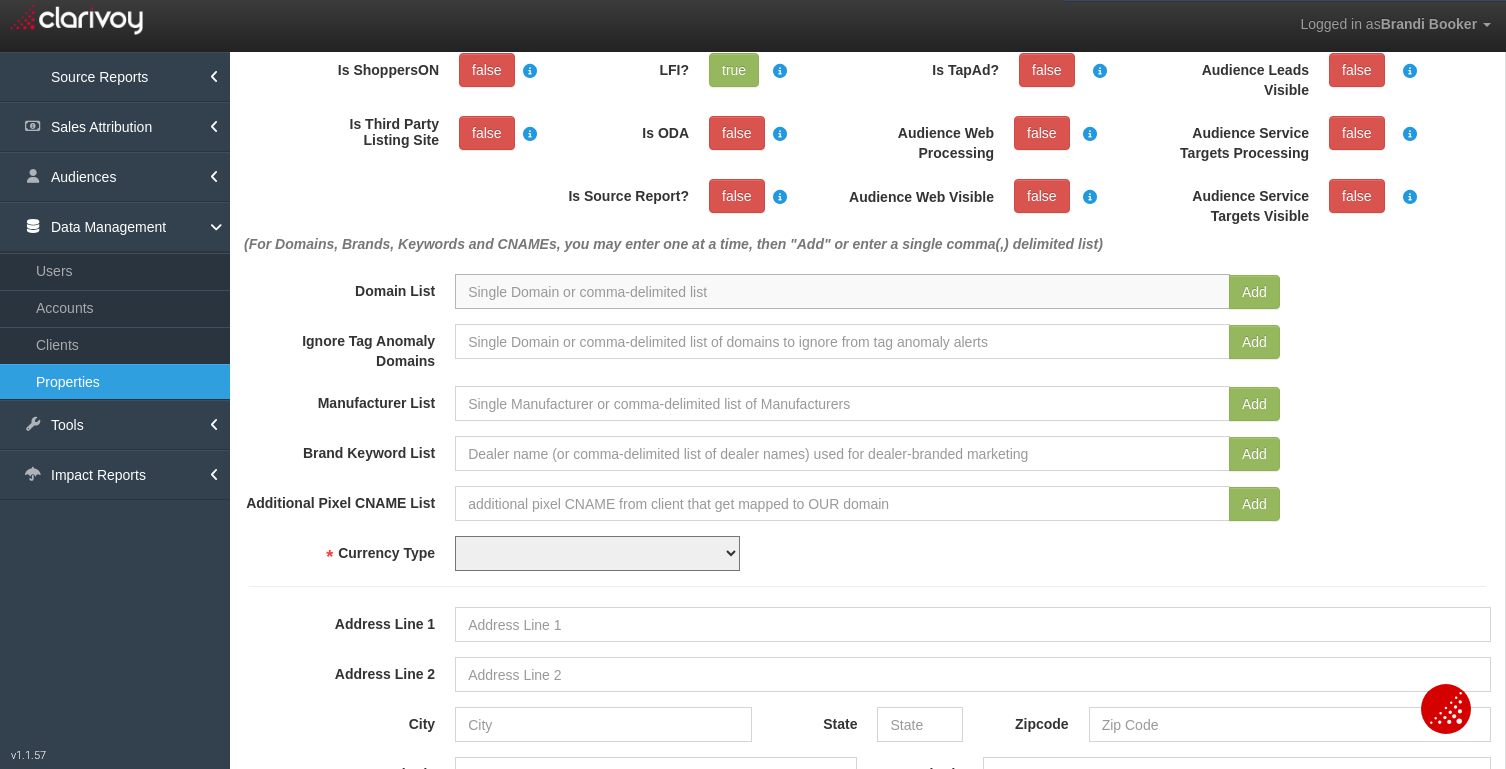 click at bounding box center (842, 291) 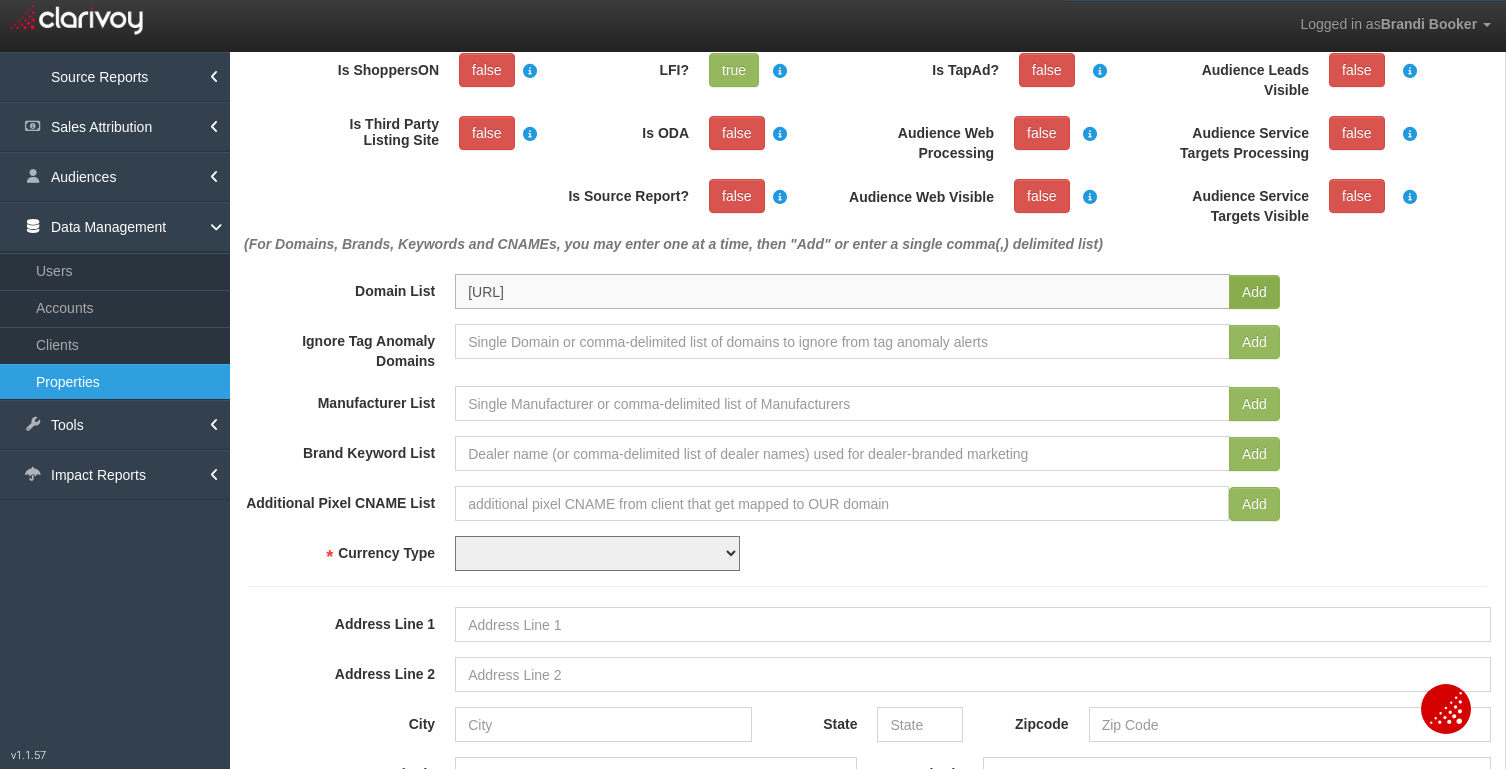 type on "[URL]" 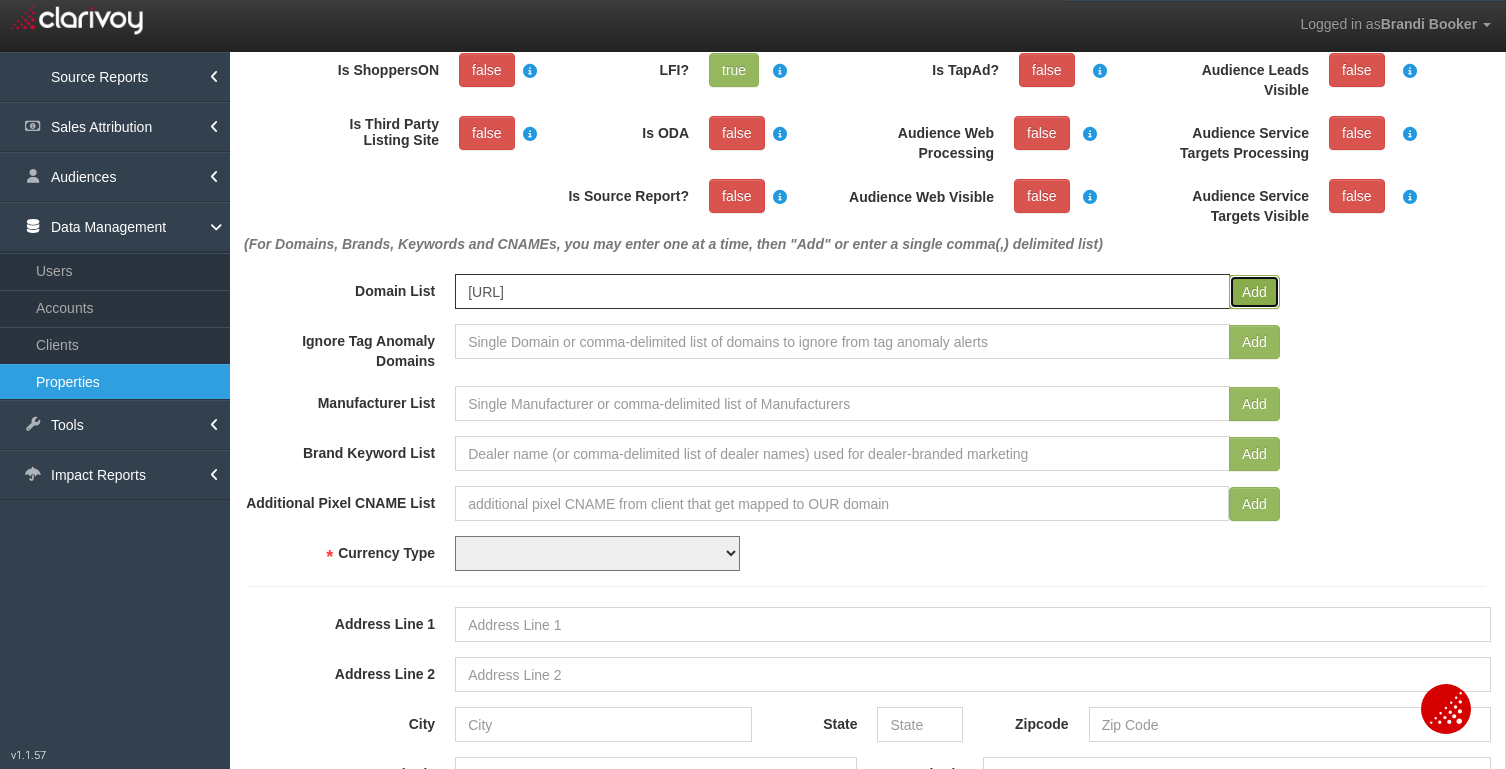 type 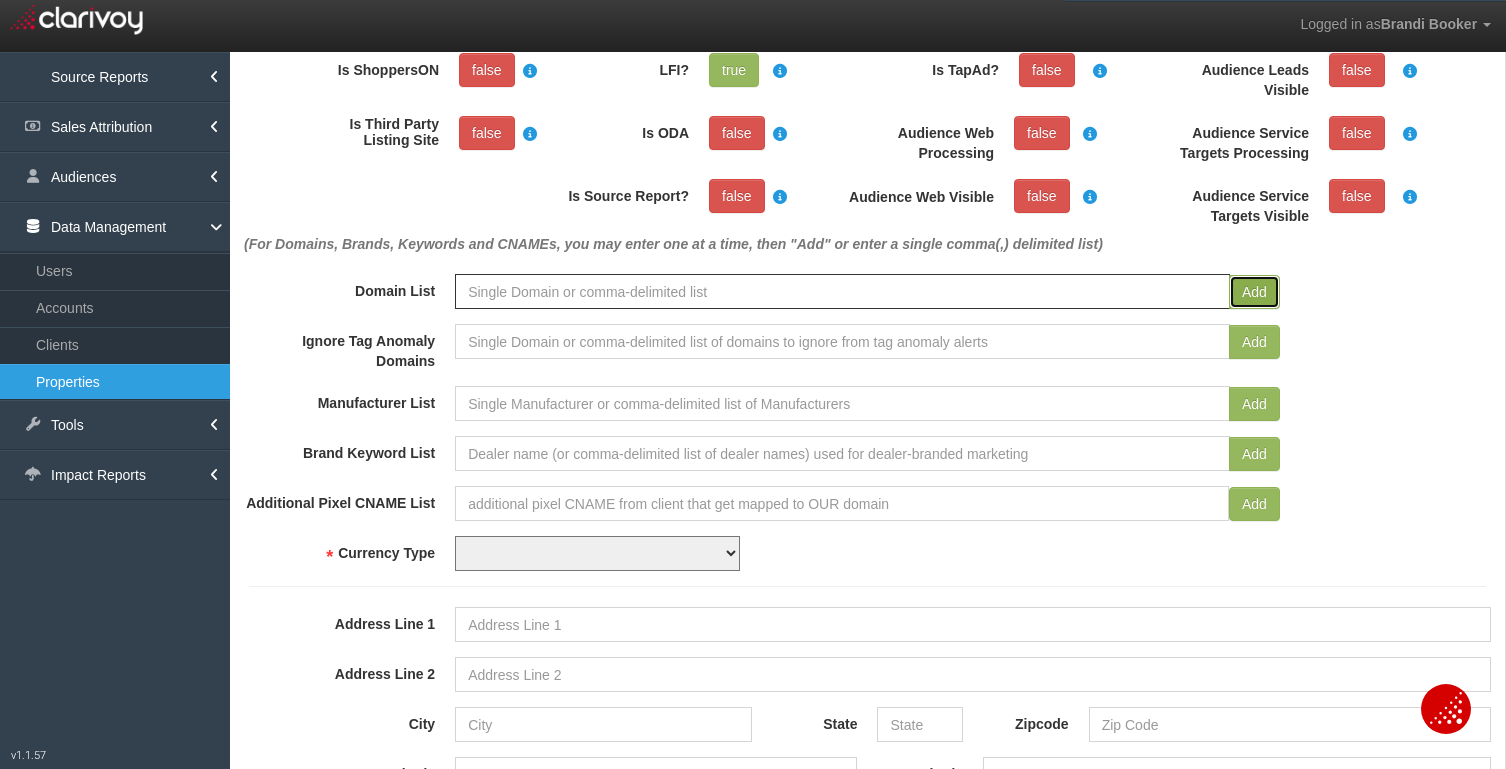 click on "Add" at bounding box center [1254, 292] 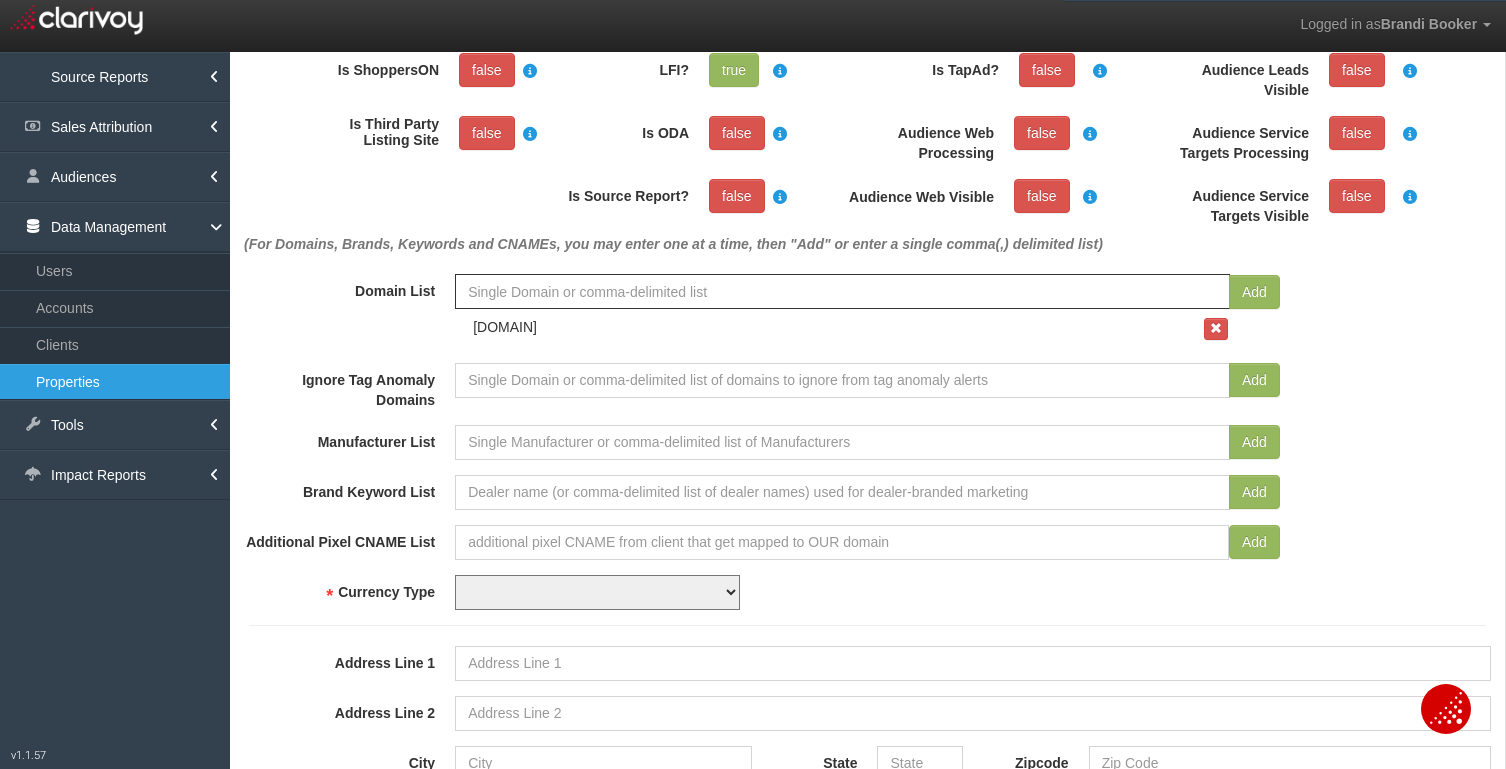 click on "USD CAD" at bounding box center [597, 592] 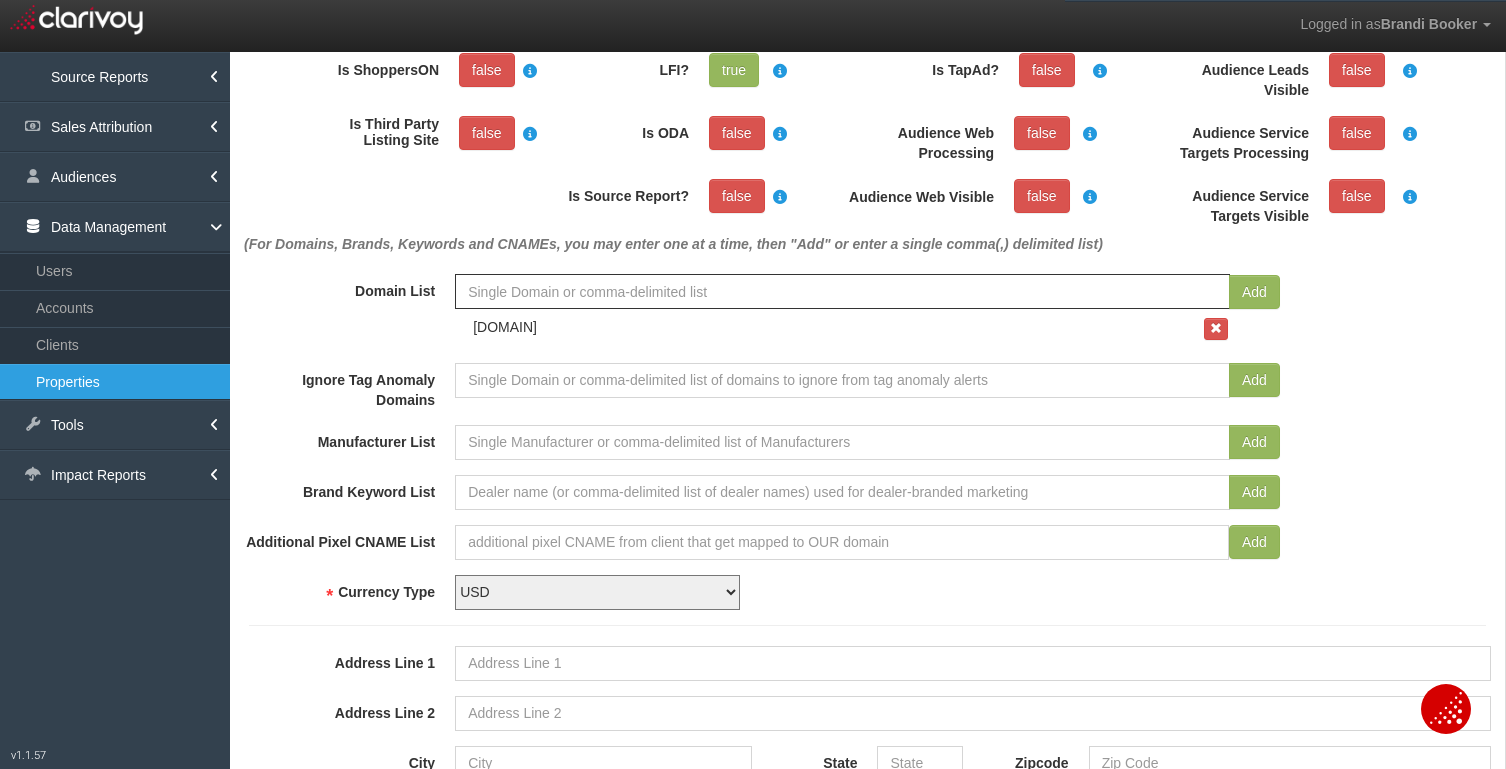 click on "Property Name
[COMPANY_NAME]
Property Id
Property Hash
Client
[CLIENT_LIST]" at bounding box center (867, 559) 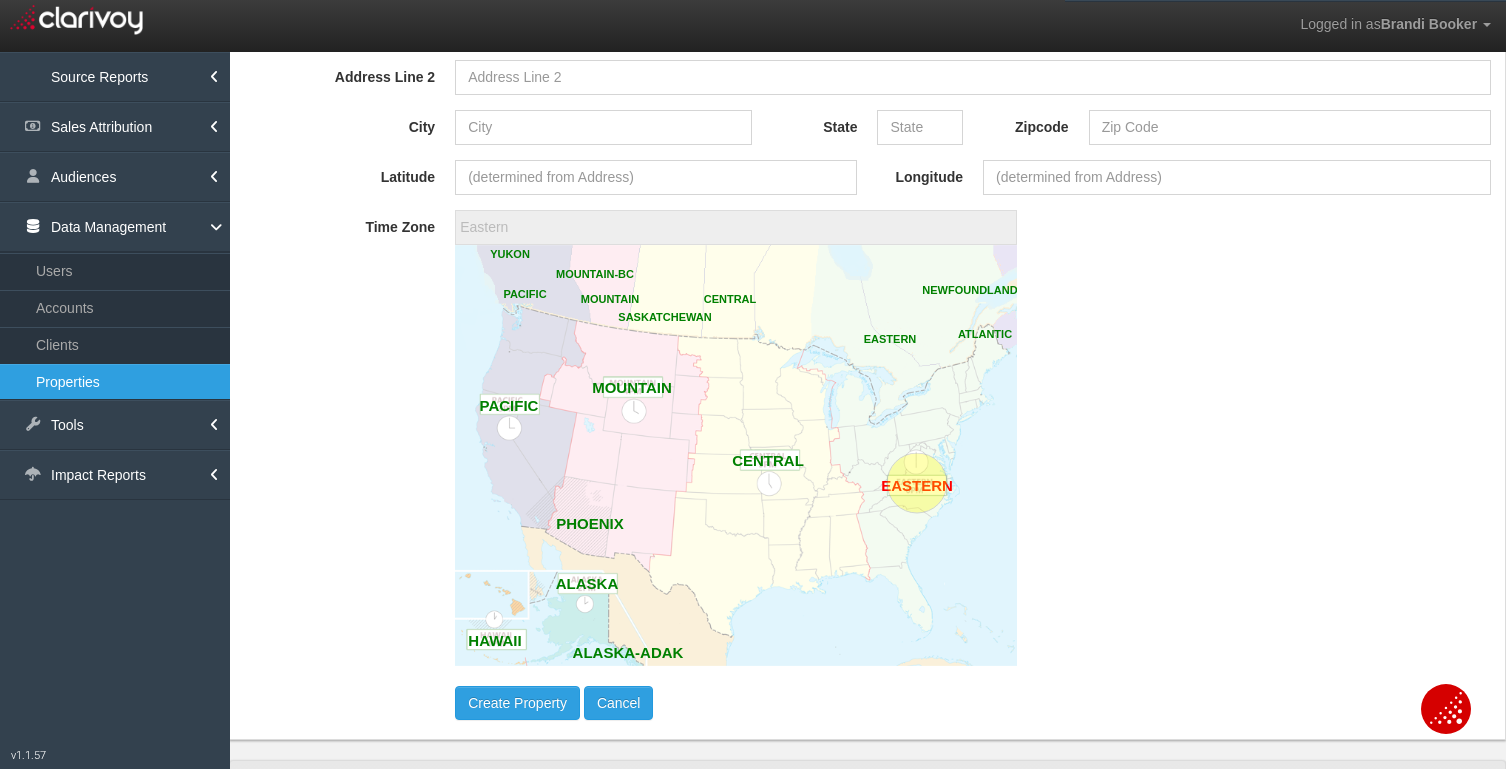 scroll, scrollTop: 1012, scrollLeft: 0, axis: vertical 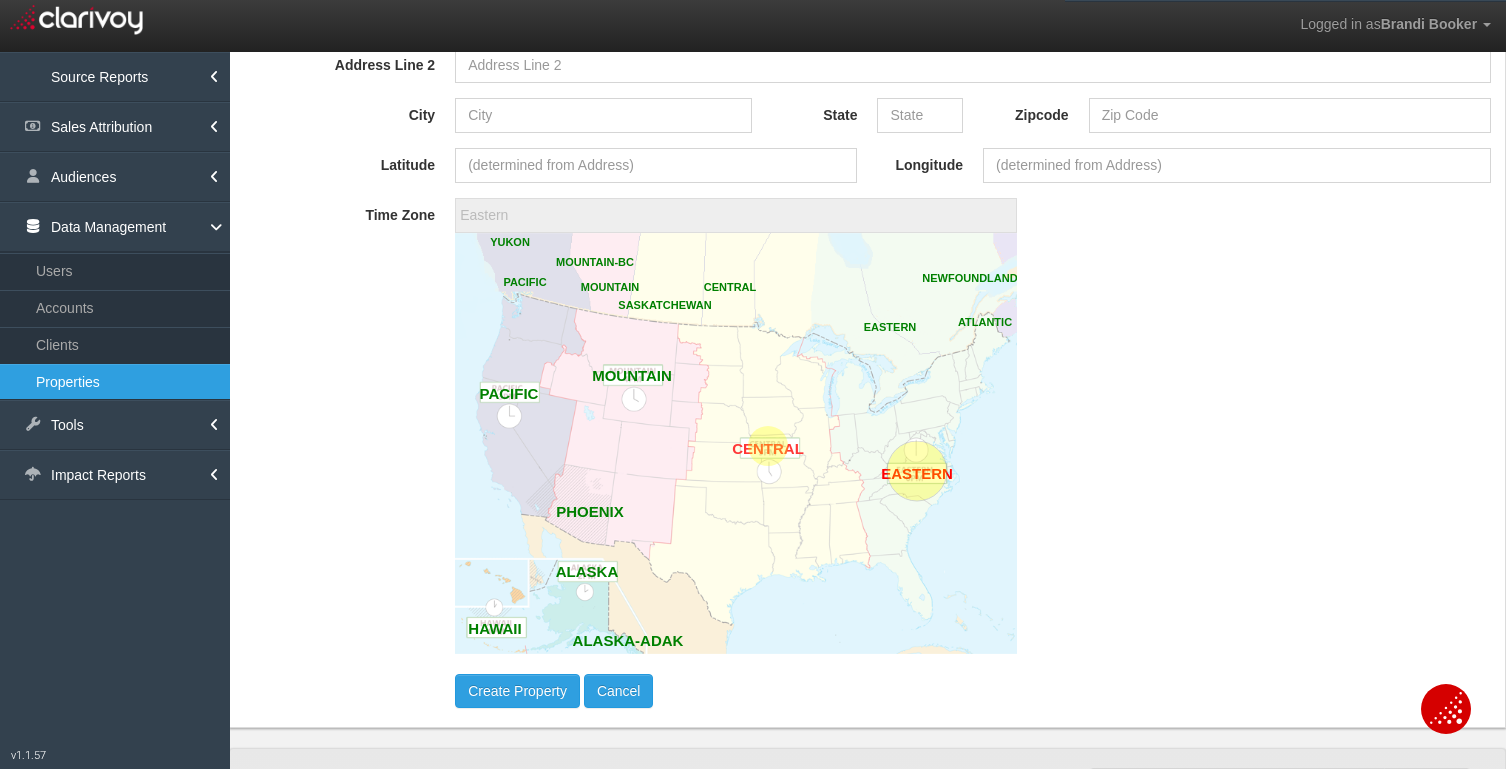 click 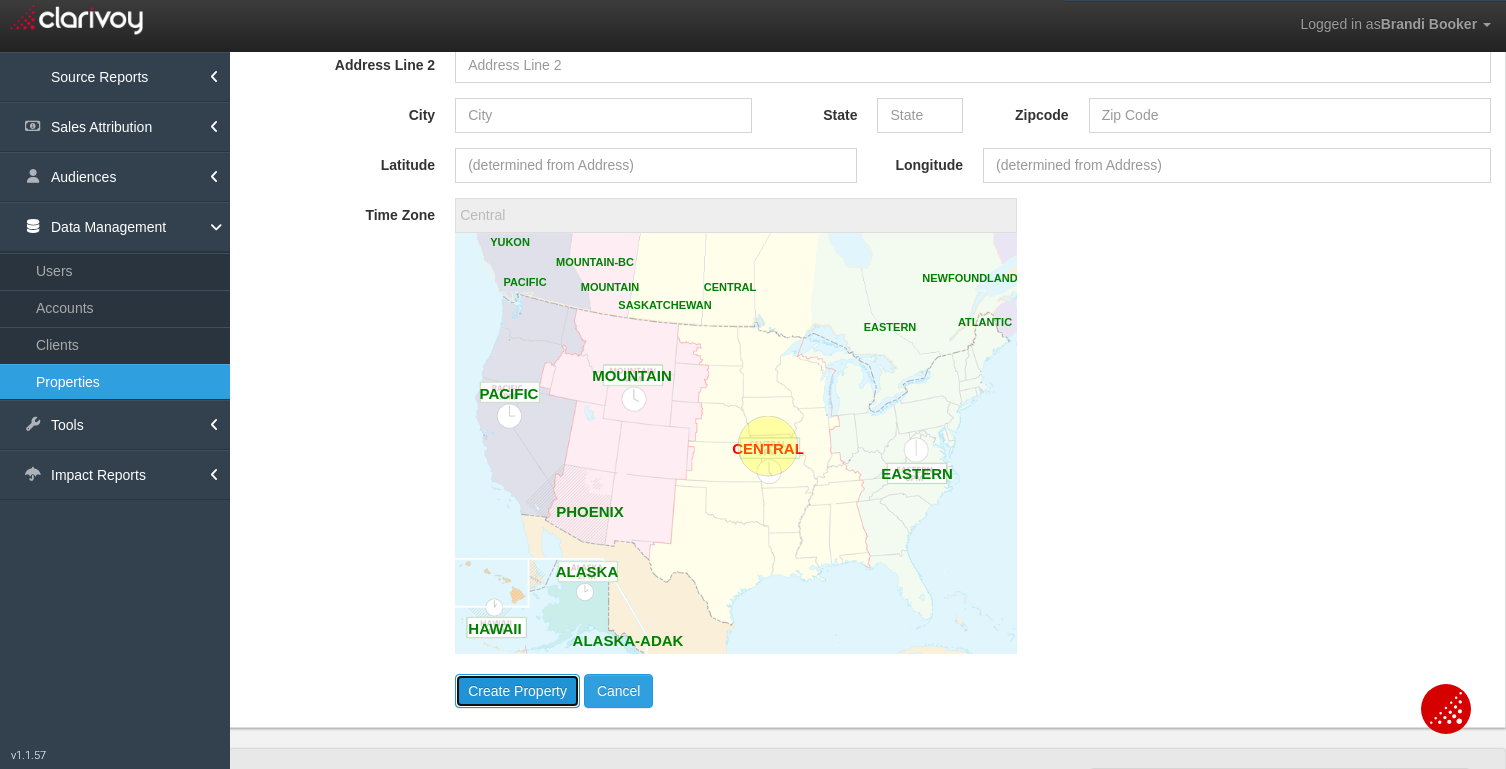 click on "Create Property" at bounding box center (517, 691) 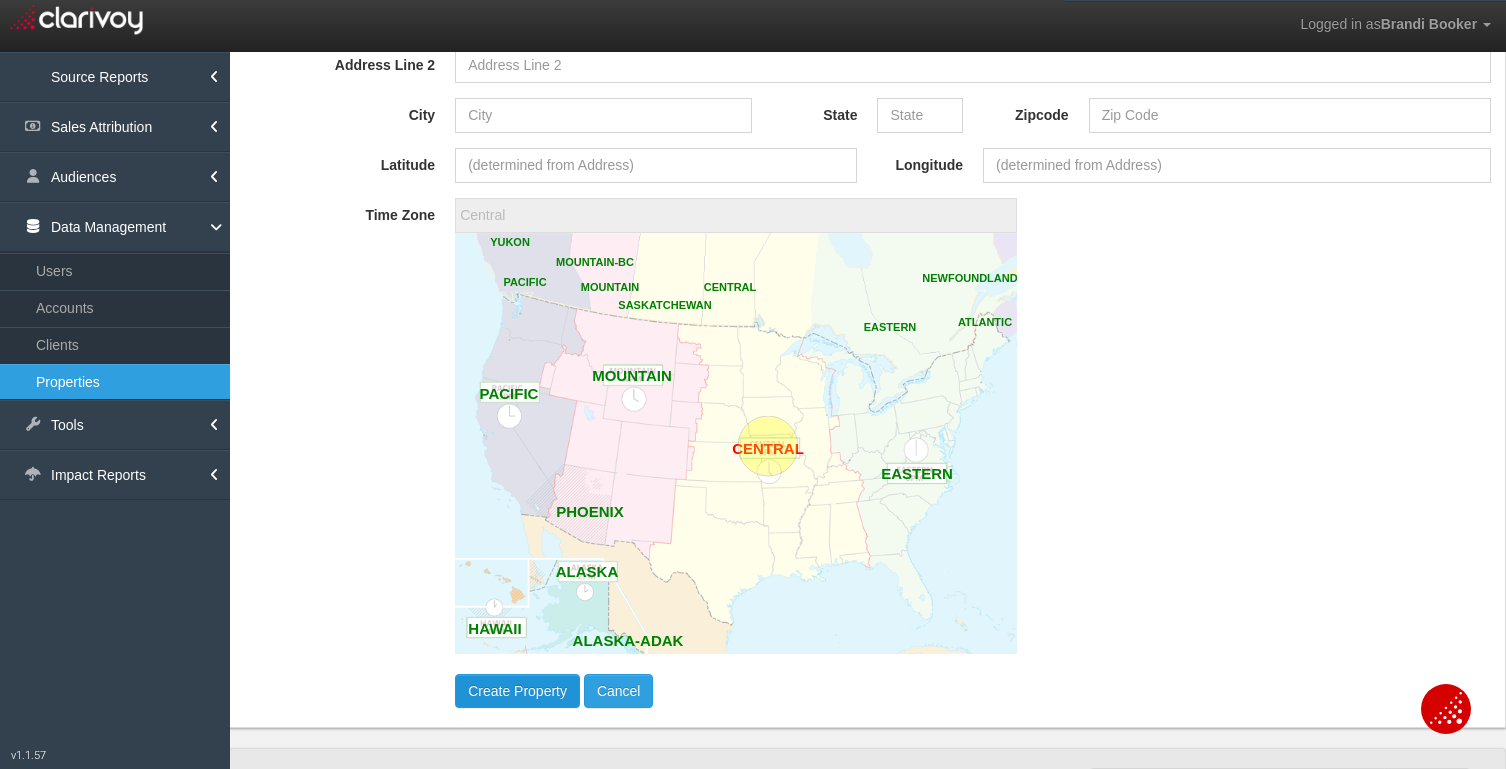 type 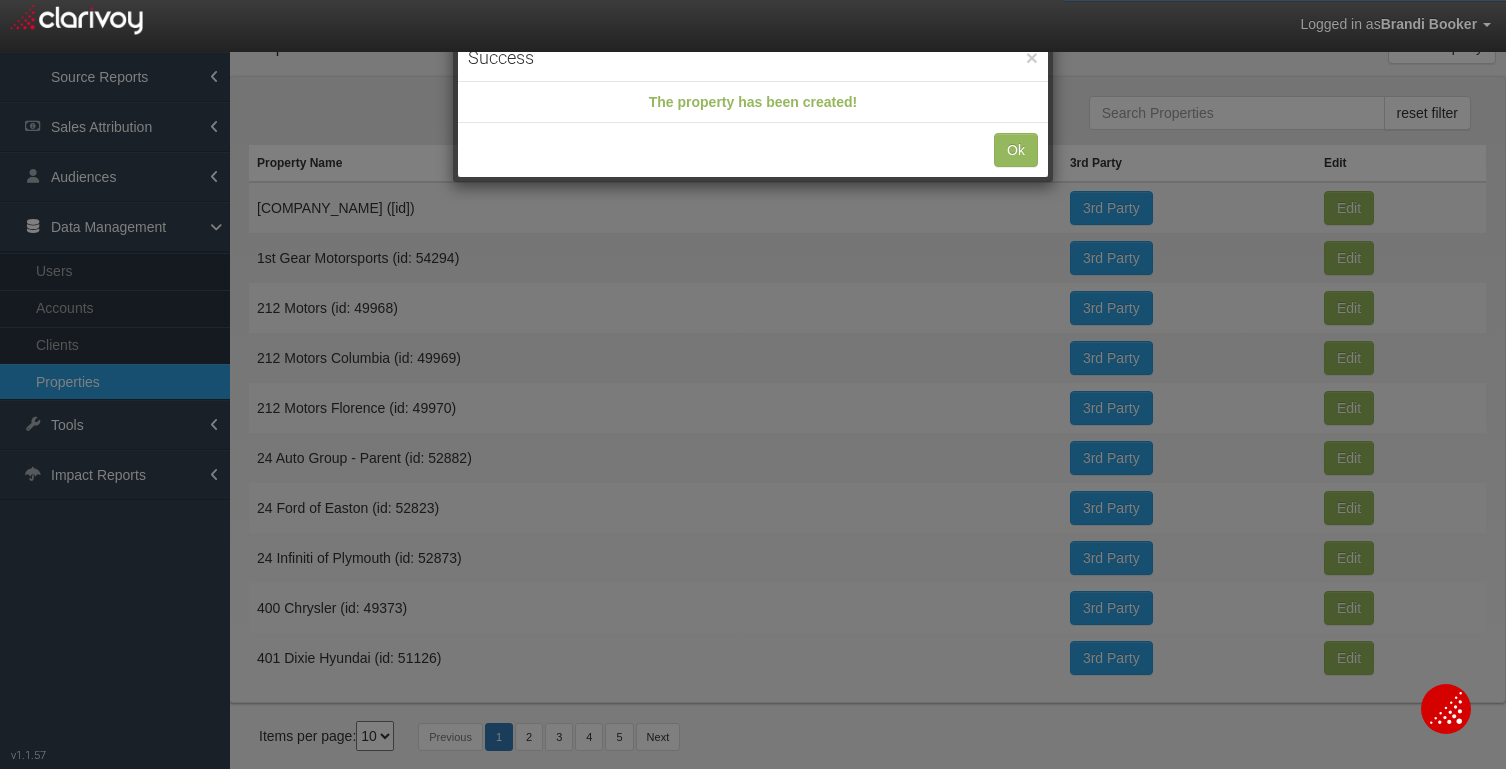 scroll, scrollTop: 0, scrollLeft: 0, axis: both 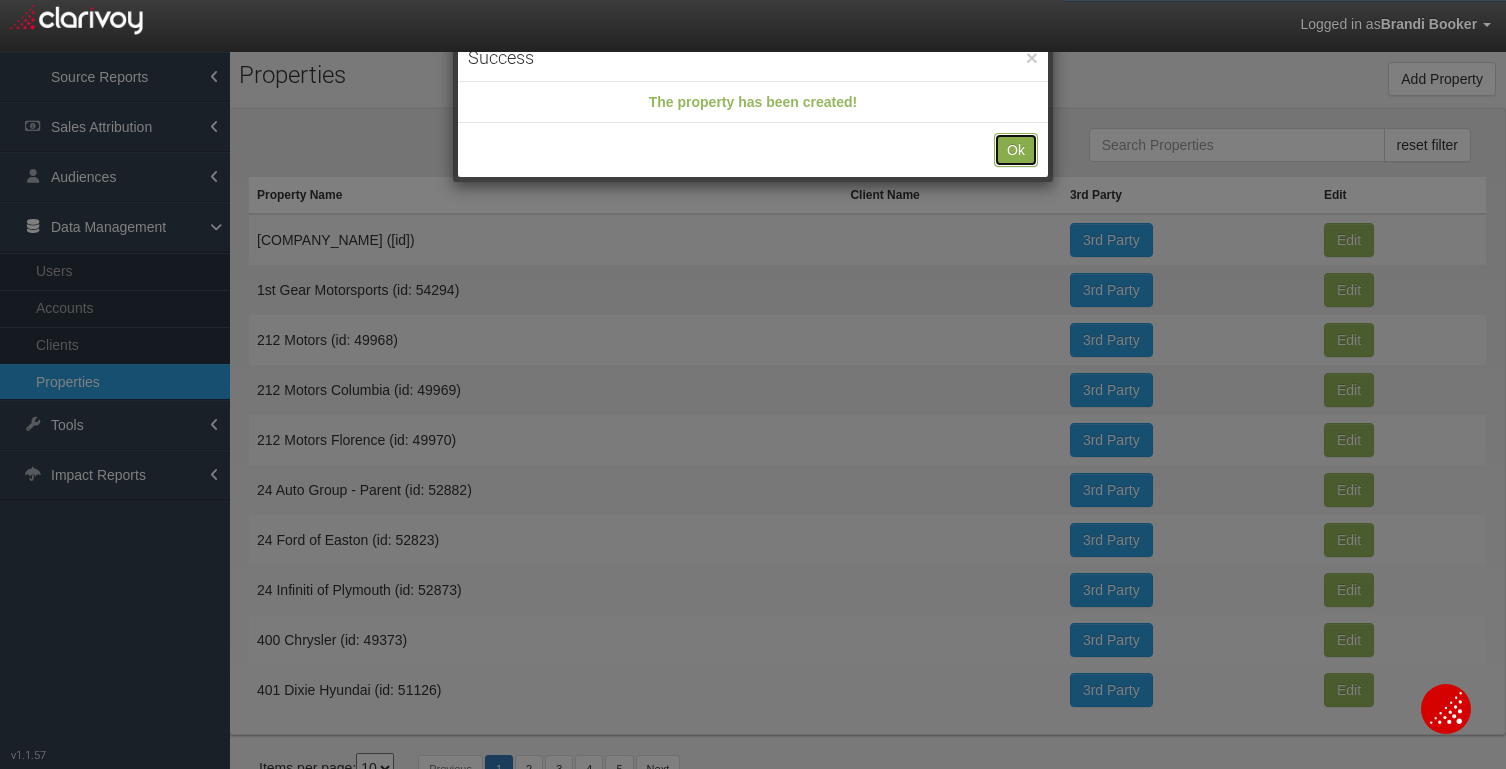 click on "Ok" at bounding box center (1016, 150) 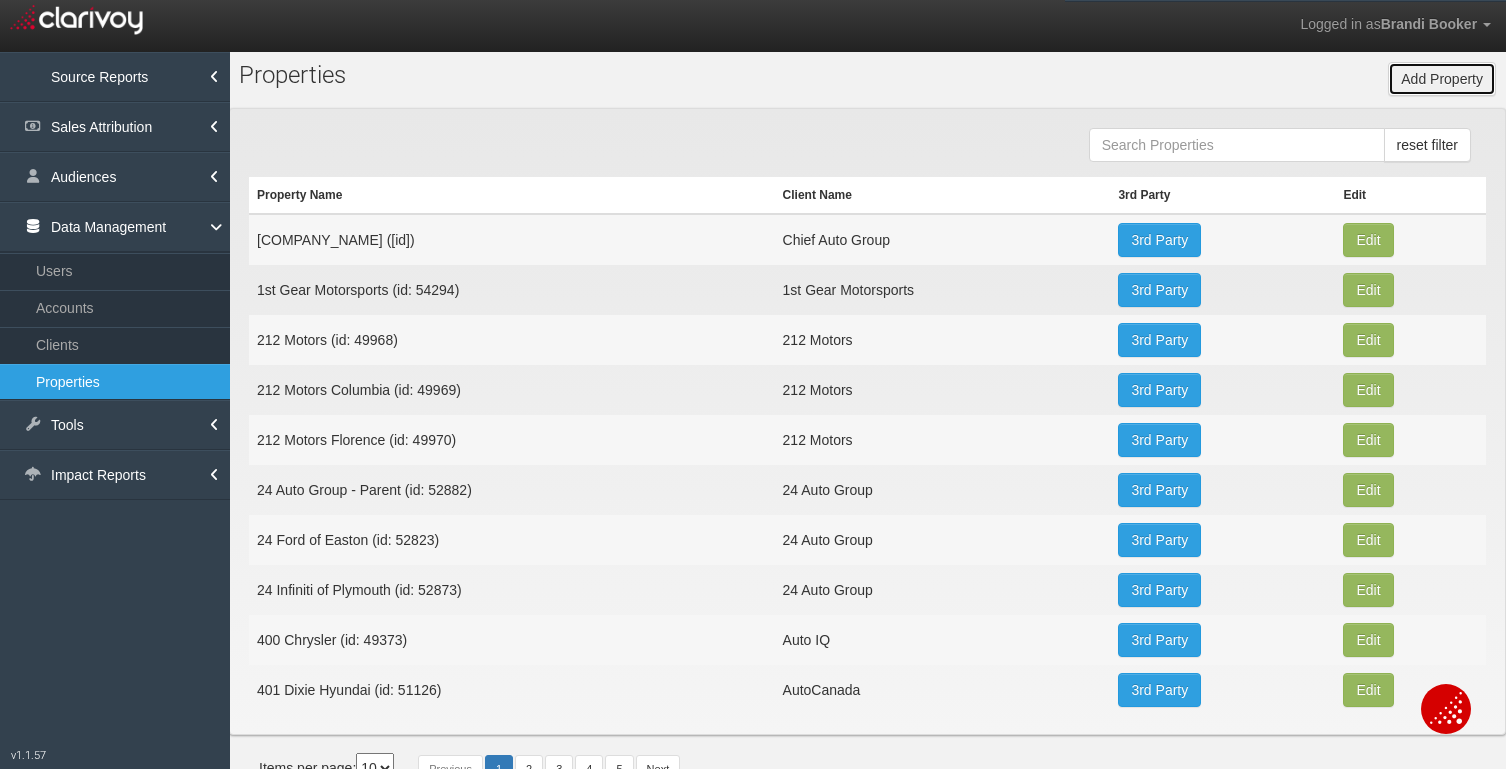 click on "Add Property" at bounding box center (1442, 79) 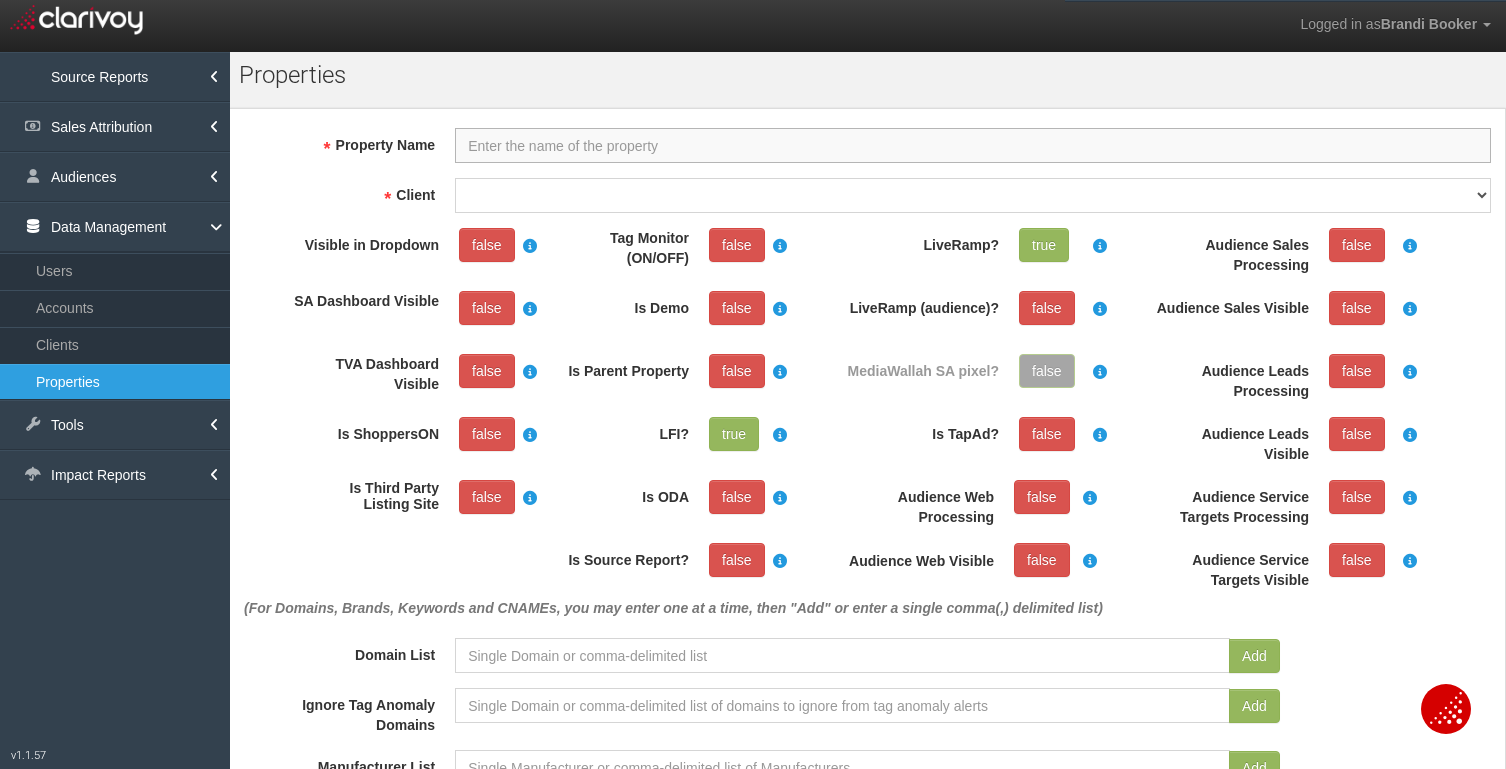 click on "Property Name" at bounding box center (973, 145) 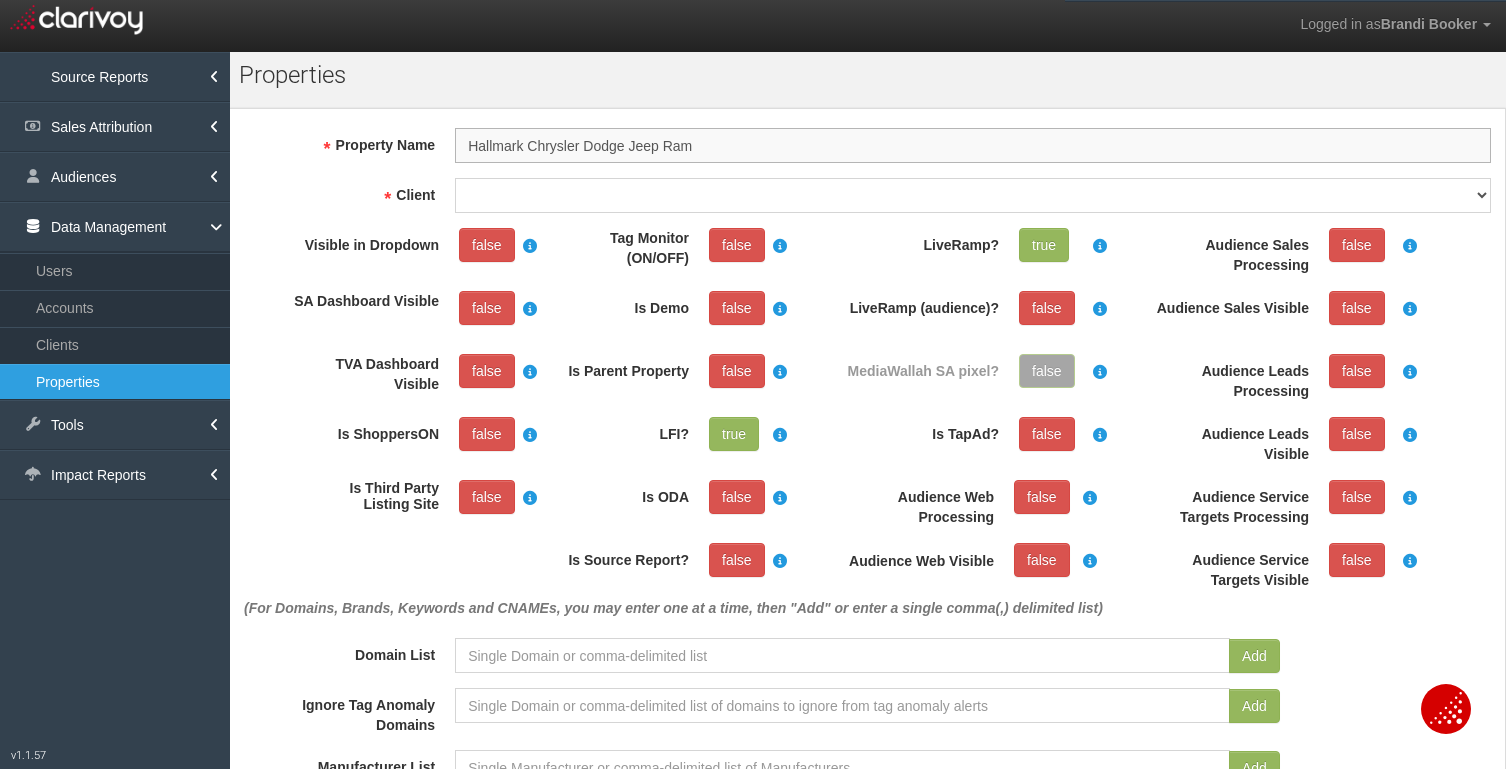 type on "Hallmark Chrysler Dodge Jeep Ram" 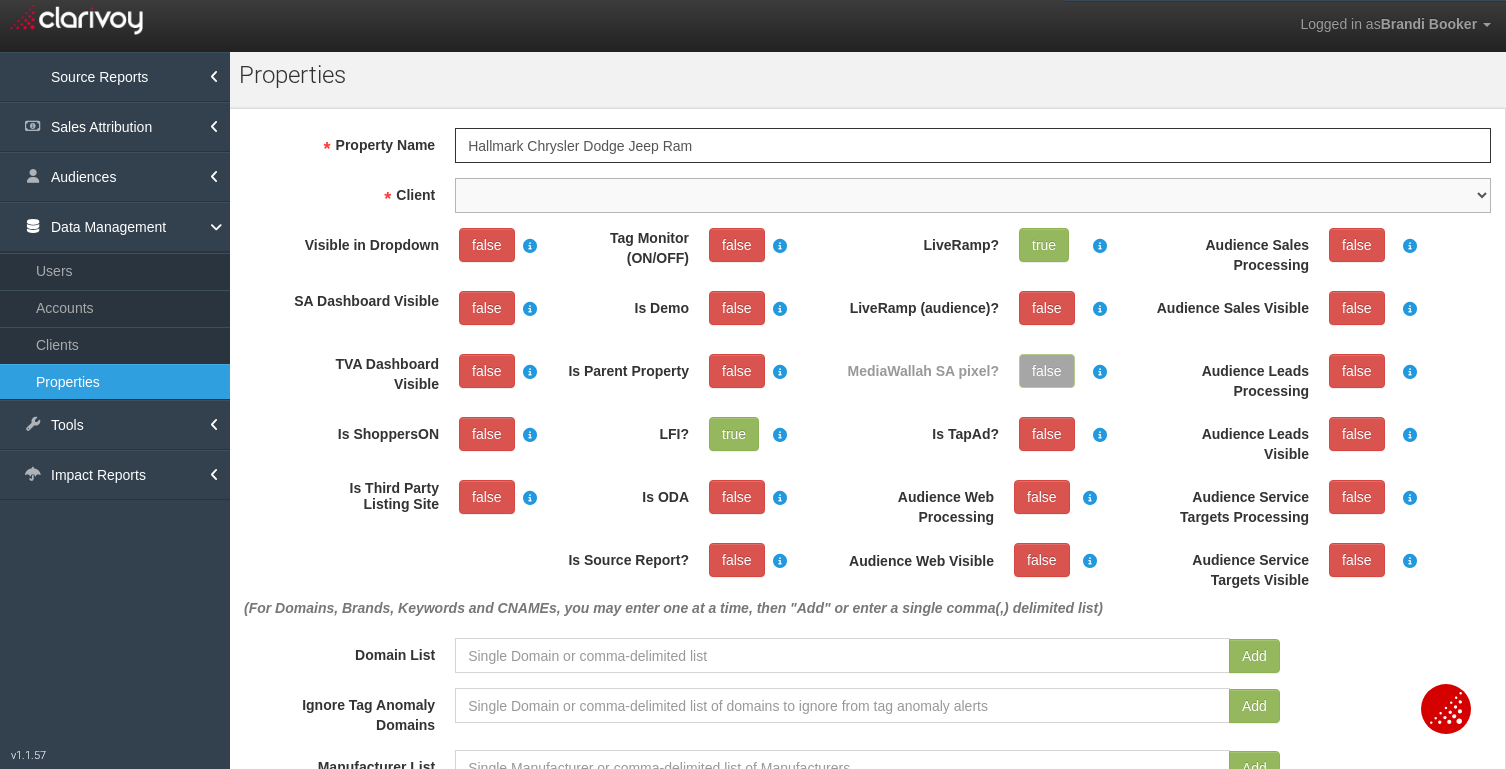 click on "1stgear 212motors 24autogroup 401group 405motors 44automart 503autos a-b aaaohio aaronautomotivegroup abzmotors accurateautomotiveofjacksonville actionautoutah acuraofcolumbus acuraofpembrokepines adamautogroup adamstoyota advance advantagefordlincoln adventureag adventuresubaru airportford airporthonda akins akinsautogroup alamo alanwebbag albrechtautogroup alexkarras alfredmatthews allamericanford allengwynn allensamuels allenturner allstargroup allwaysautogroup almcars alphaauto alpiemonteautogroup alpineautogroup alwilleford ambarmotors americanautobrokers amesburychevy amgauto amherstsubaru amsi anchorautooutlet ancira andean andersonauto andersonautomotivegroup andymohr annunziata annunziataautogroupdonotuse anthony antiochcdjr antwerpenvolkswagen apachevillagerv apple applesportautogroup arapahoekia arcadiamotors archerautotx archibaldsinc ardmoretoyota arizonacars arizonacdjrshowlow arlingtonacura arrowford artmoehn asotu aspenmotor astorg atamianautogroup athenschevrolet atlanticcoast atlantictoyota" at bounding box center (973, 195) 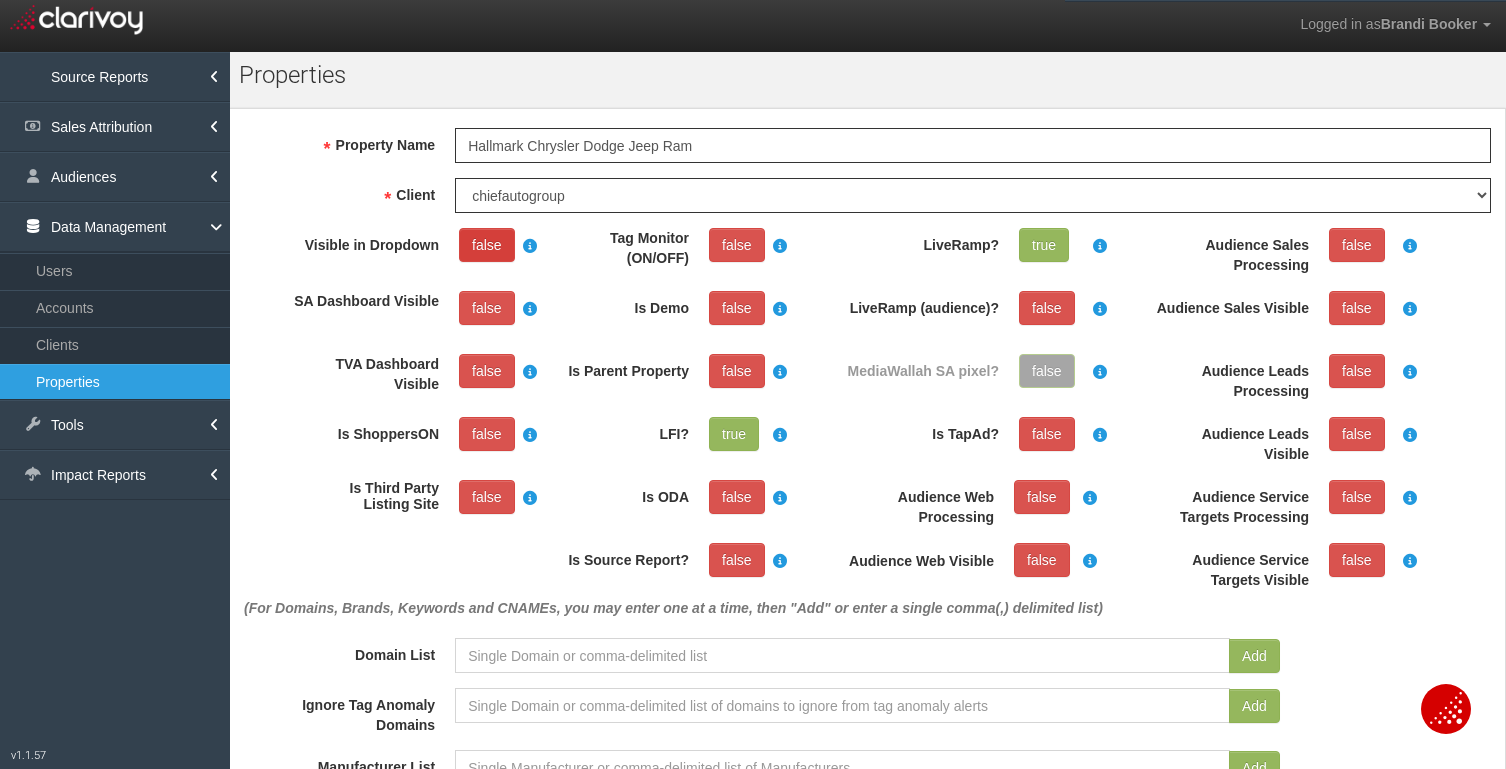 click on "false" at bounding box center [487, 245] 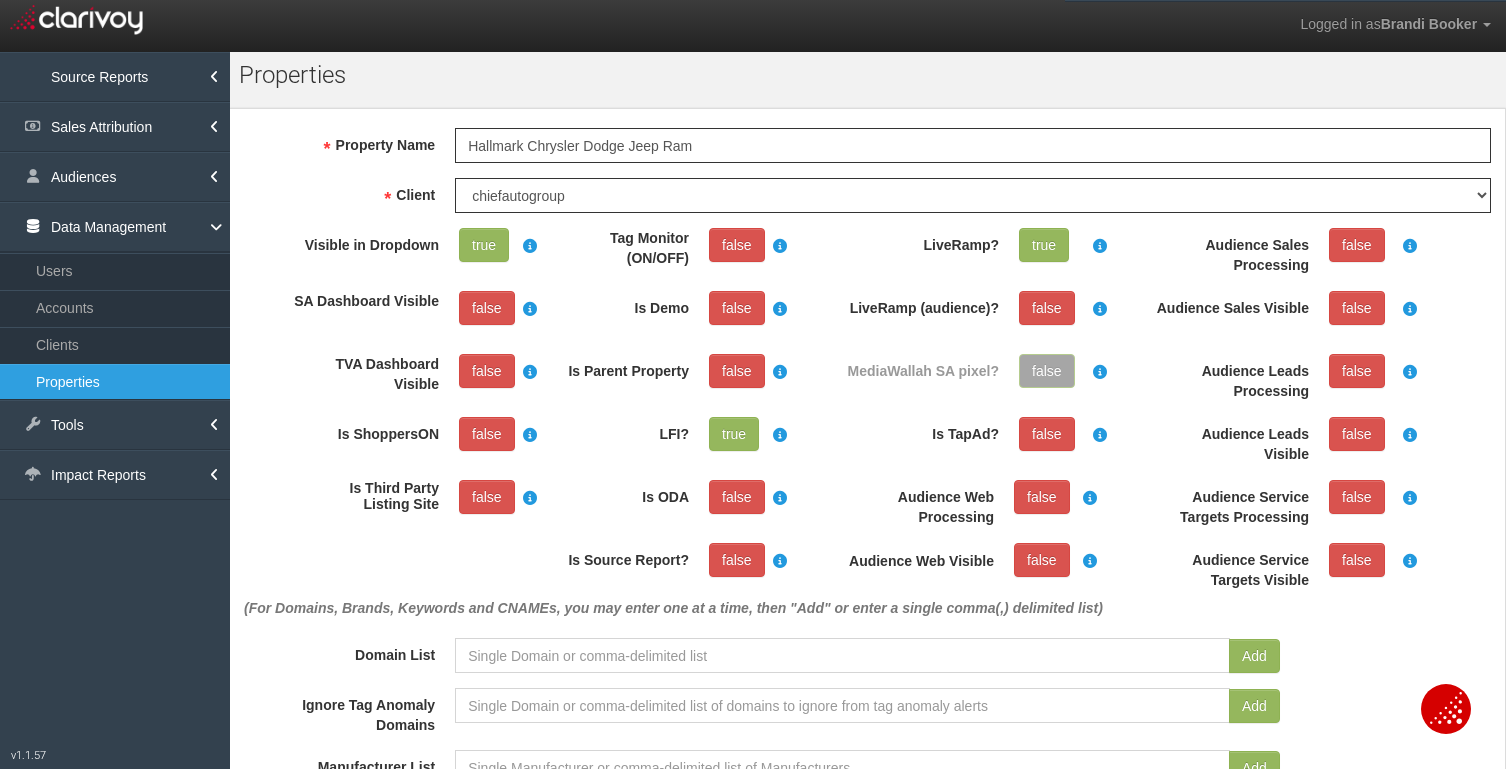 click on "Visible in Dropdown
true
SA Dashboard Visible
false
TVA Dashboard Visible
false
Is ShoppersON
false
Is Third Party  Listing Site
false" at bounding box center (449, 388) 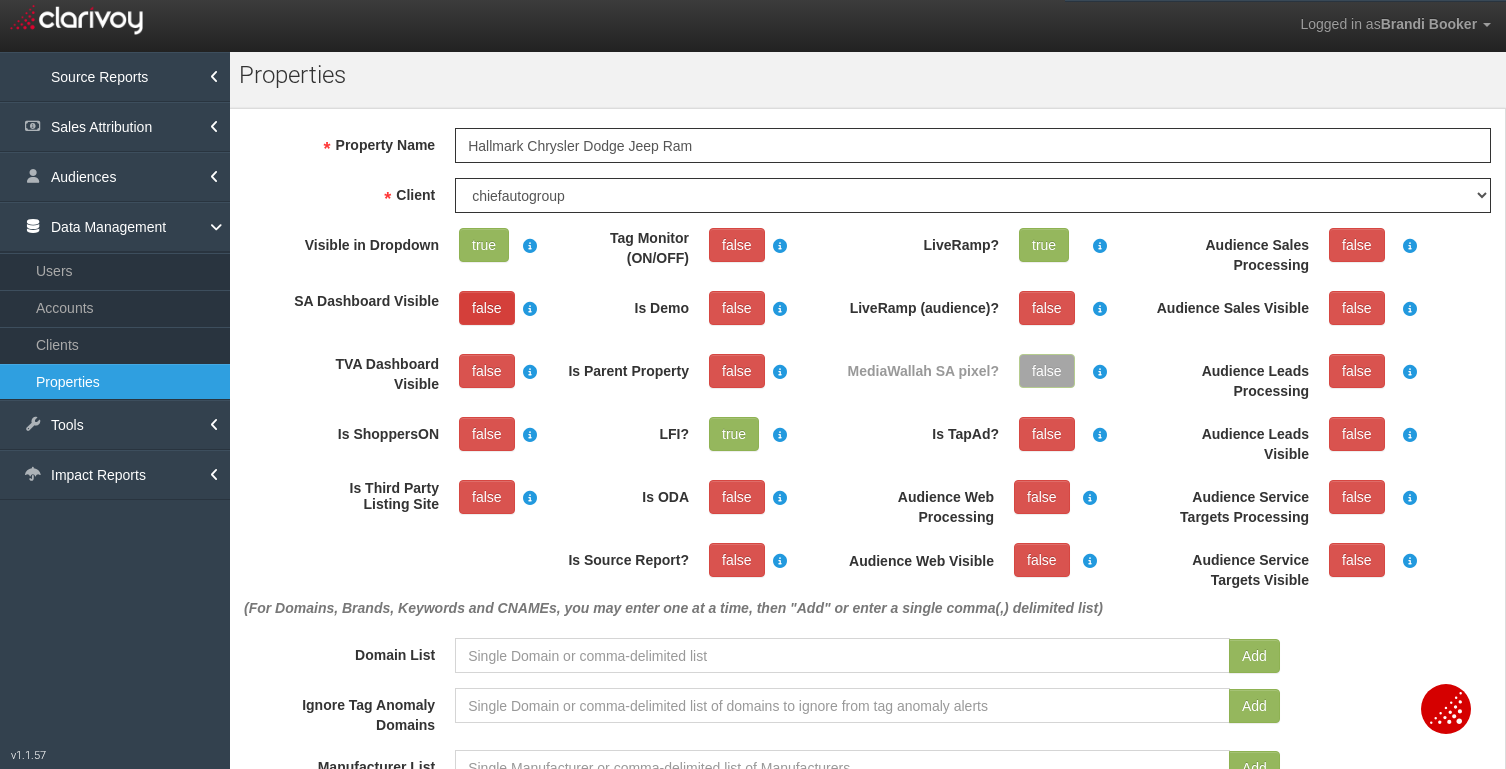click on "false" at bounding box center [487, 308] 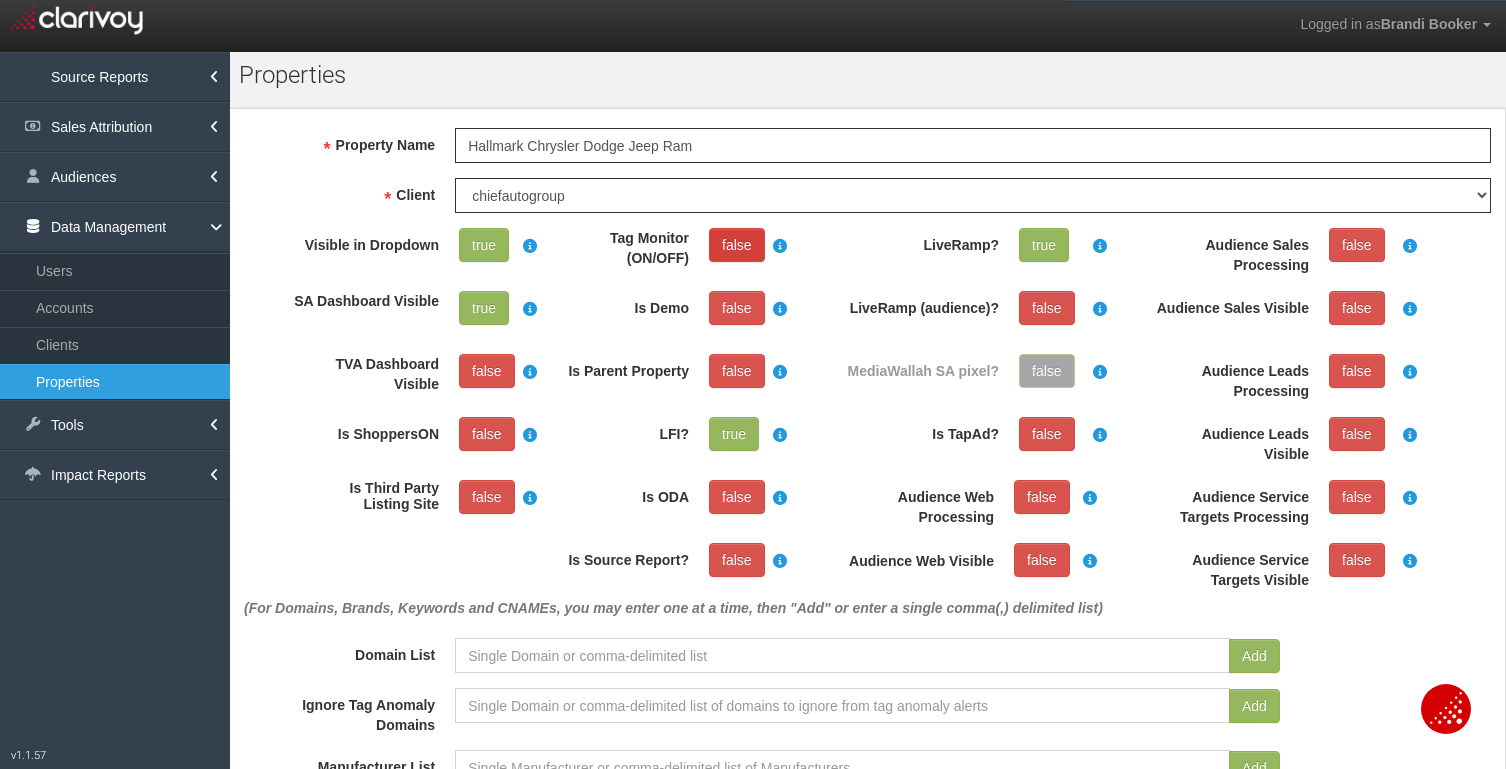 click on "false" at bounding box center [737, 245] 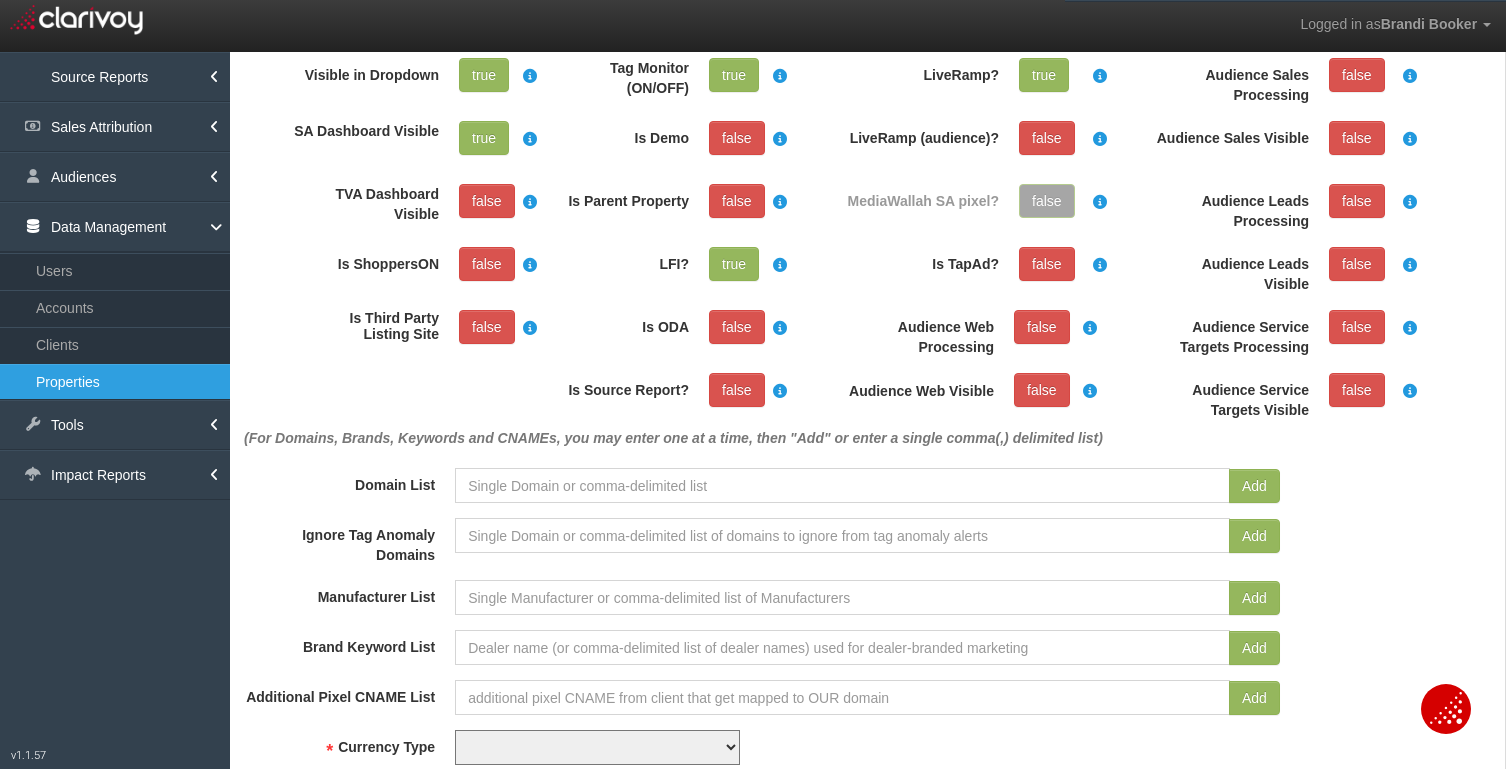 scroll, scrollTop: 210, scrollLeft: 0, axis: vertical 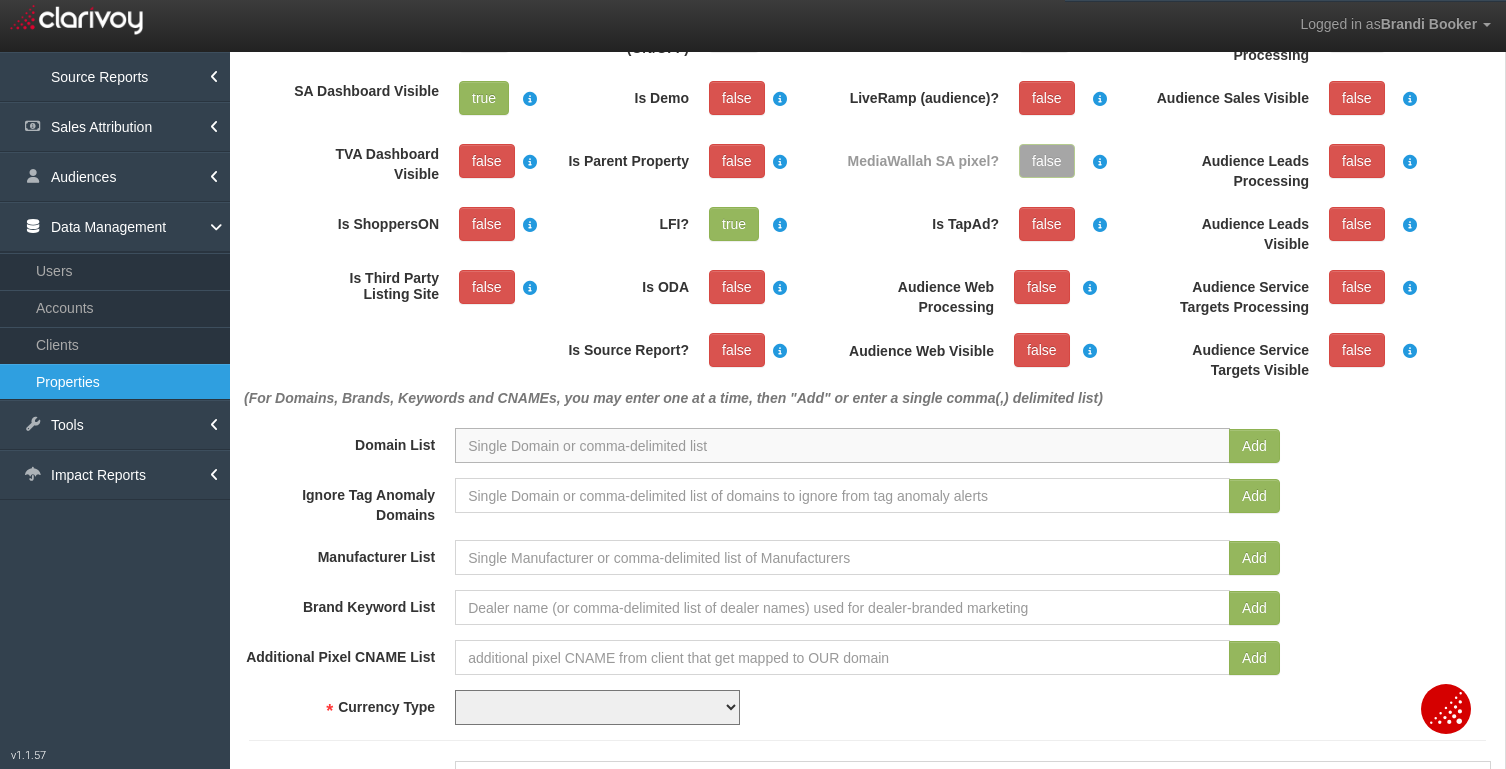 click at bounding box center (842, 445) 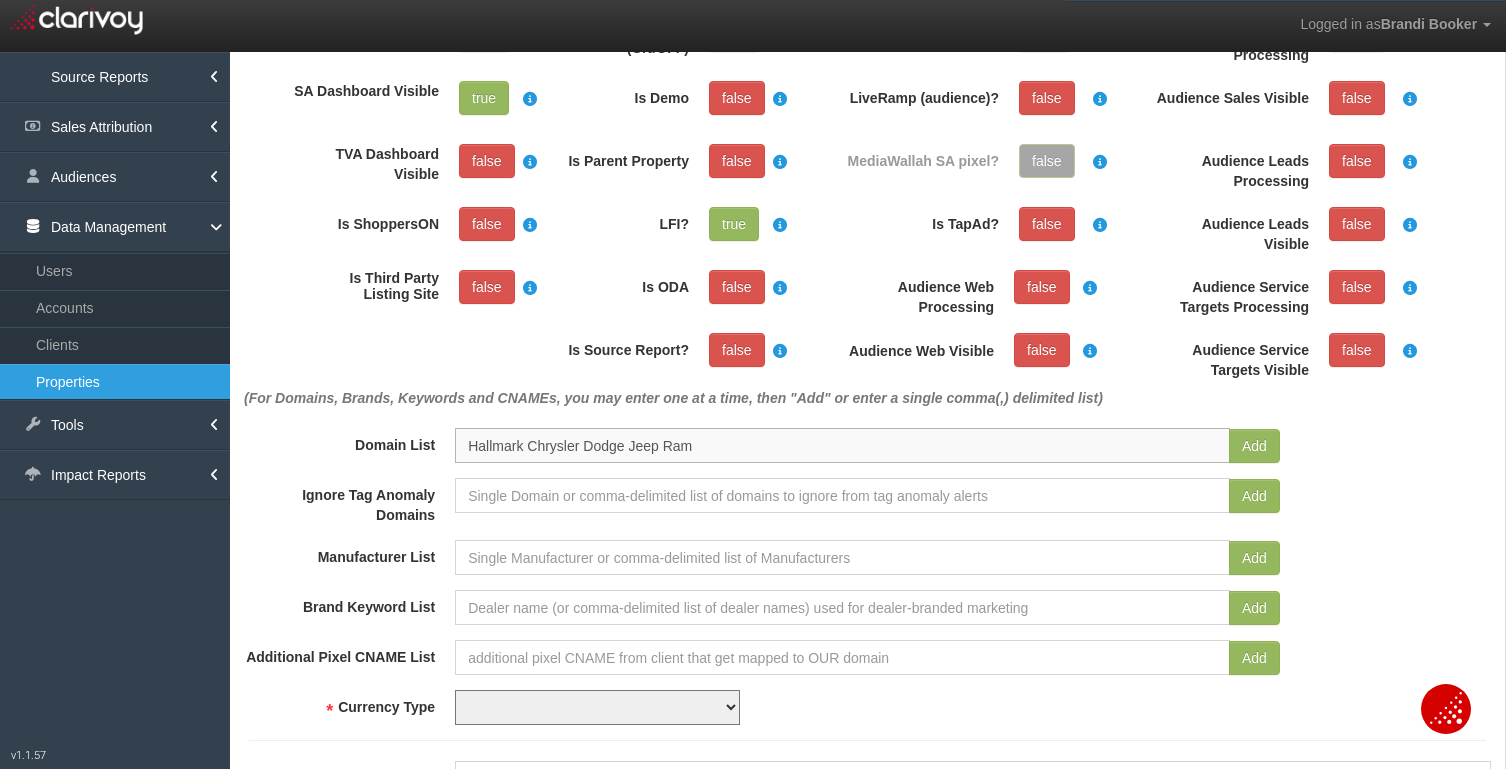 drag, startPoint x: 696, startPoint y: 445, endPoint x: 429, endPoint y: 437, distance: 267.1198 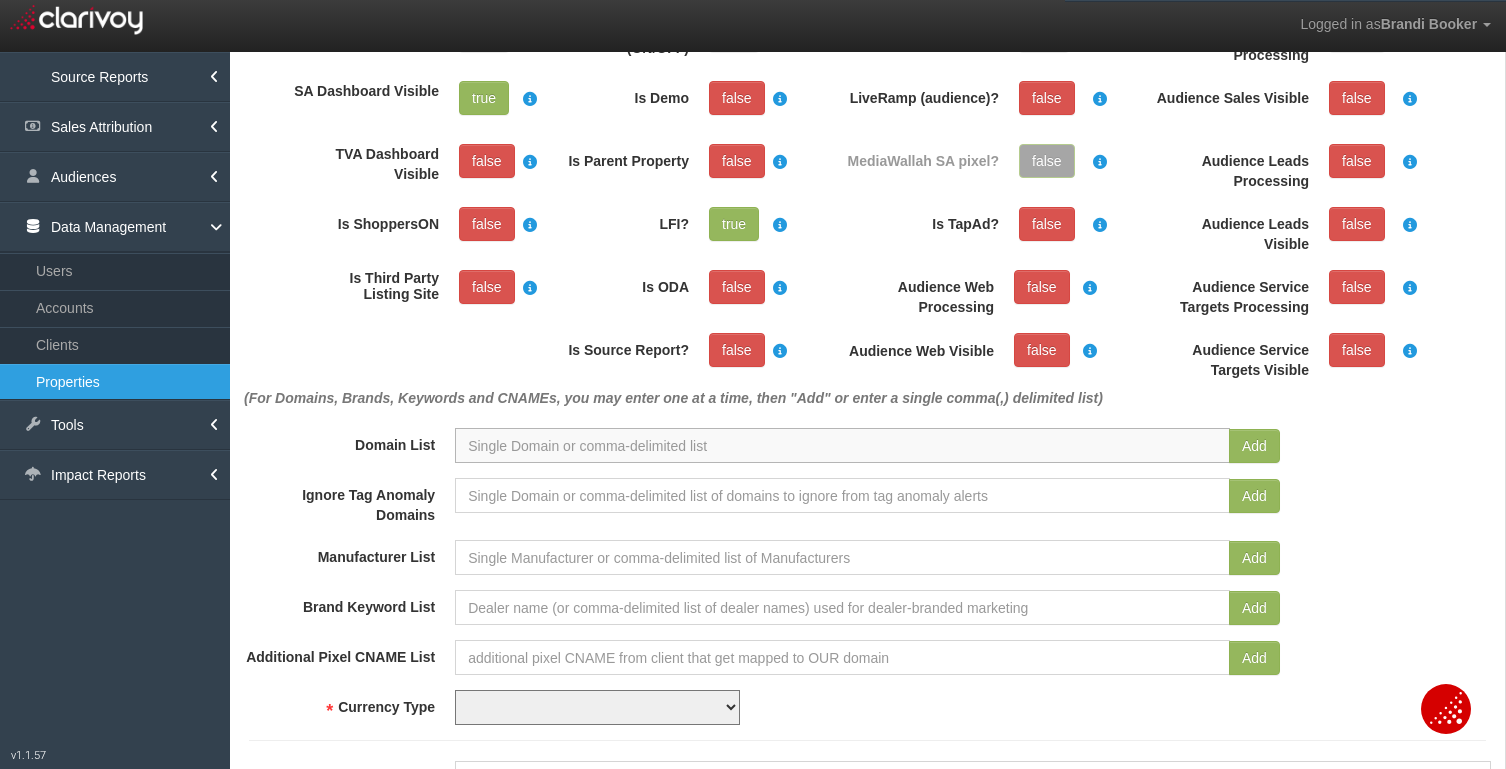 paste on "[URL]" 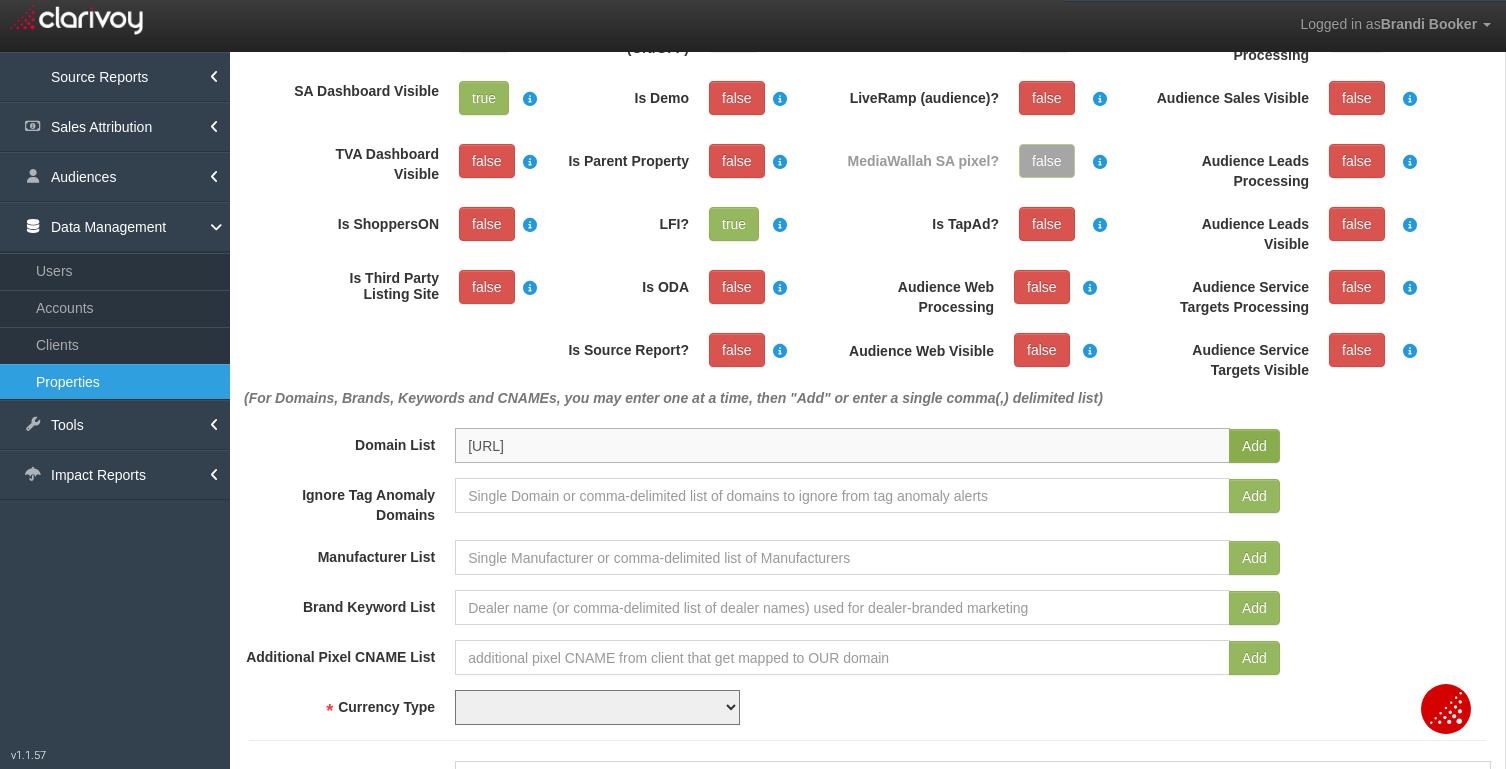 type on "[URL]" 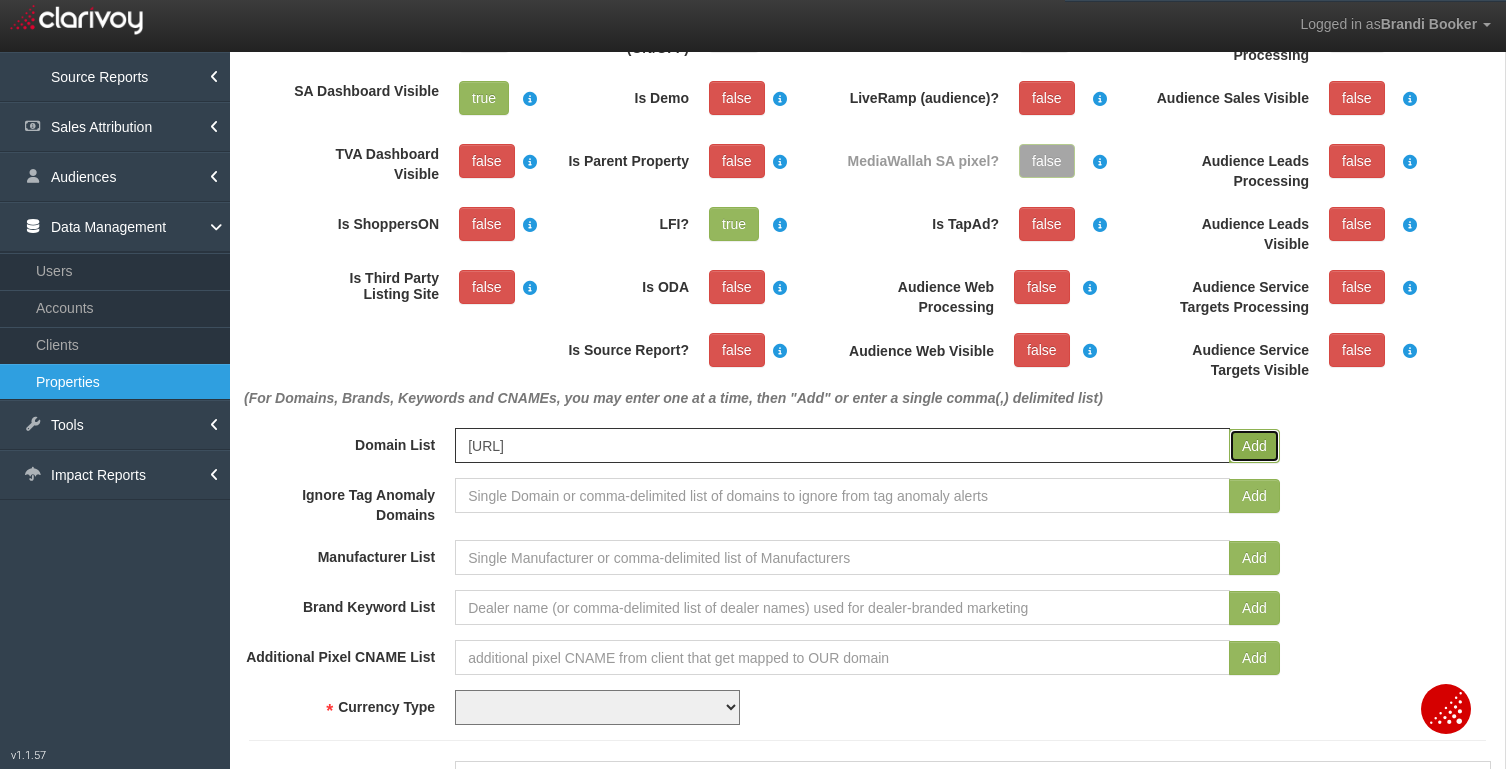 type 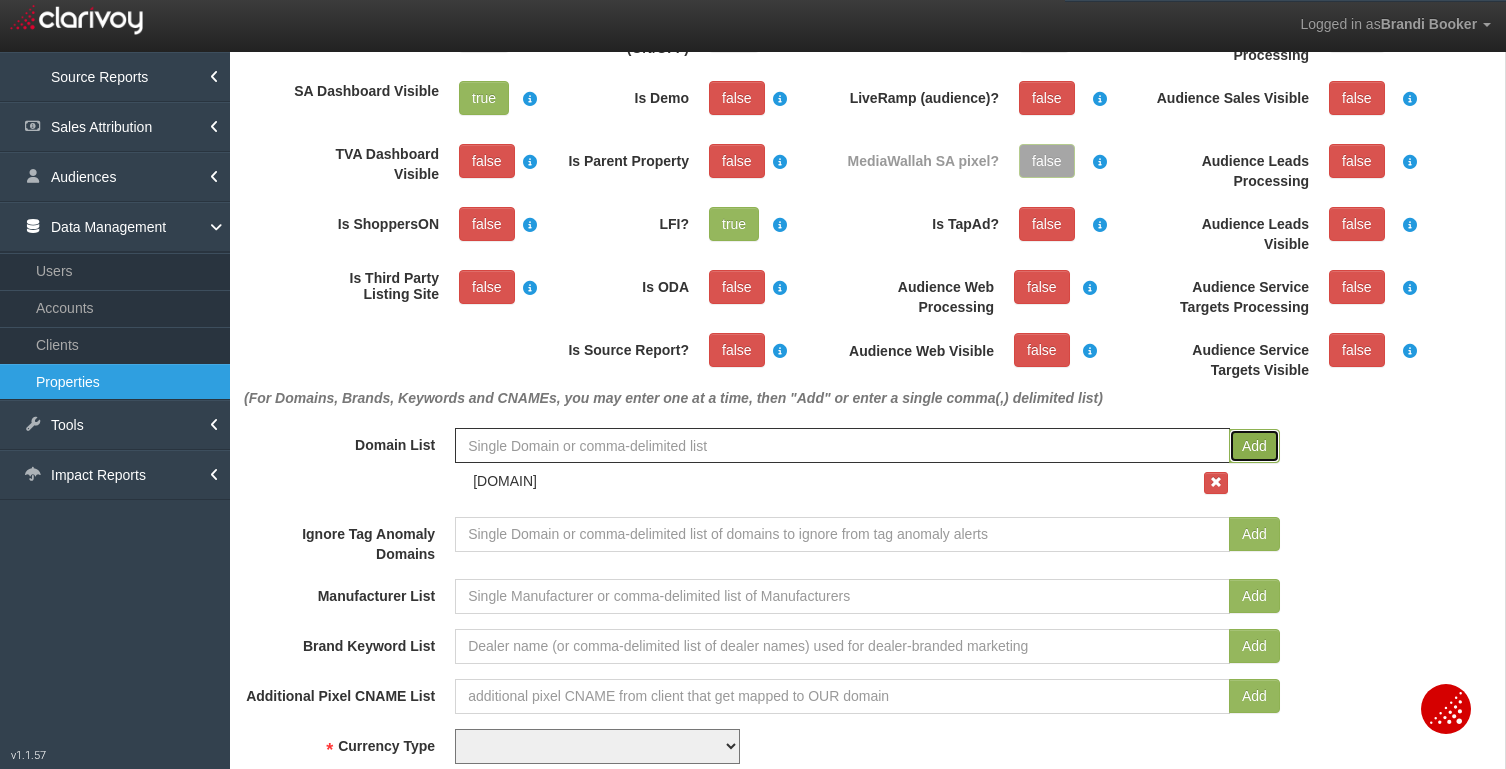 click on "Add" at bounding box center (1254, 446) 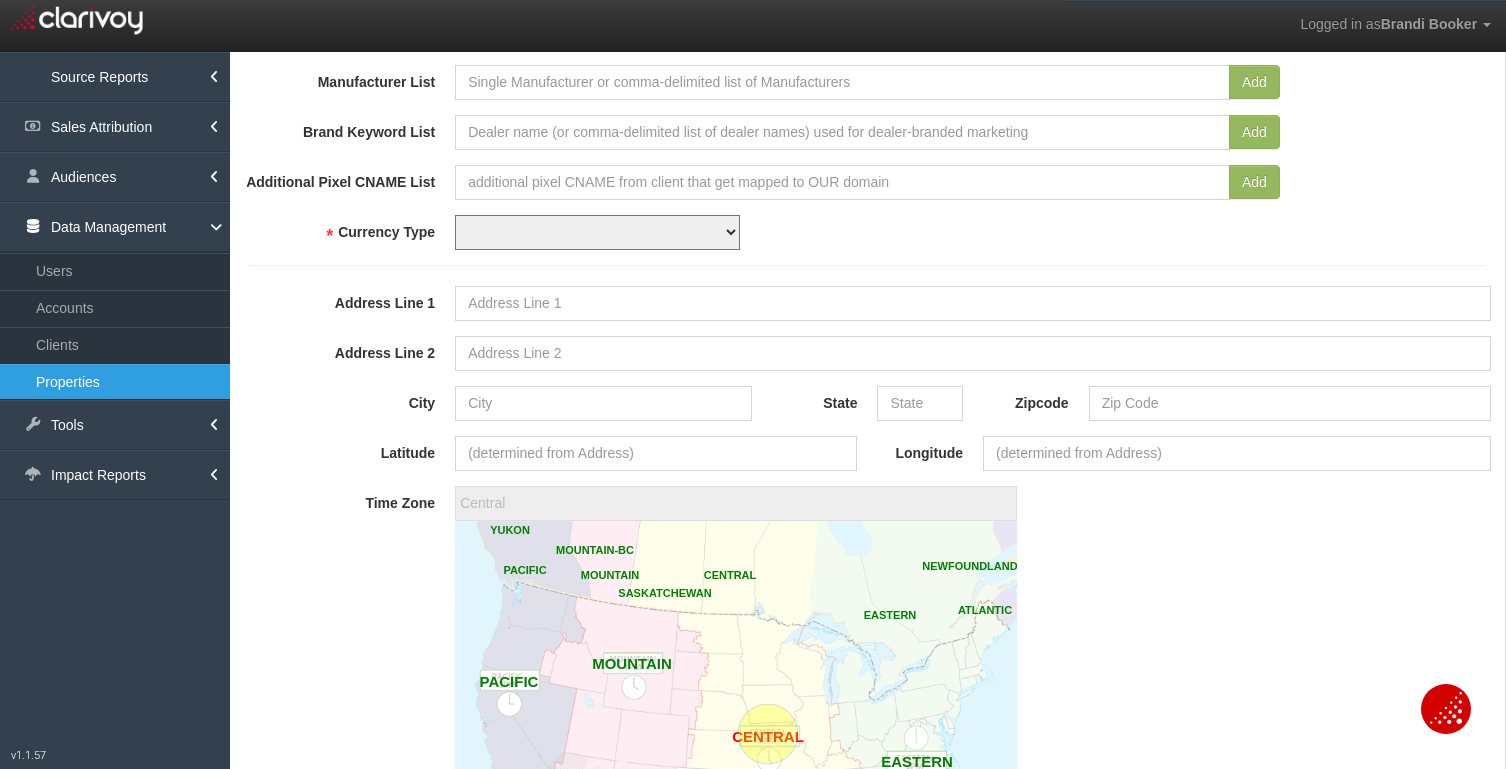 scroll, scrollTop: 868, scrollLeft: 0, axis: vertical 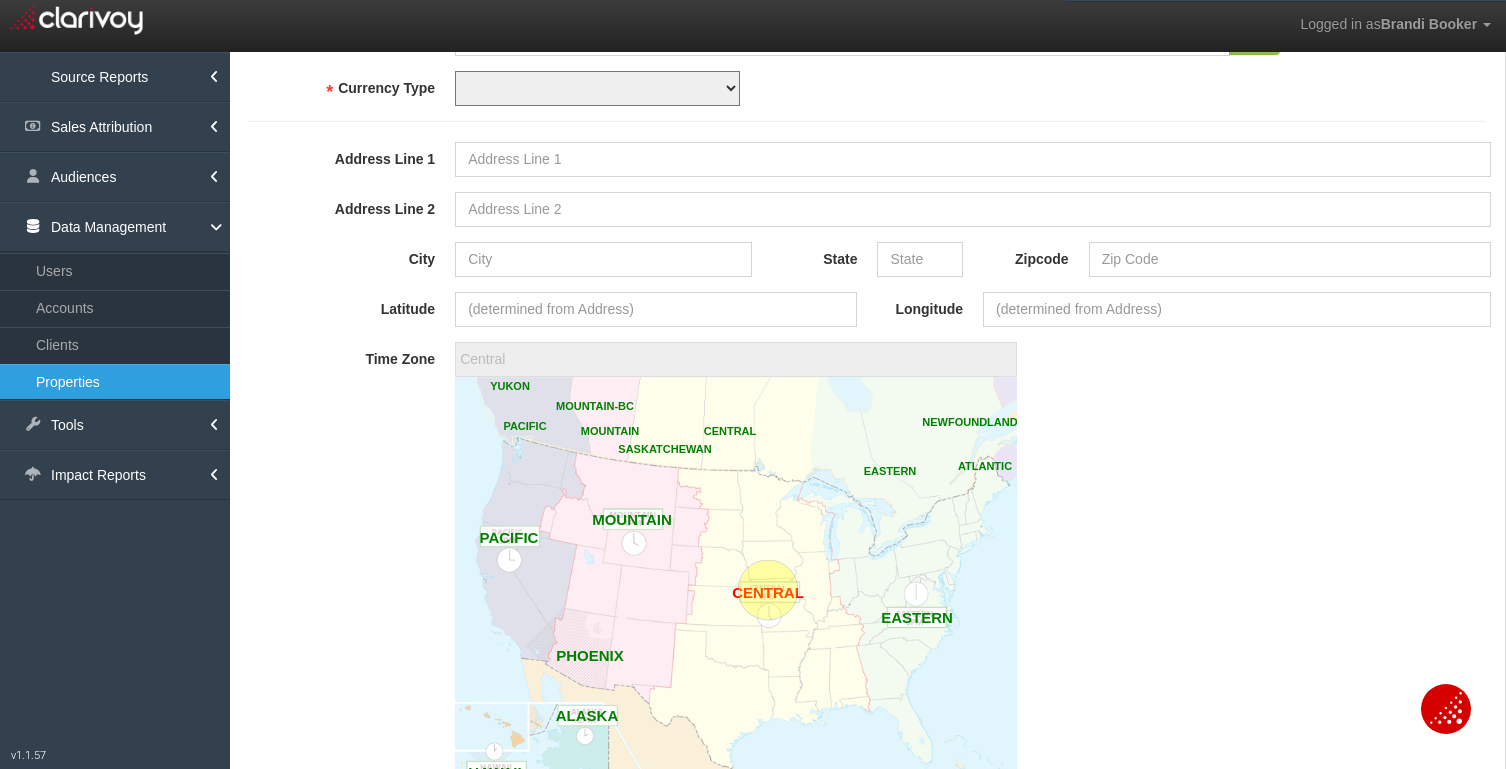 click on "USD CAD" at bounding box center [597, 88] 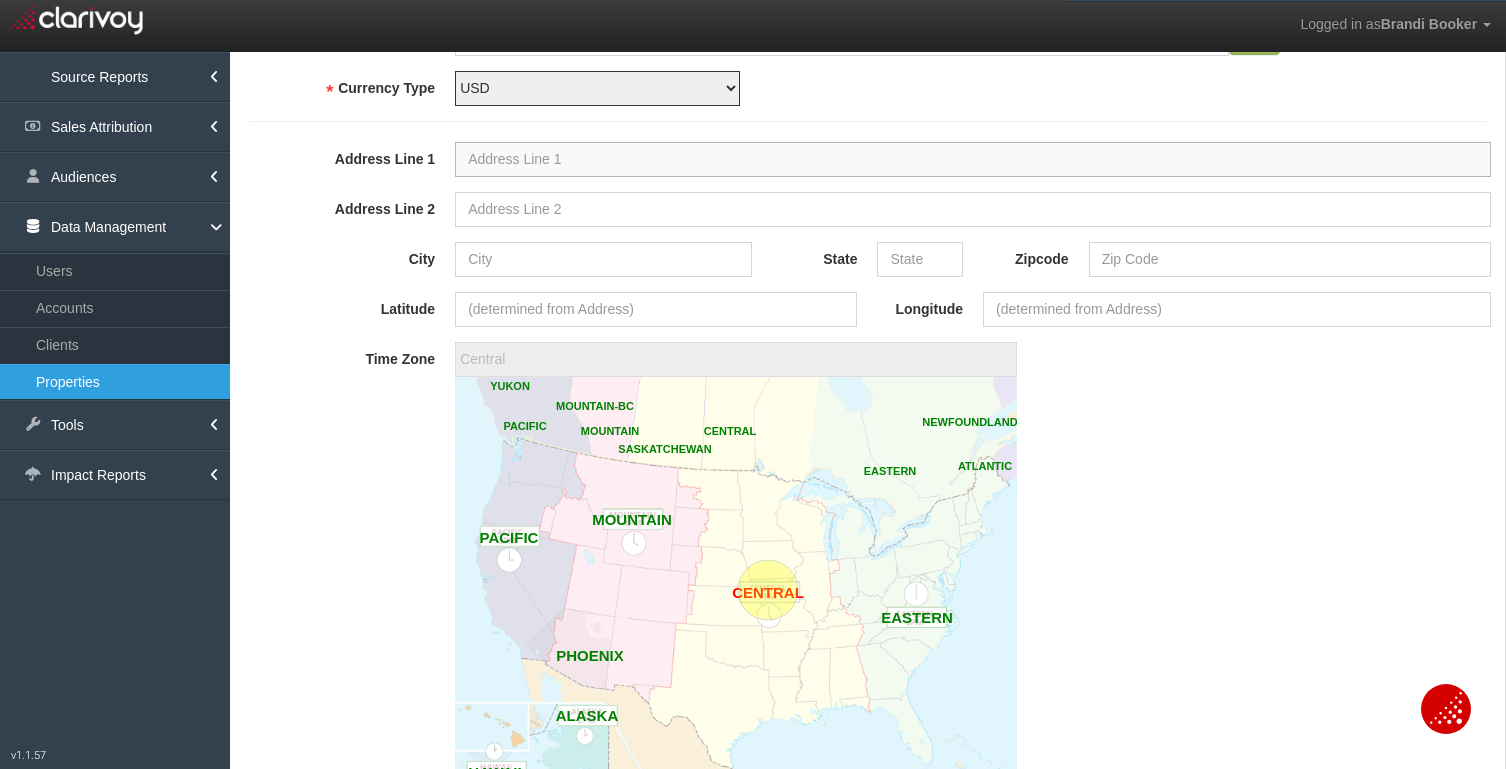 click on "Address Line 1" at bounding box center (973, 159) 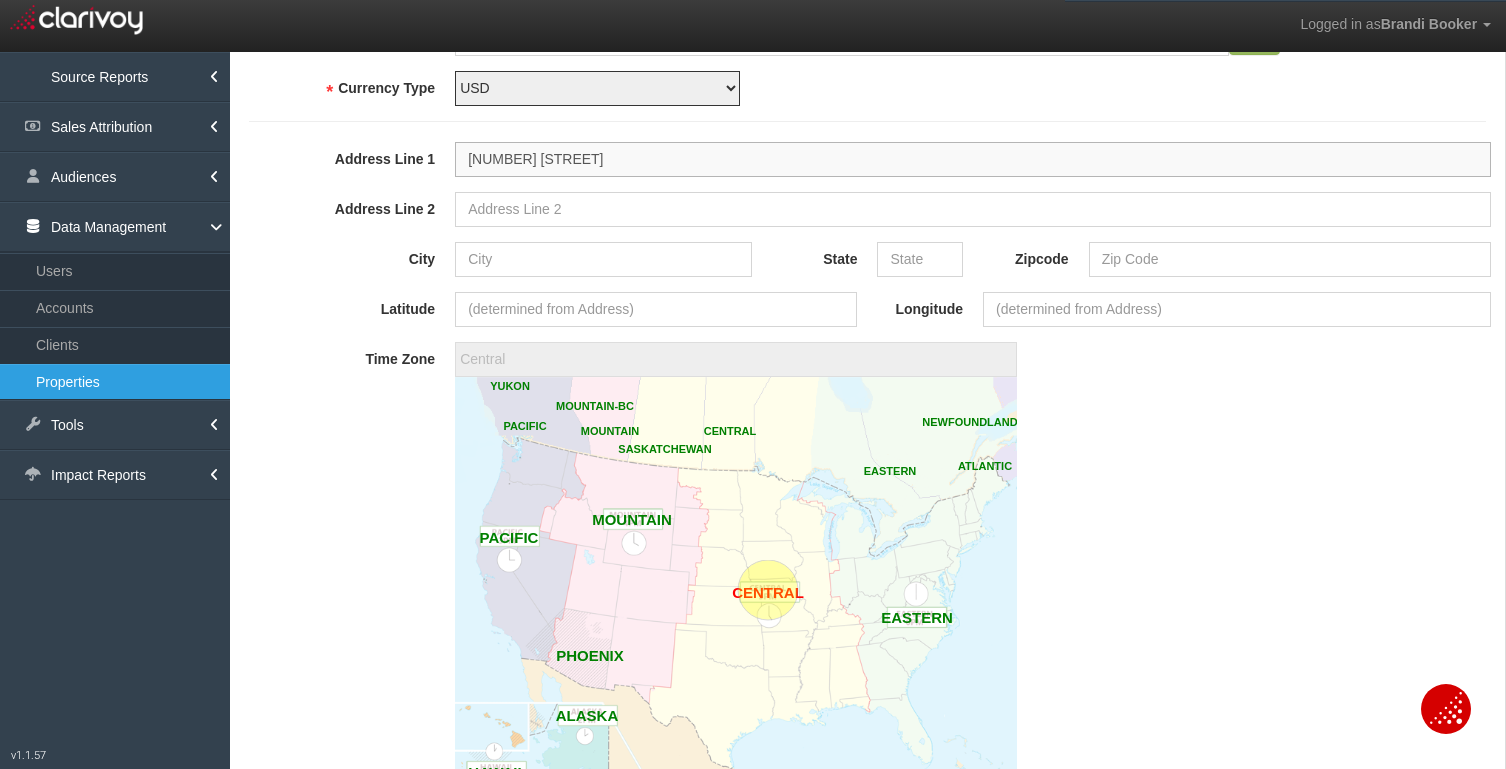 type on "[NUMBER] [STREET]" 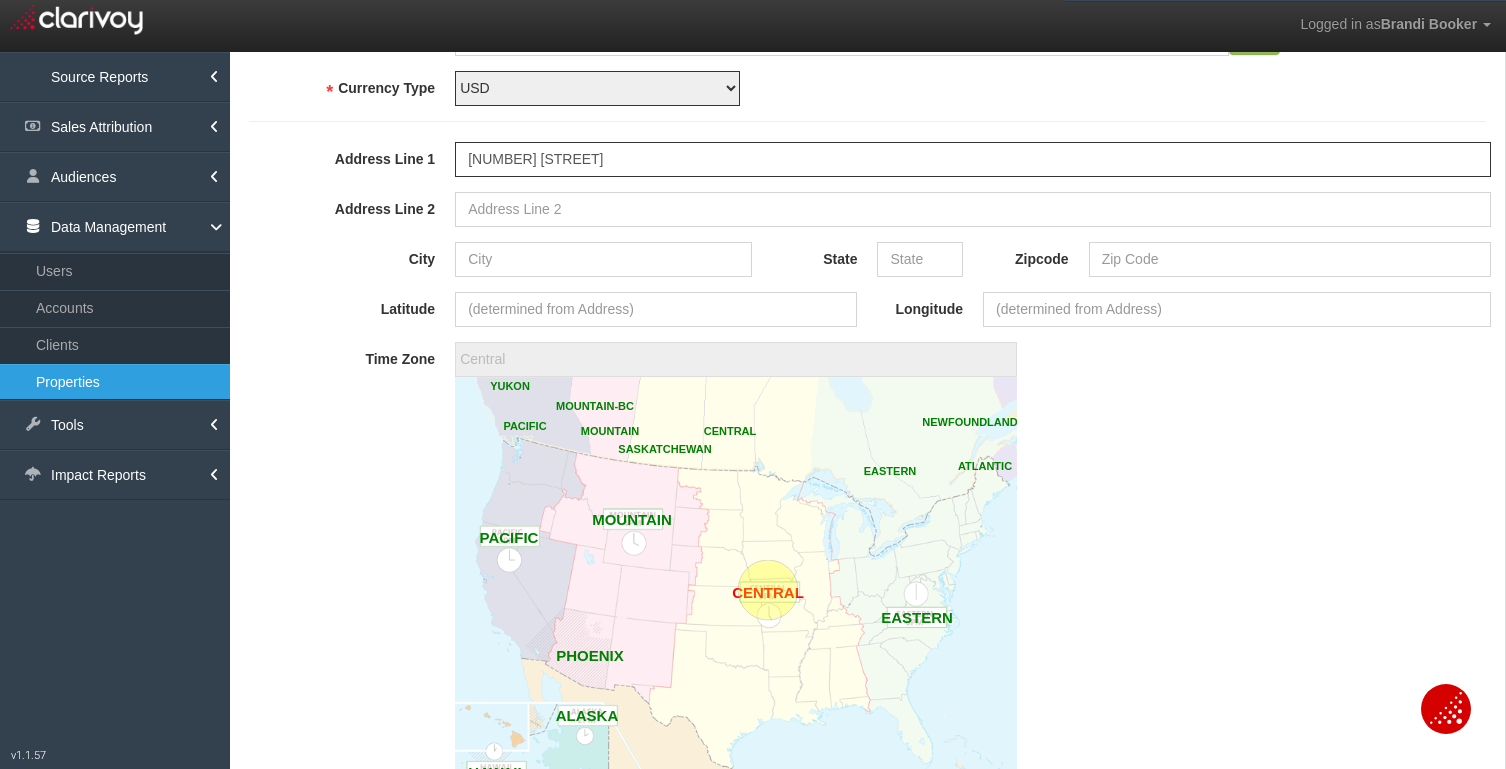click on "City" at bounding box center [339, 255] 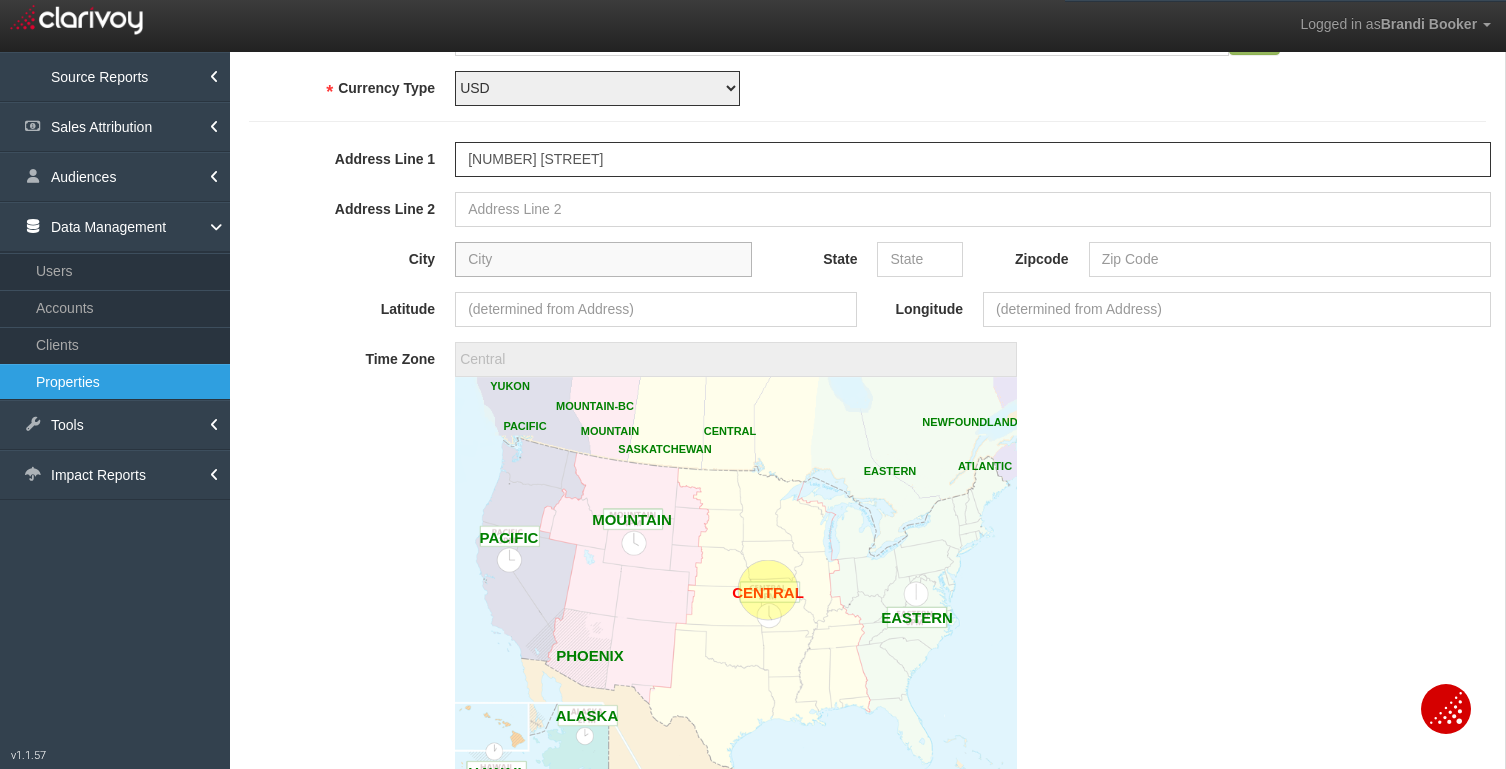 click on "City" at bounding box center [603, 259] 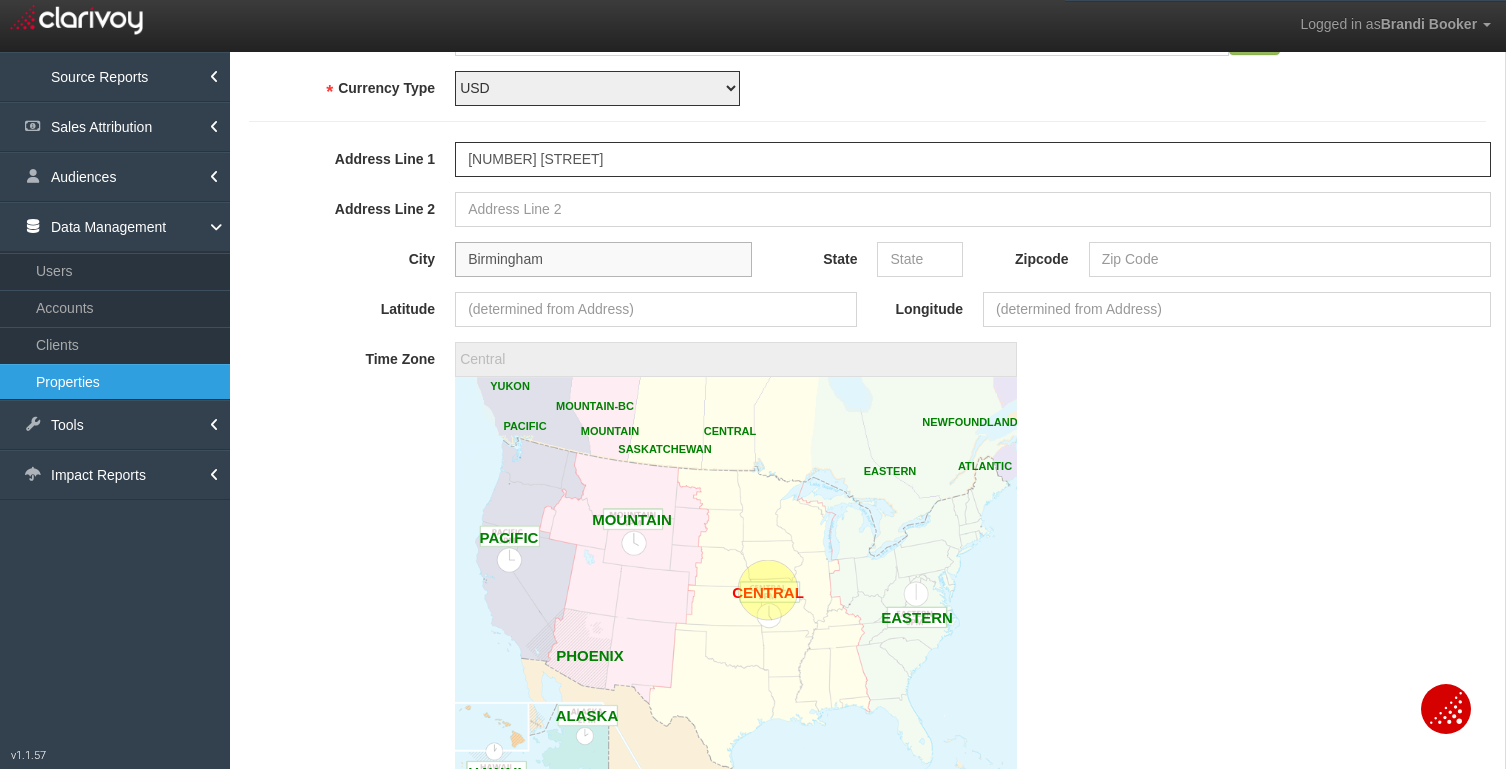 type on "Birmingham" 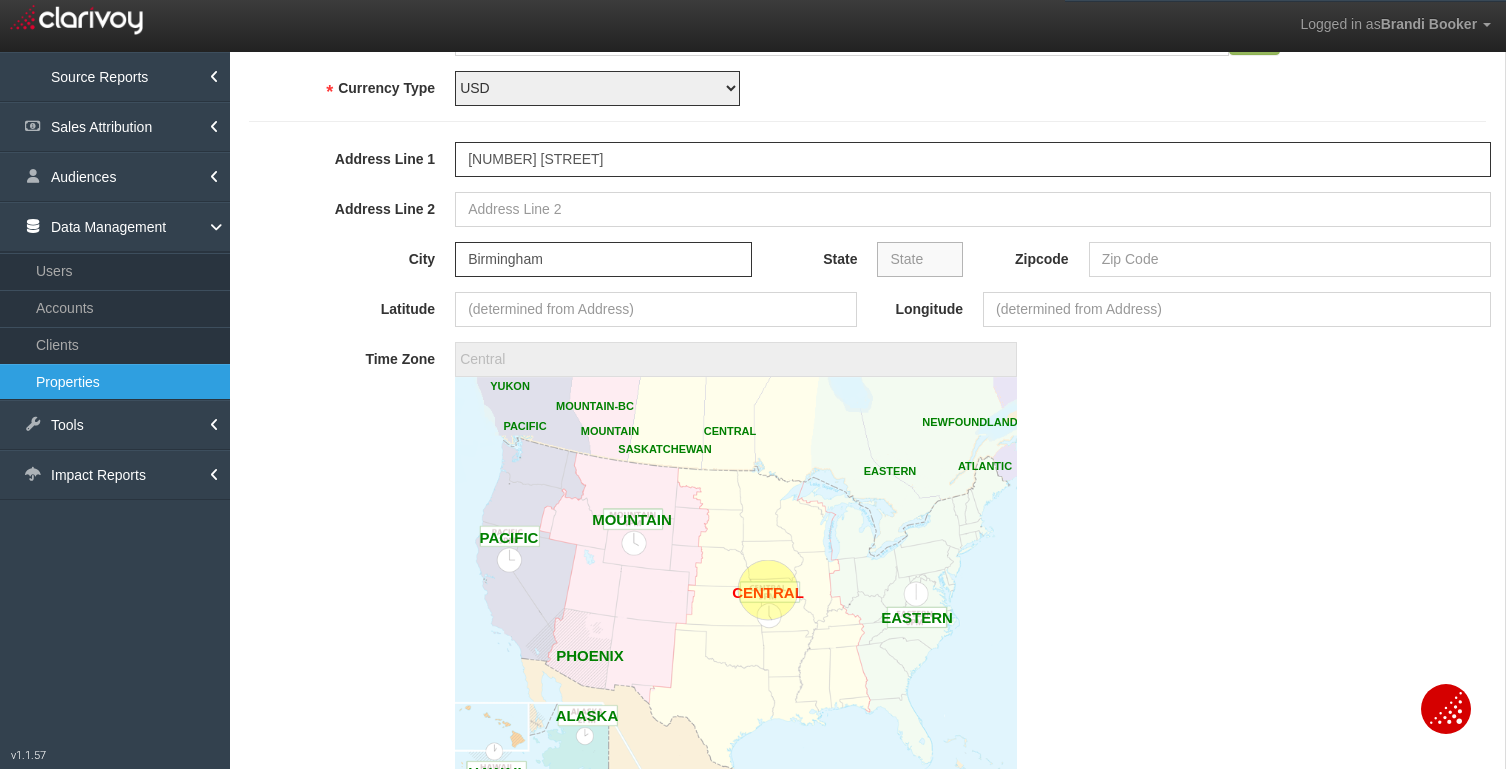 click on "State" at bounding box center (920, 259) 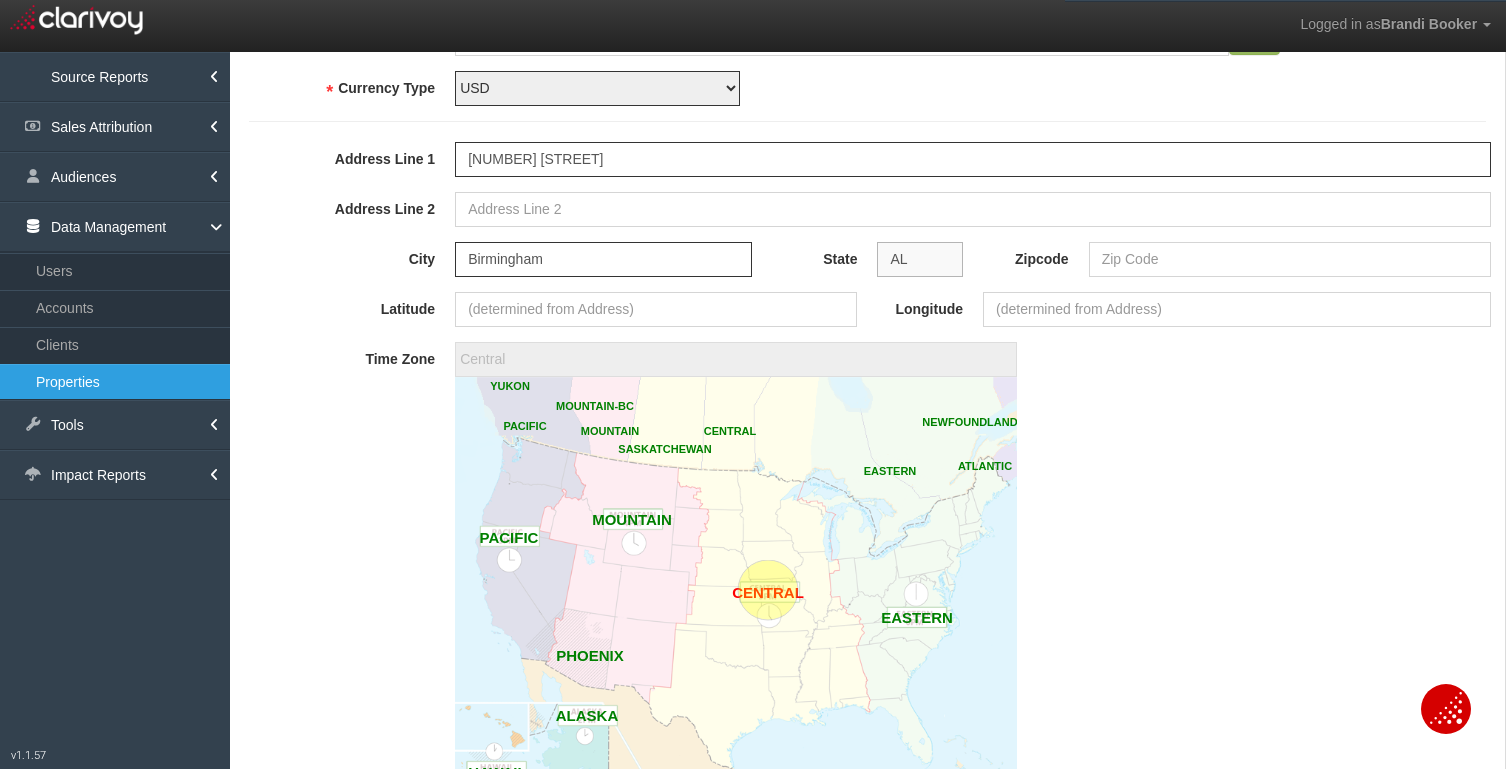 type on "AL" 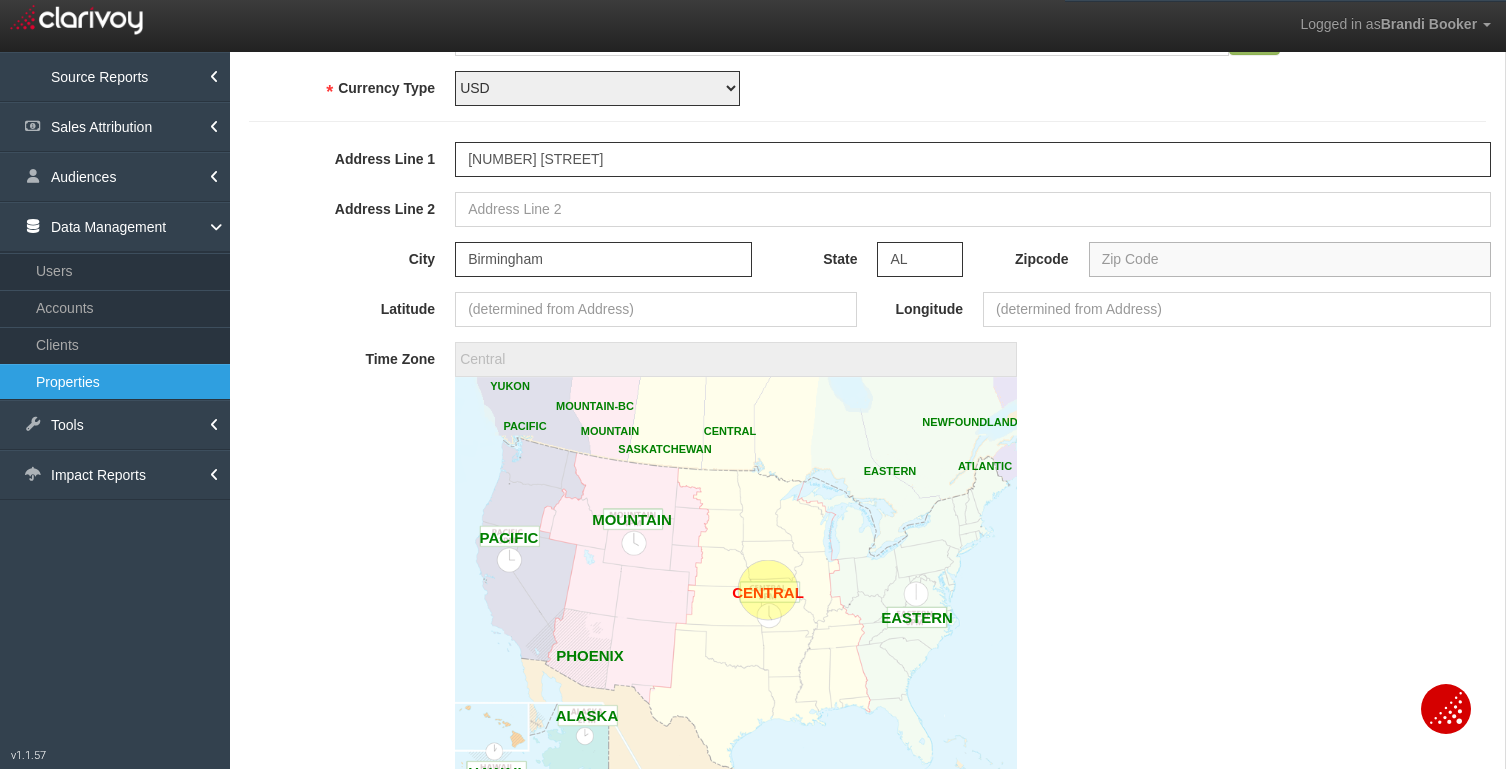 click on "Zipcode" at bounding box center (1290, 259) 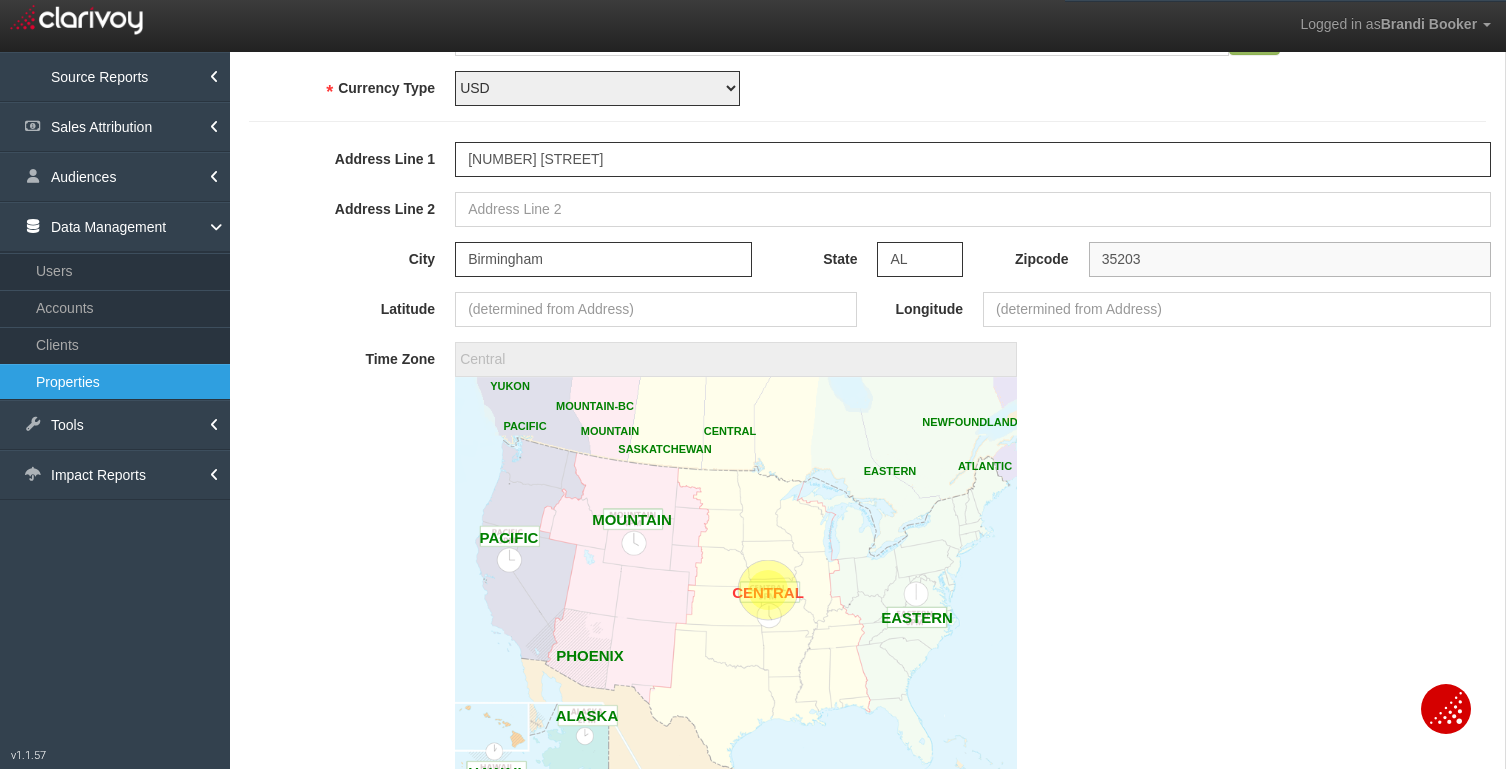type on "35203" 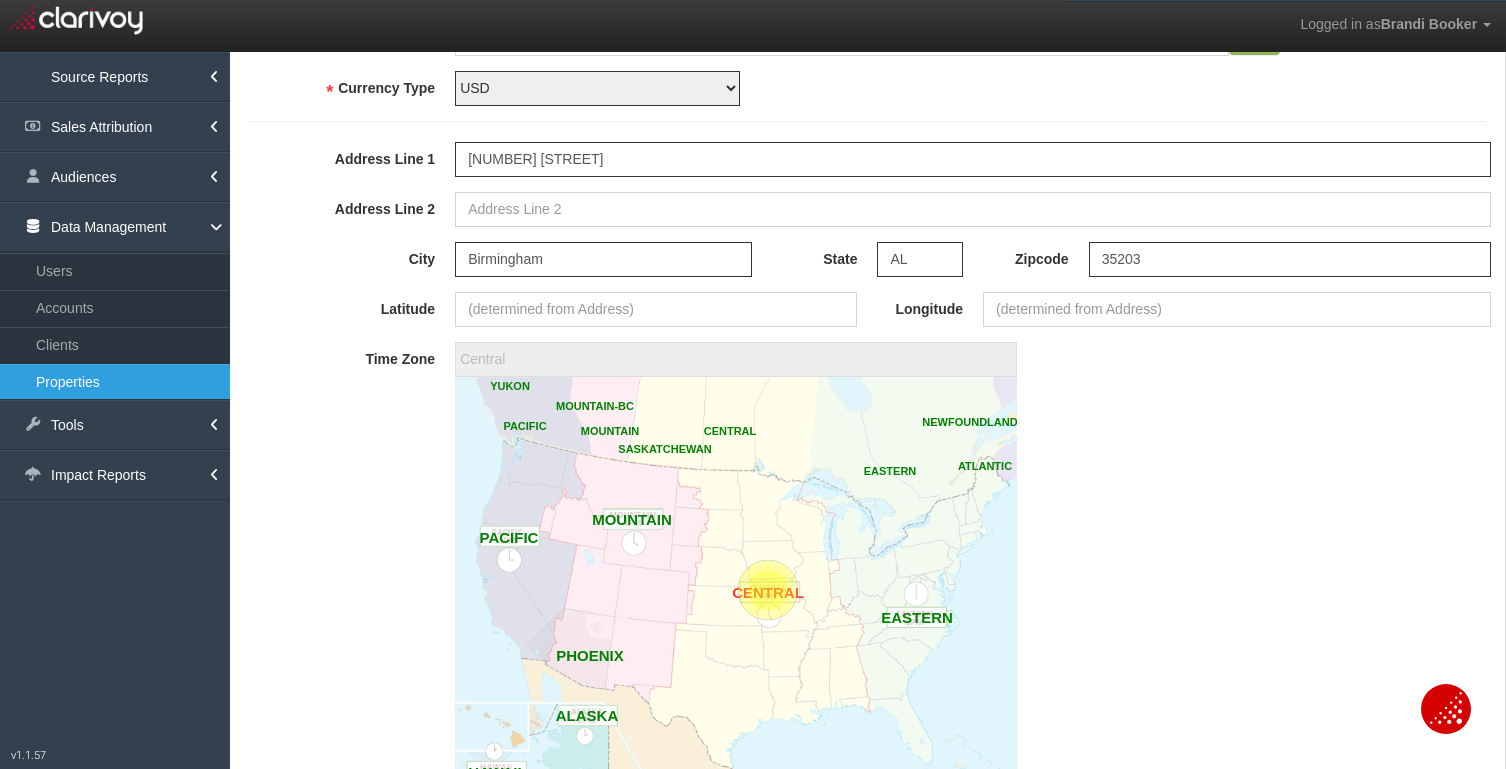type on "[COORDINATES]" 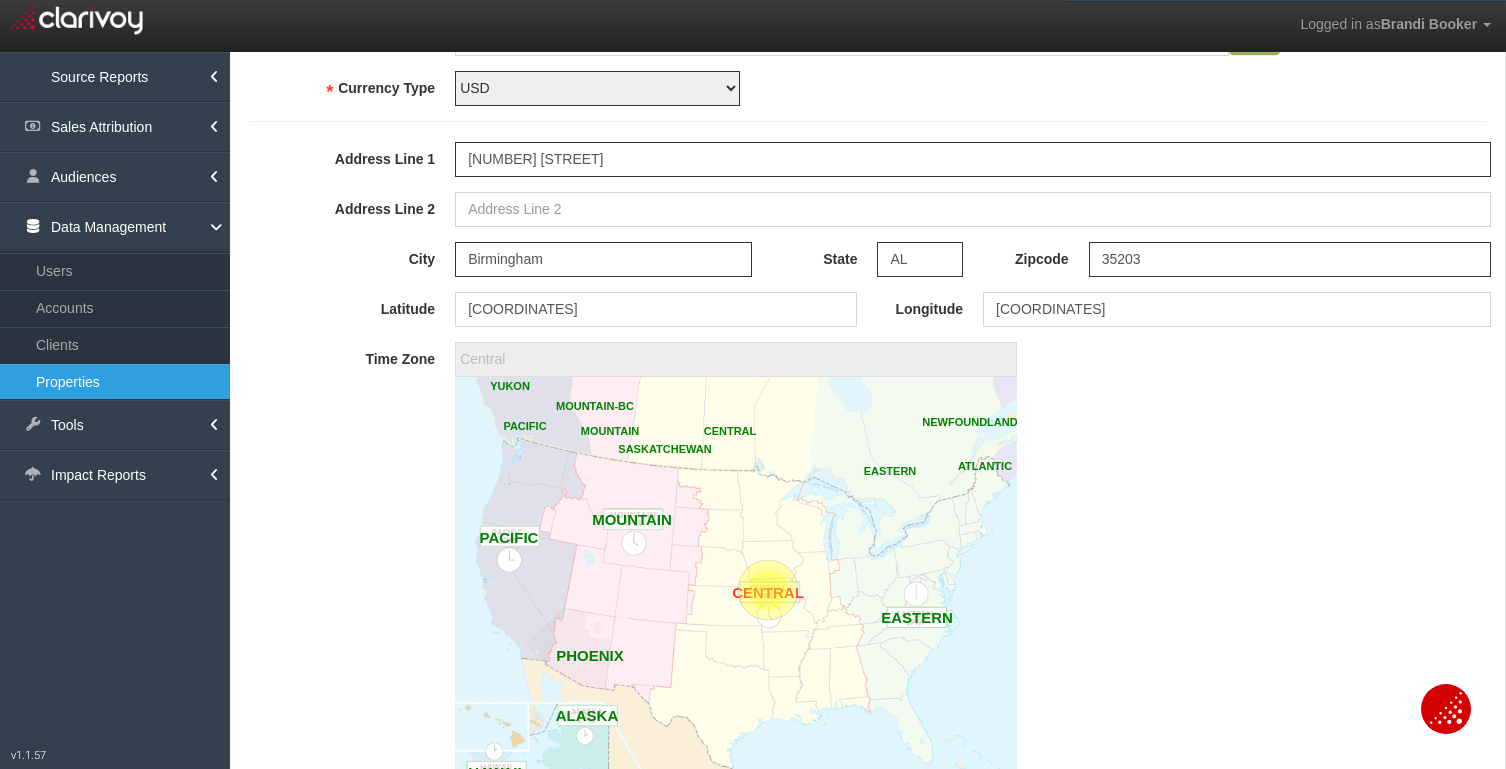 click 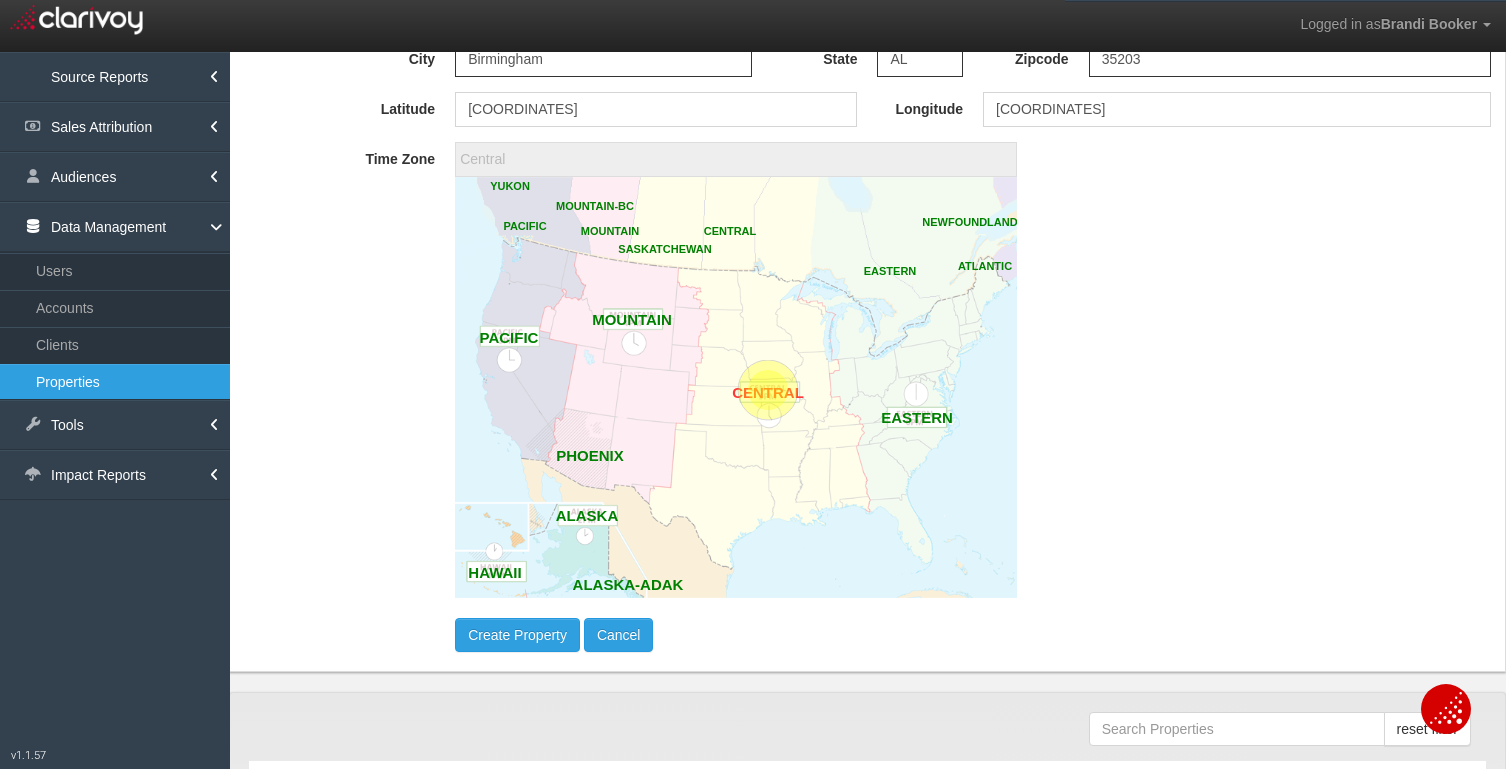 scroll, scrollTop: 1072, scrollLeft: 0, axis: vertical 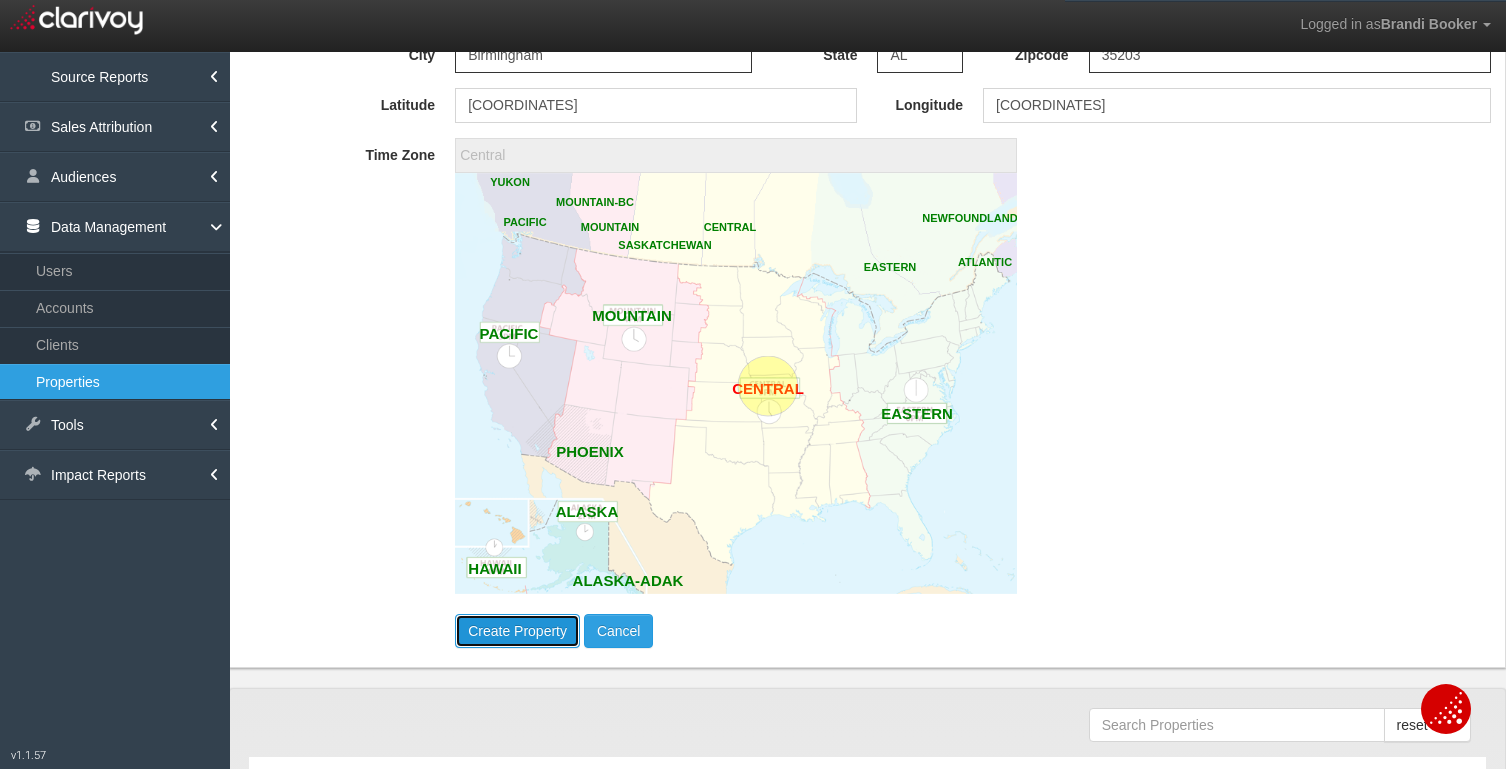 click on "Create Property" at bounding box center [517, 631] 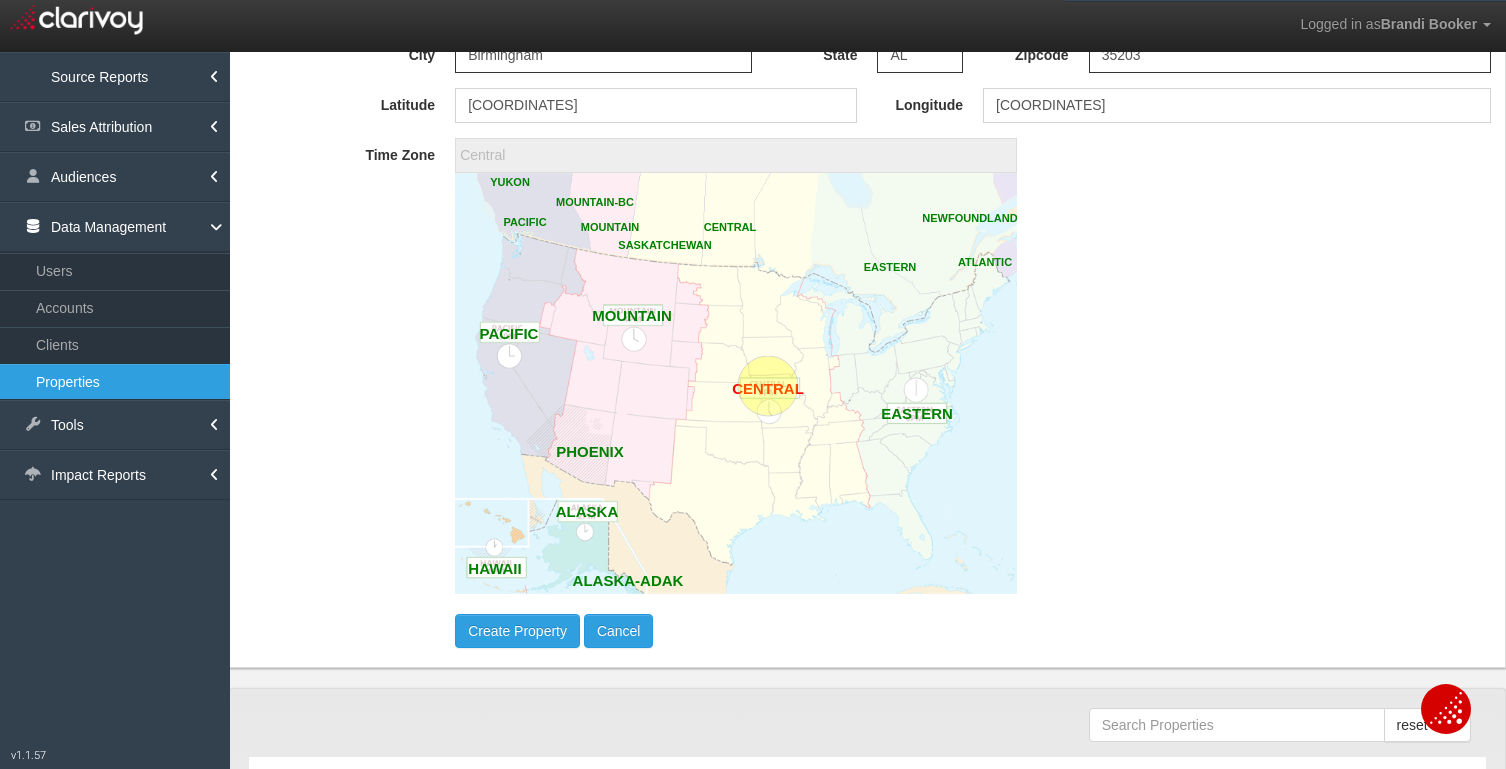 type 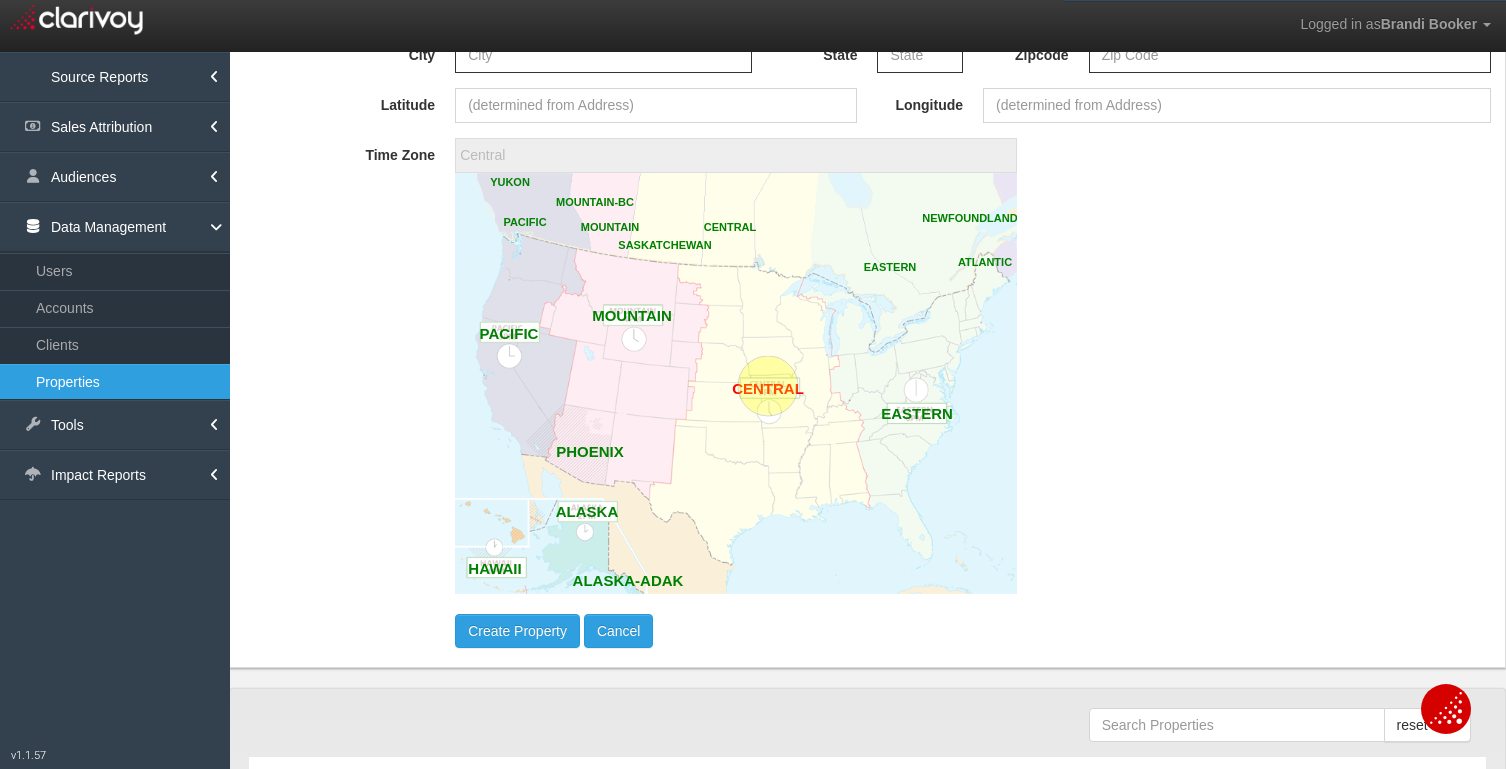 select on "?" 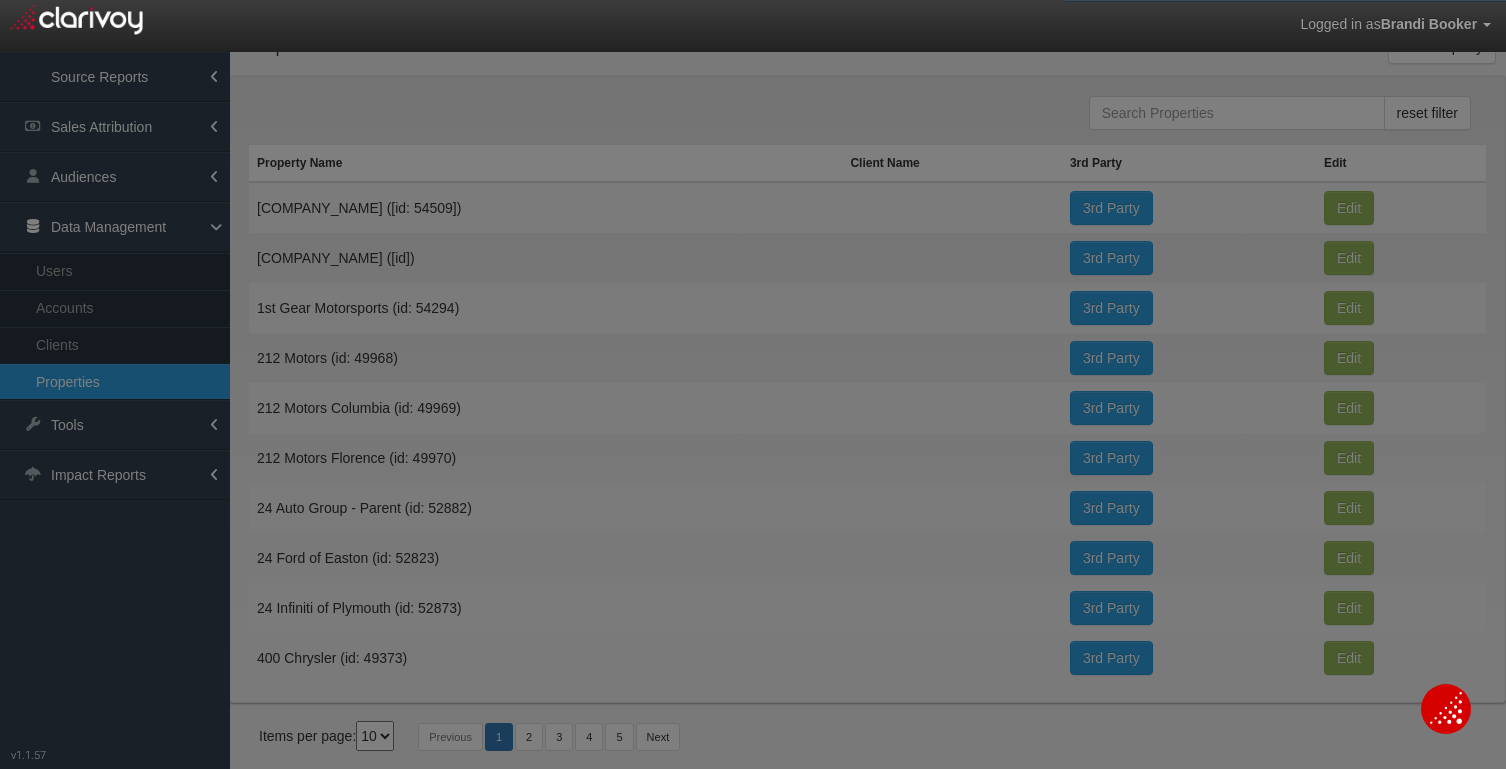 scroll, scrollTop: 0, scrollLeft: 0, axis: both 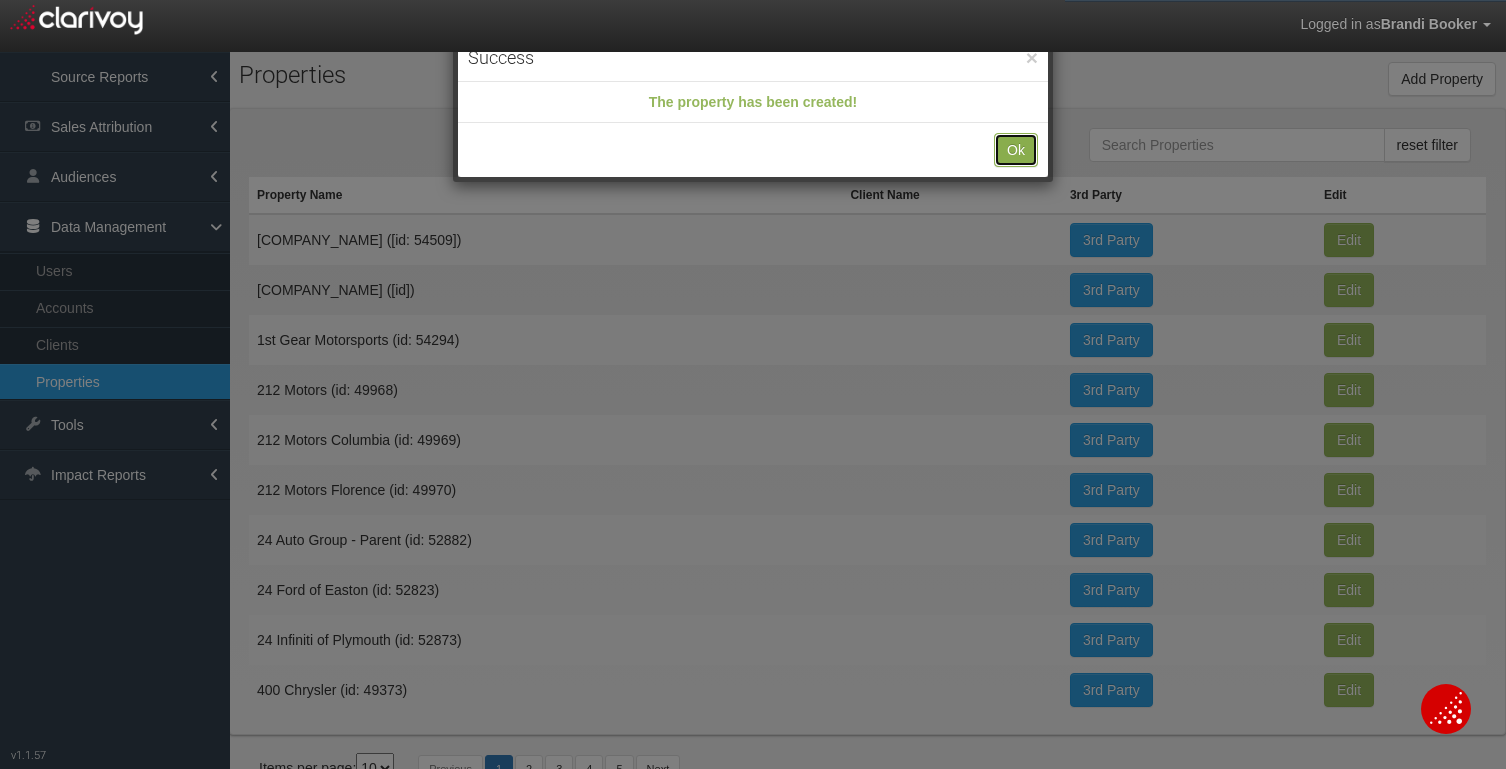 click on "Ok" at bounding box center [1016, 150] 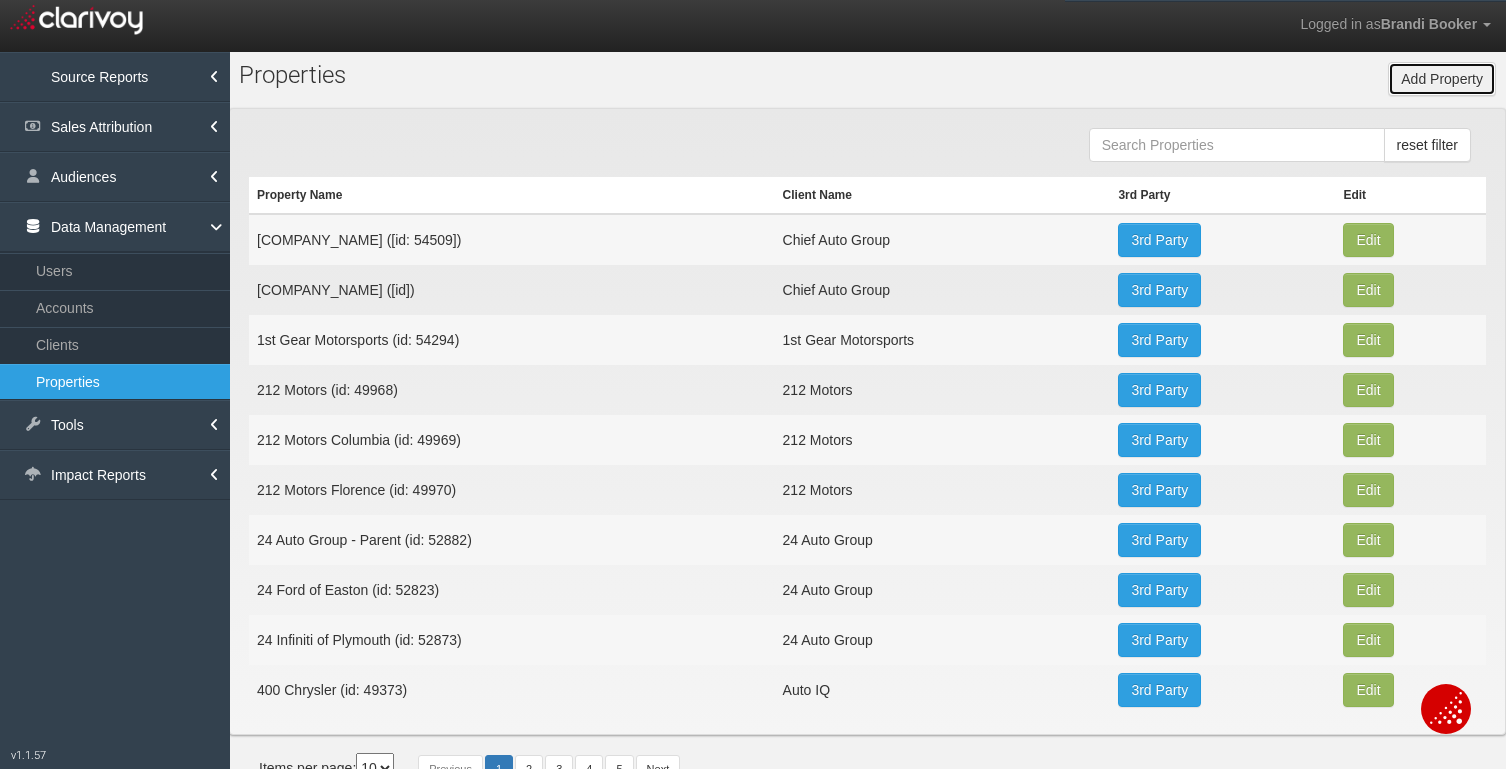 click on "Add Property" at bounding box center (1442, 79) 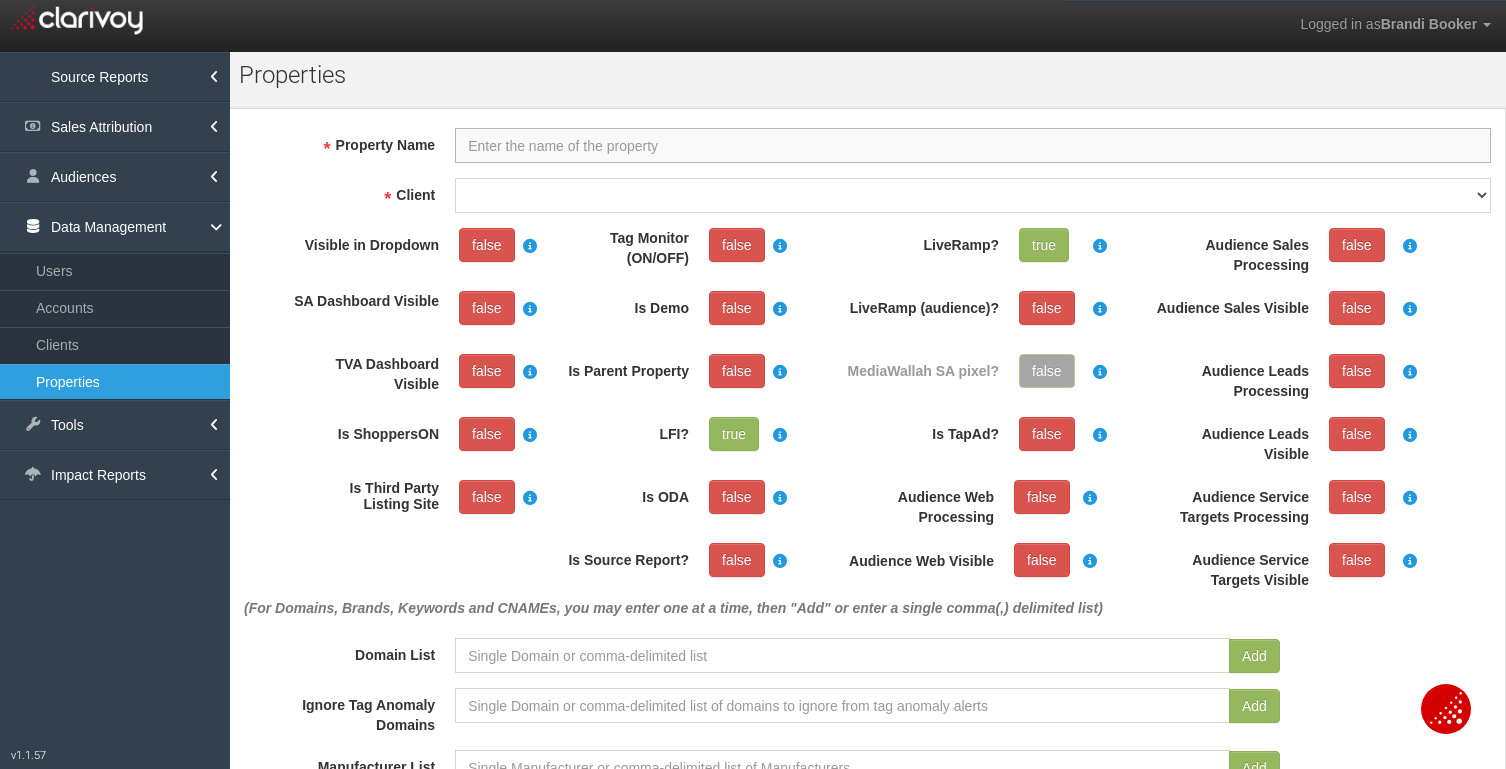 click on "Property Name" at bounding box center (973, 145) 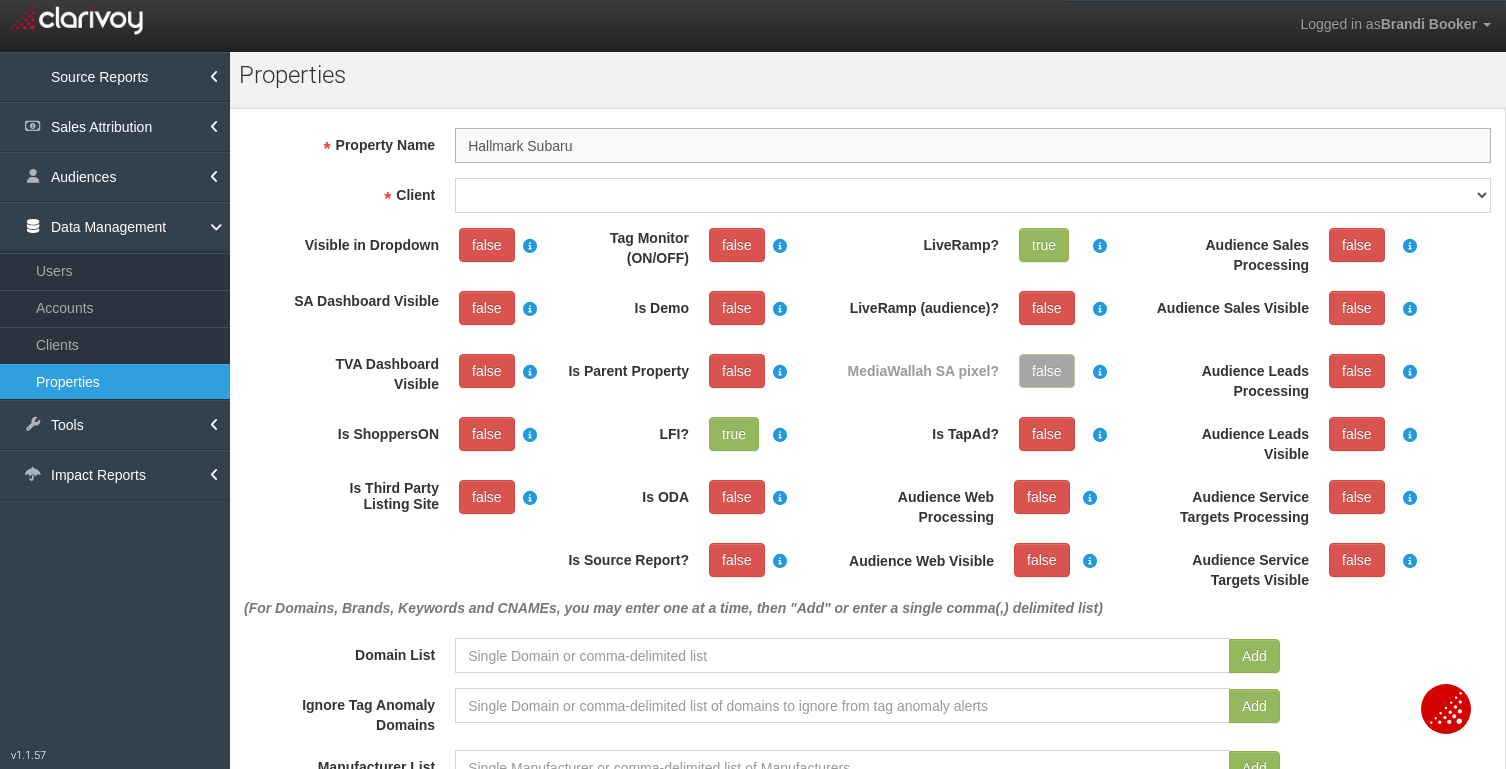 type on "Hallmark Subaru" 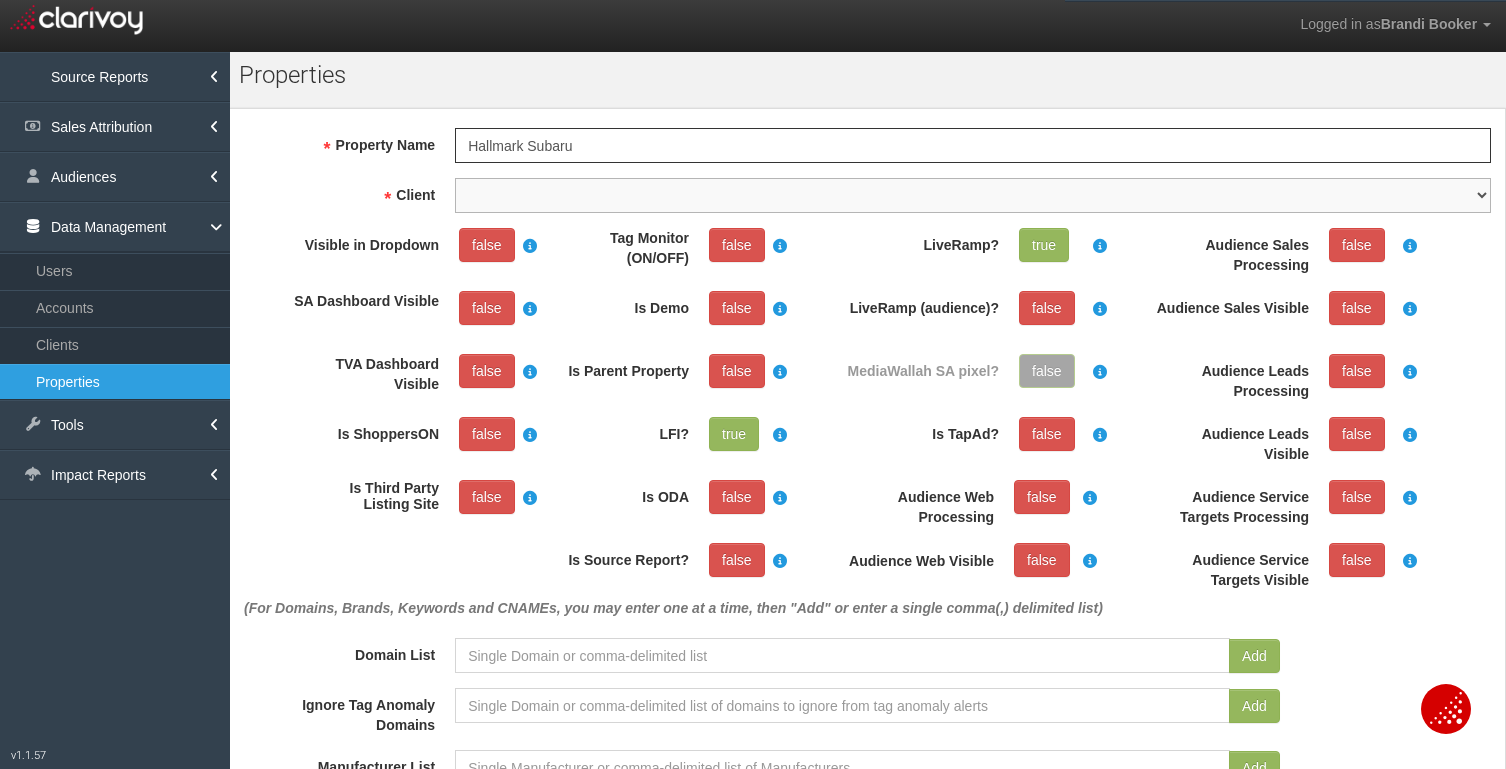 click on "1stgear 212motors 24autogroup 401group 405motors 44automart 503autos a-b aaaohio aaronautomotivegroup abzmotors accurateautomotiveofjacksonville actionautoutah acuraofcolumbus acuraofpembrokepines adamautogroup adamstoyota advance advantagefordlincoln adventureag adventuresubaru airportford airporthonda akins akinsautogroup alamo alanwebbag albrechtautogroup alexkarras alfredmatthews allamericanford allengwynn allensamuels allenturner allstargroup allwaysautogroup almcars alphaauto alpiemonteautogroup alpineautogroup alwilleford ambarmotors americanautobrokers amesburychevy amgauto amherstsubaru amsi anchorautooutlet ancira andean andersonauto andersonautomotivegroup andymohr annunziata annunziataautogroupdonotuse anthony antiochcdjr antwerpenvolkswagen apachevillagerv apple applesportautogroup arapahoekia arcadiamotors archerautotx archibaldsinc ardmoretoyota arizonacars arizonacdjrshowlow arlingtonacura arrowford artmoehn asotu aspenmotor astorg atamianautogroup athenschevrolet atlanticcoast atlantictoyota" at bounding box center (973, 195) 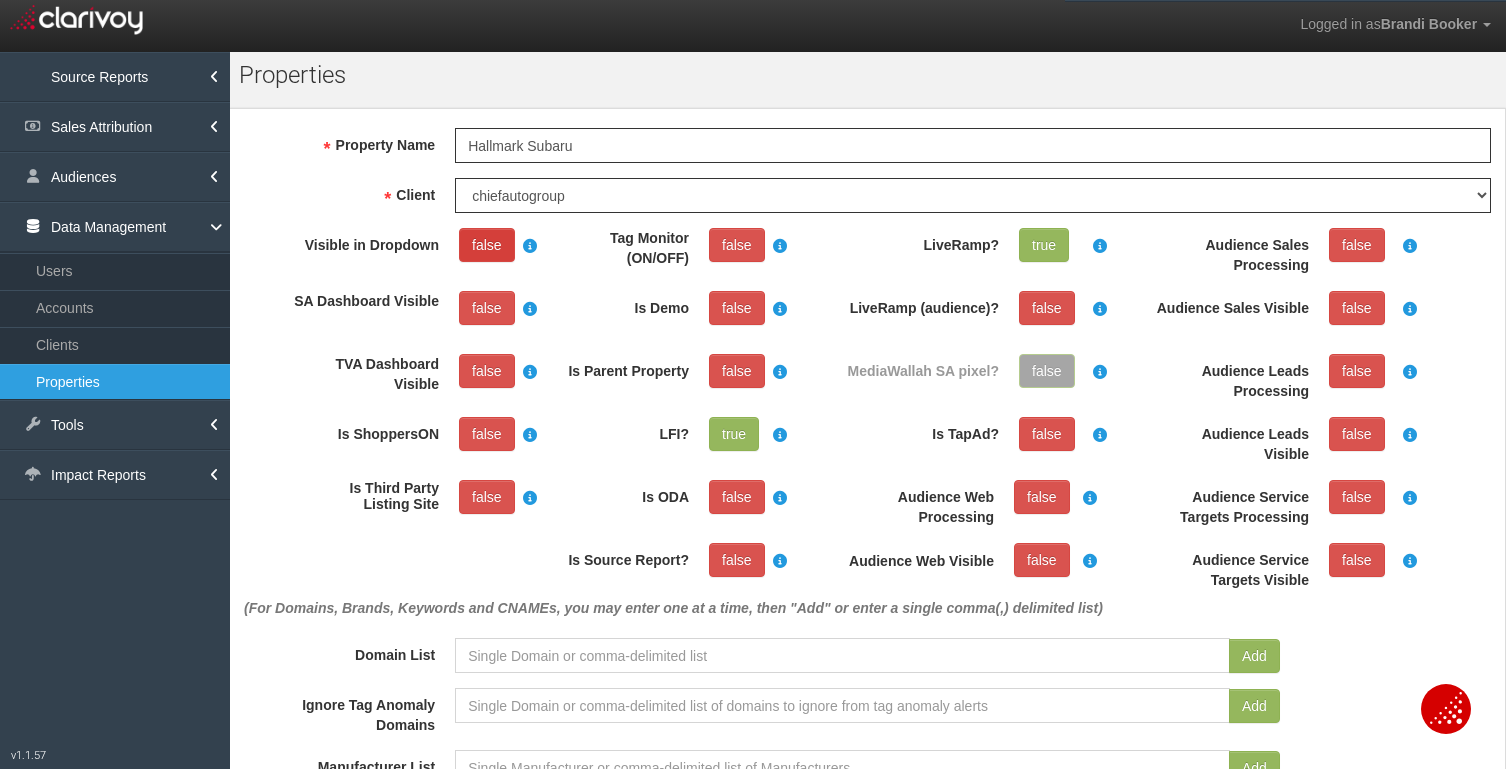 click on "false" at bounding box center (487, 245) 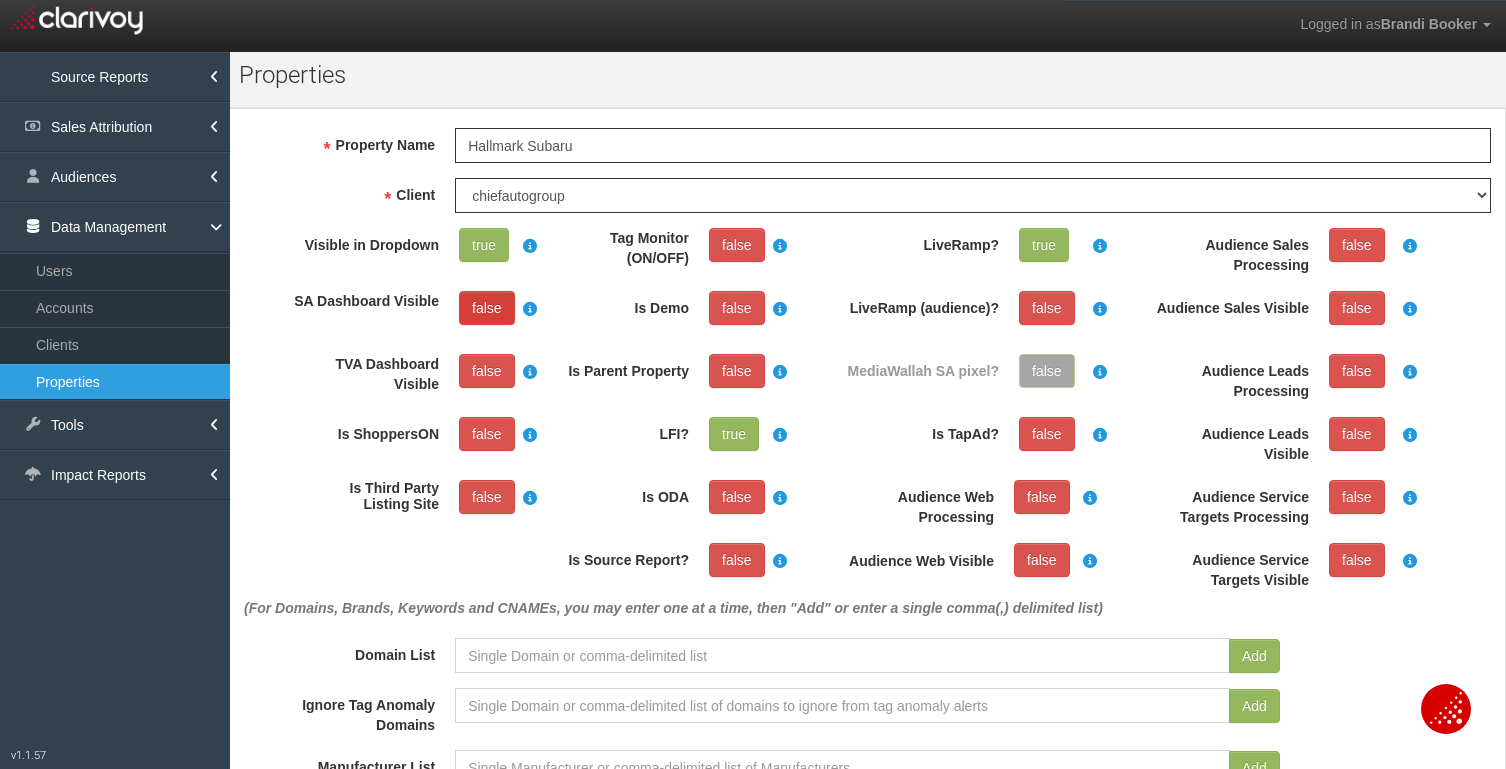 click on "false" at bounding box center (487, 308) 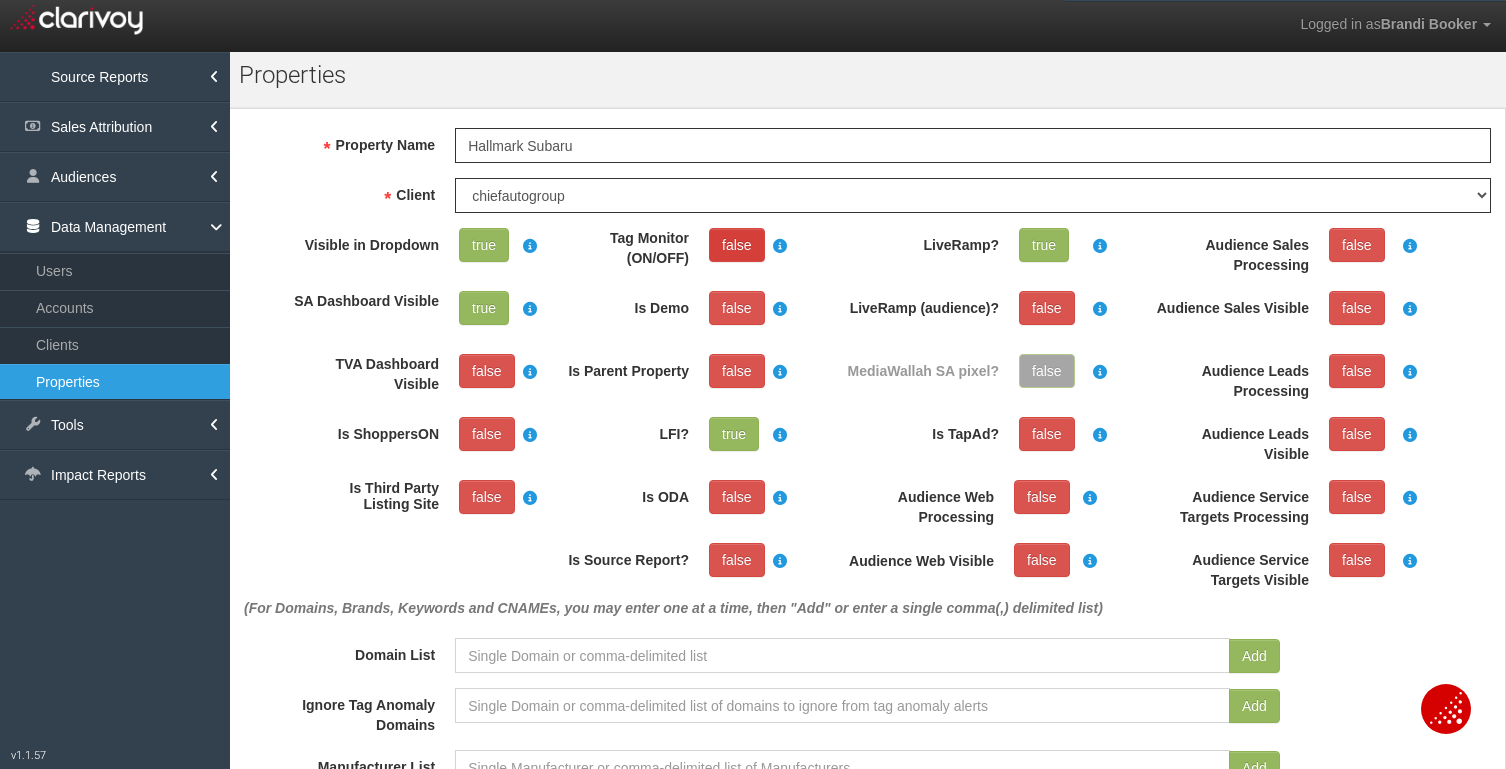 click on "false" at bounding box center [737, 245] 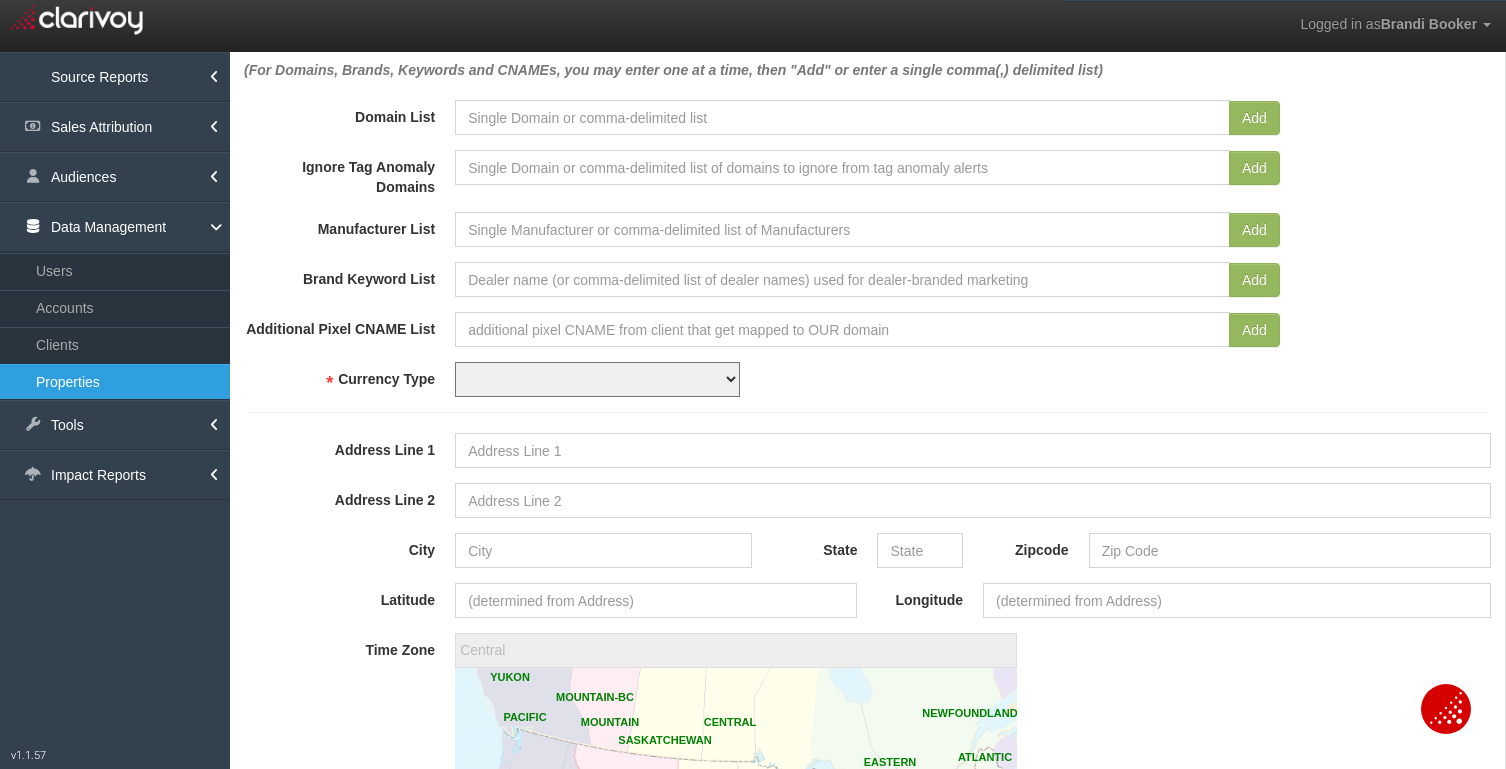 scroll, scrollTop: 523, scrollLeft: 0, axis: vertical 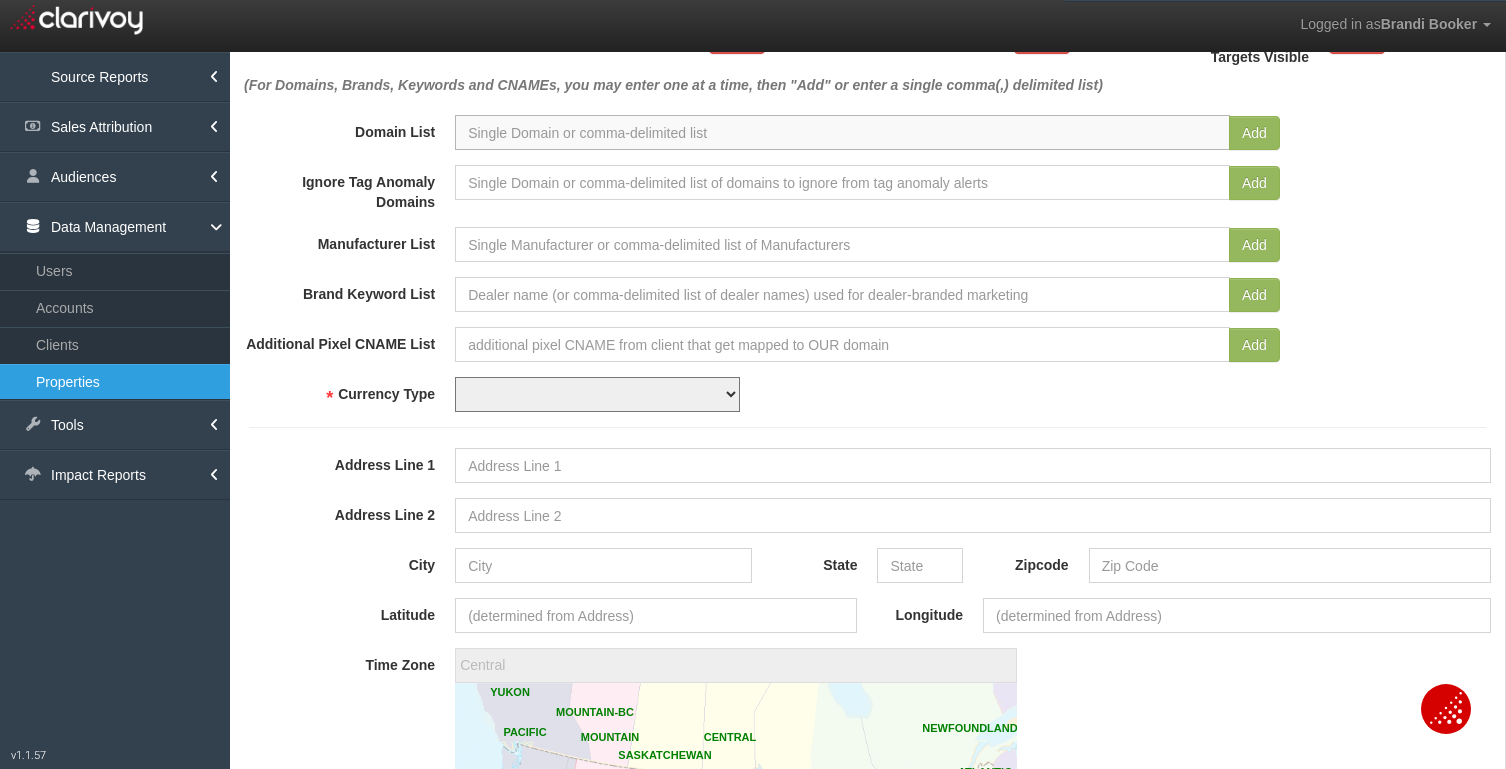 click at bounding box center [842, 132] 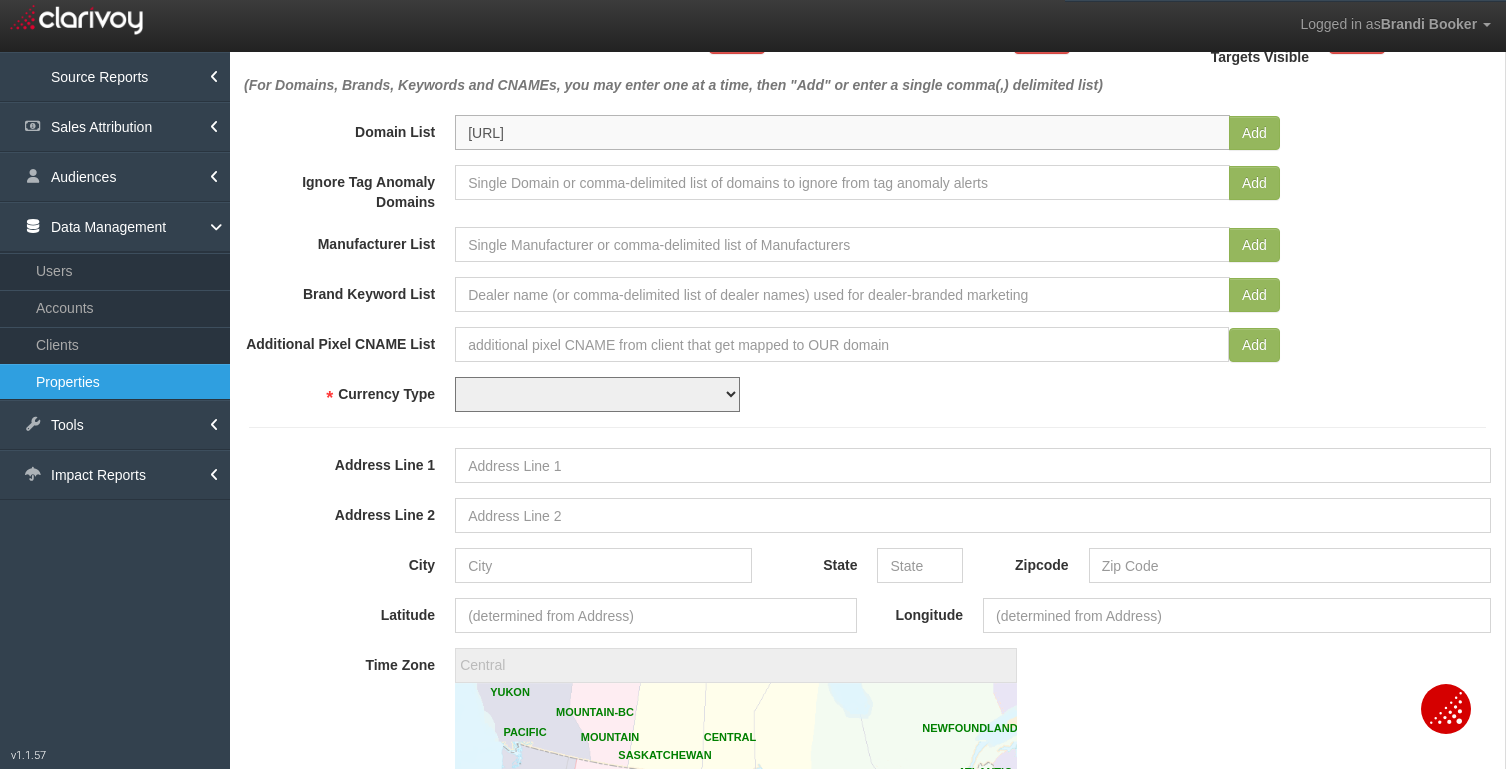 type on "[URL]" 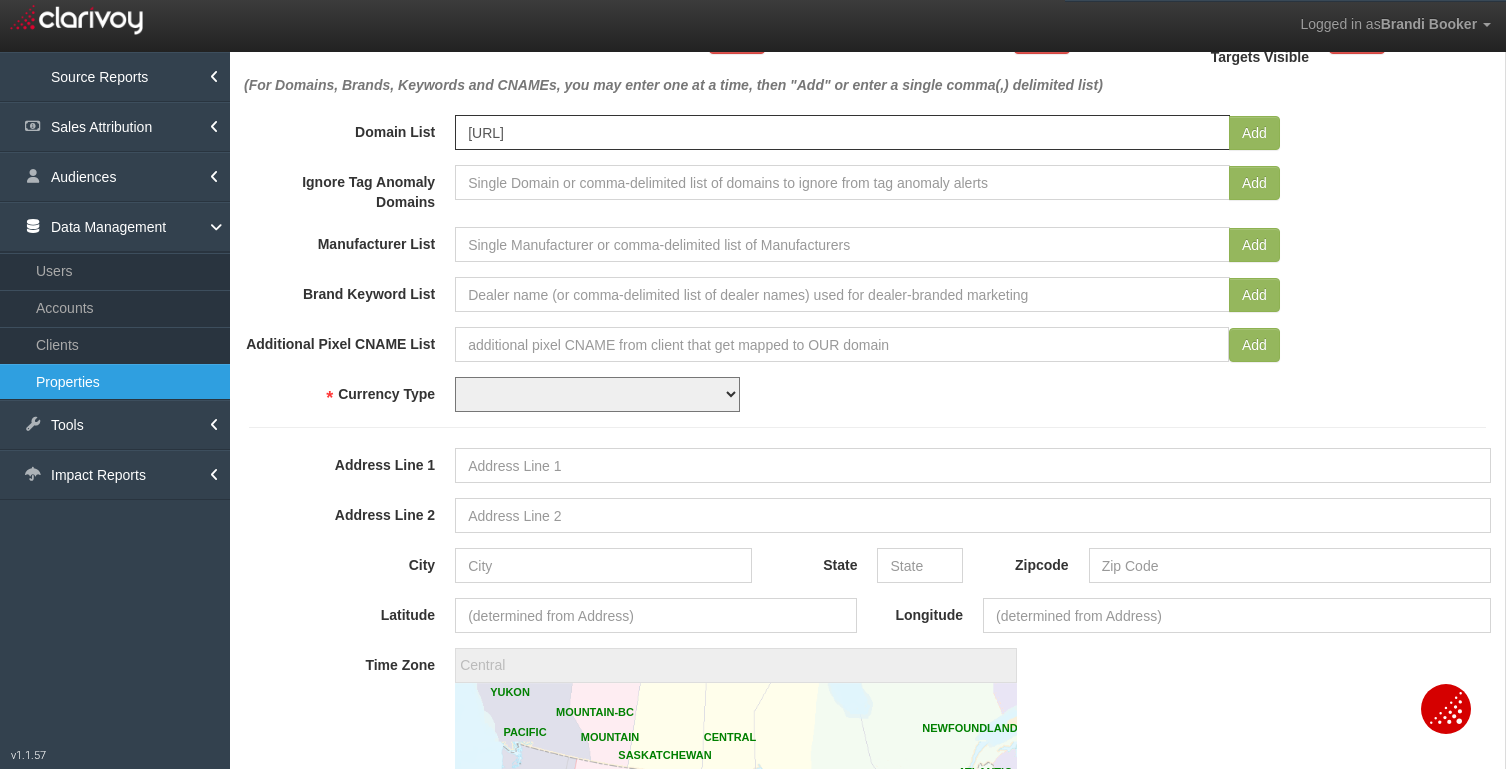 type 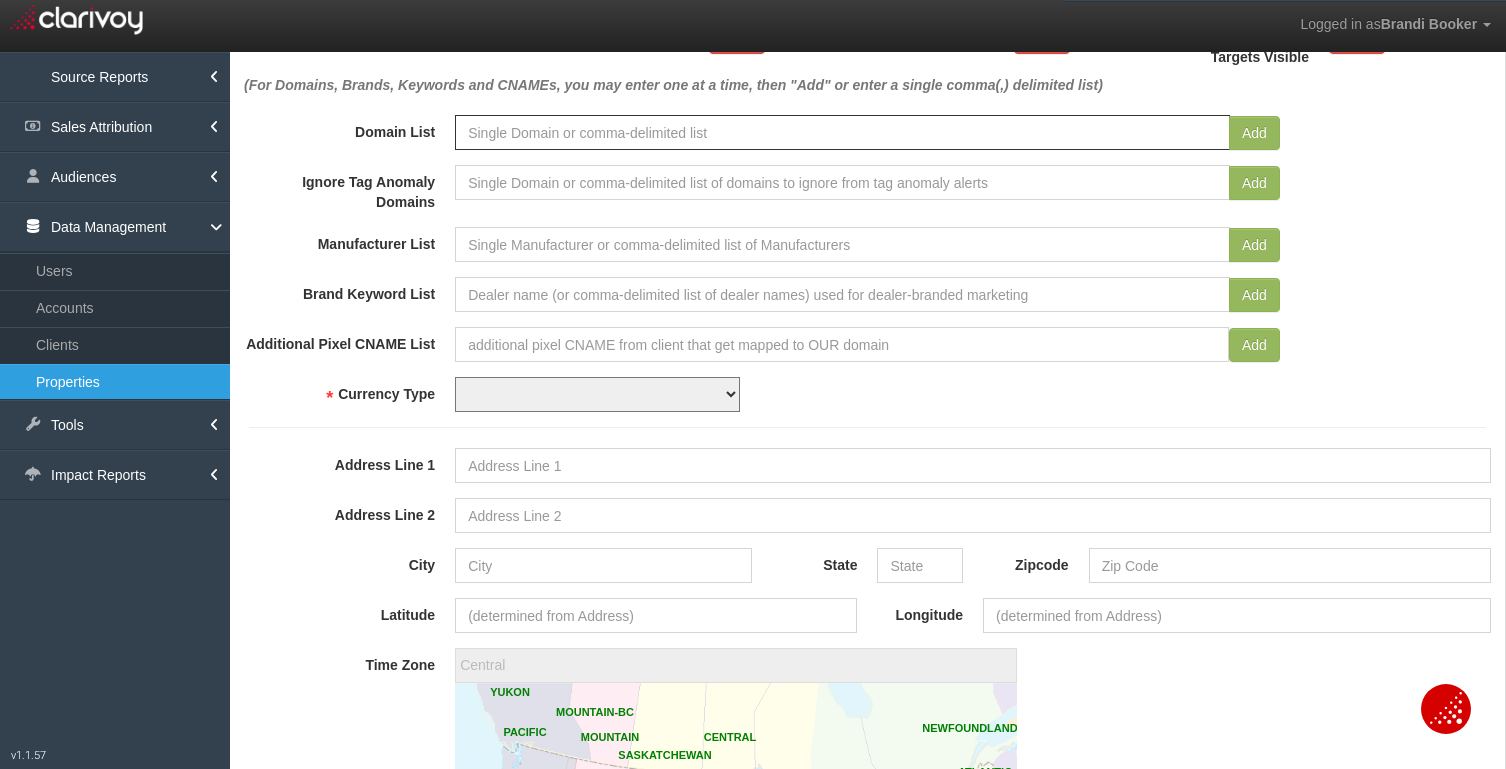 click on "Property Name
[COMPANY_NAME]
Property Id
Property Hash
Client
[CLIENT_LIST]" at bounding box center (867, 381) 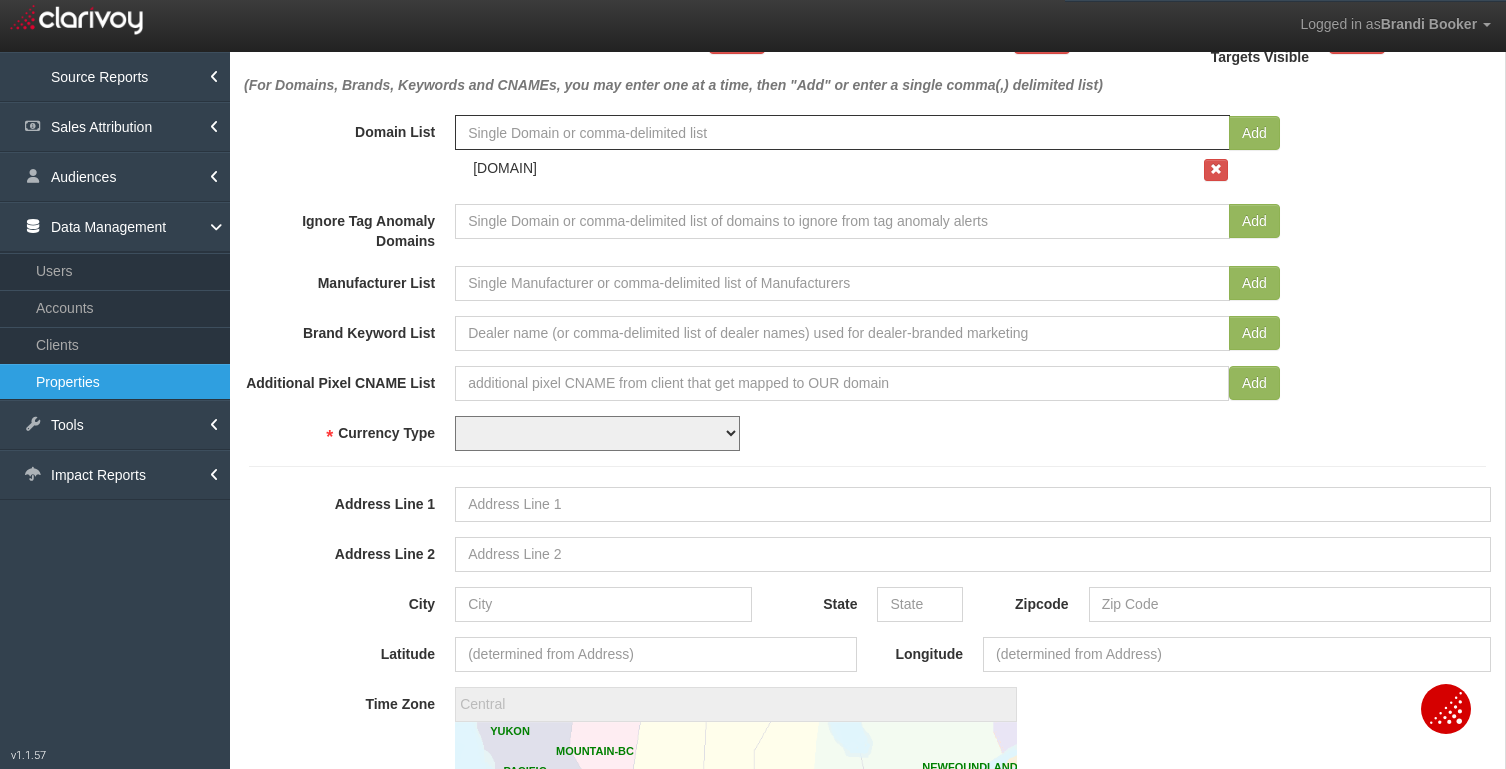 click on "USD CAD" at bounding box center (597, 433) 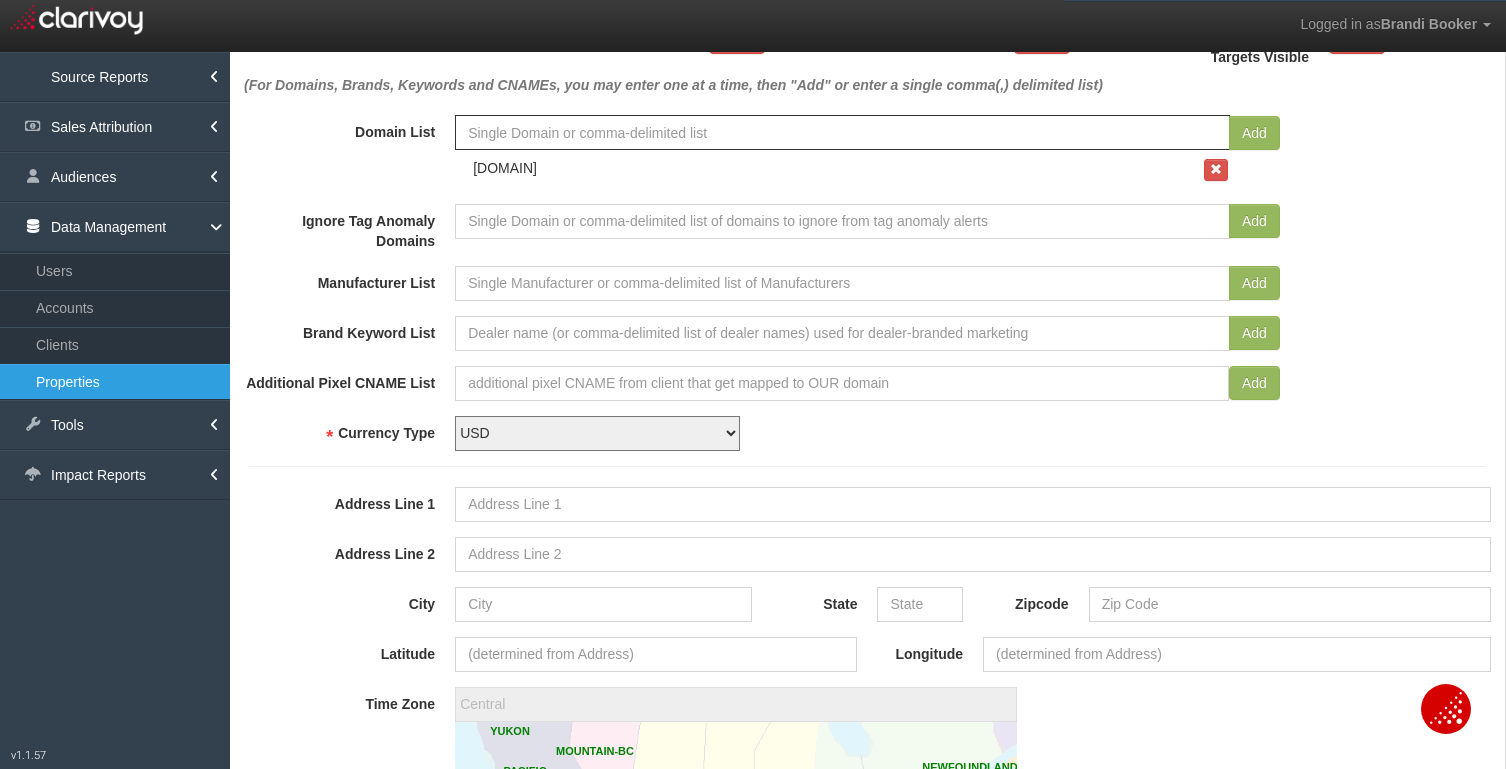 click on "USD CAD" at bounding box center [973, 433] 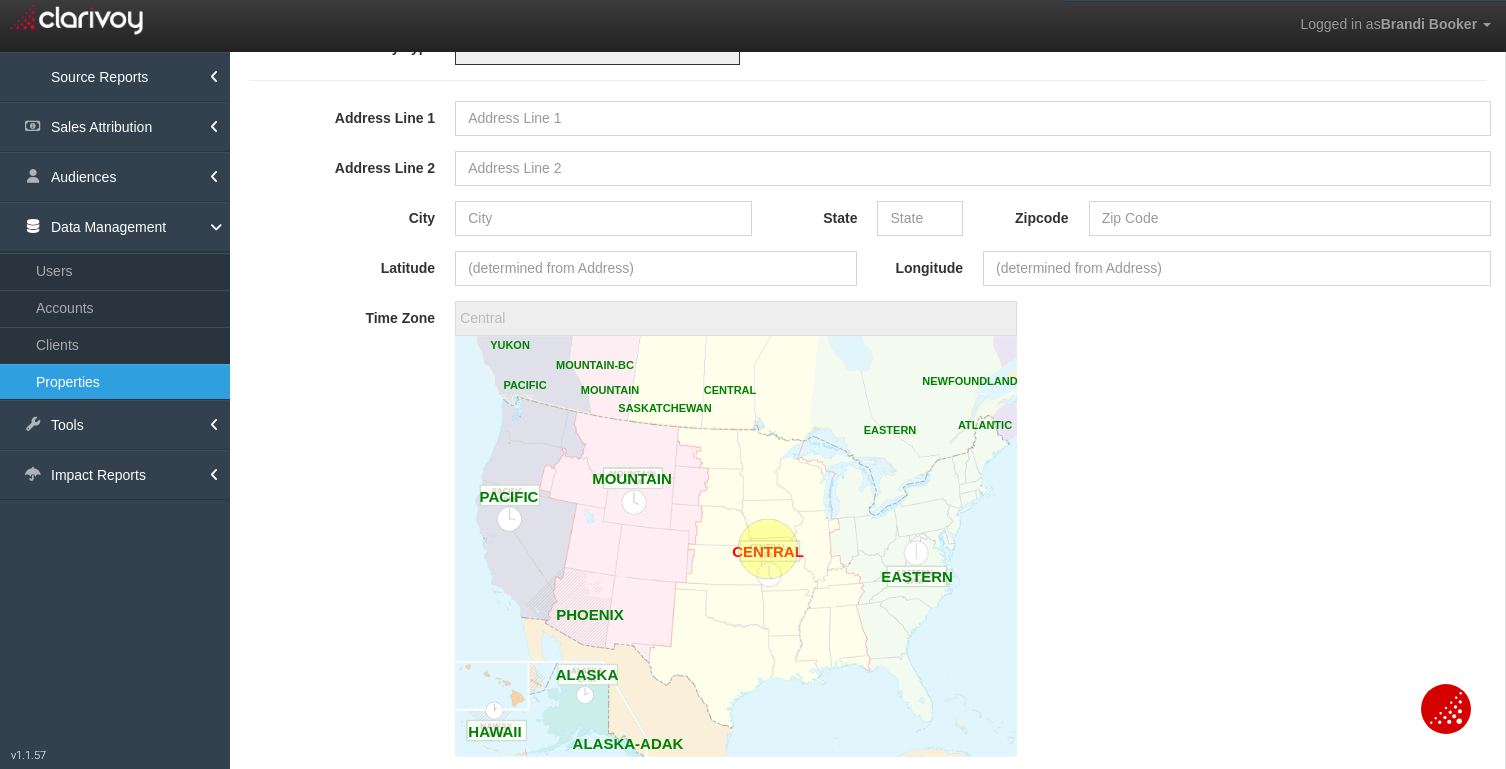 scroll, scrollTop: 921, scrollLeft: 0, axis: vertical 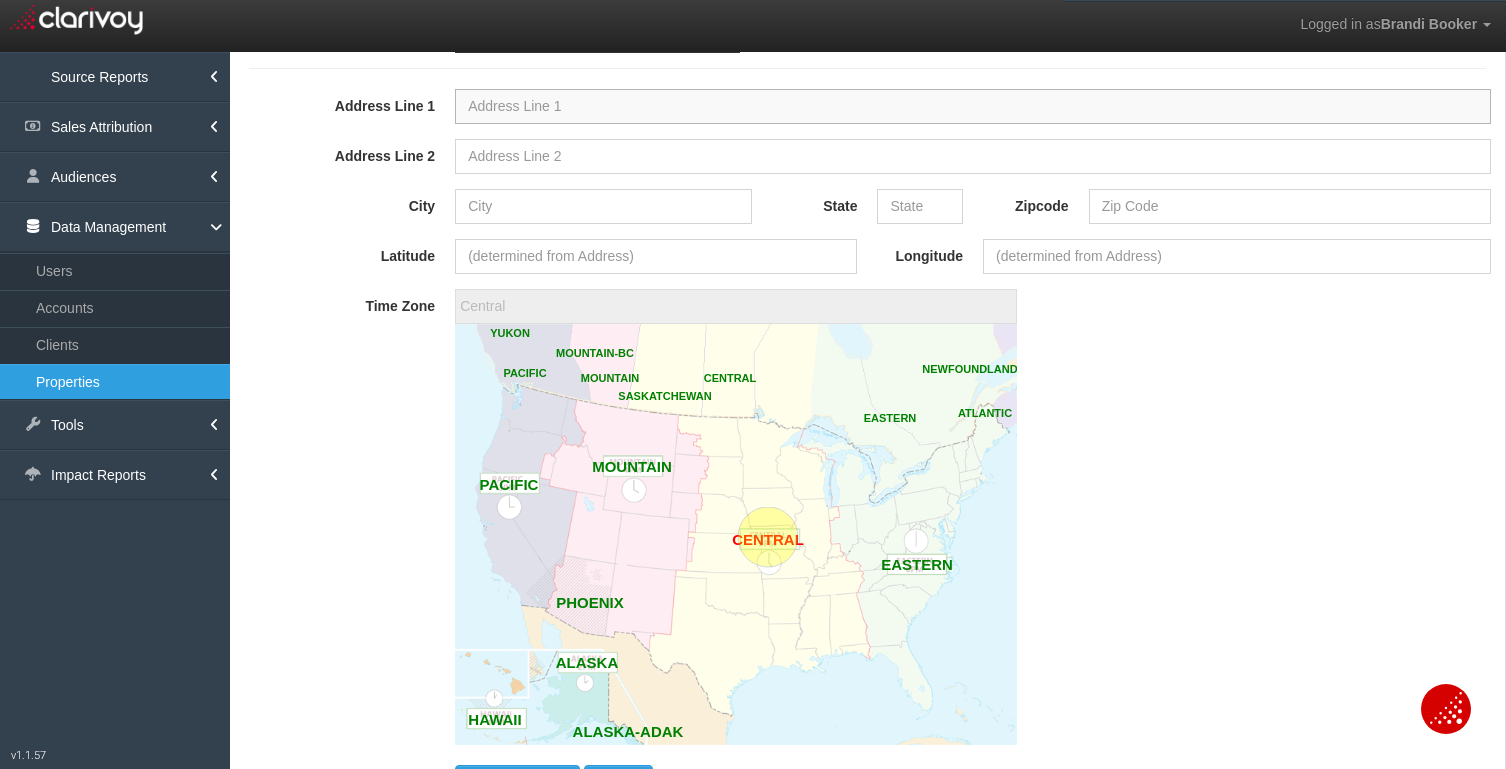 click on "Address Line 1" at bounding box center (973, 106) 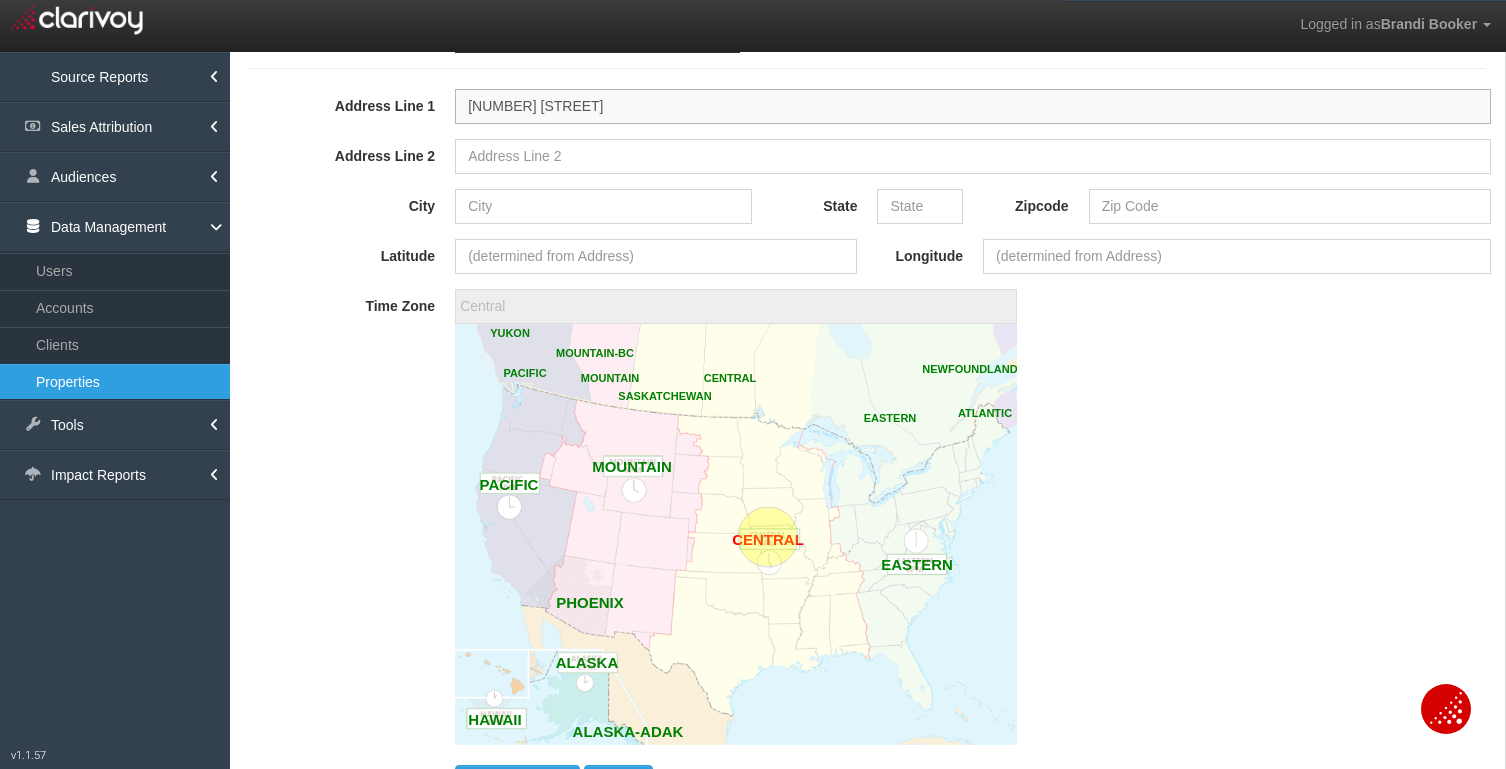 type on "[NUMBER] [STREET]" 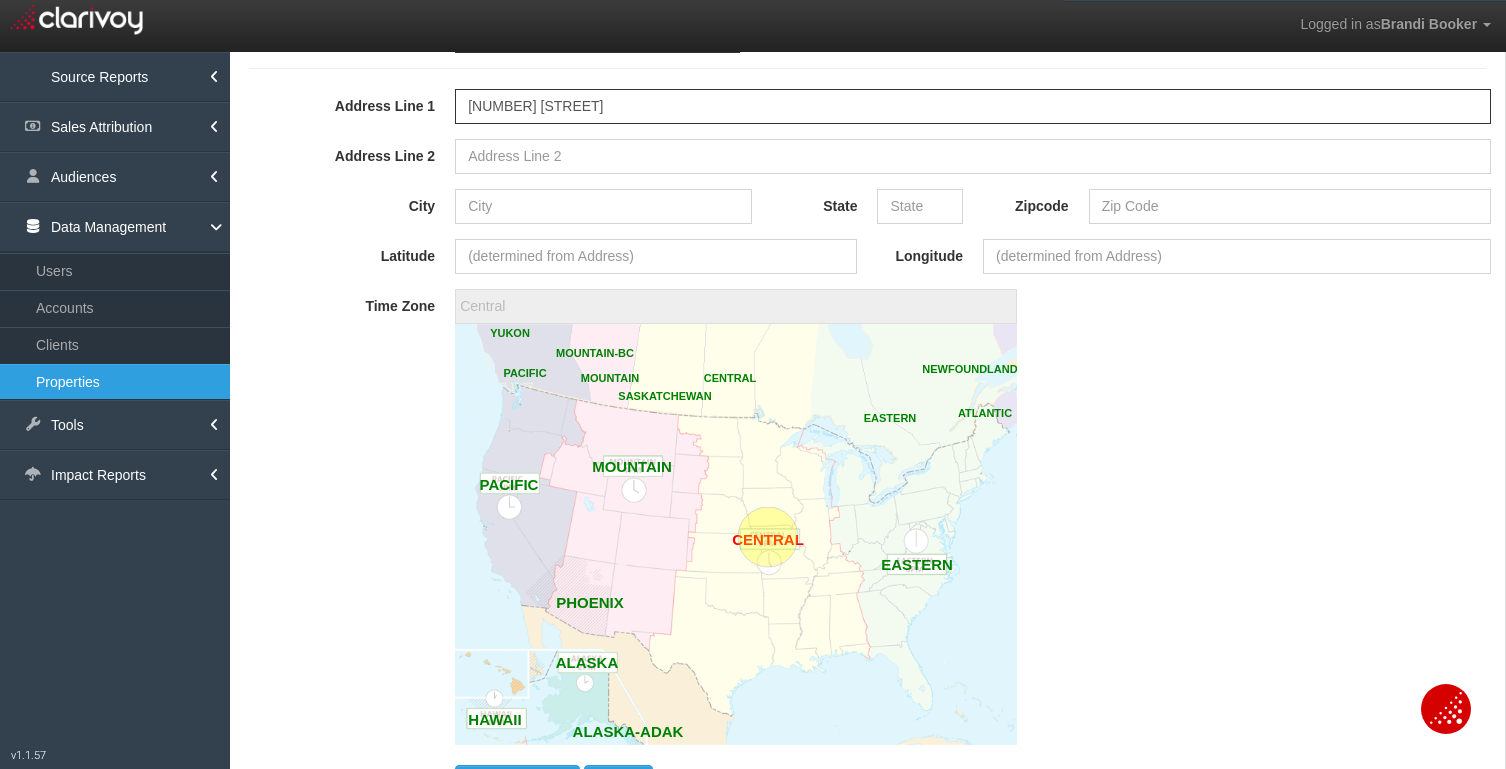 click on "Latitude" at bounding box center [339, 252] 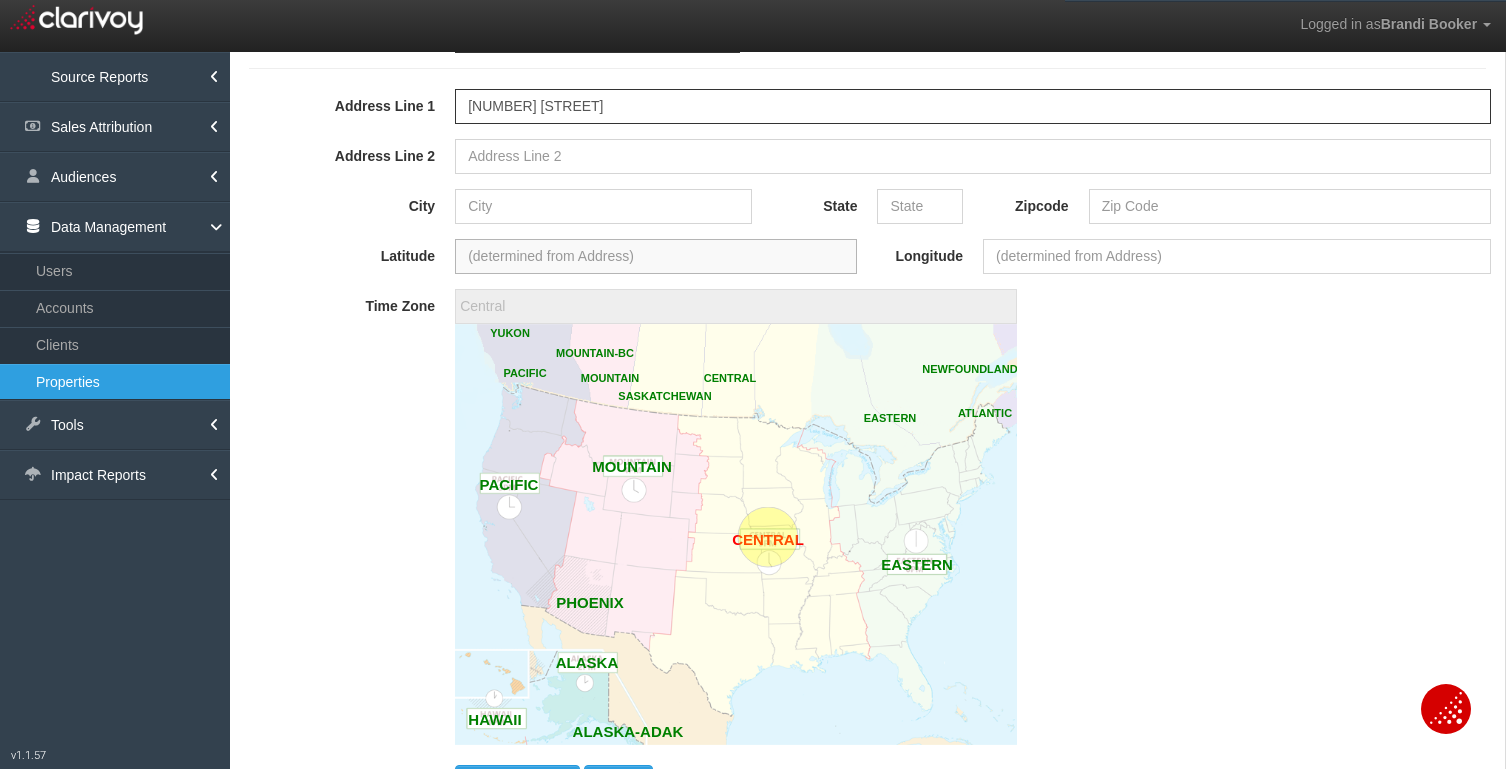 click on "Latitude" at bounding box center [656, 256] 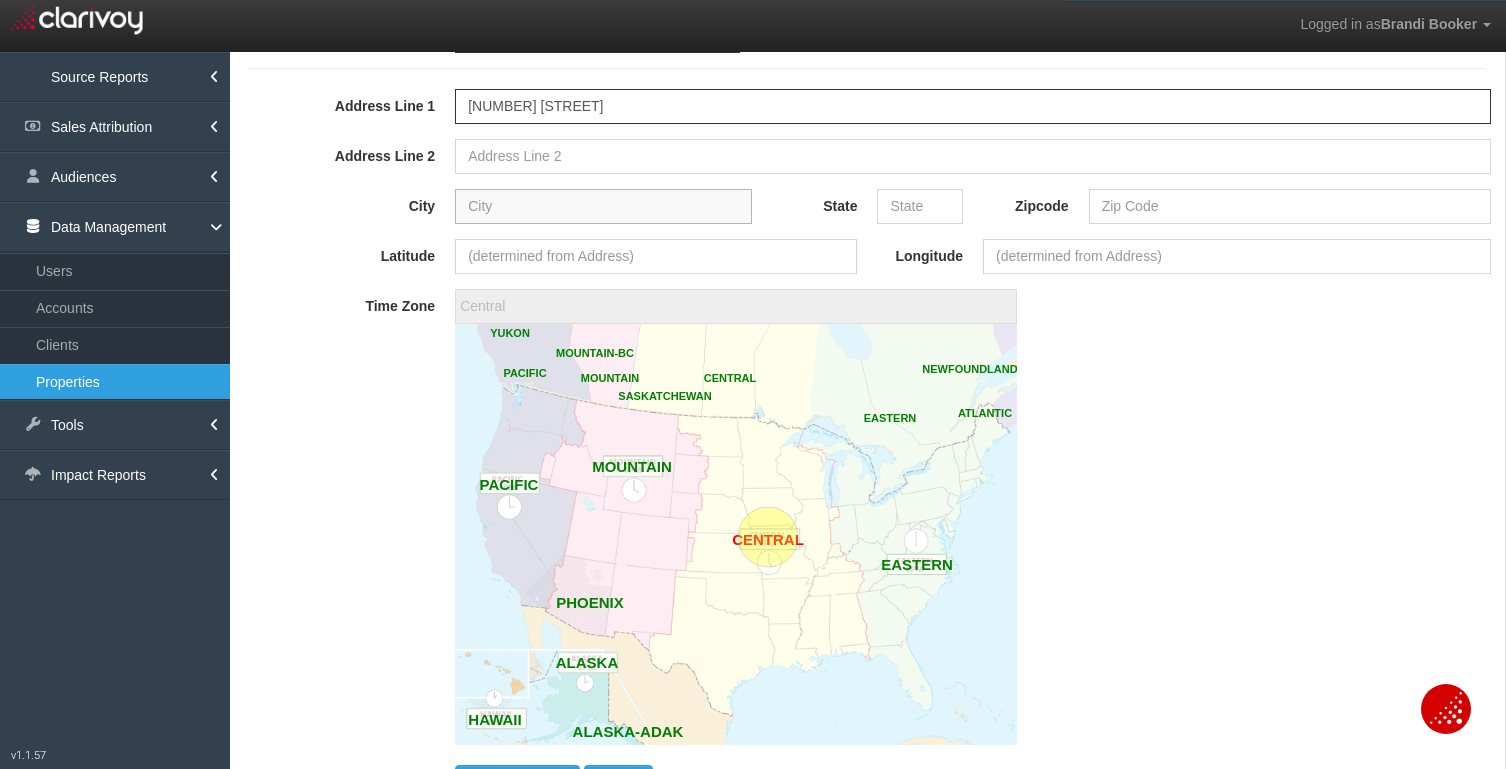 click on "City" at bounding box center [603, 206] 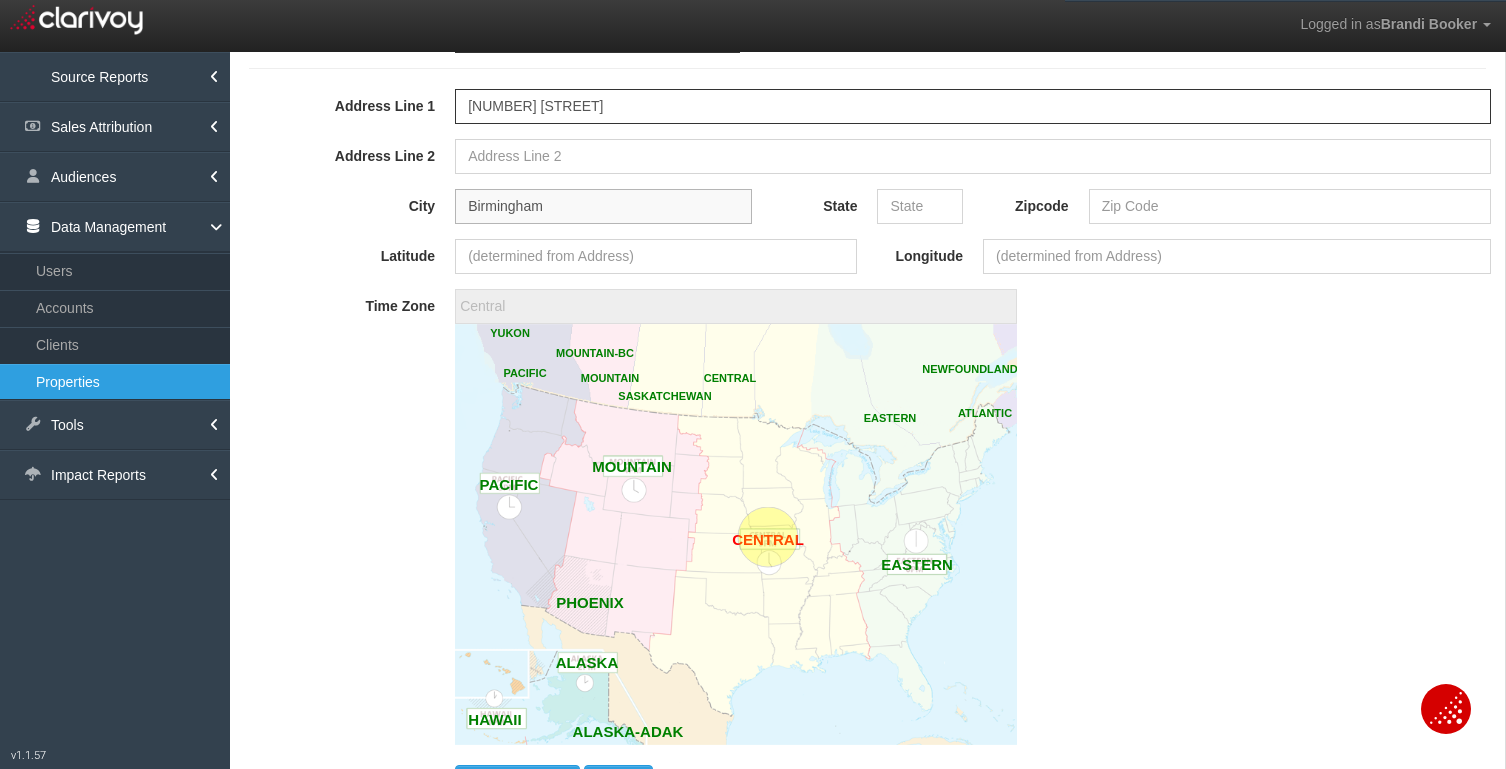 type on "Birmingham" 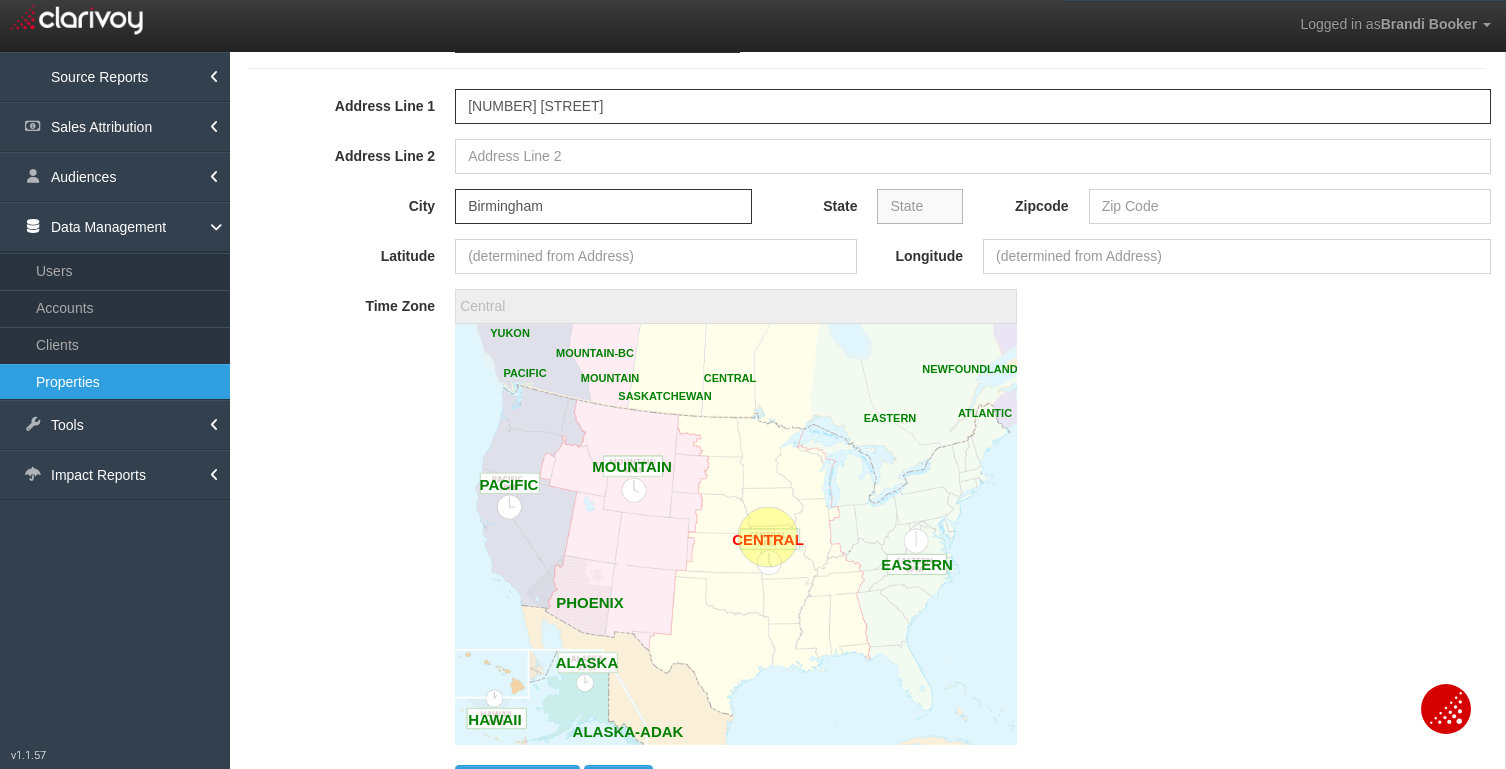 click on "State" at bounding box center (920, 206) 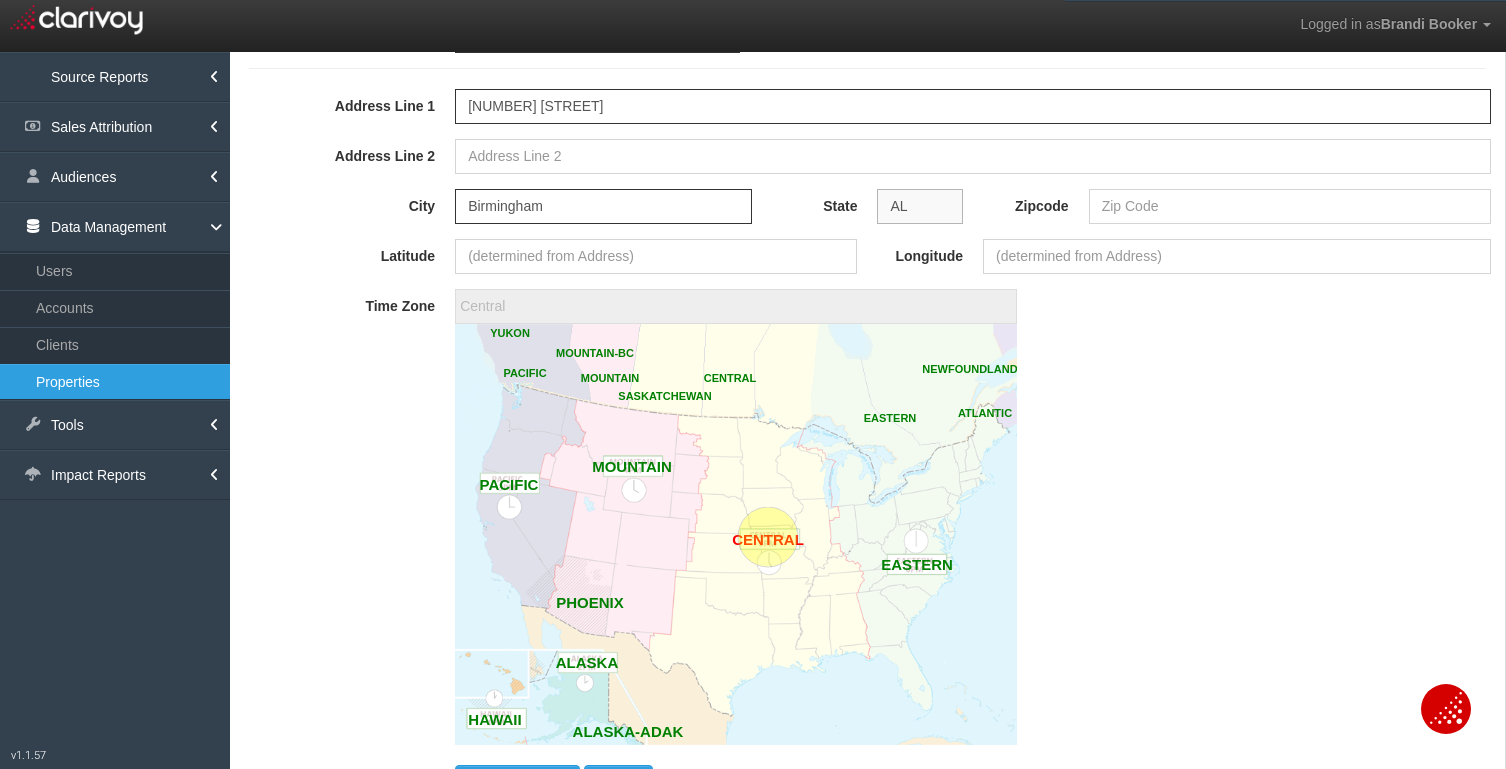 type on "AL" 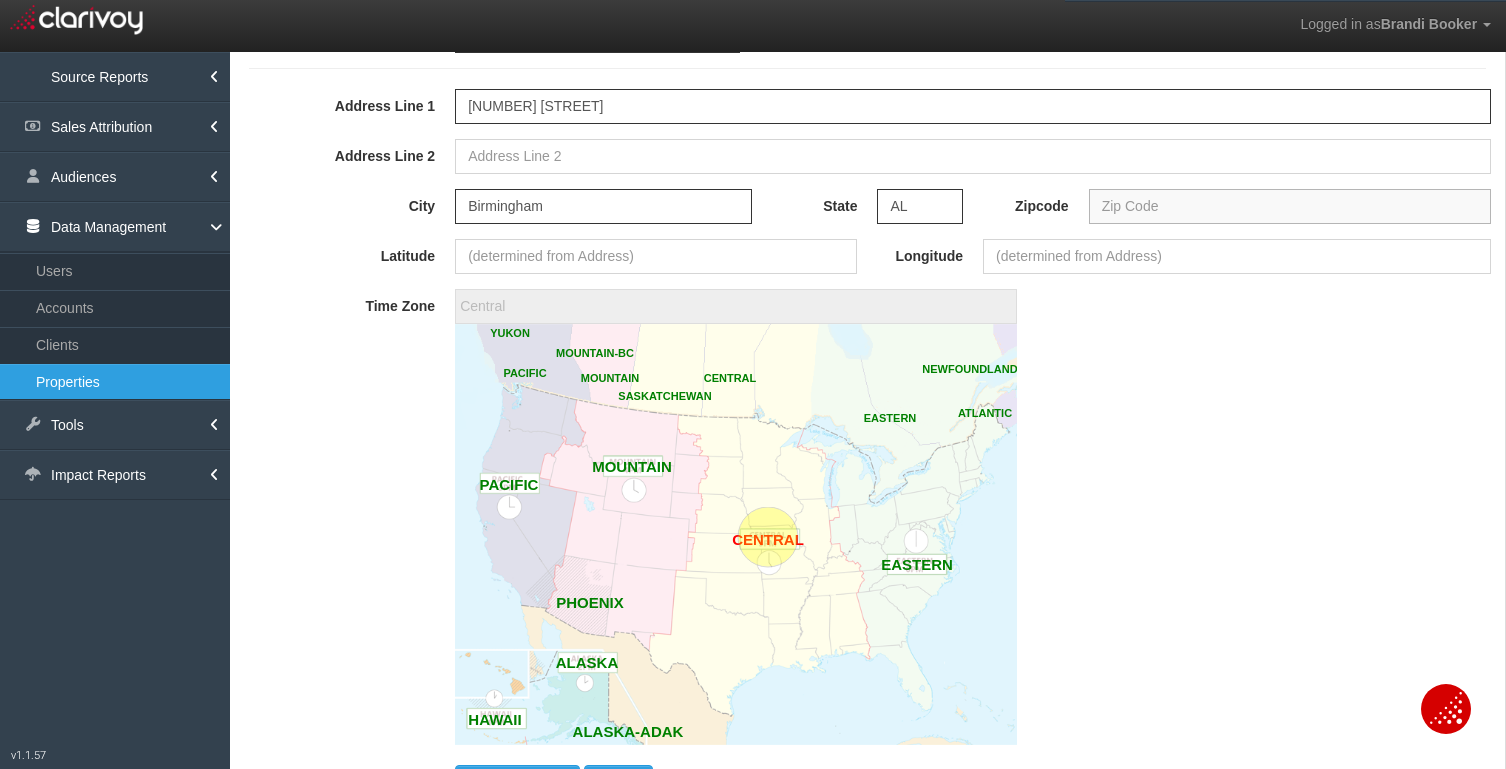 click on "Zipcode" at bounding box center (1290, 206) 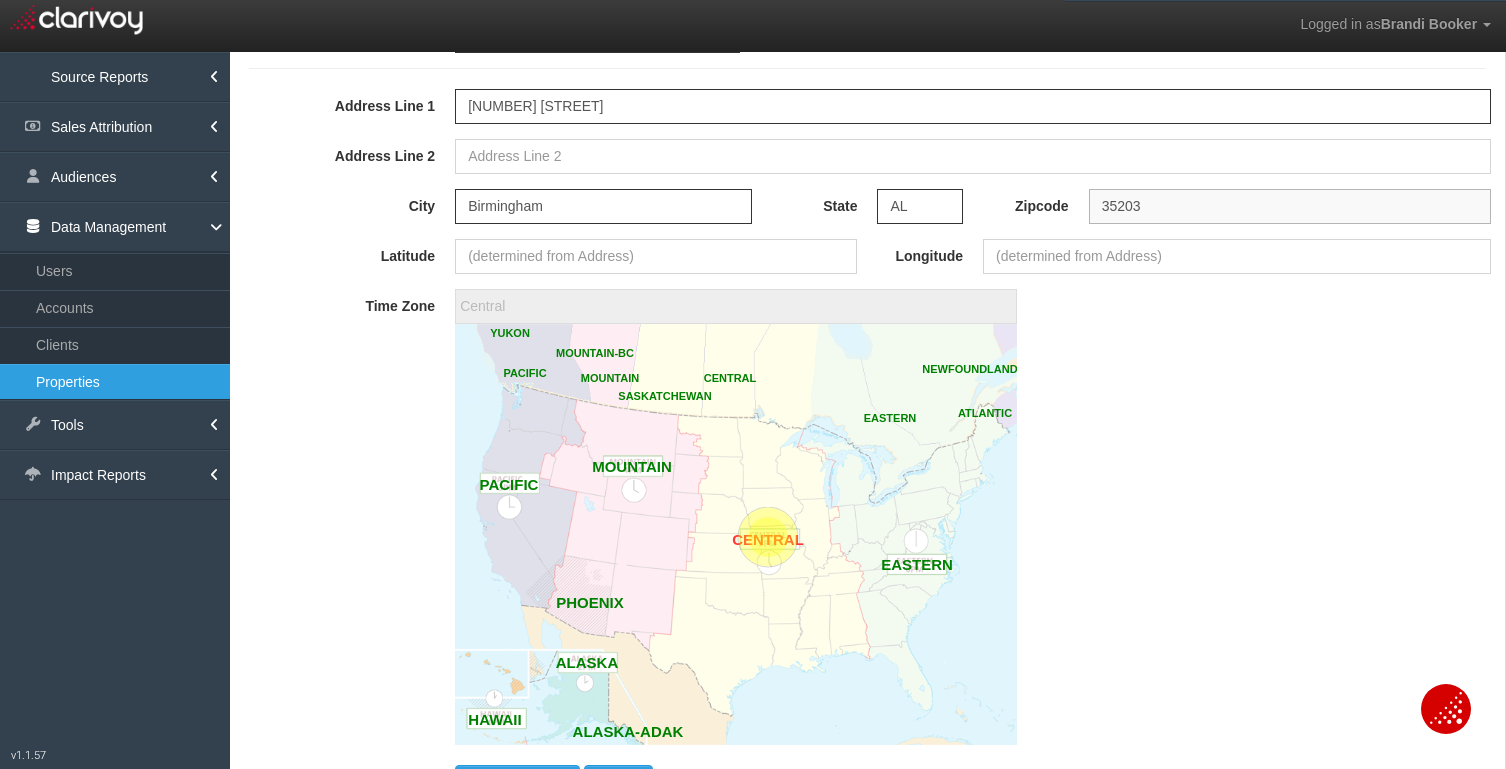 type on "35203" 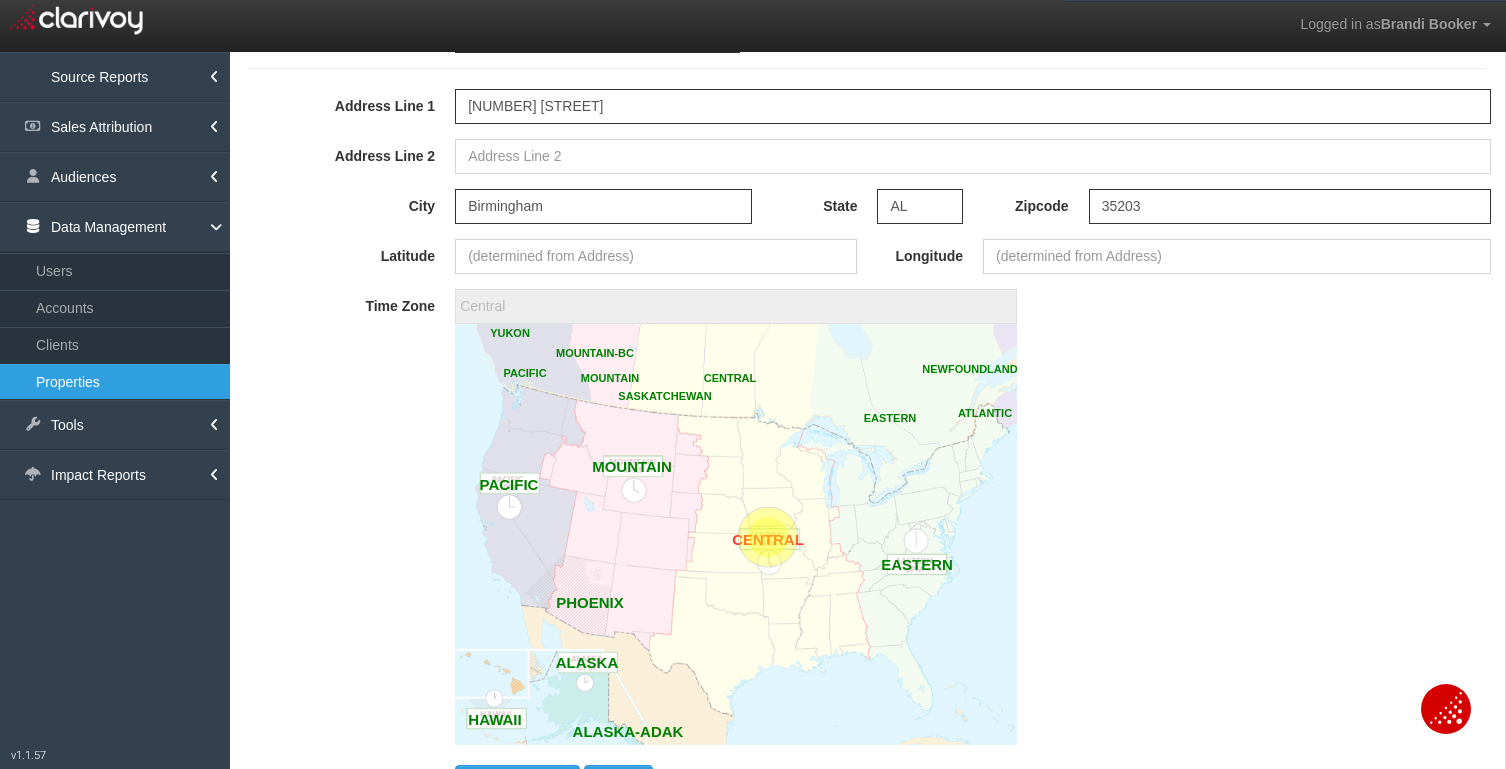 click 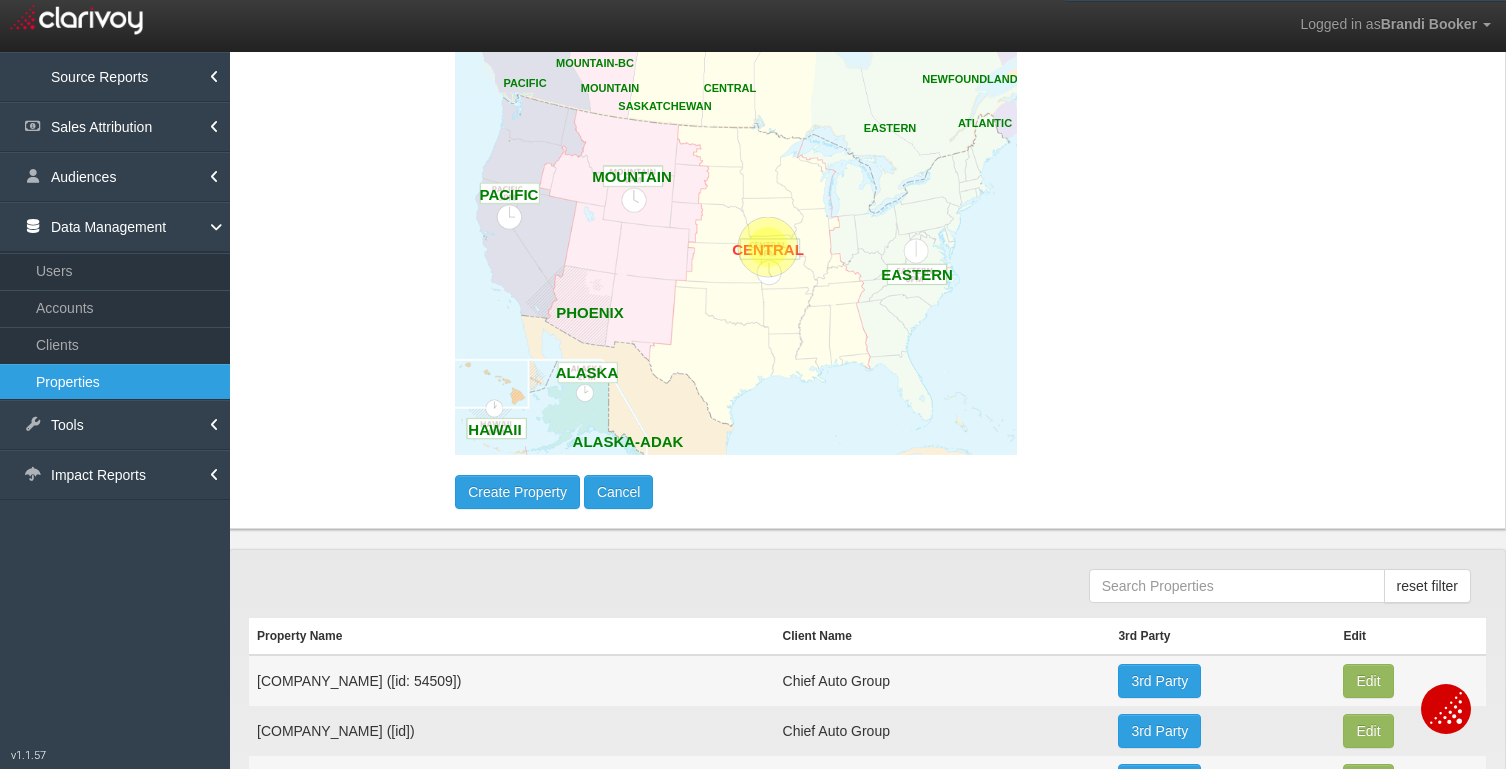 scroll, scrollTop: 1234, scrollLeft: 0, axis: vertical 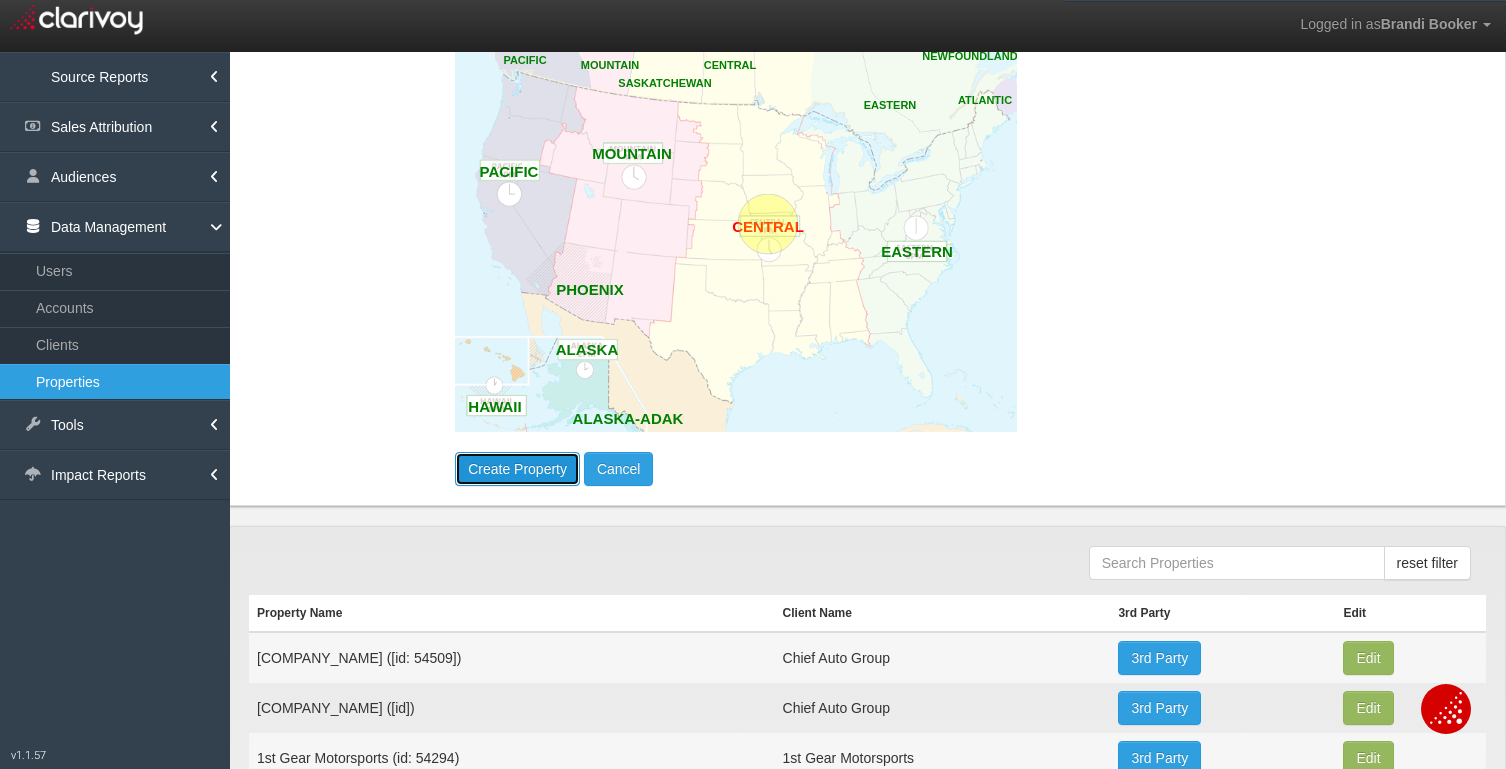 click on "Create Property" at bounding box center [517, 469] 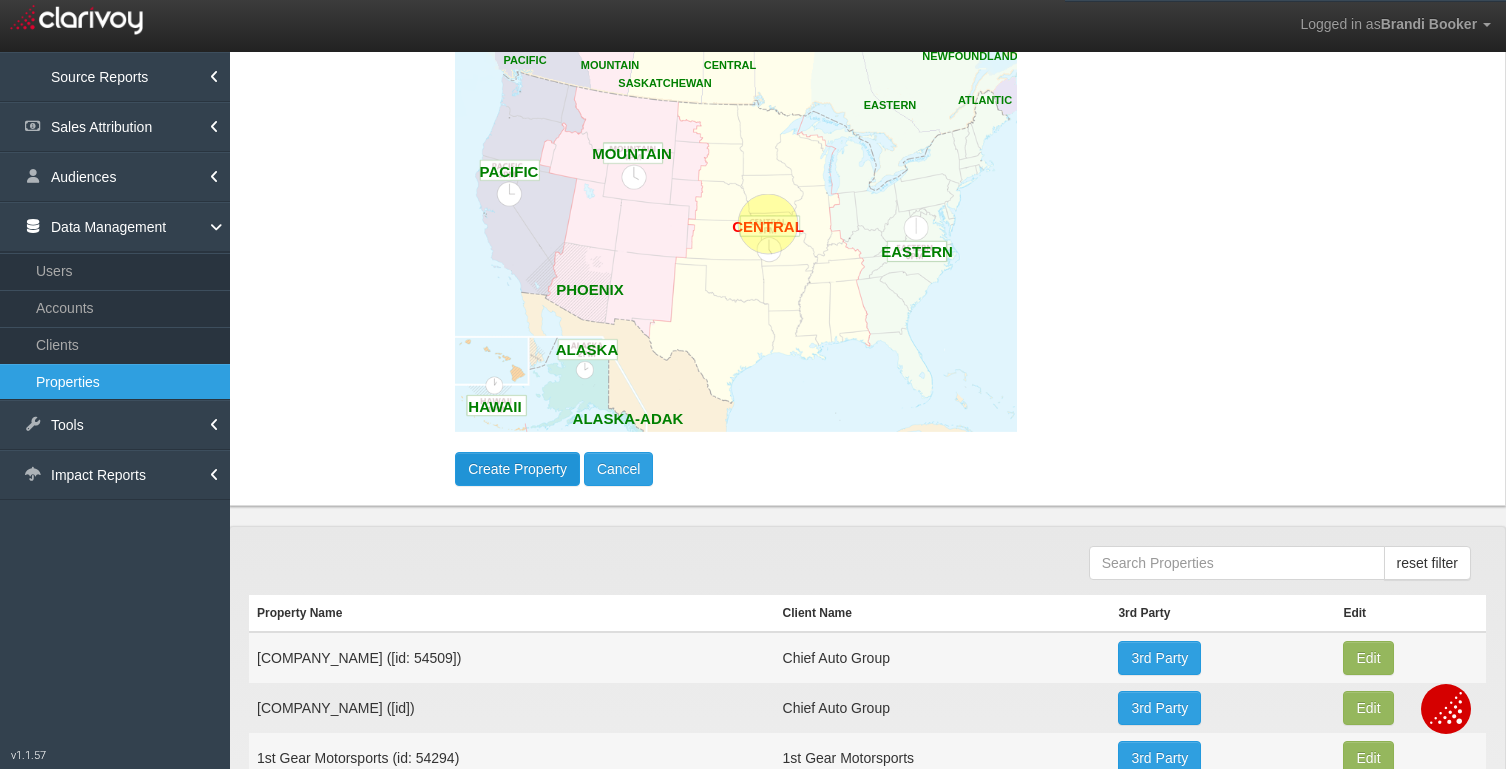 type 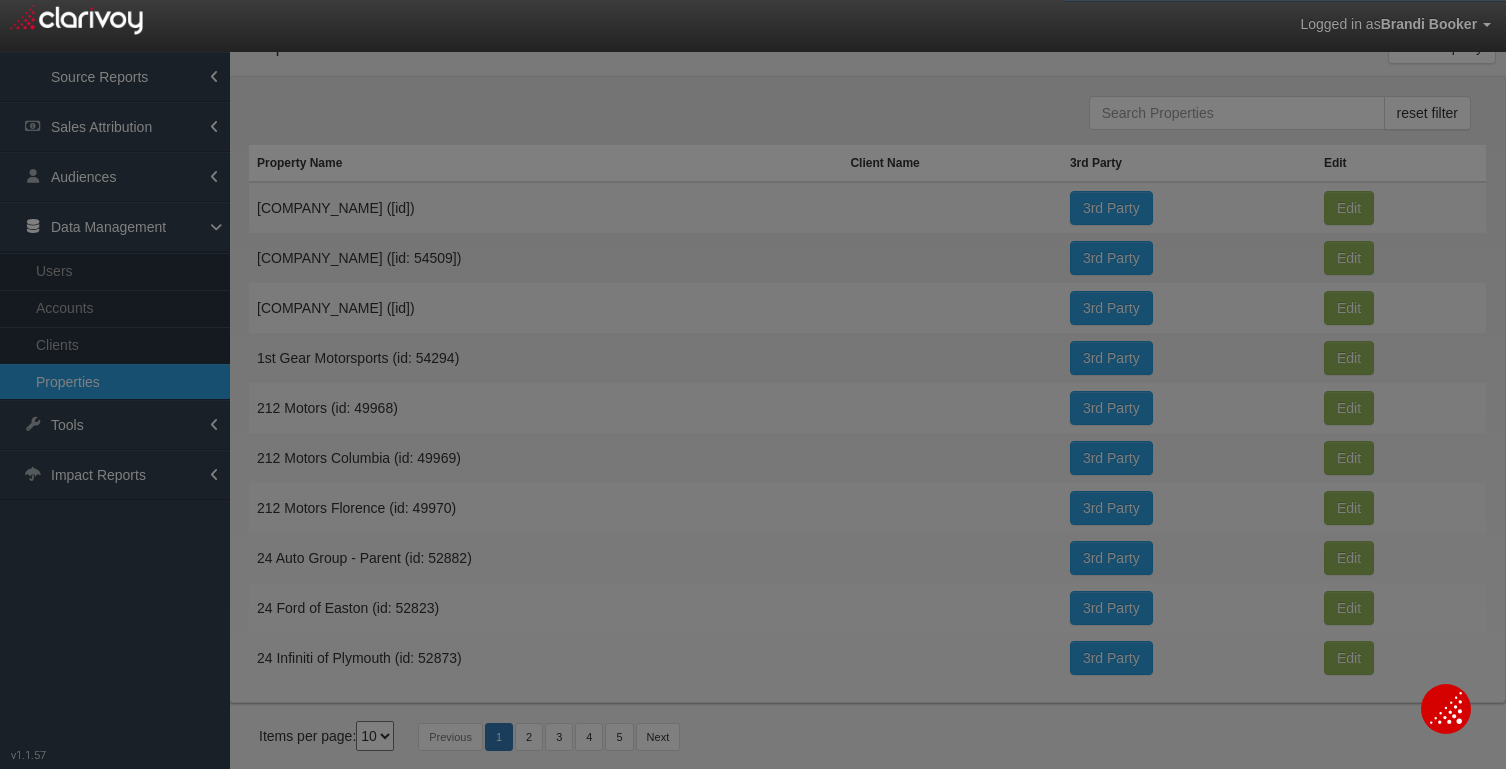 scroll, scrollTop: 0, scrollLeft: 0, axis: both 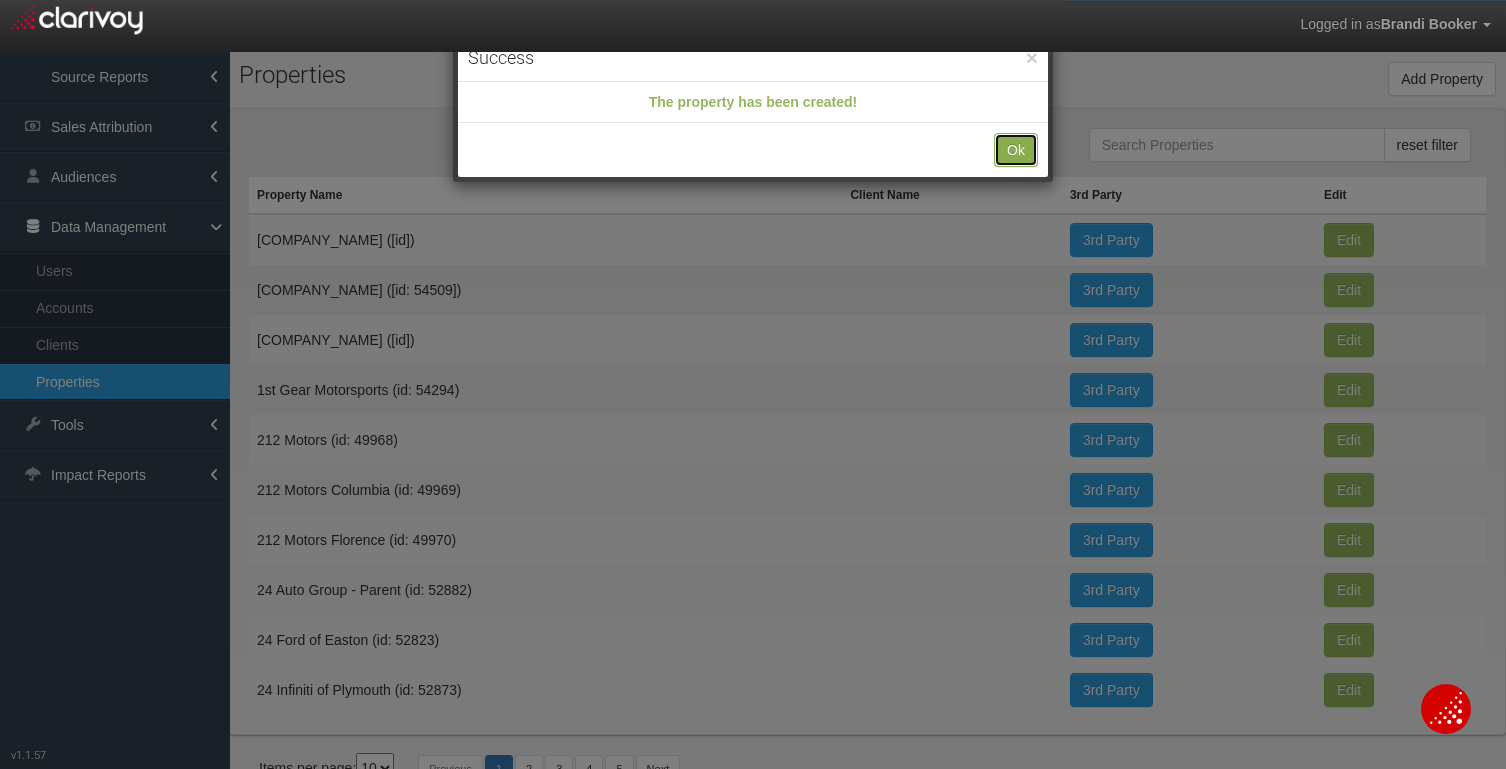 click on "Ok" at bounding box center [1016, 150] 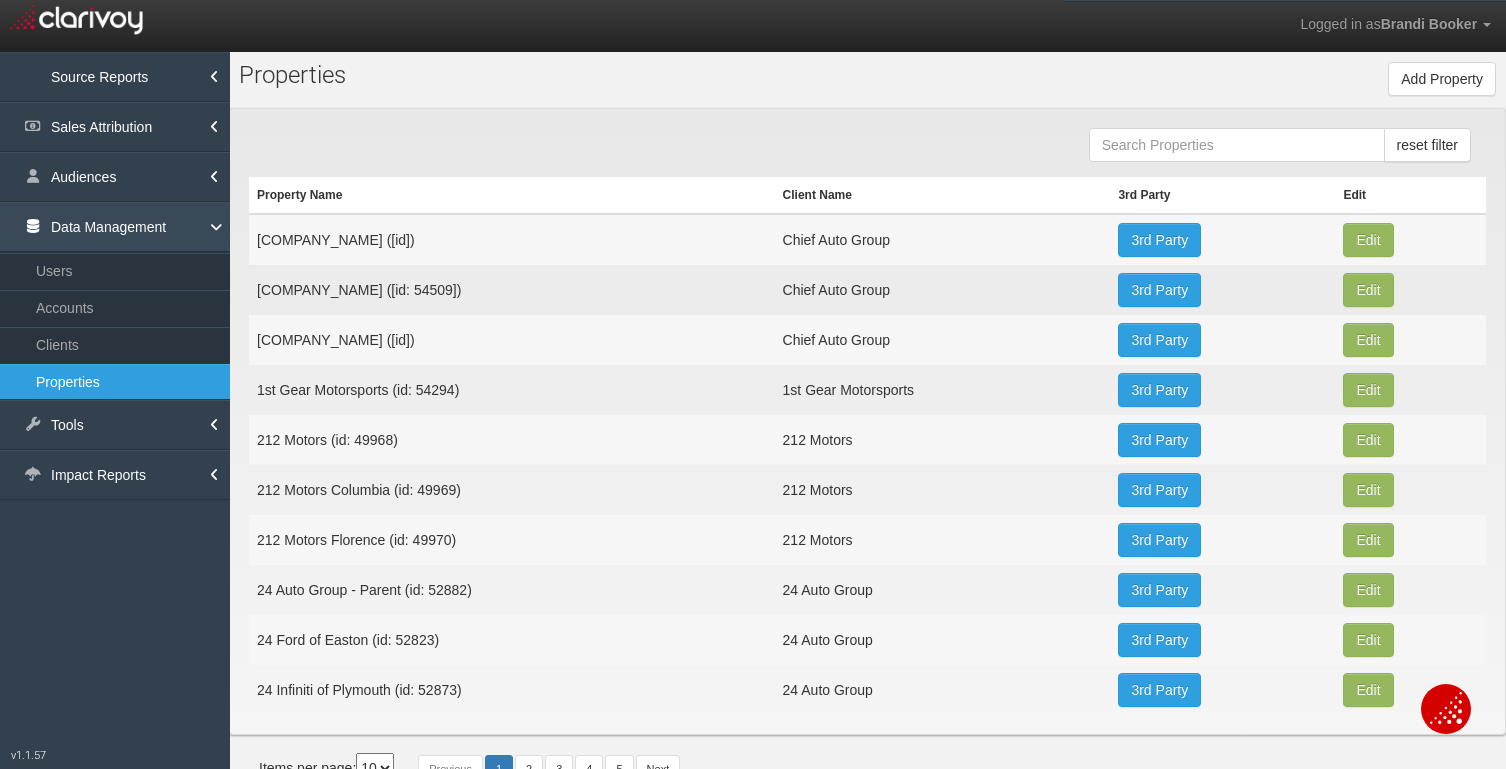click on "Data Management" at bounding box center [115, 227] 